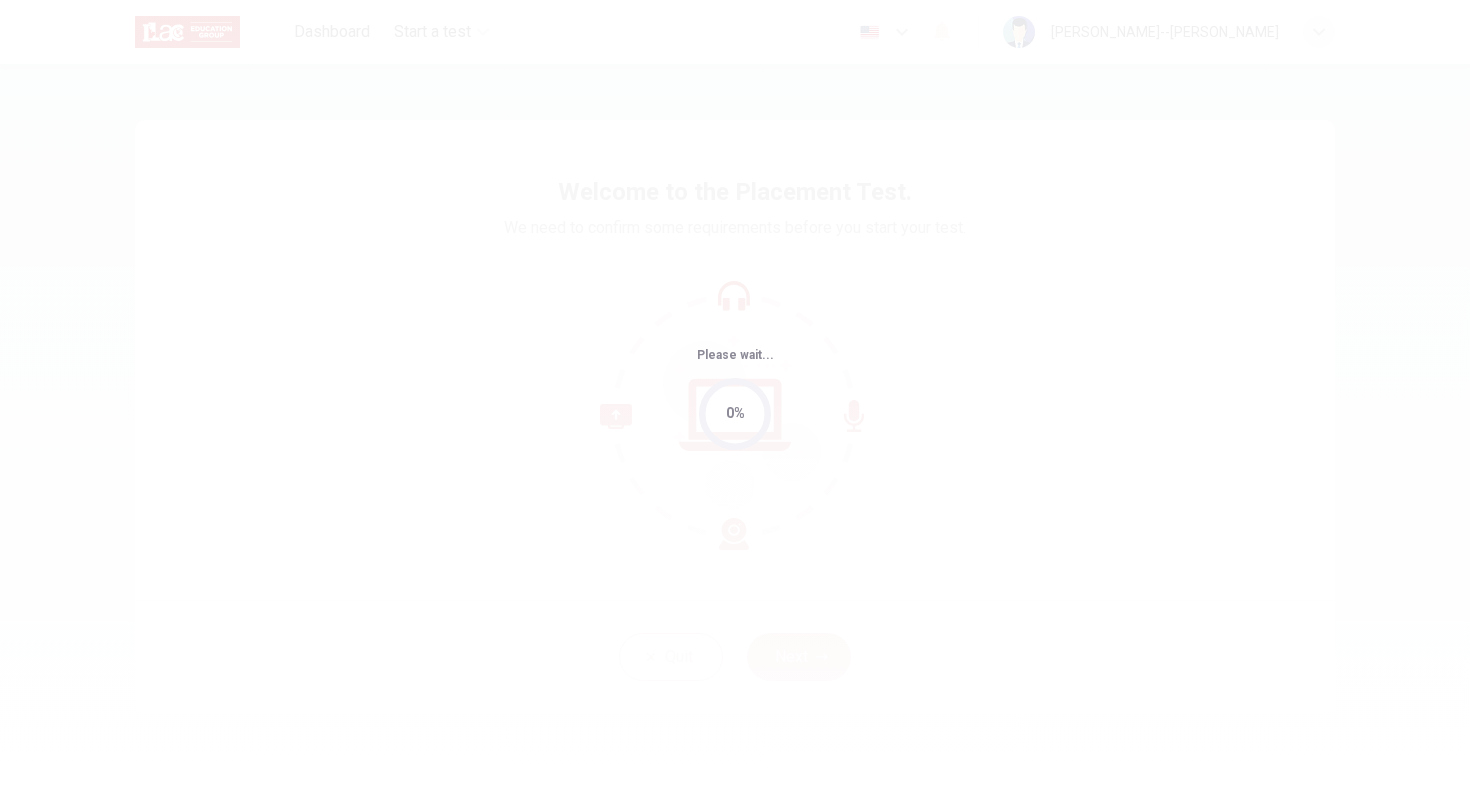 scroll, scrollTop: 0, scrollLeft: 0, axis: both 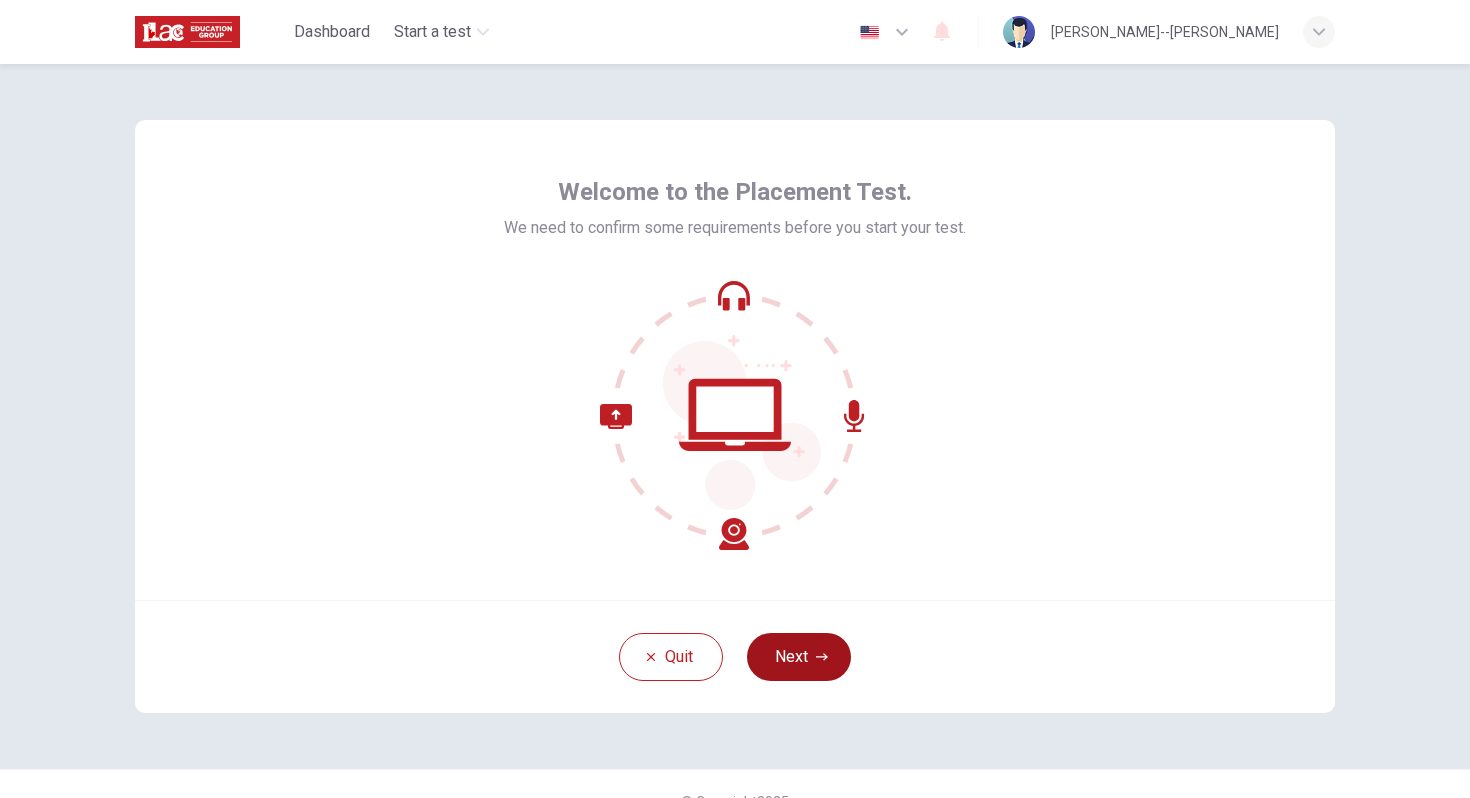 click on "Next" at bounding box center [799, 657] 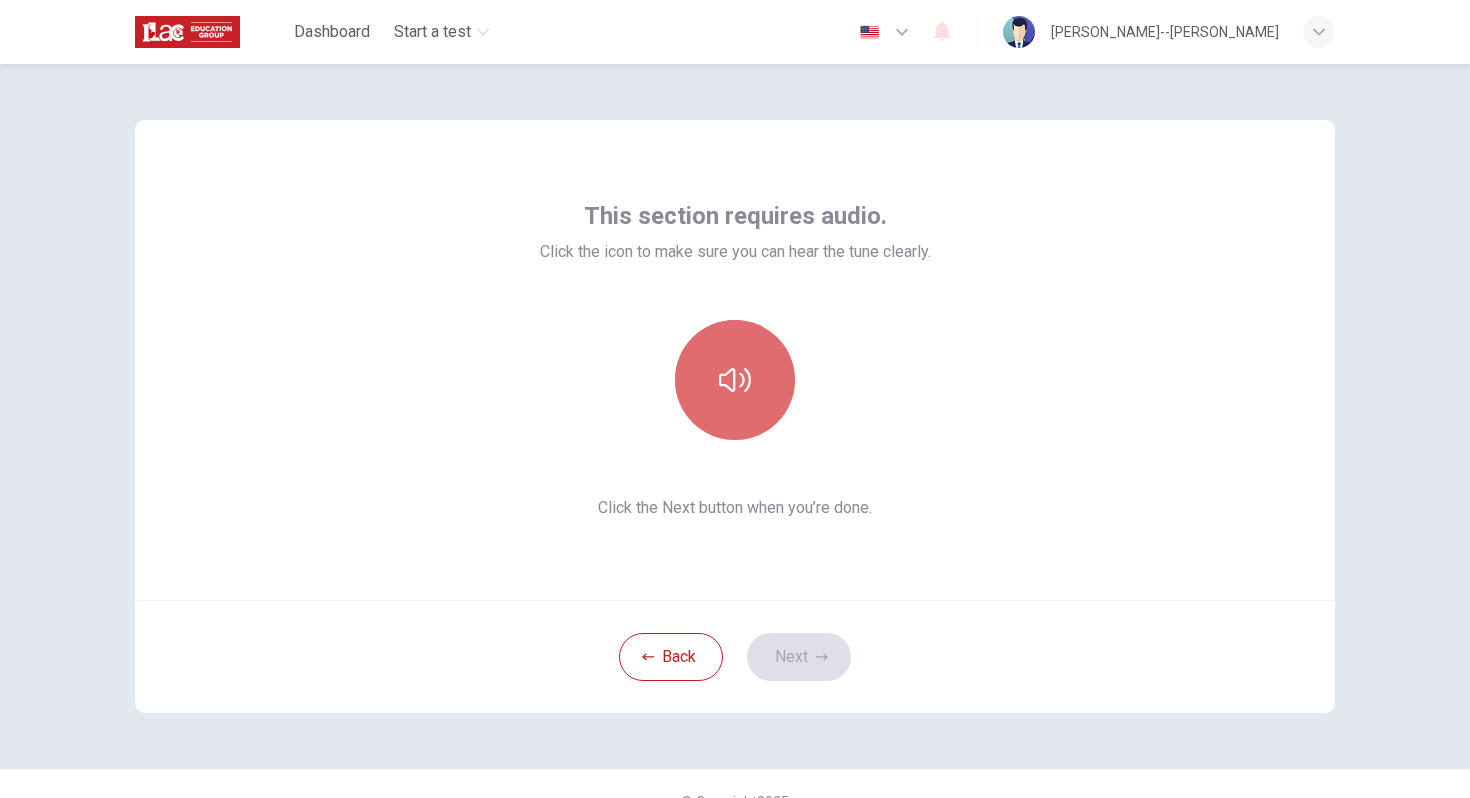 click at bounding box center (735, 380) 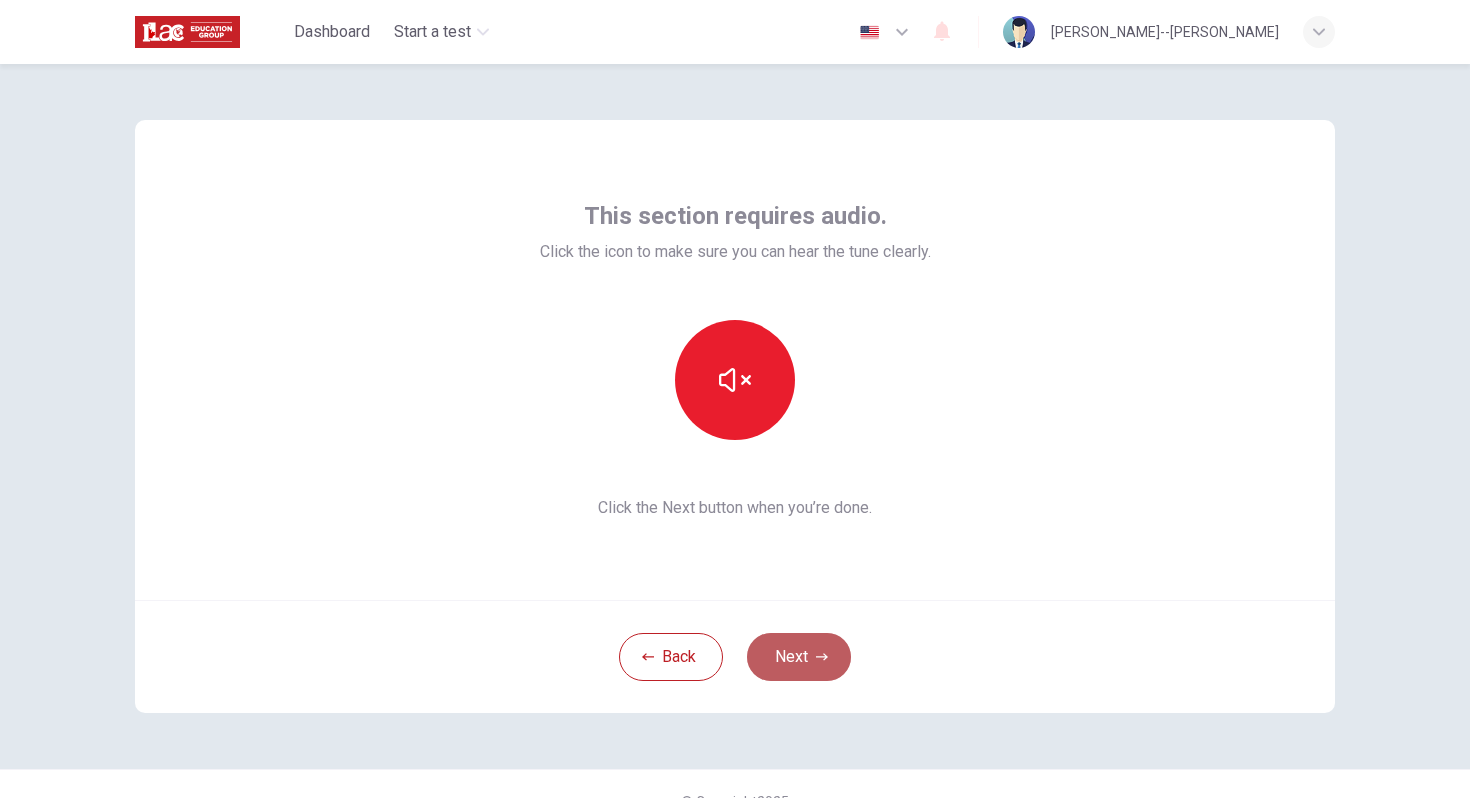 click on "Next" at bounding box center [799, 657] 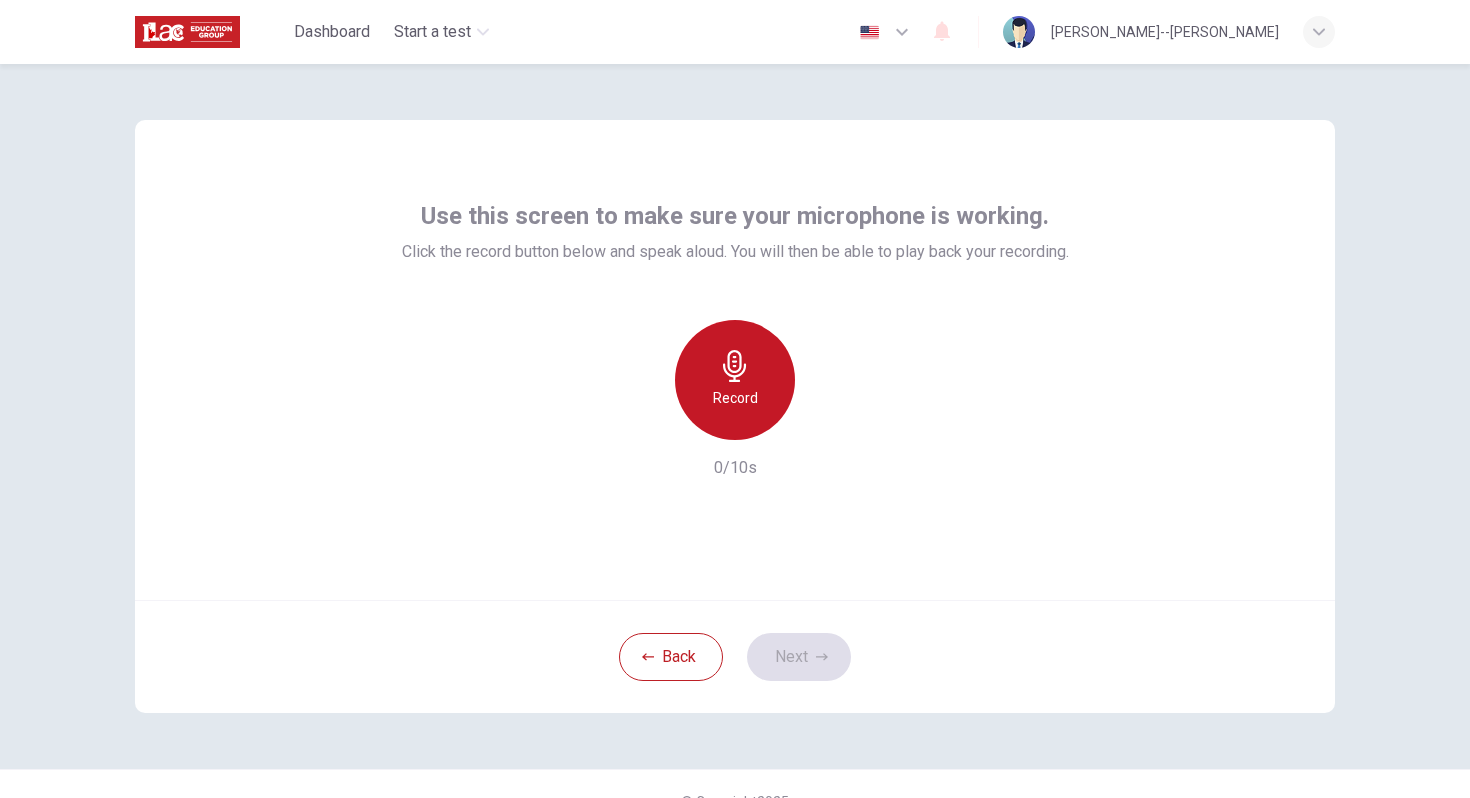 click on "Record" at bounding box center (735, 380) 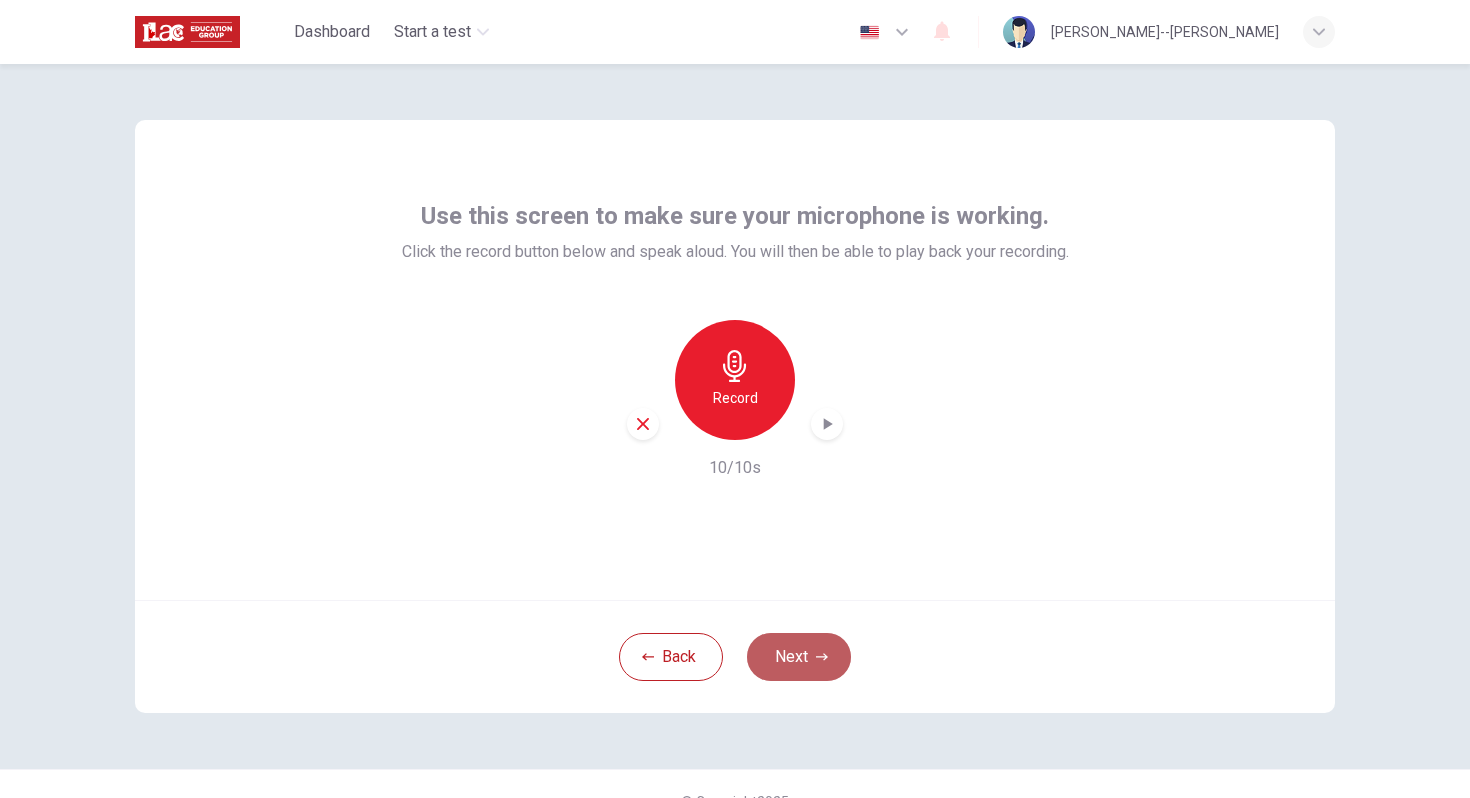 click on "Next" at bounding box center [799, 657] 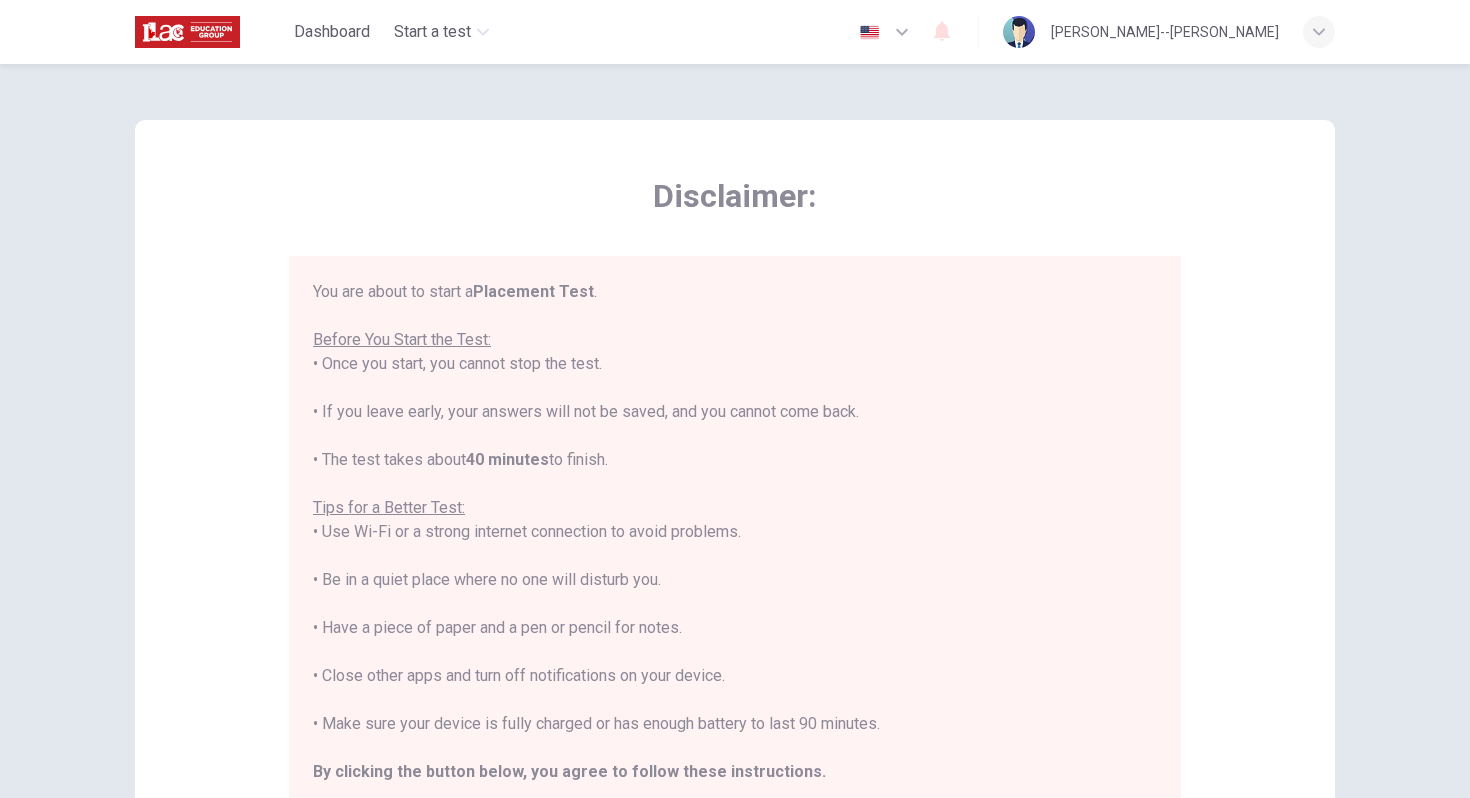 scroll, scrollTop: 23, scrollLeft: 0, axis: vertical 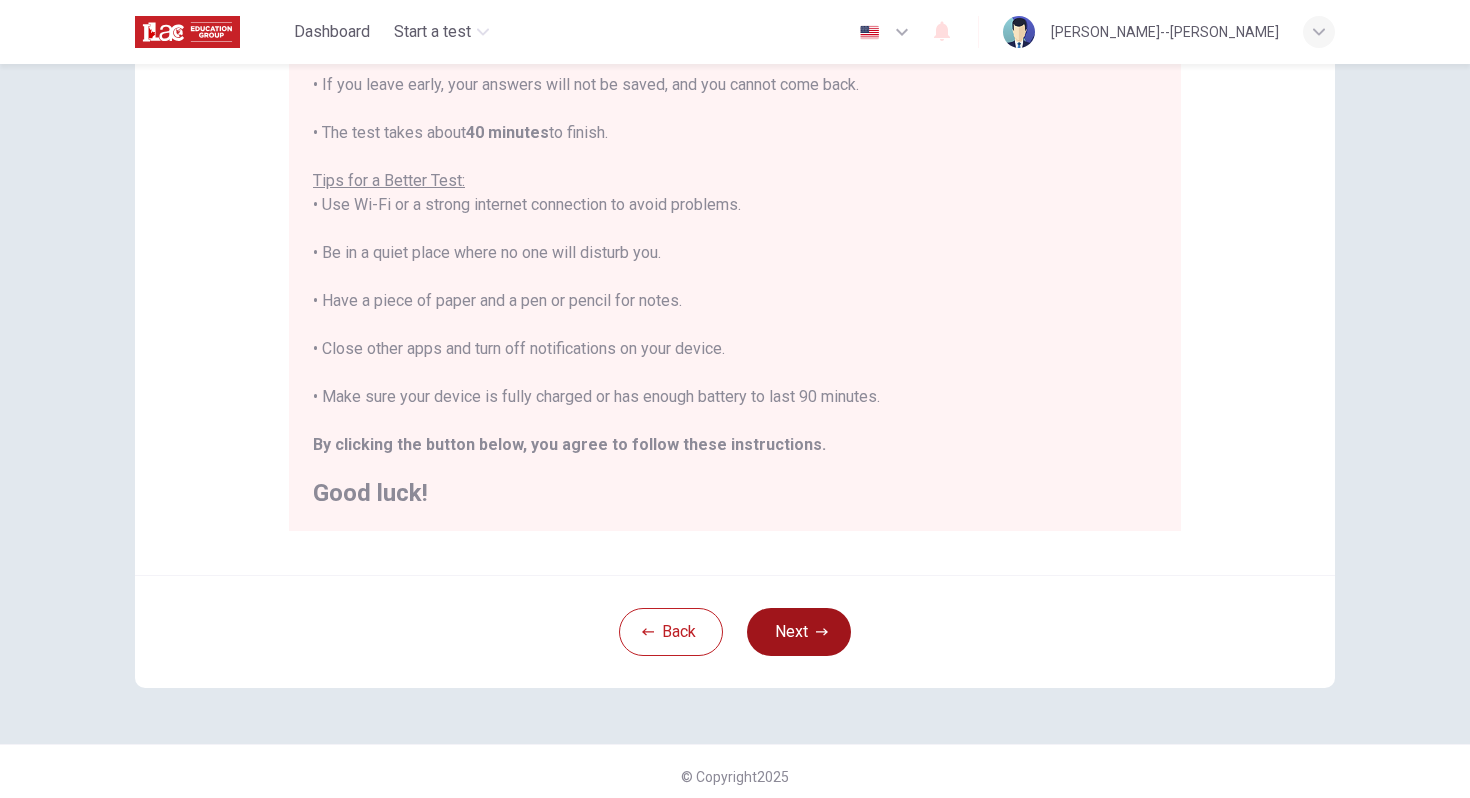 click on "Next" at bounding box center [799, 632] 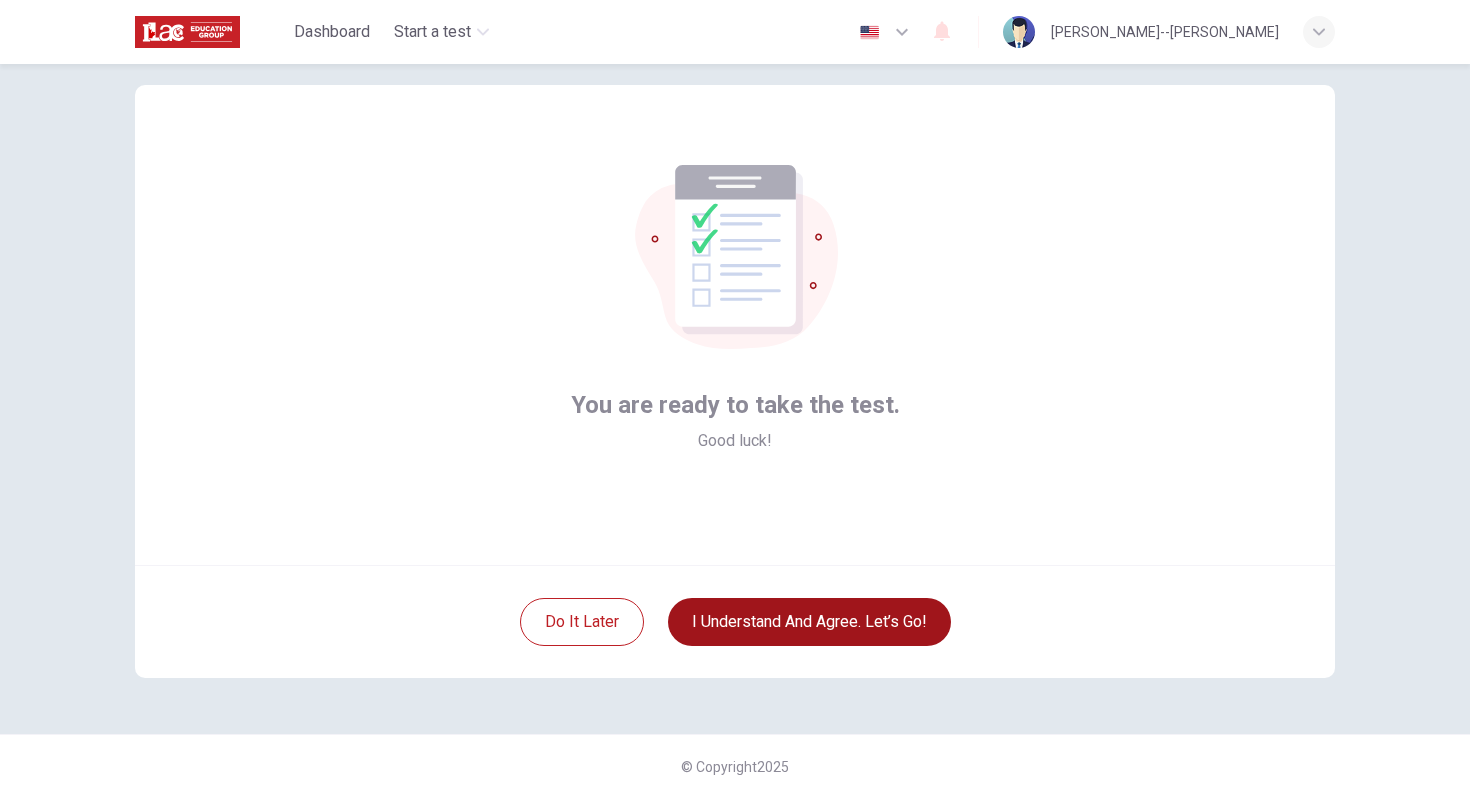 scroll, scrollTop: 35, scrollLeft: 0, axis: vertical 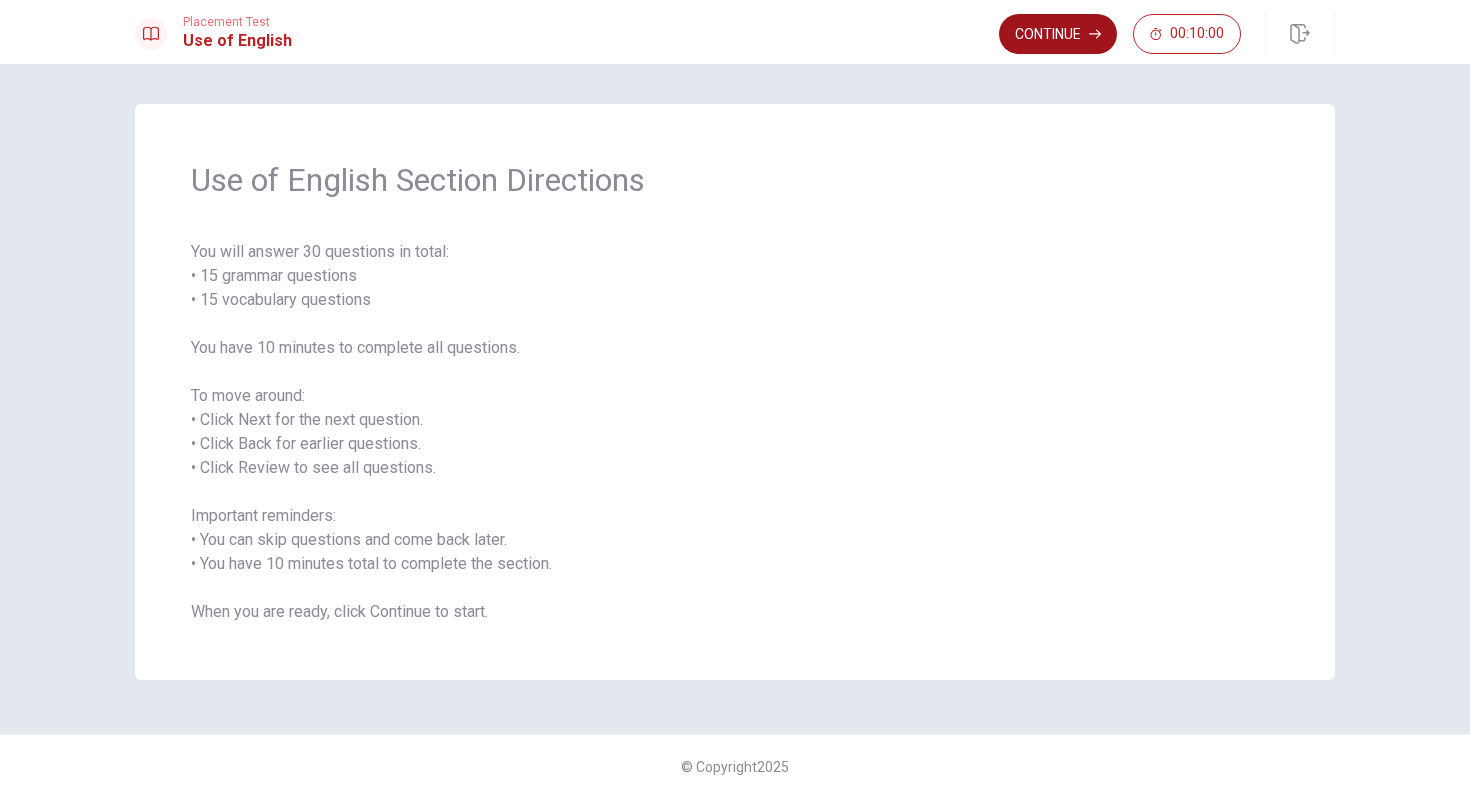 click on "Continue" at bounding box center (1058, 34) 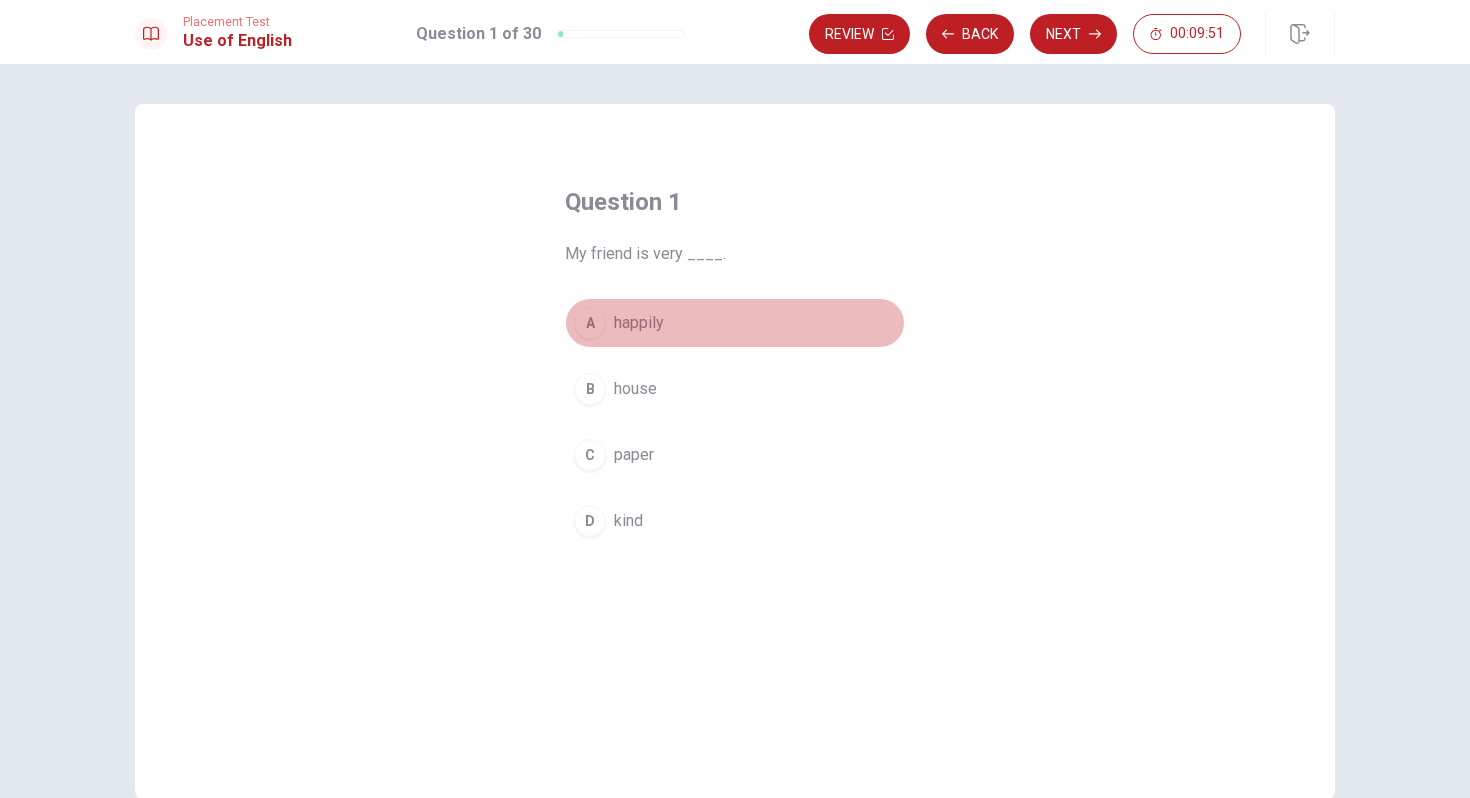 click on "A" at bounding box center (590, 323) 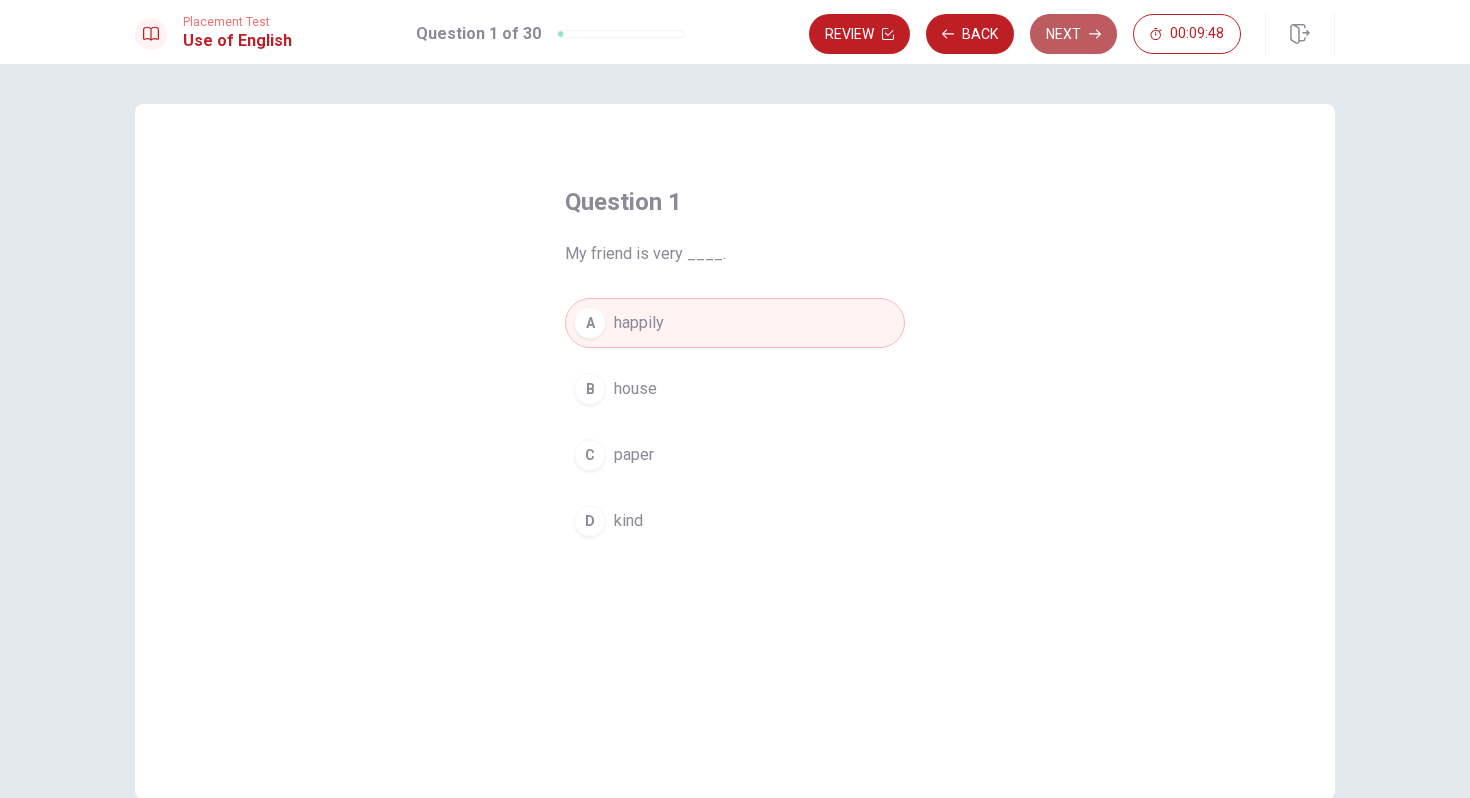 click on "Next" at bounding box center [1073, 34] 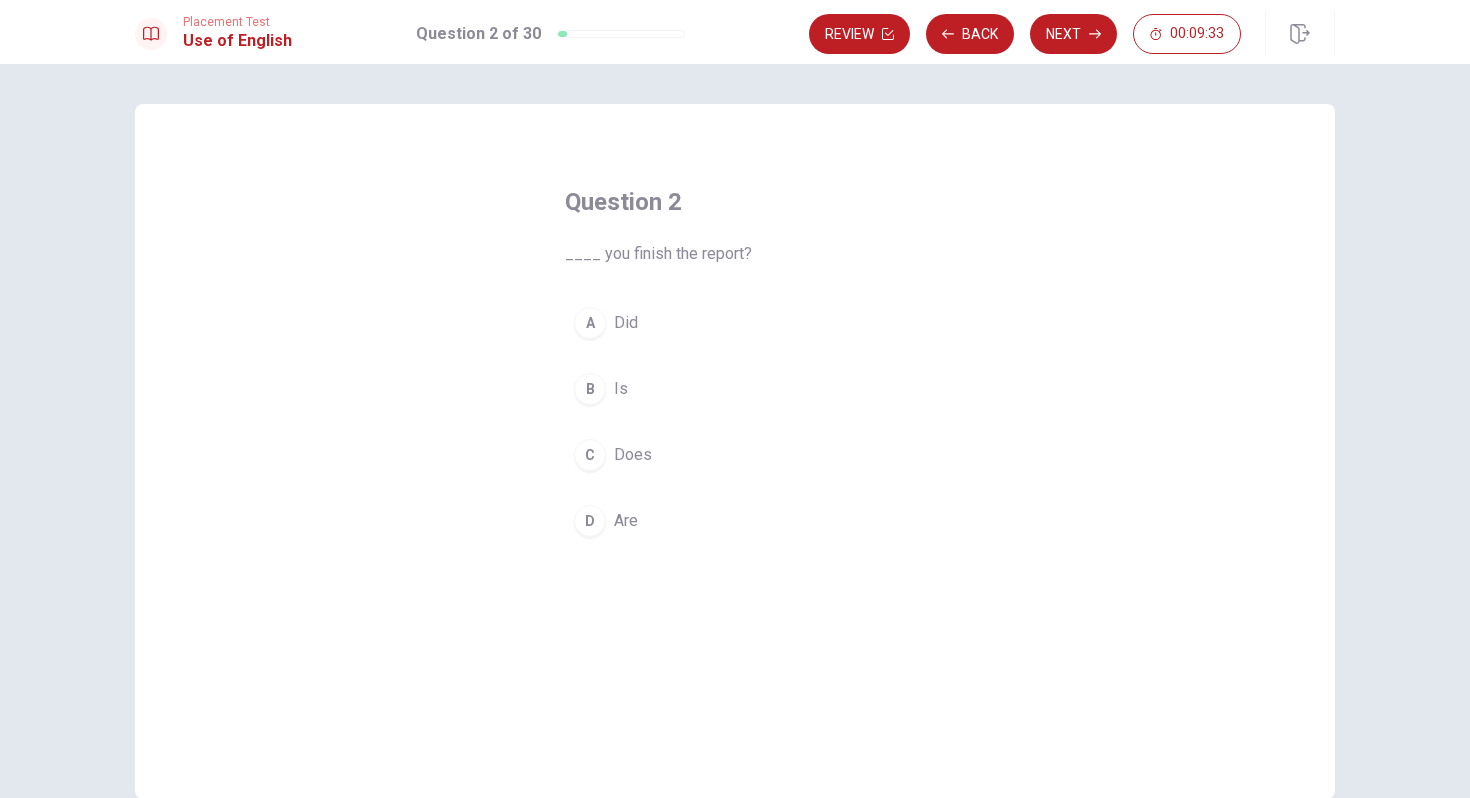 click on "D" at bounding box center [590, 521] 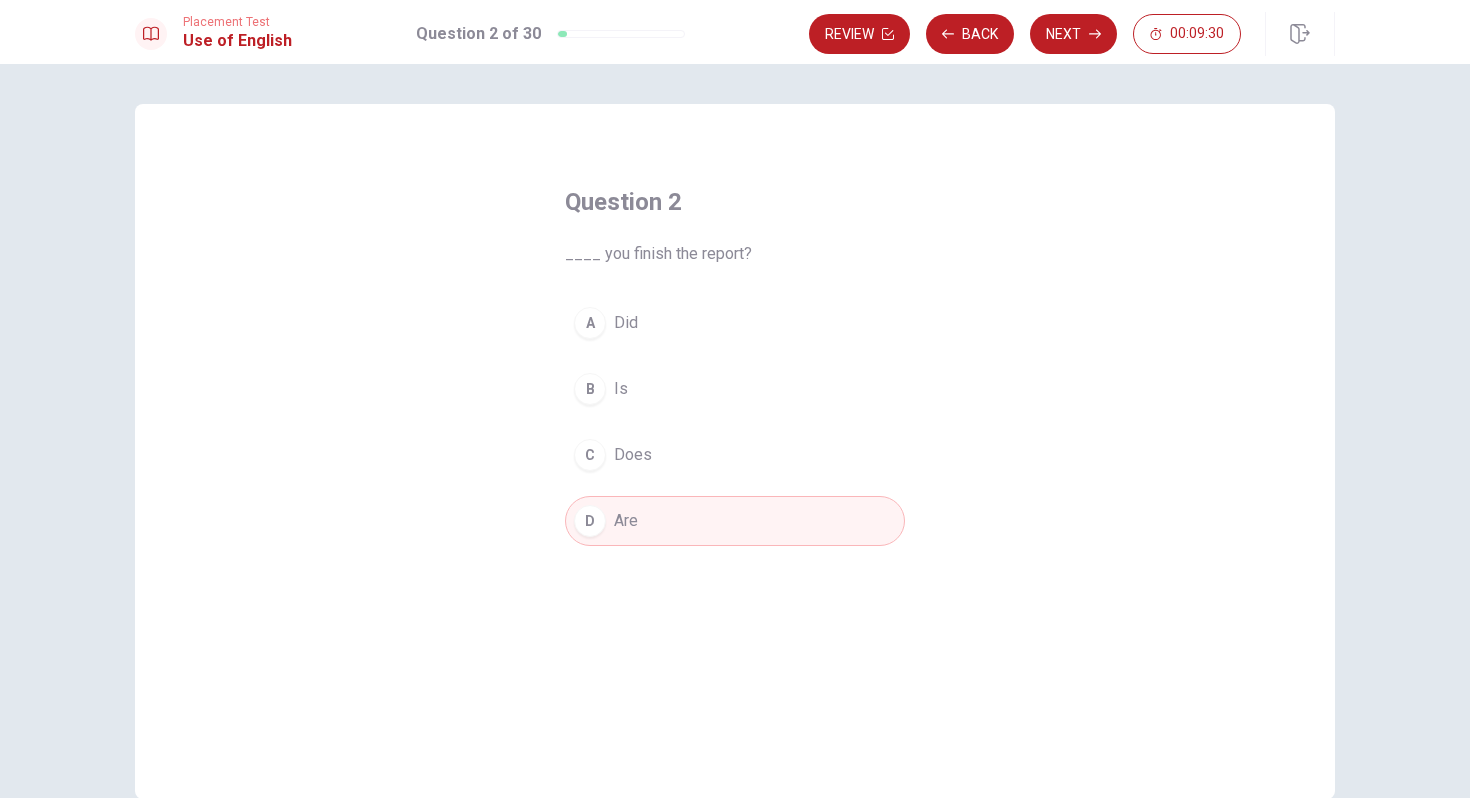 click on "A" at bounding box center [590, 323] 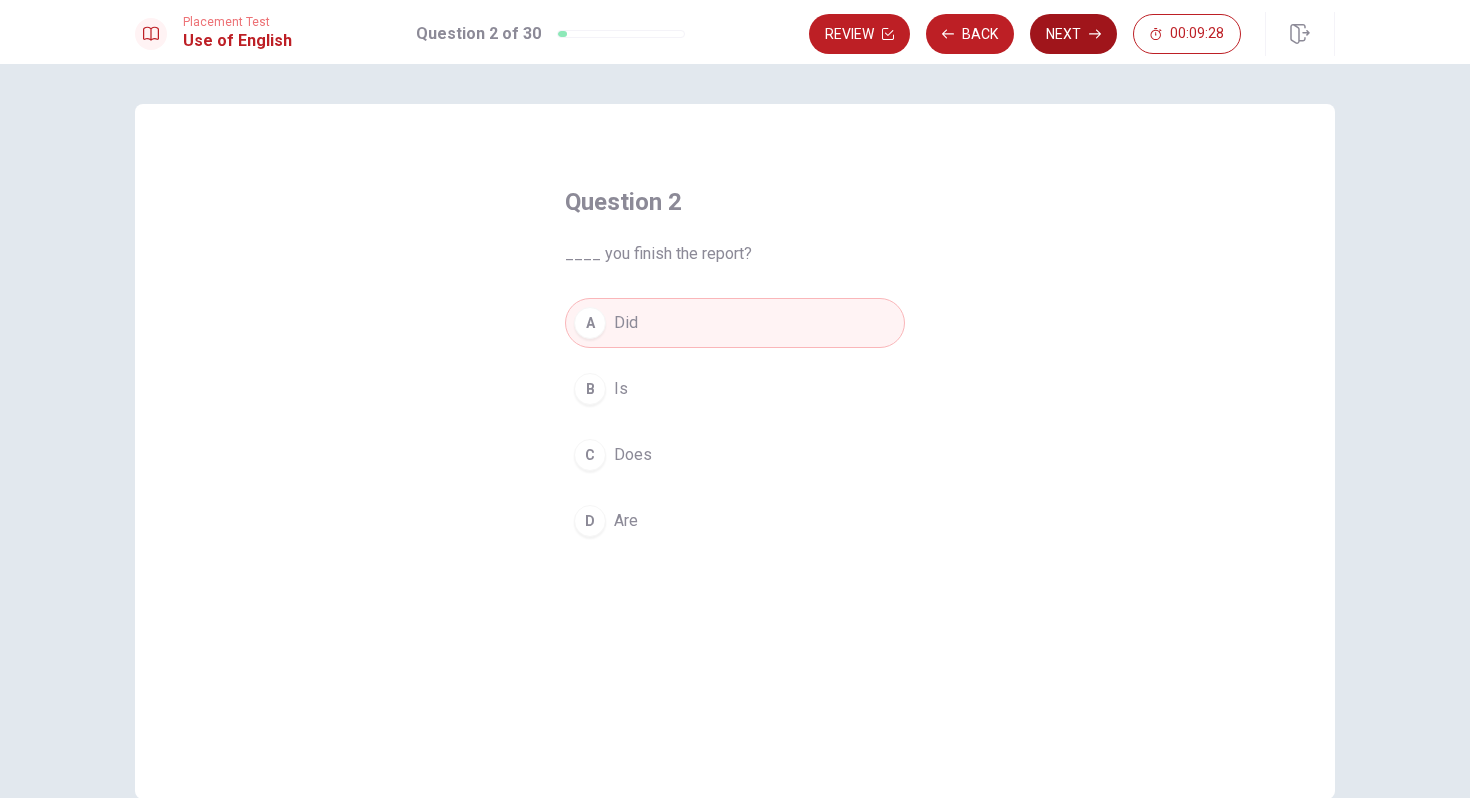 click on "Next" at bounding box center (1073, 34) 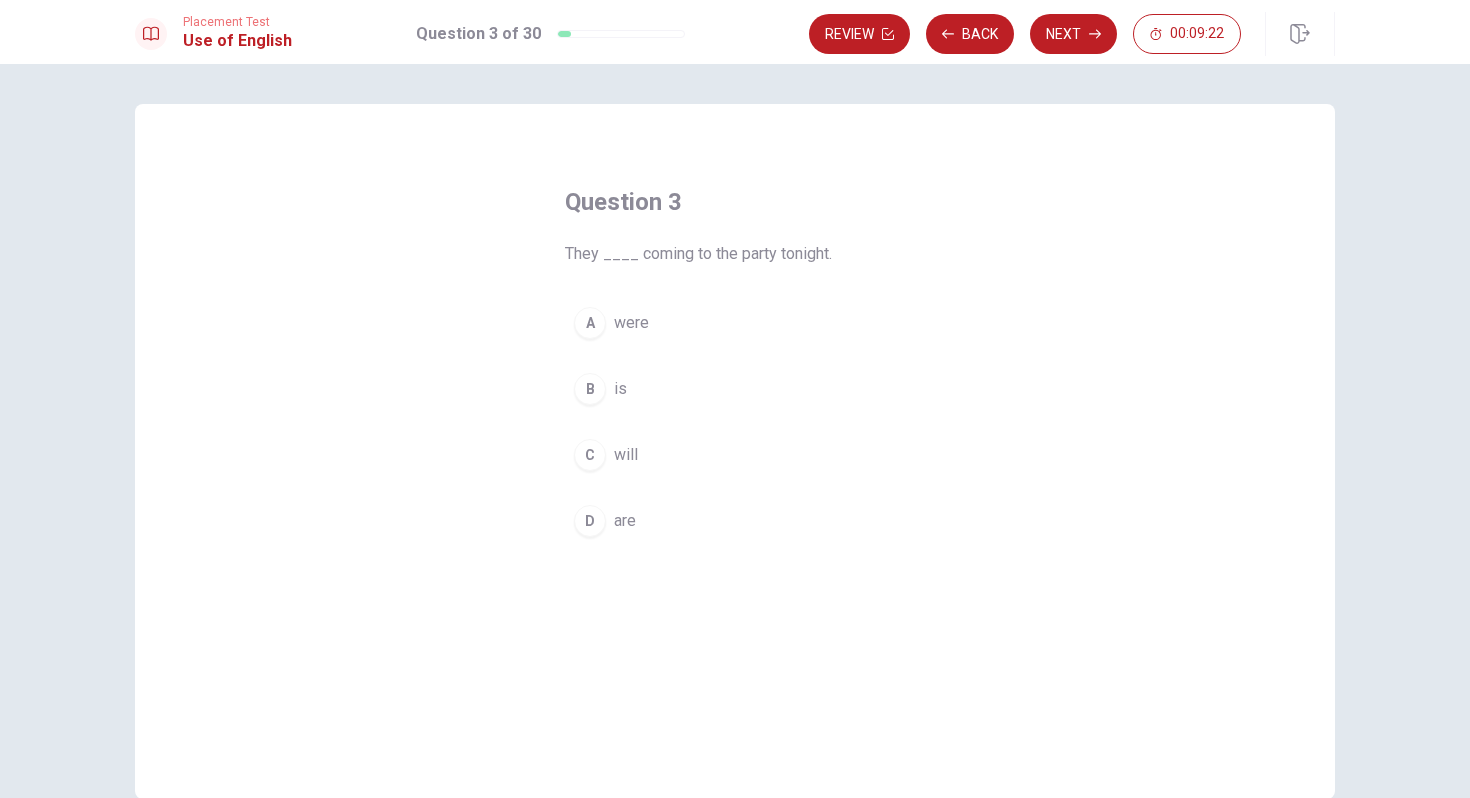 click on "C" at bounding box center (590, 455) 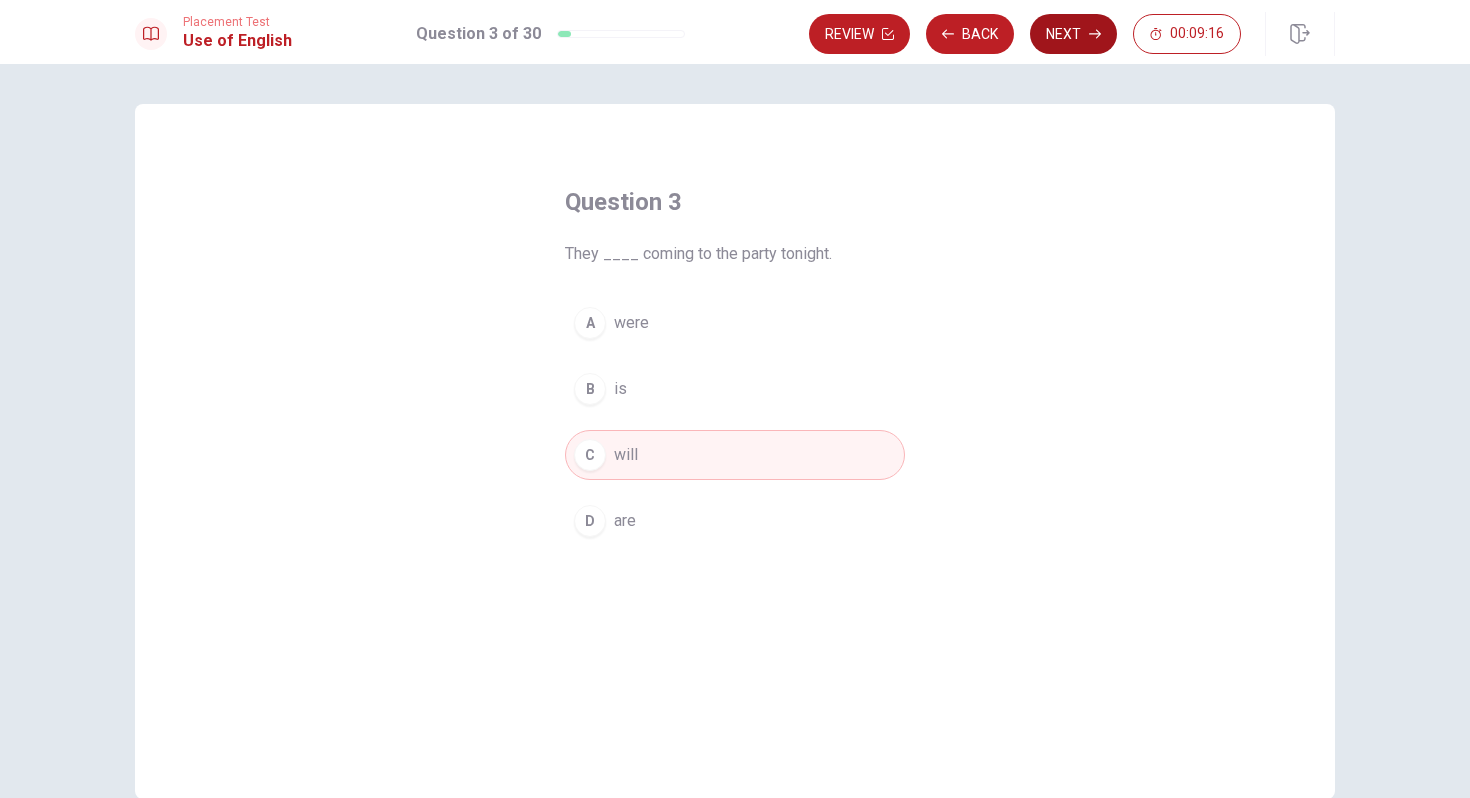click on "Next" at bounding box center (1073, 34) 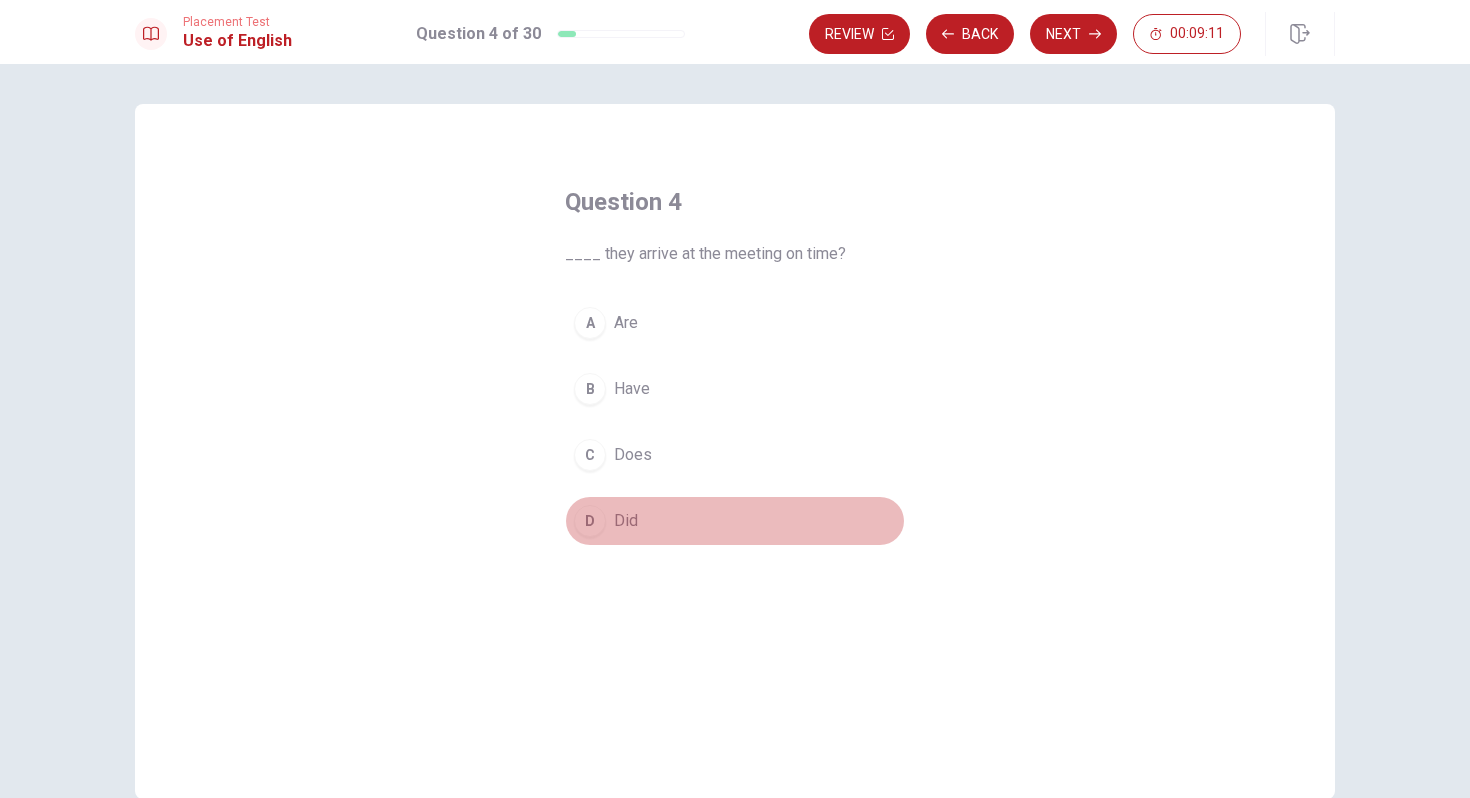 click on "D" at bounding box center (590, 521) 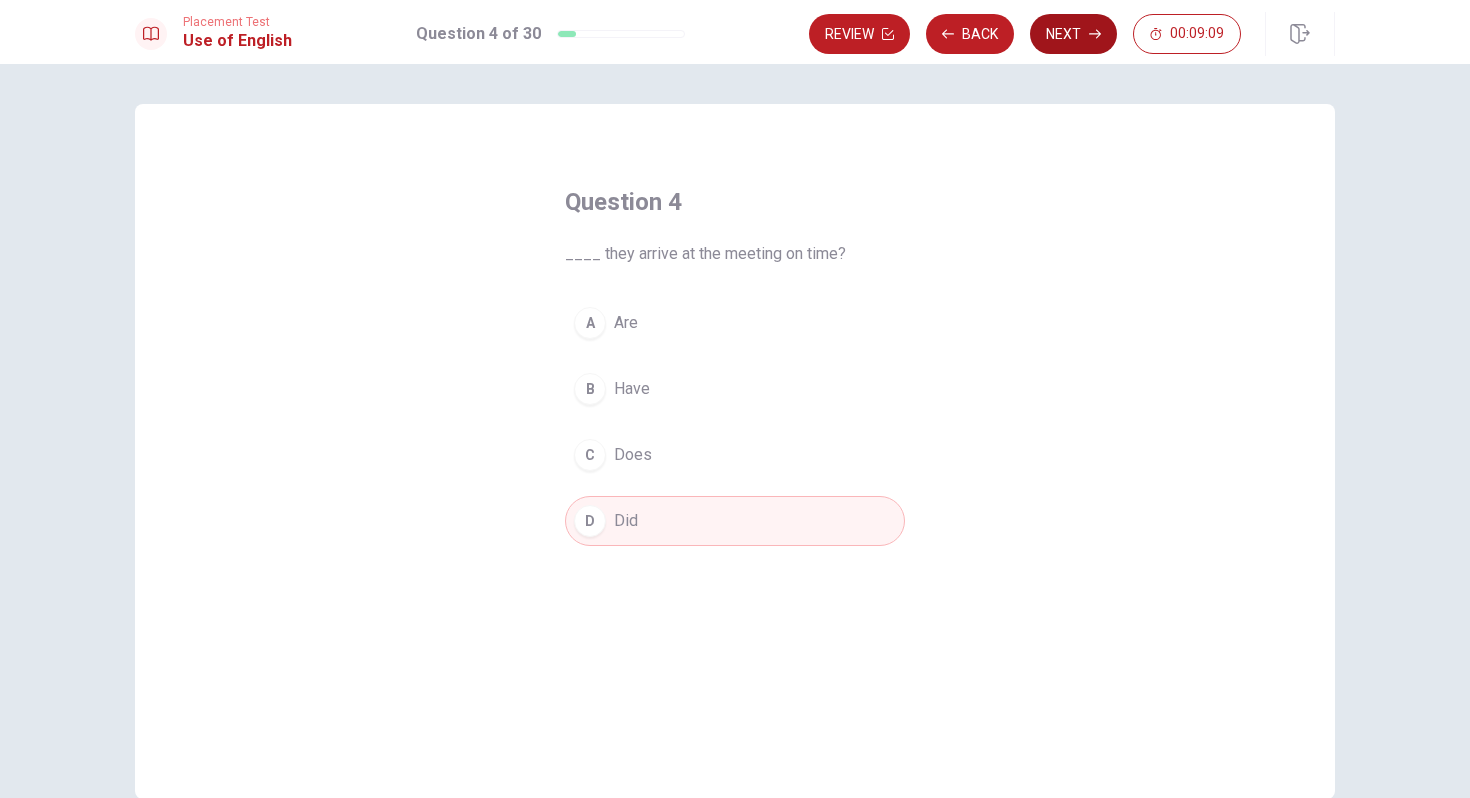 click on "Next" at bounding box center (1073, 34) 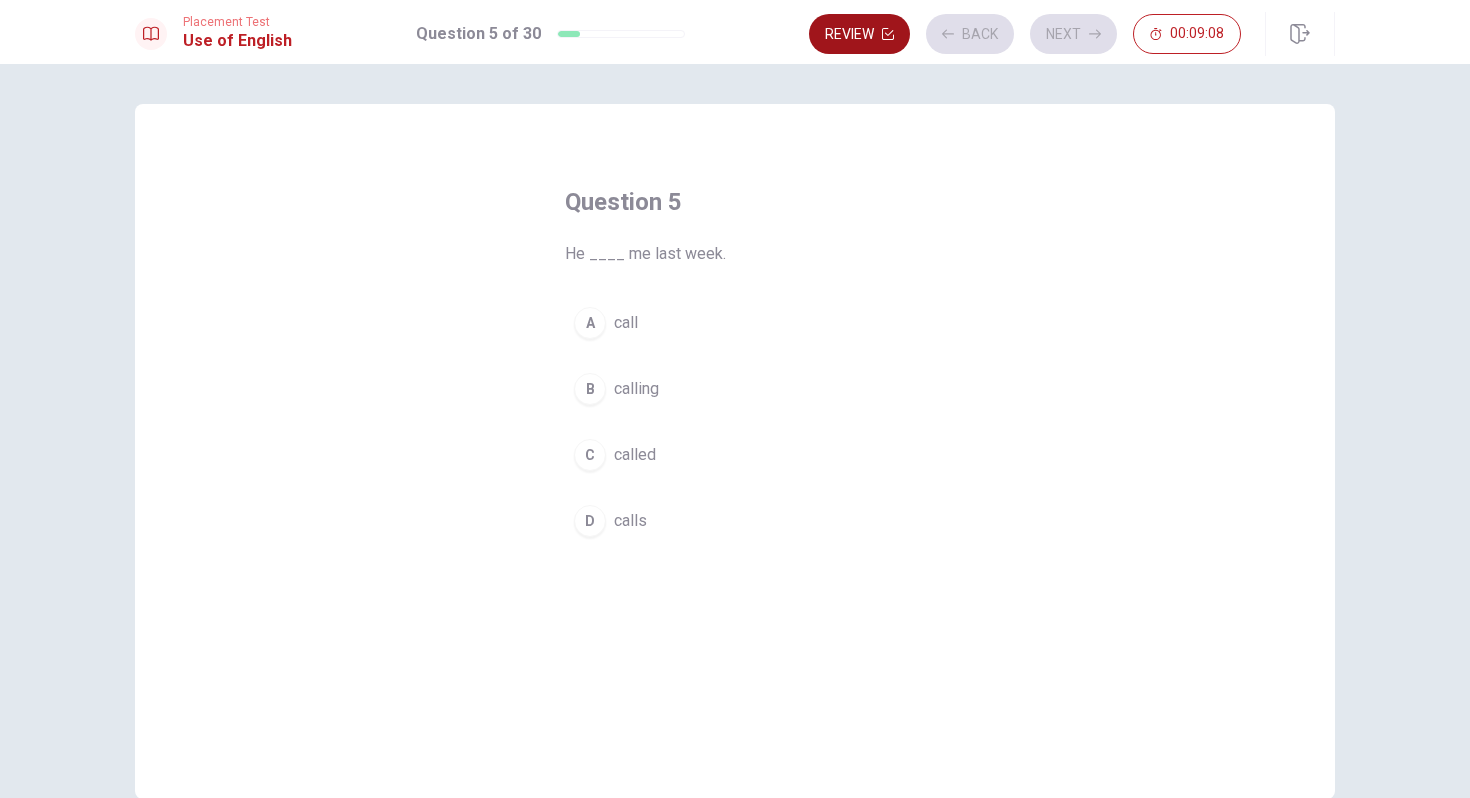 click on "Review" at bounding box center [859, 34] 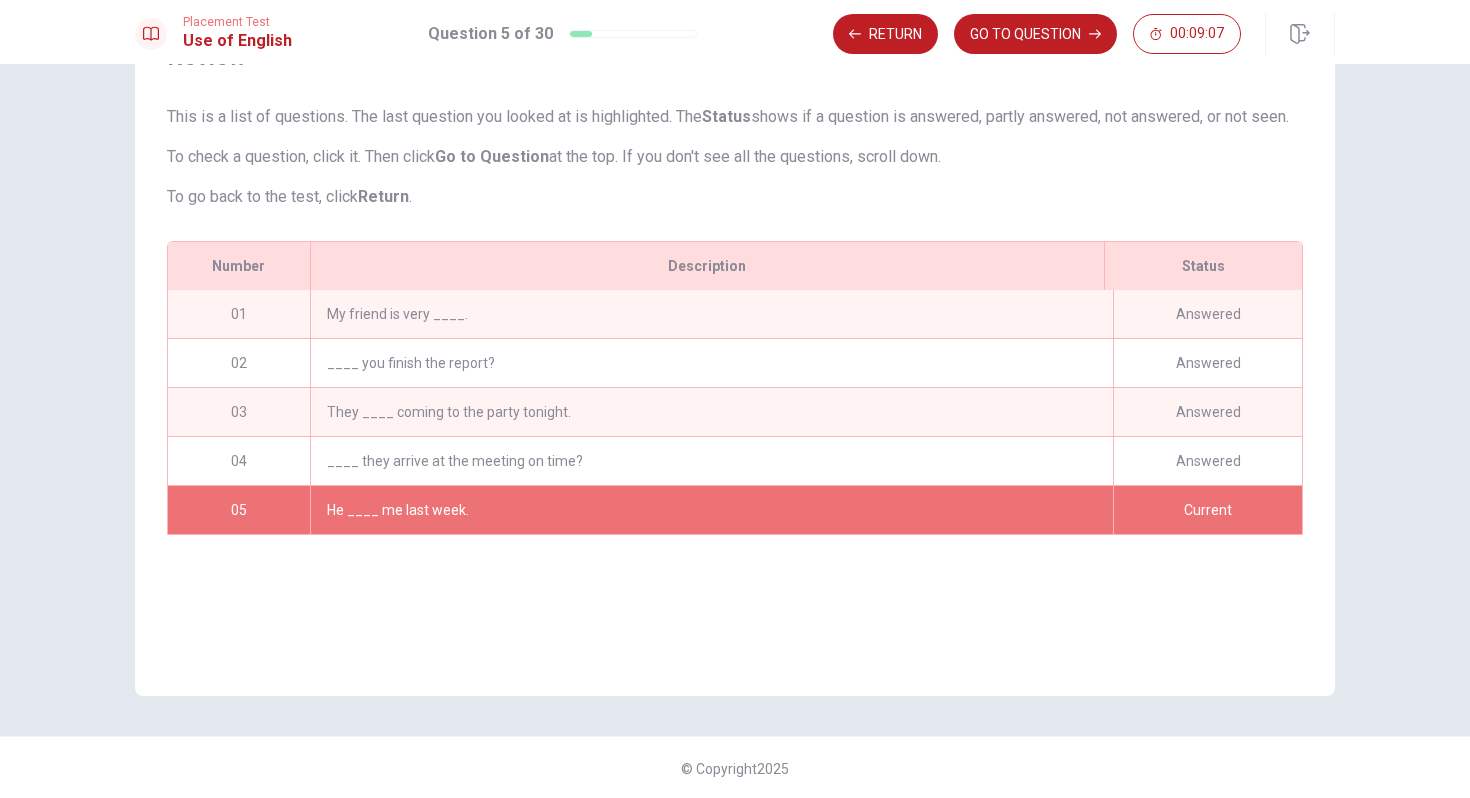 scroll, scrollTop: 105, scrollLeft: 0, axis: vertical 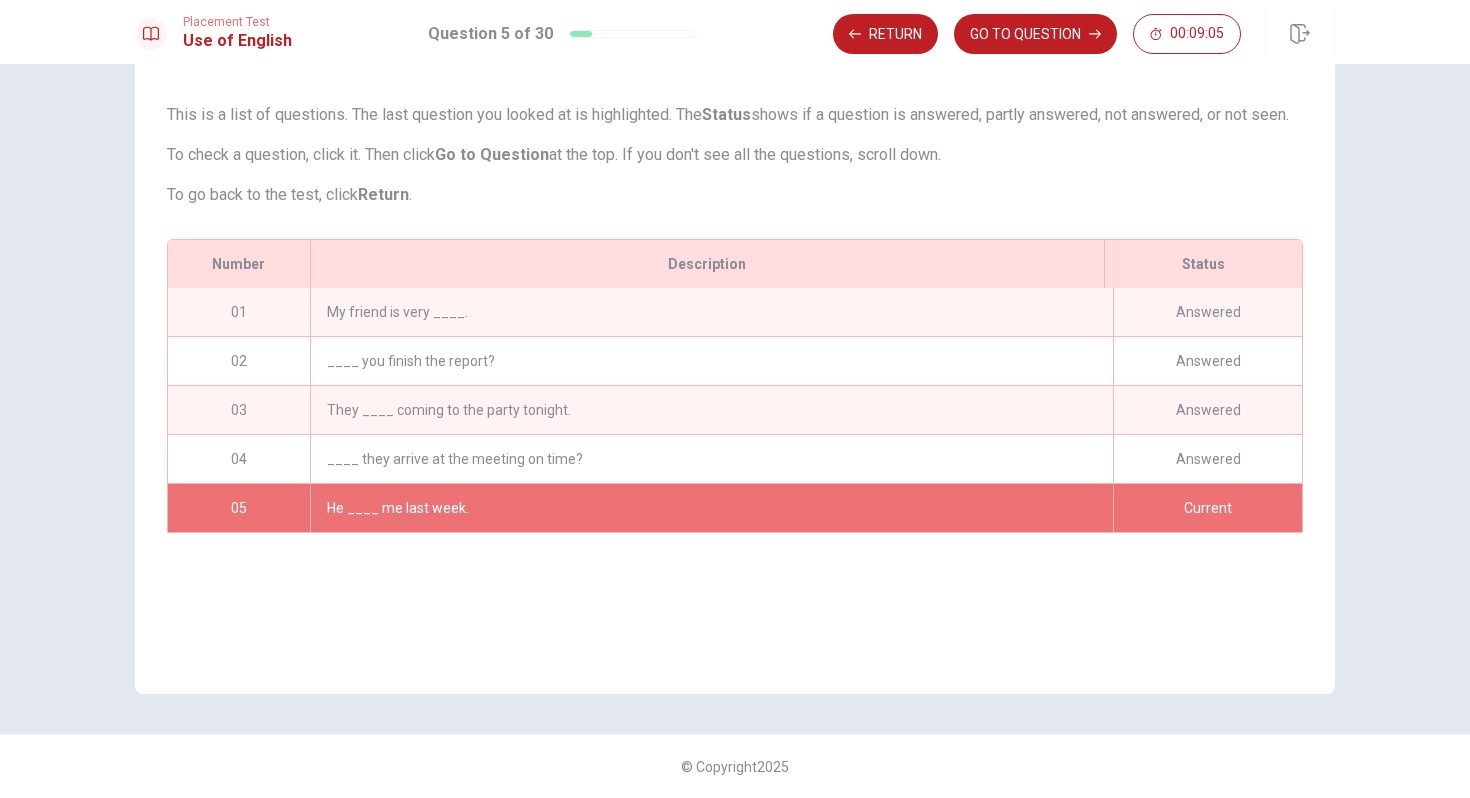 click on "Answered" at bounding box center [1207, 361] 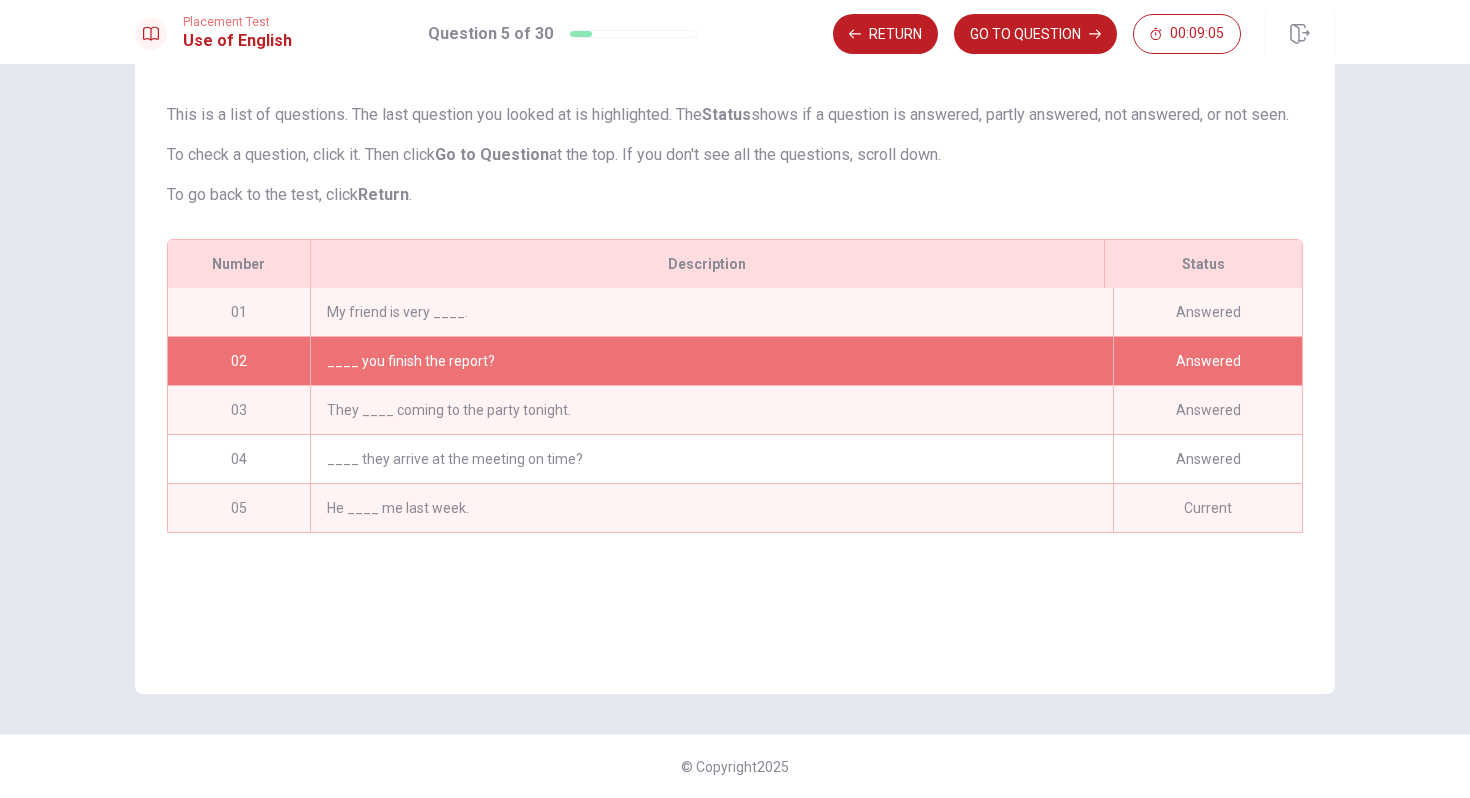 click on "My friend is very ____." at bounding box center [711, 312] 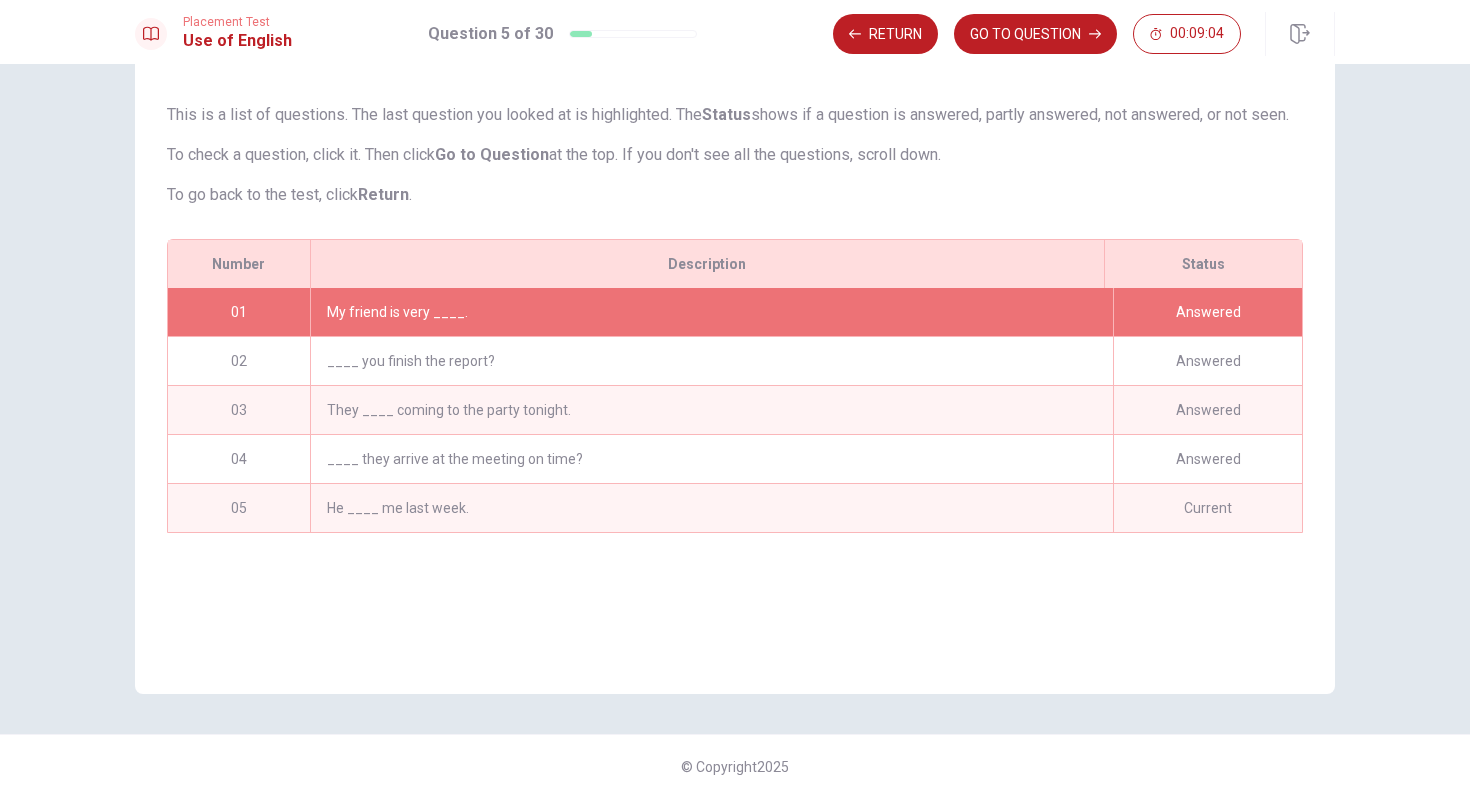 click on "____ you finish the report?" at bounding box center [711, 361] 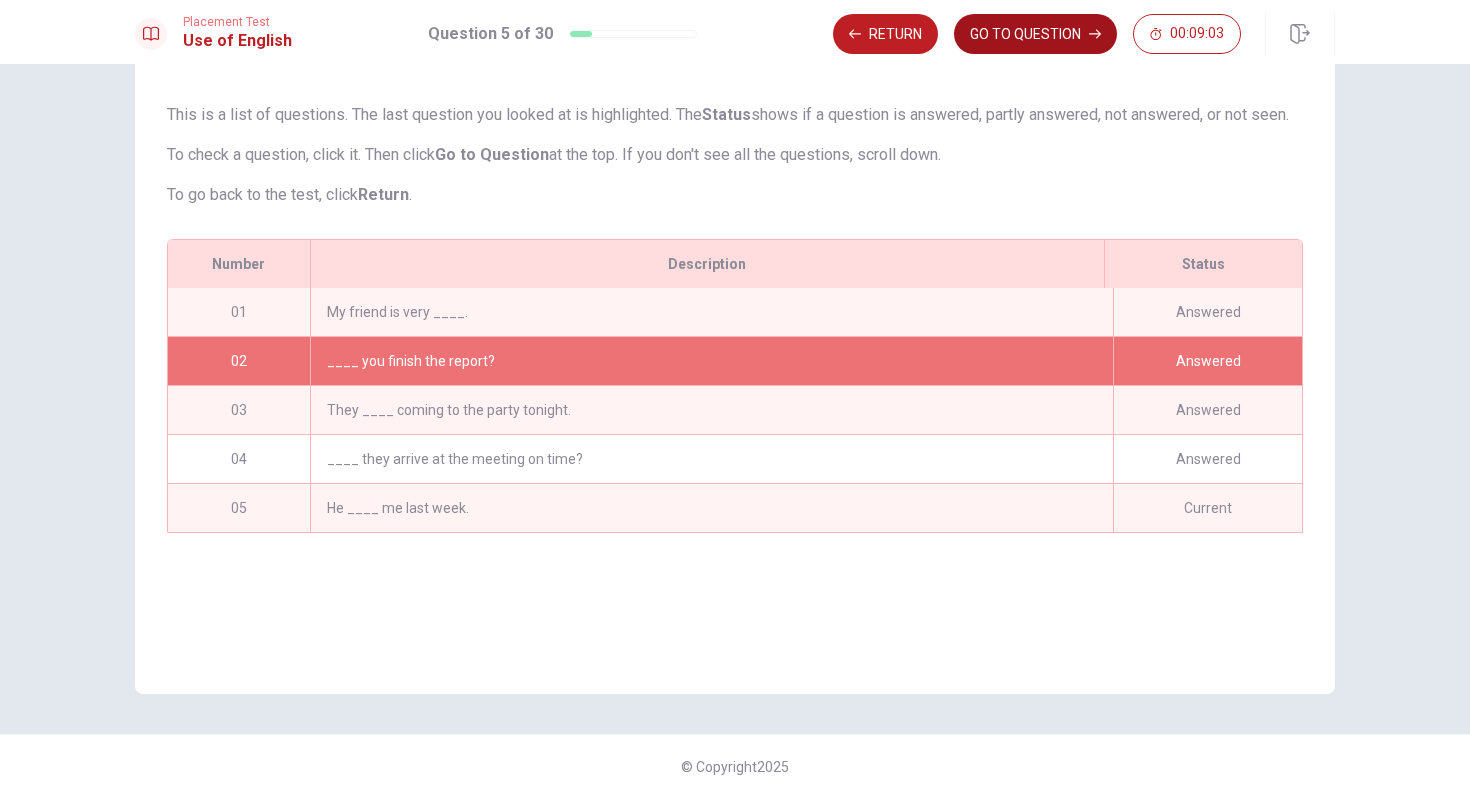 click on "GO TO QUESTION" at bounding box center [1035, 34] 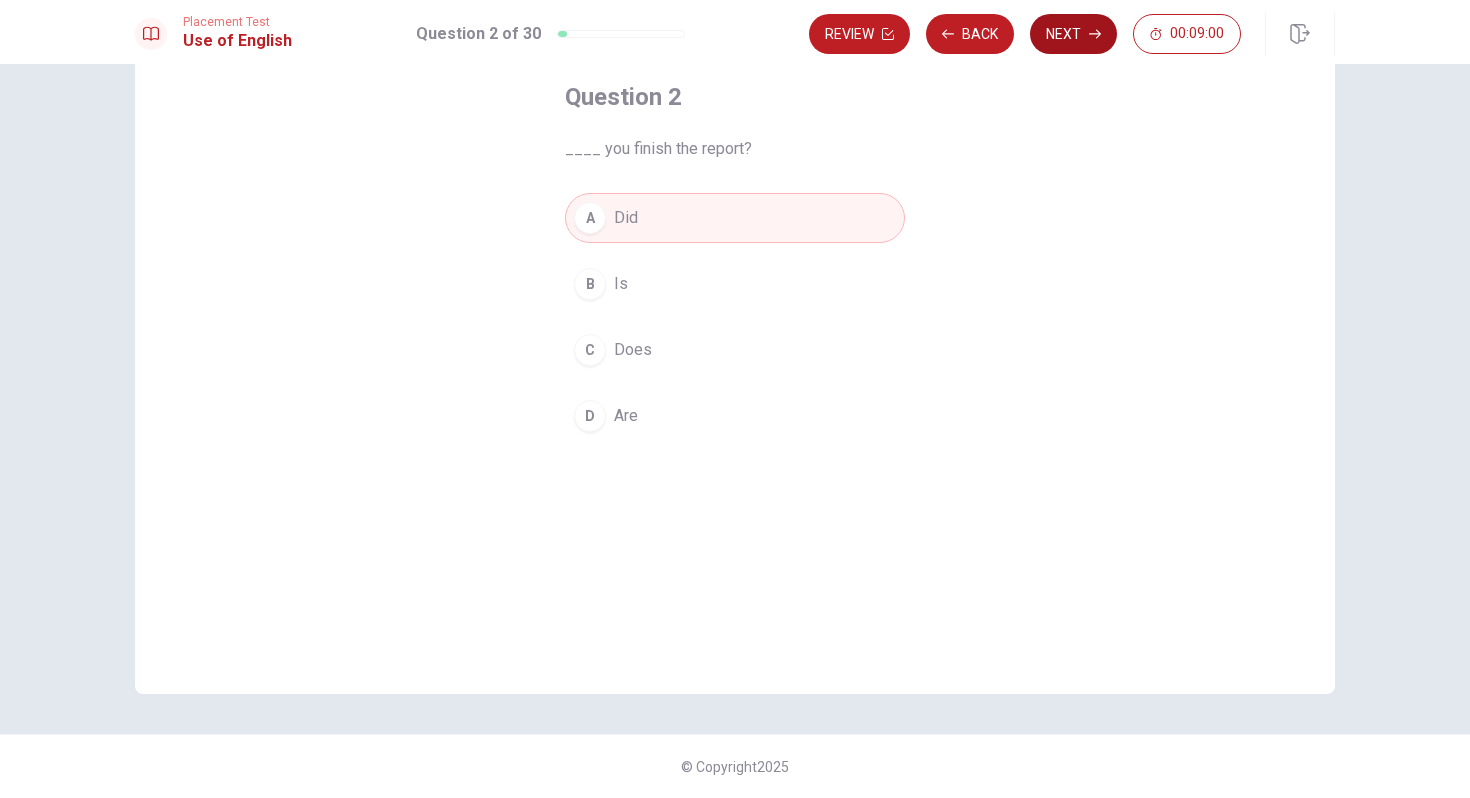 click on "Next" at bounding box center [1073, 34] 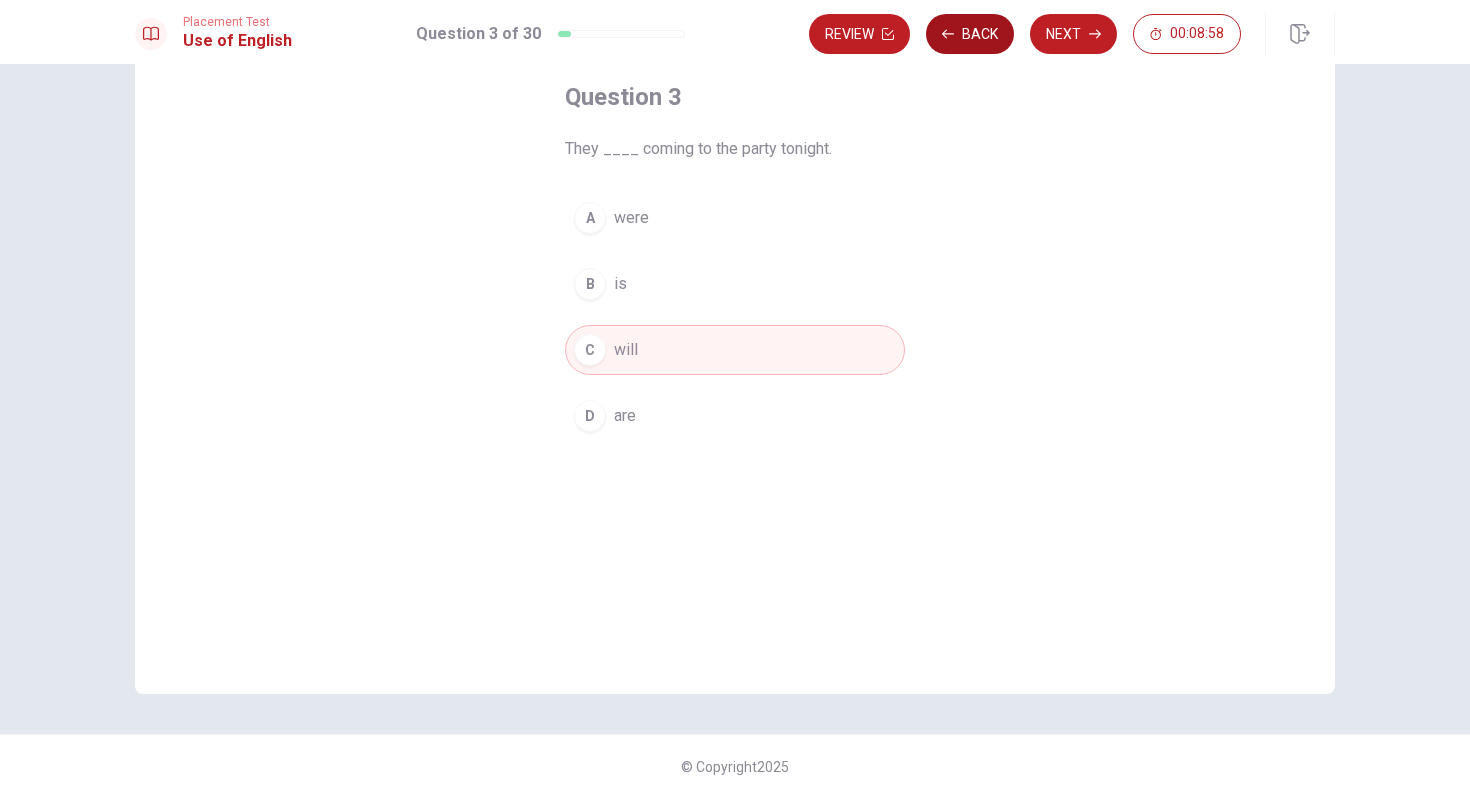 click on "Back" at bounding box center [970, 34] 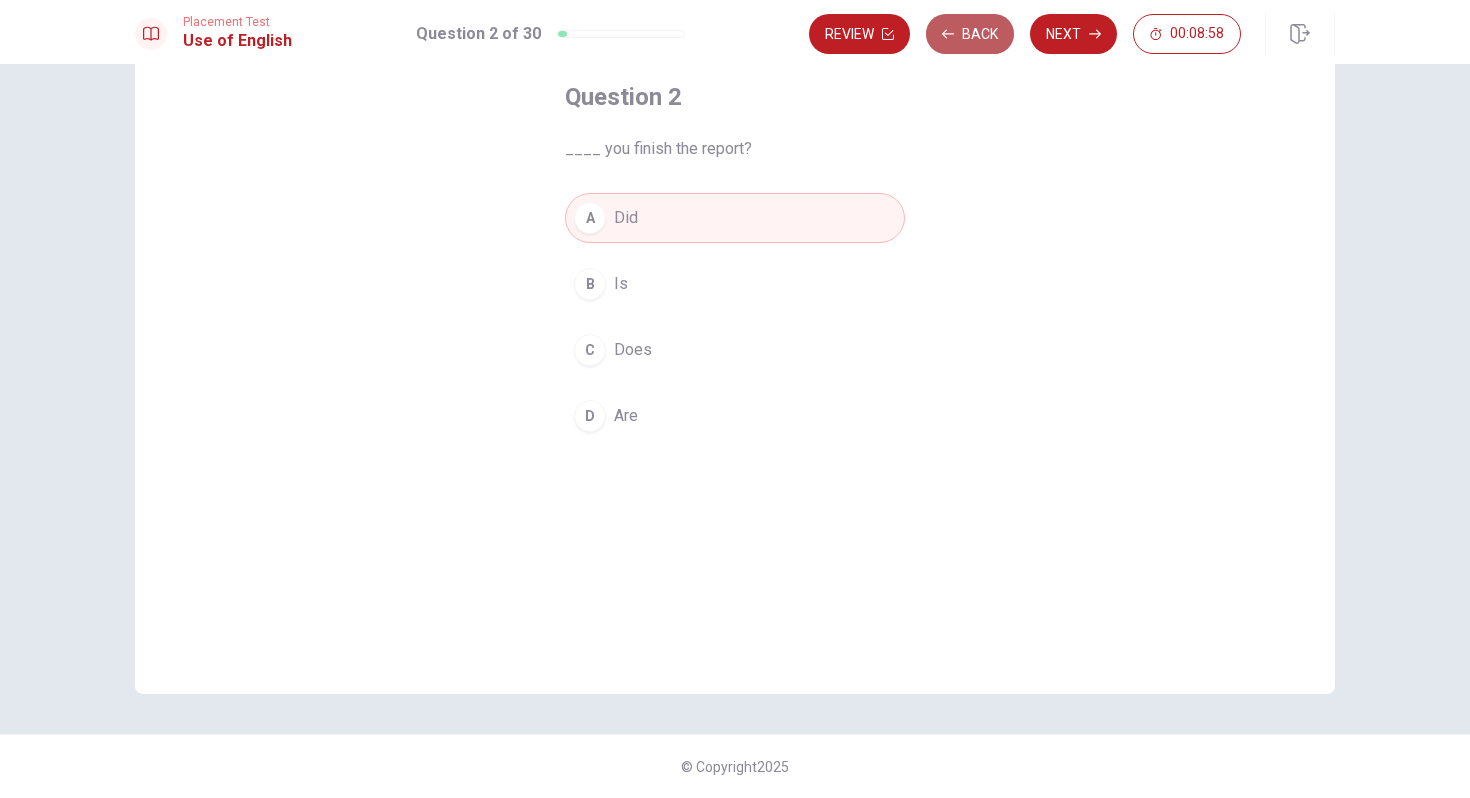 click on "Back" at bounding box center (970, 34) 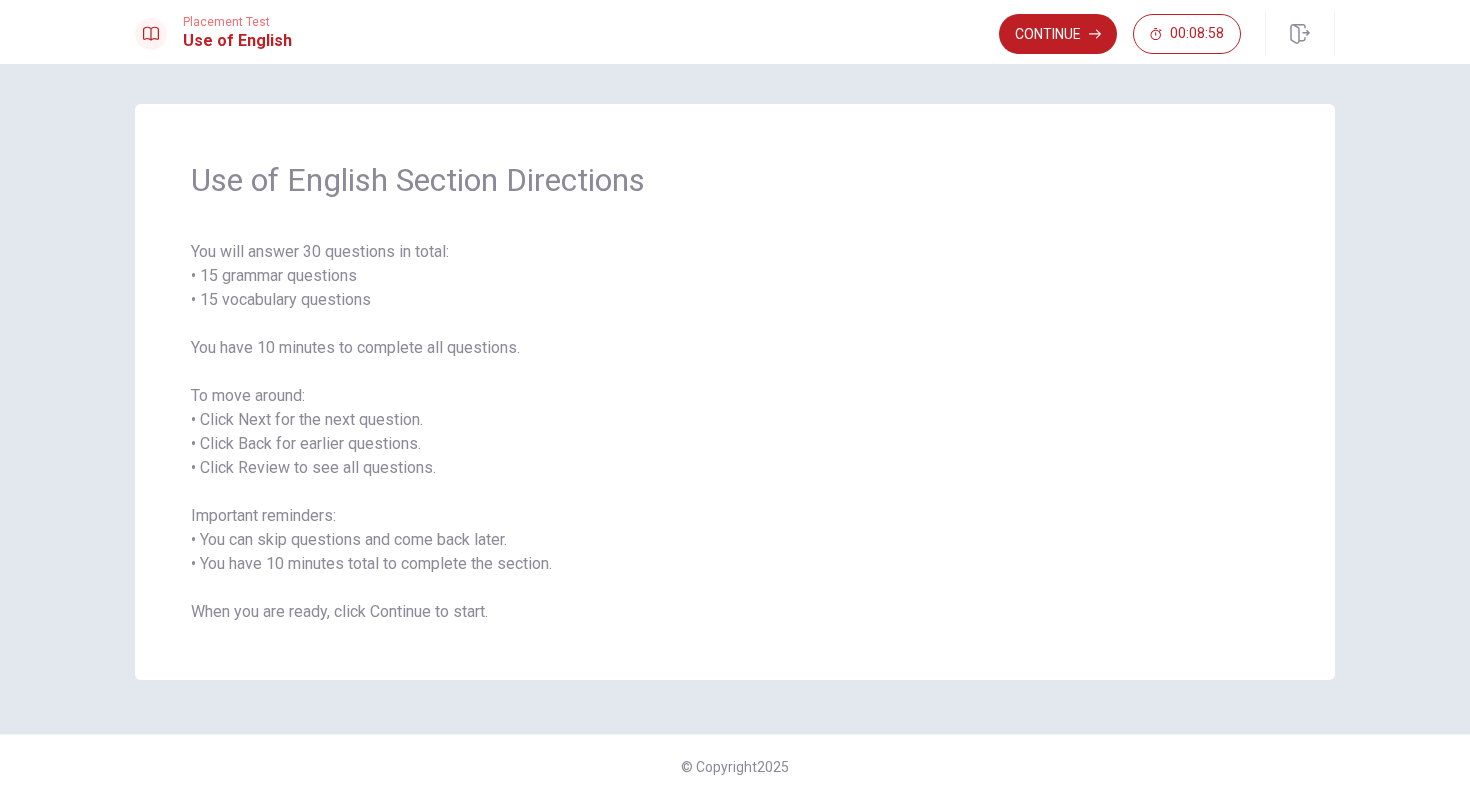 scroll, scrollTop: 0, scrollLeft: 0, axis: both 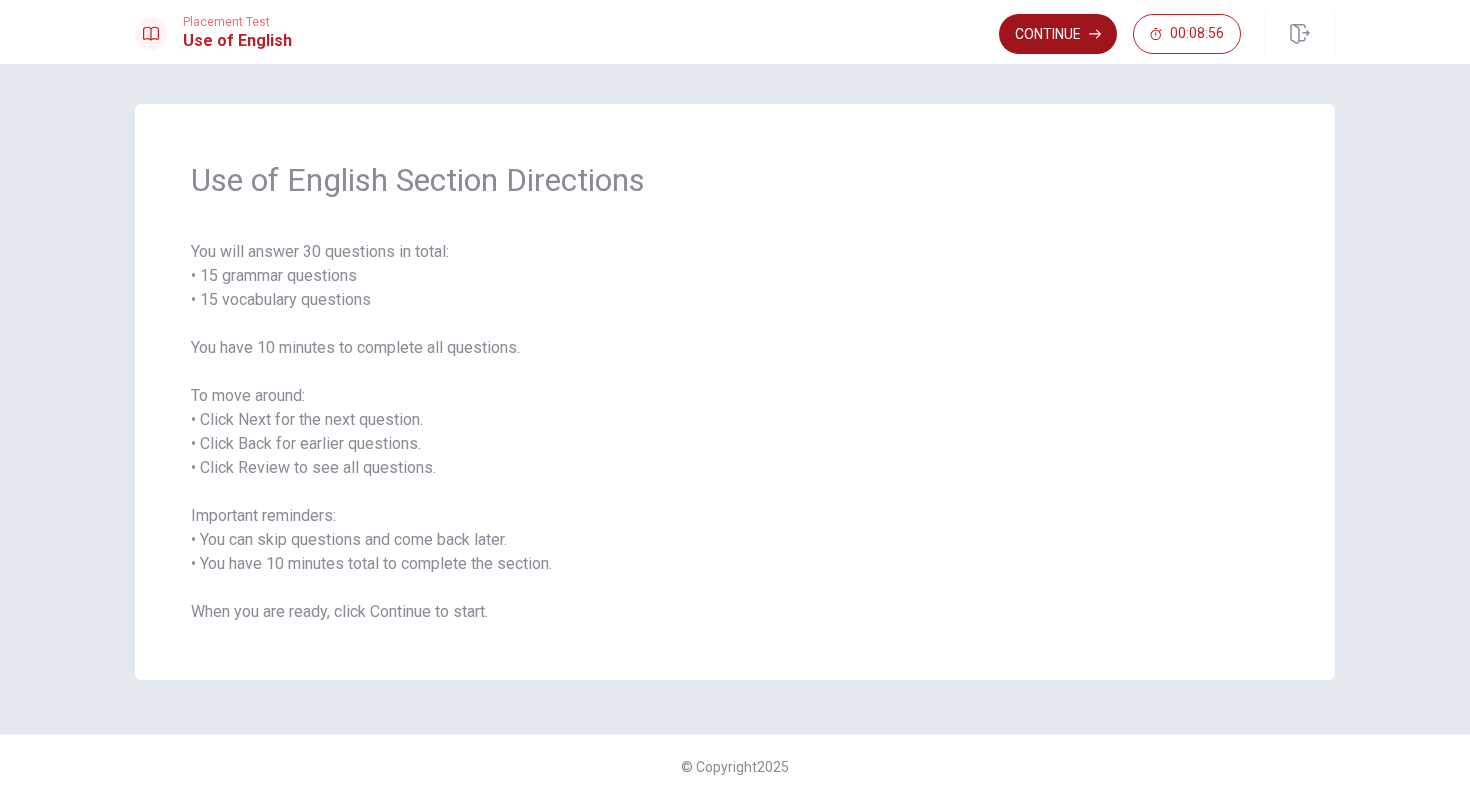 click on "Continue" at bounding box center [1058, 34] 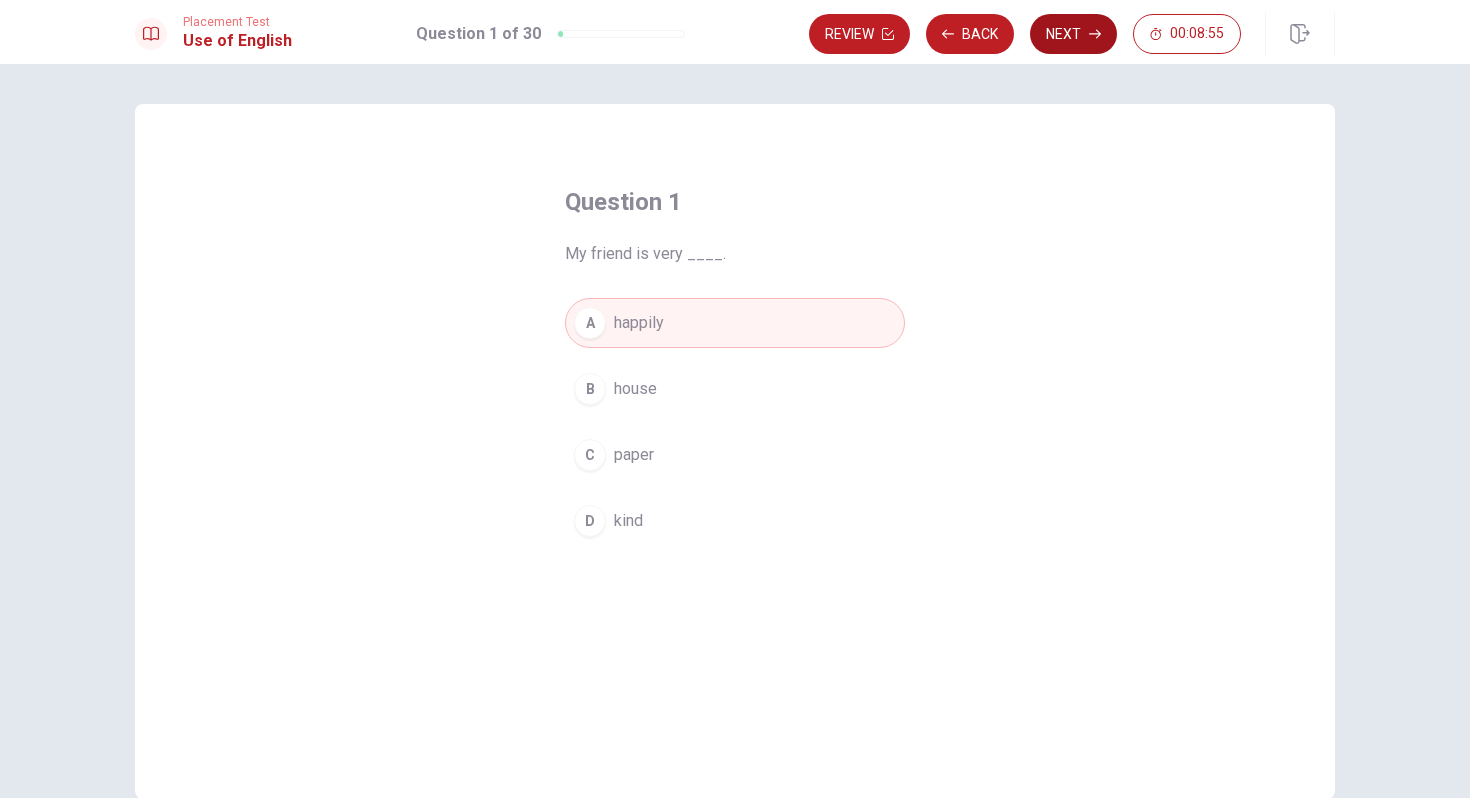 click 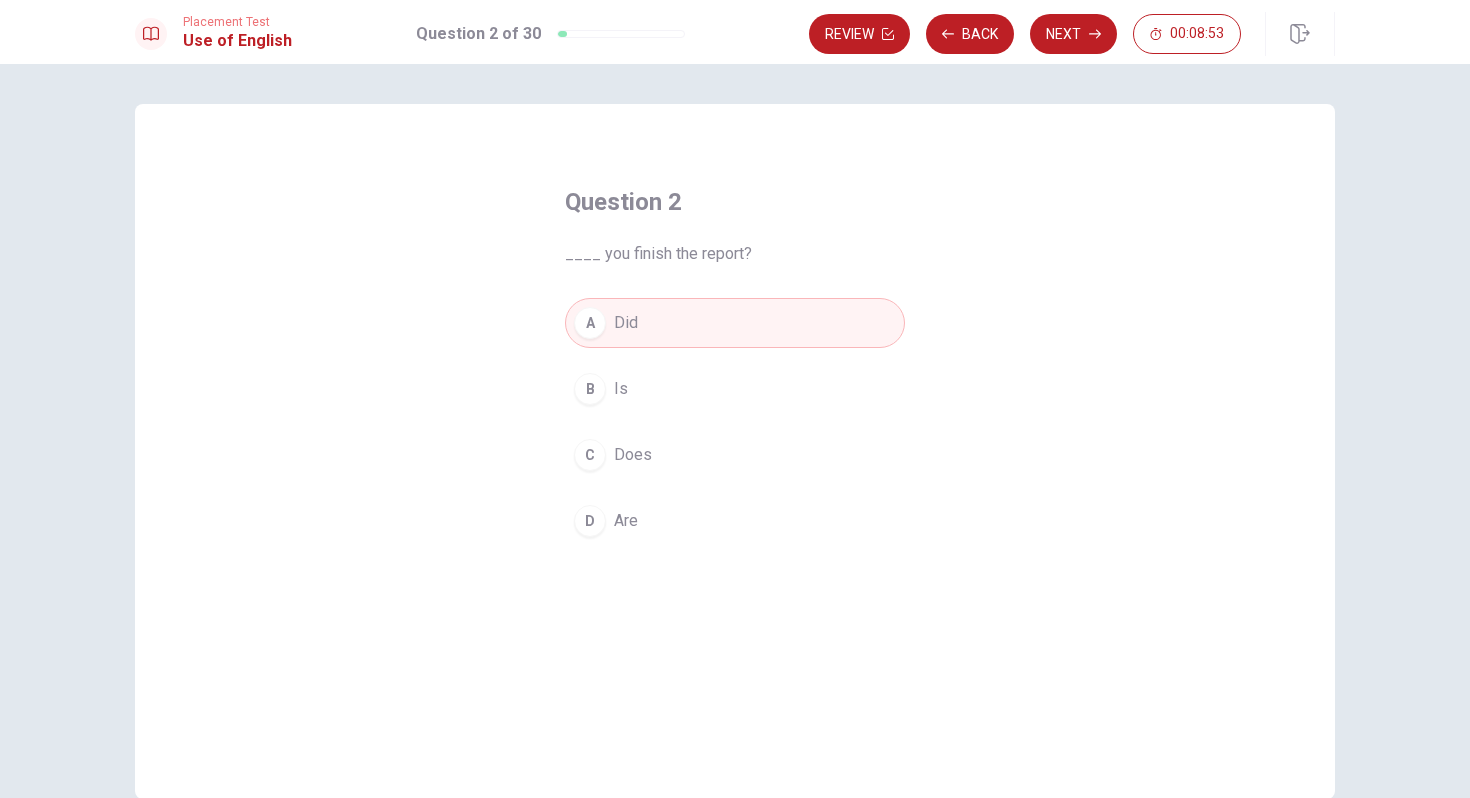 click on "D Are" at bounding box center (735, 521) 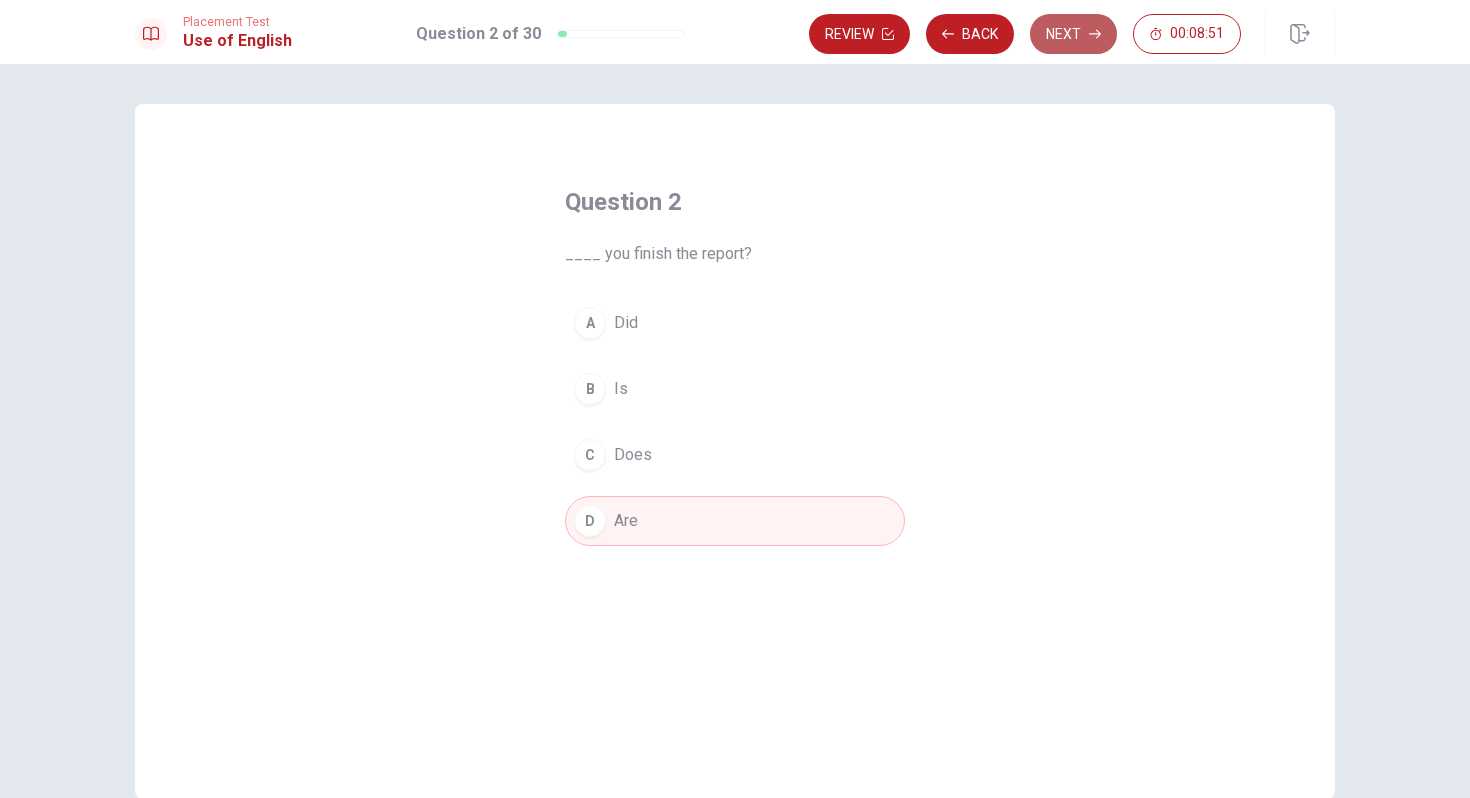 click on "Next" at bounding box center [1073, 34] 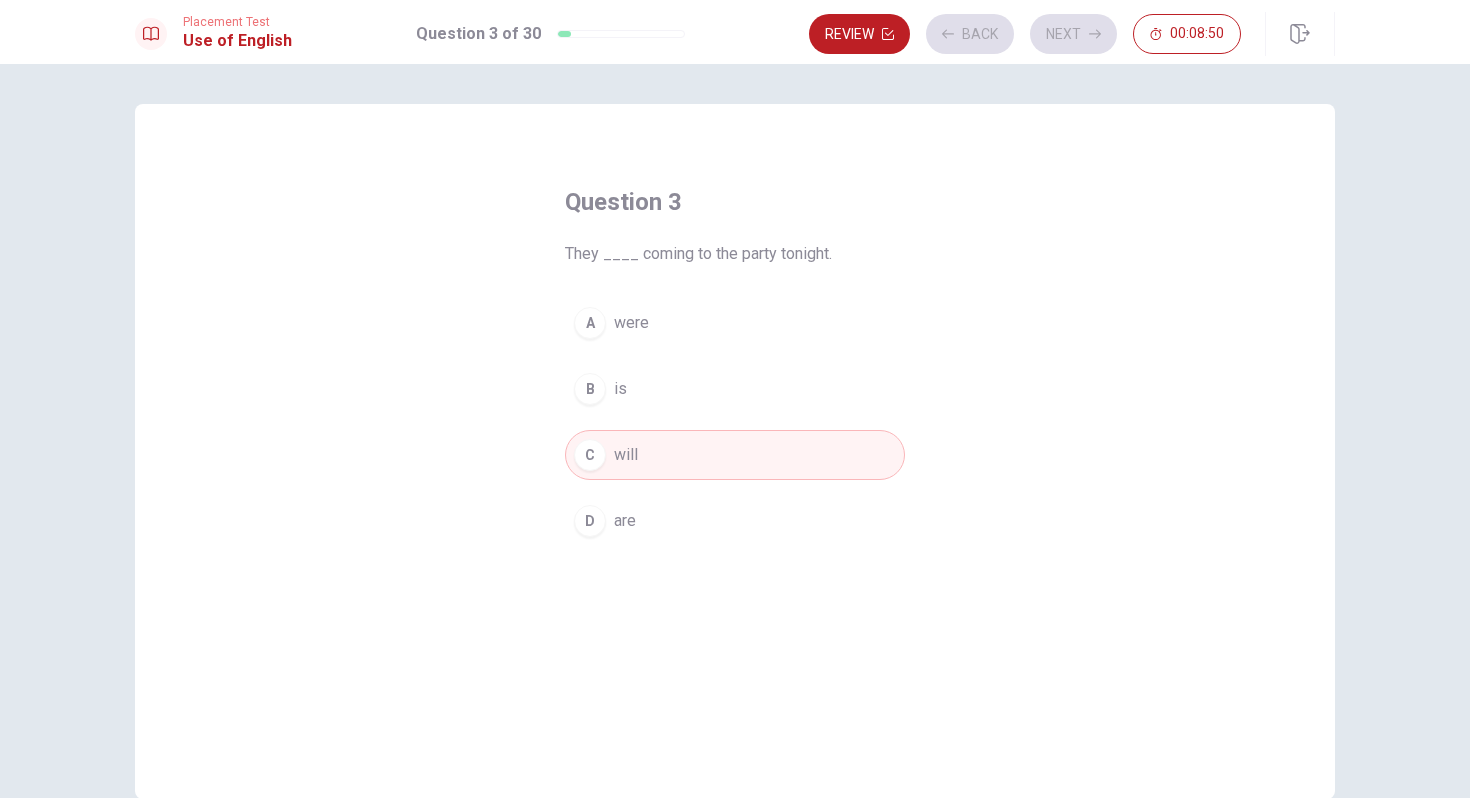 click on "Review Back Next 00:08:50" at bounding box center (1025, 34) 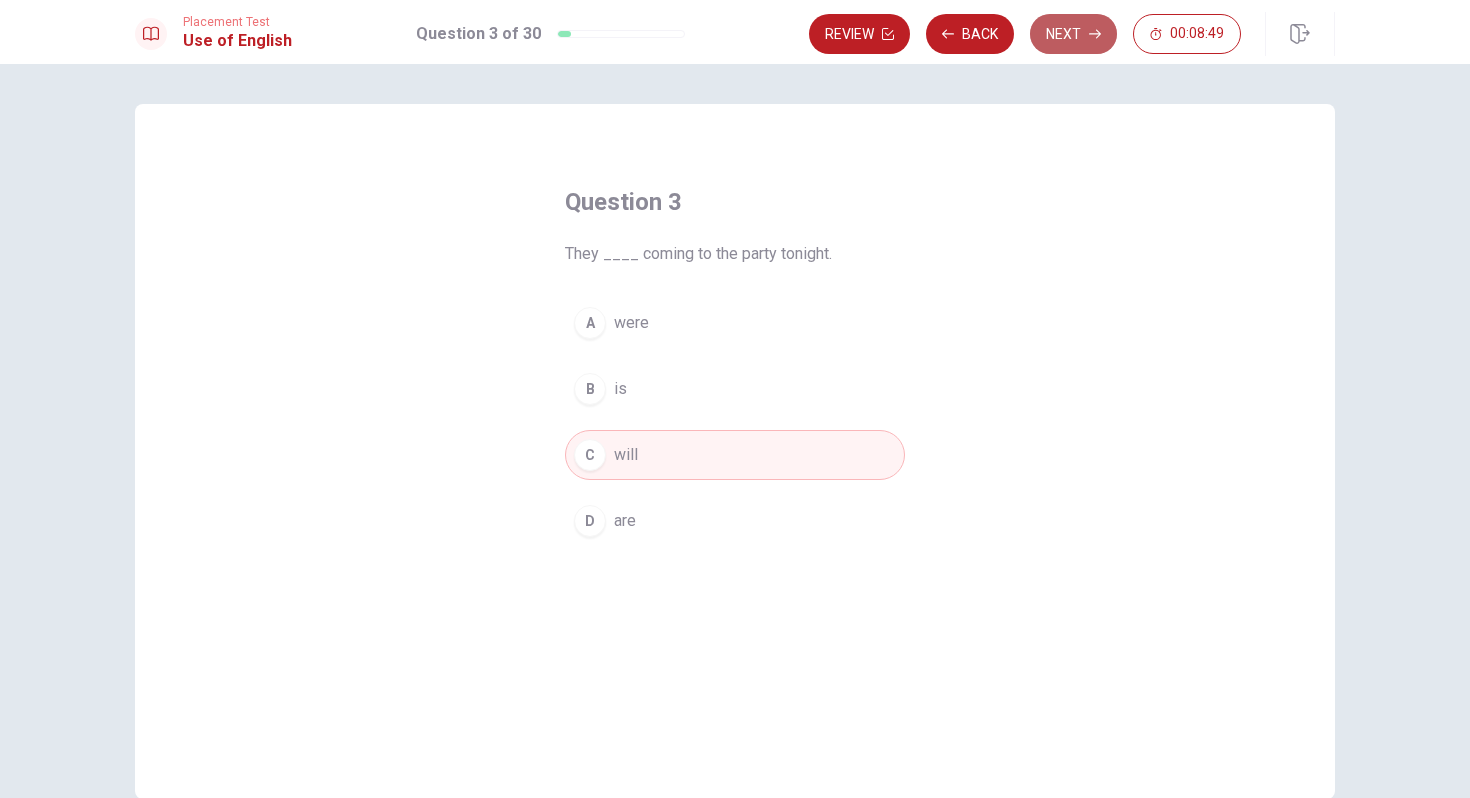 click on "Next" at bounding box center [1073, 34] 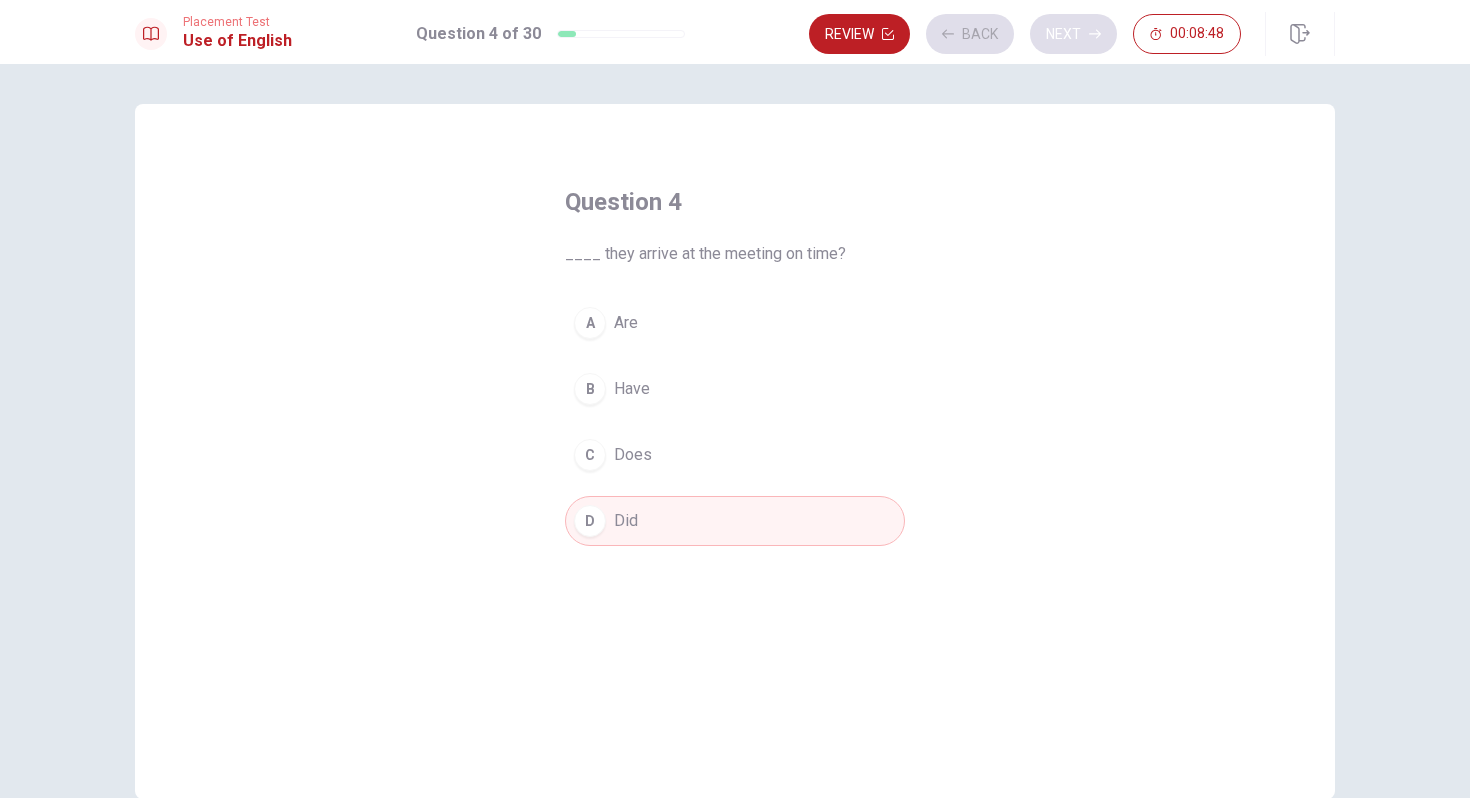 click on "Review Back Next 00:08:48" at bounding box center [1025, 34] 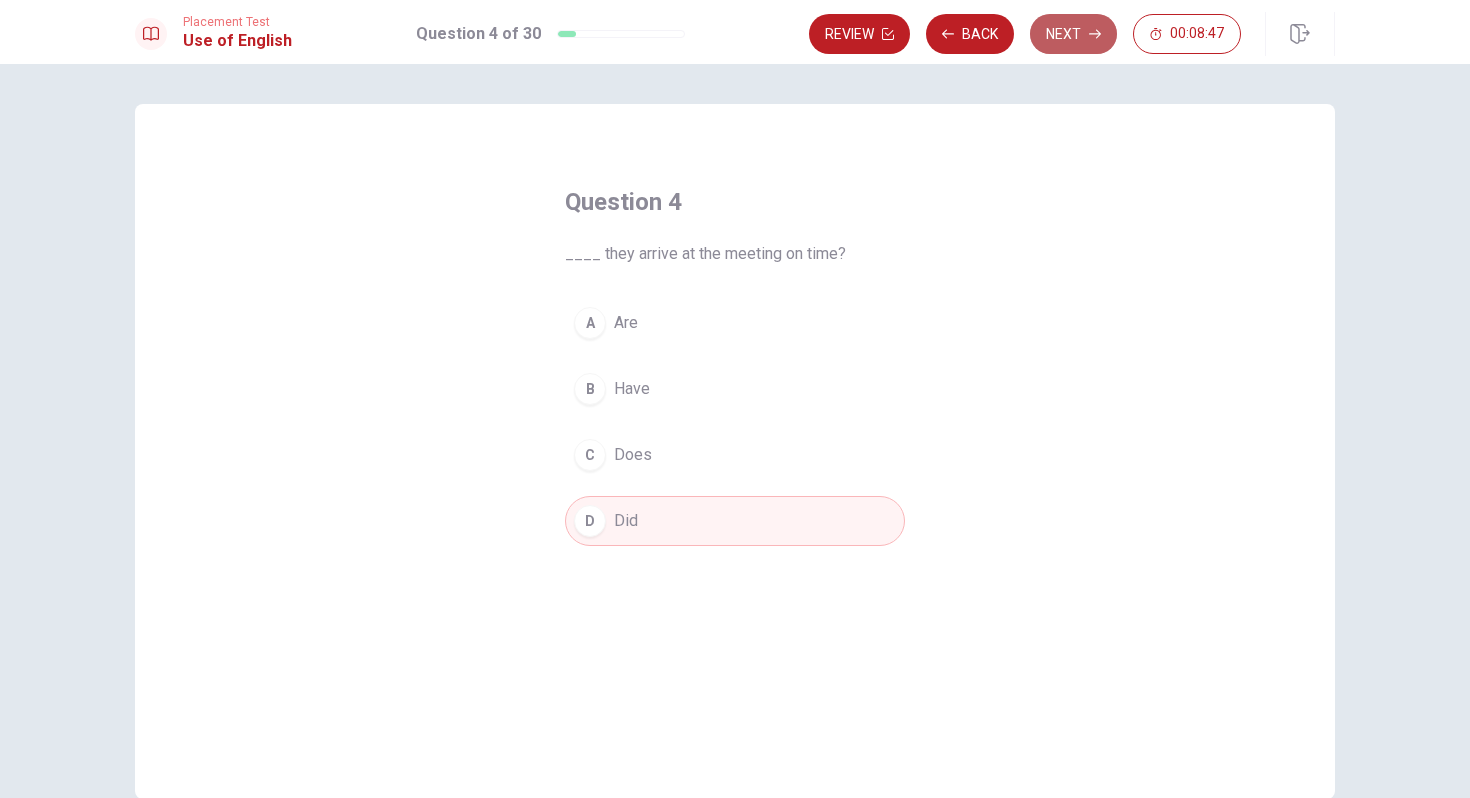 click on "Next" at bounding box center [1073, 34] 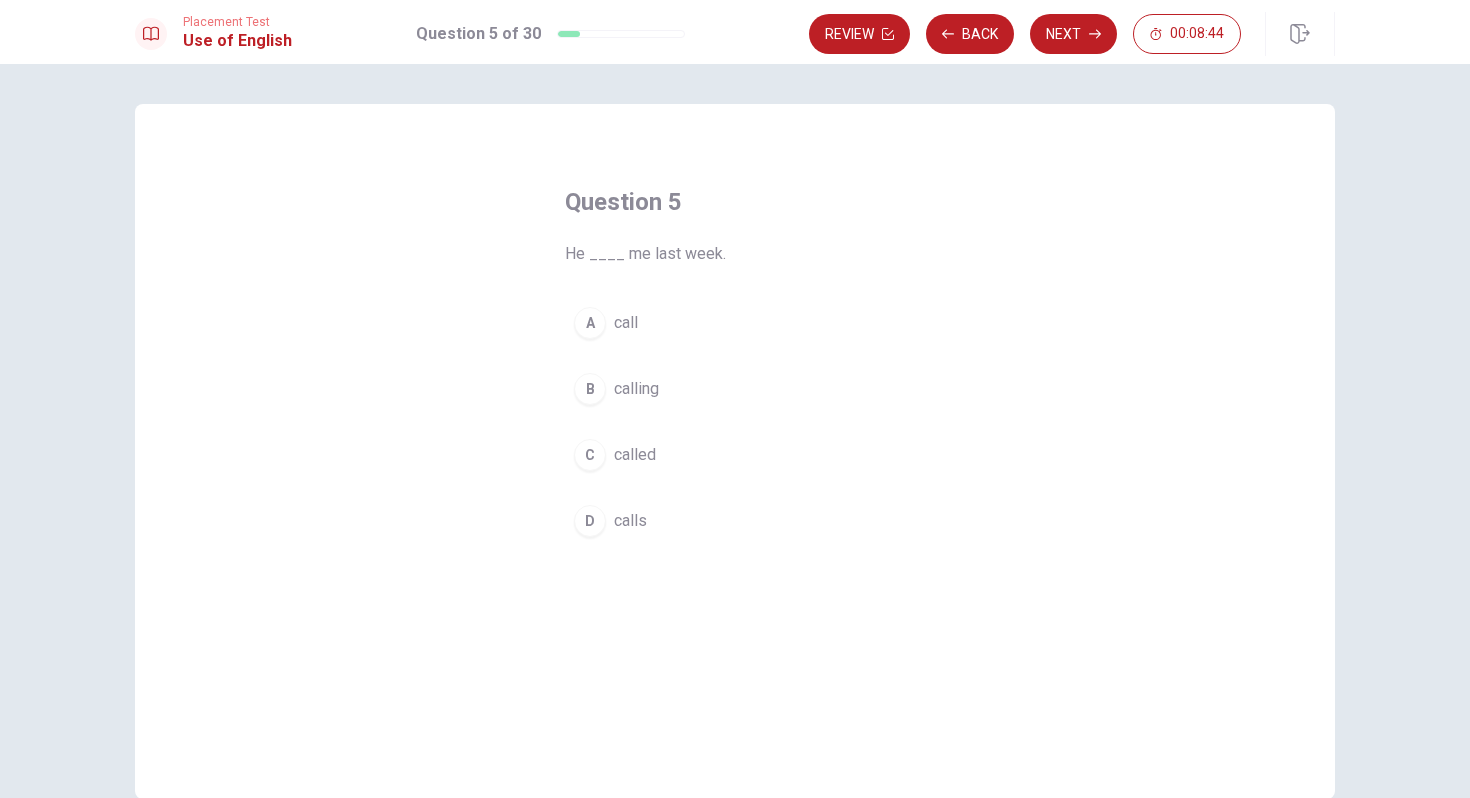 click on "D calls" at bounding box center (735, 521) 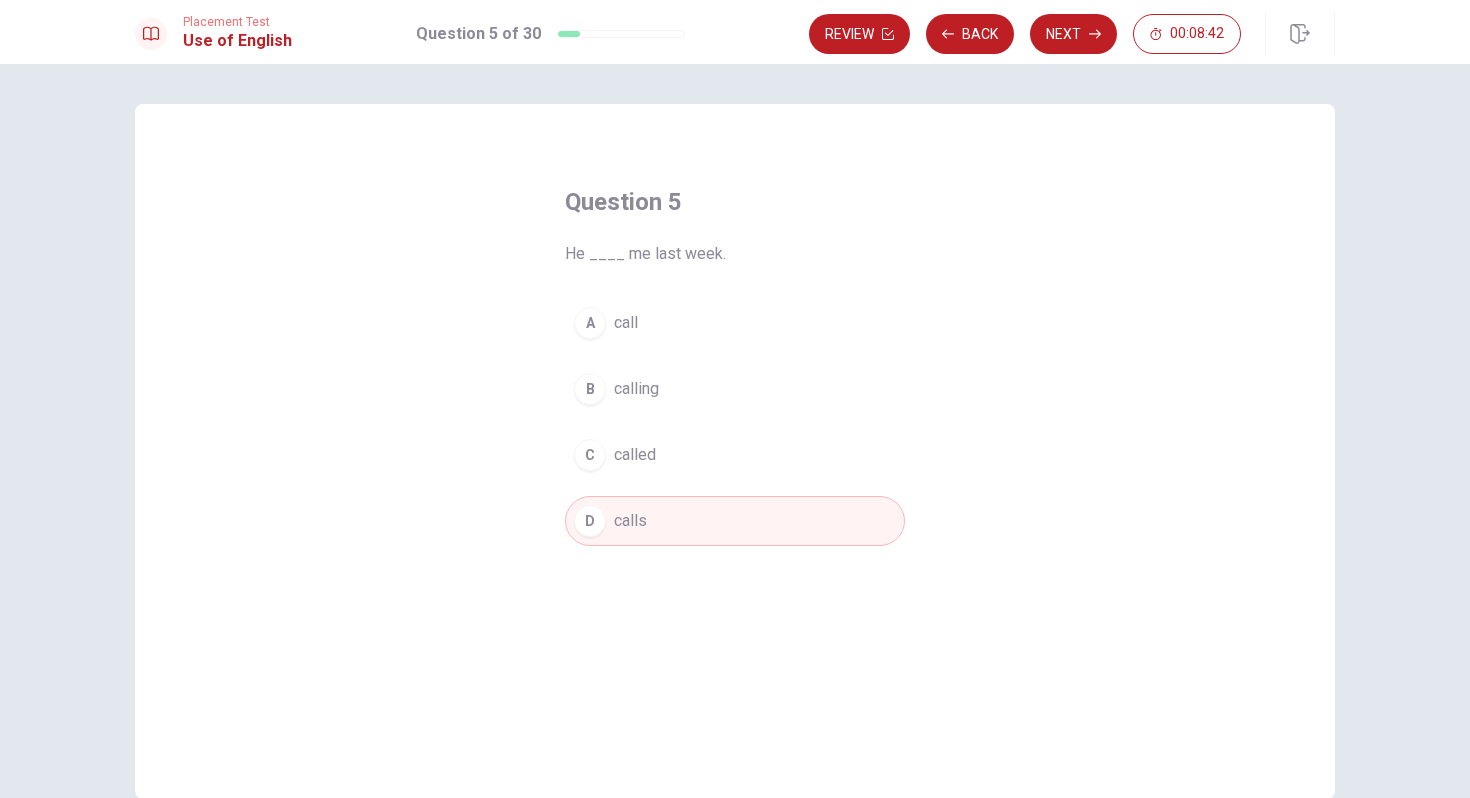 click on "called" at bounding box center (635, 455) 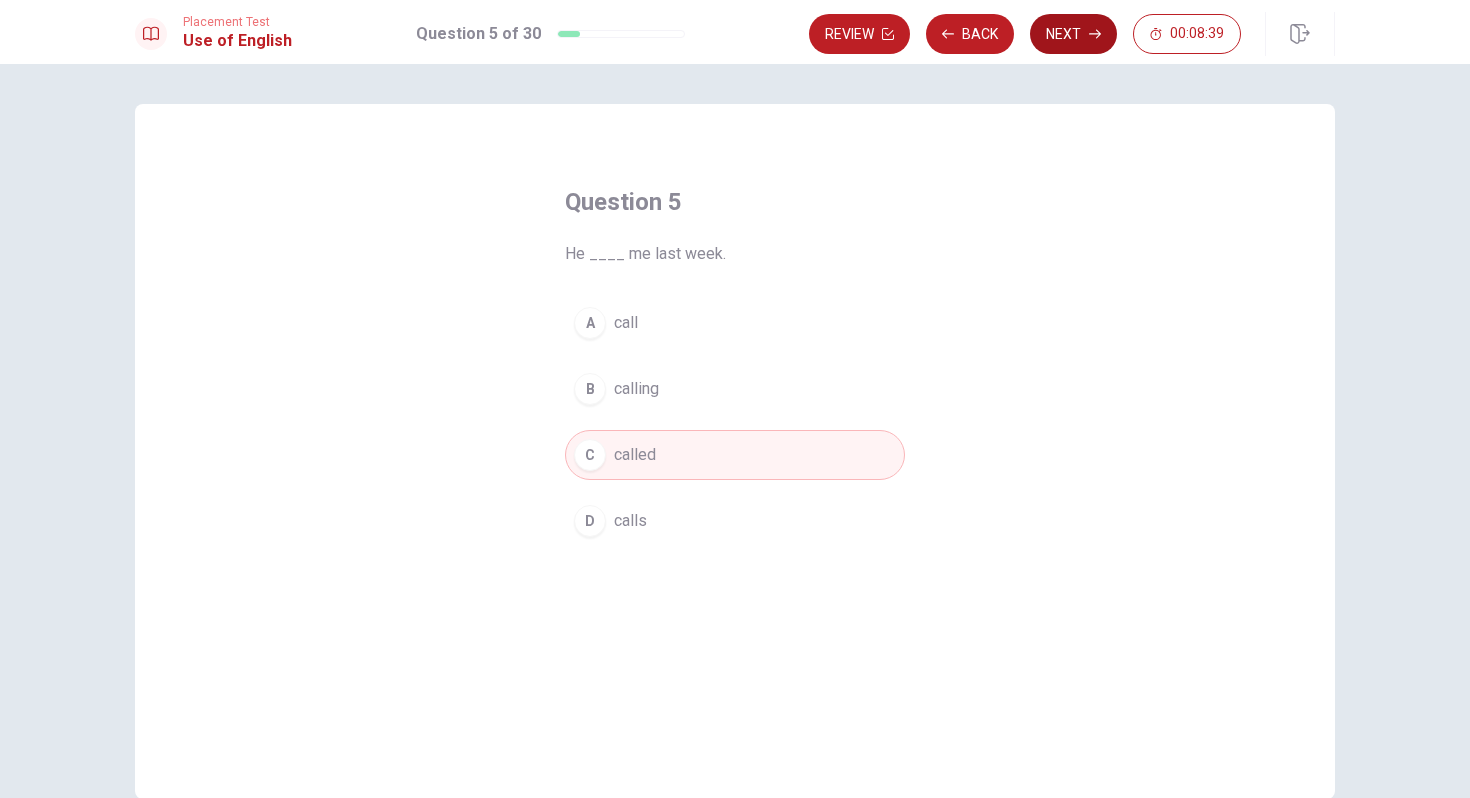 click on "Next" at bounding box center [1073, 34] 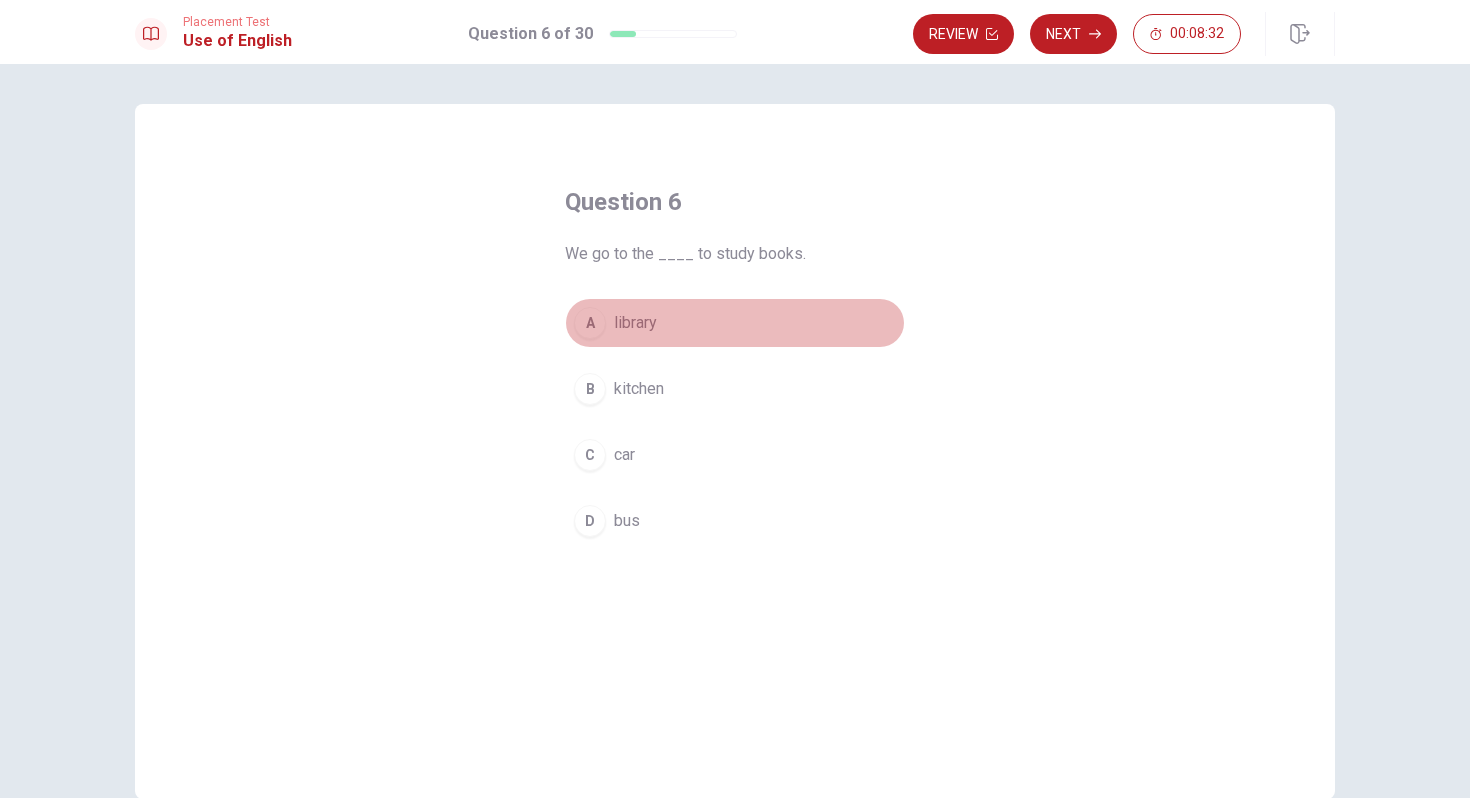 click on "library" at bounding box center [635, 323] 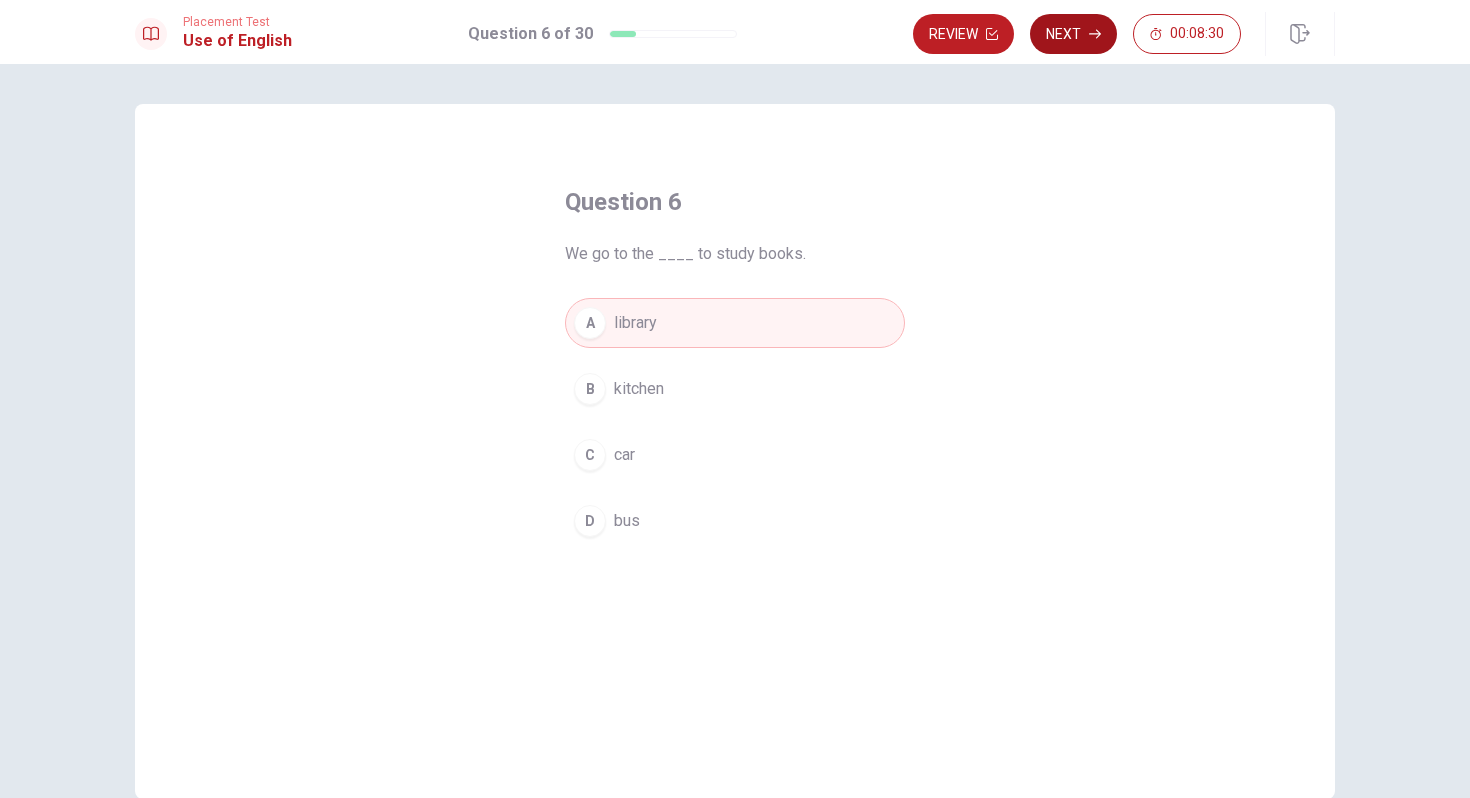 click on "Next" at bounding box center (1073, 34) 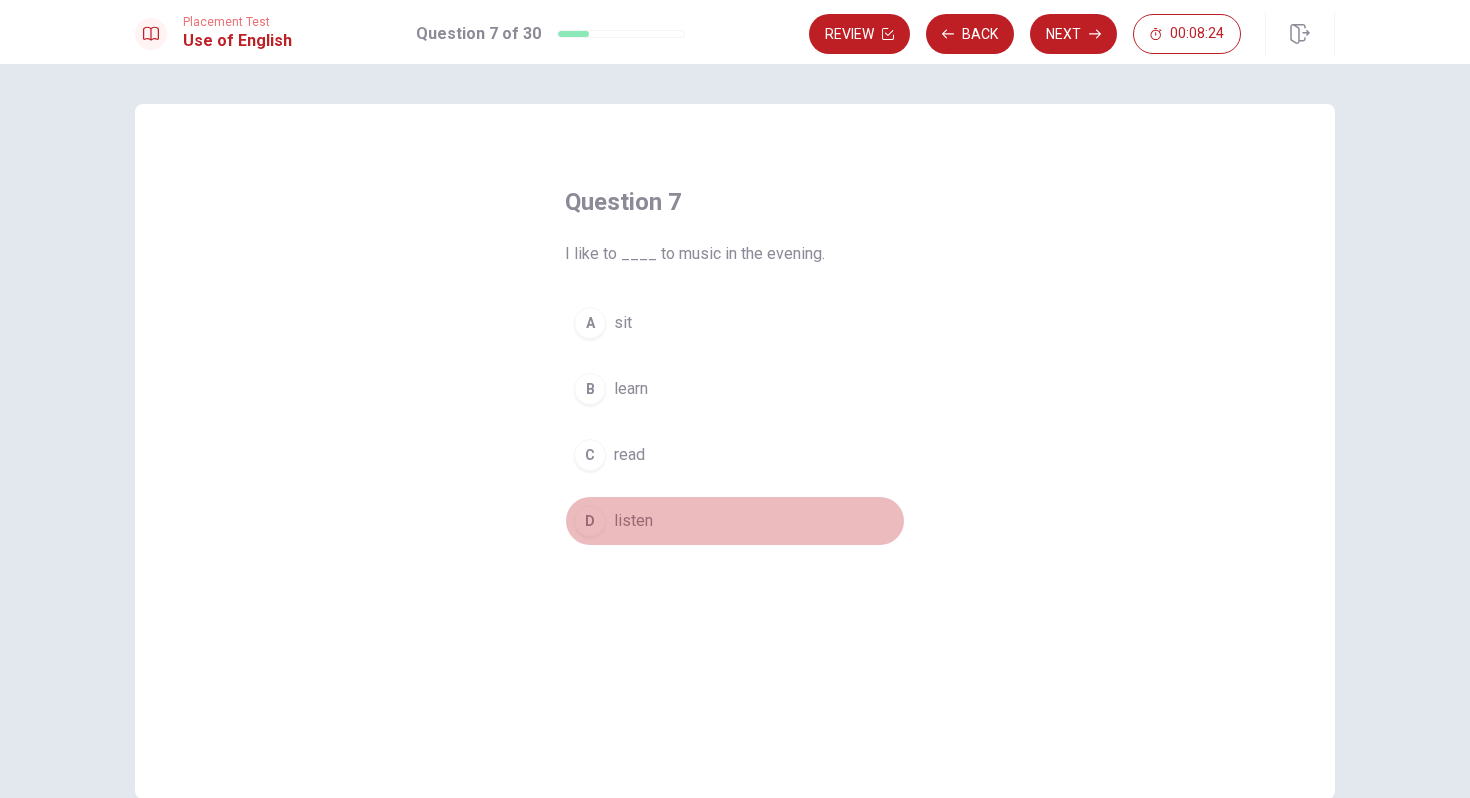 click on "listen" at bounding box center (633, 521) 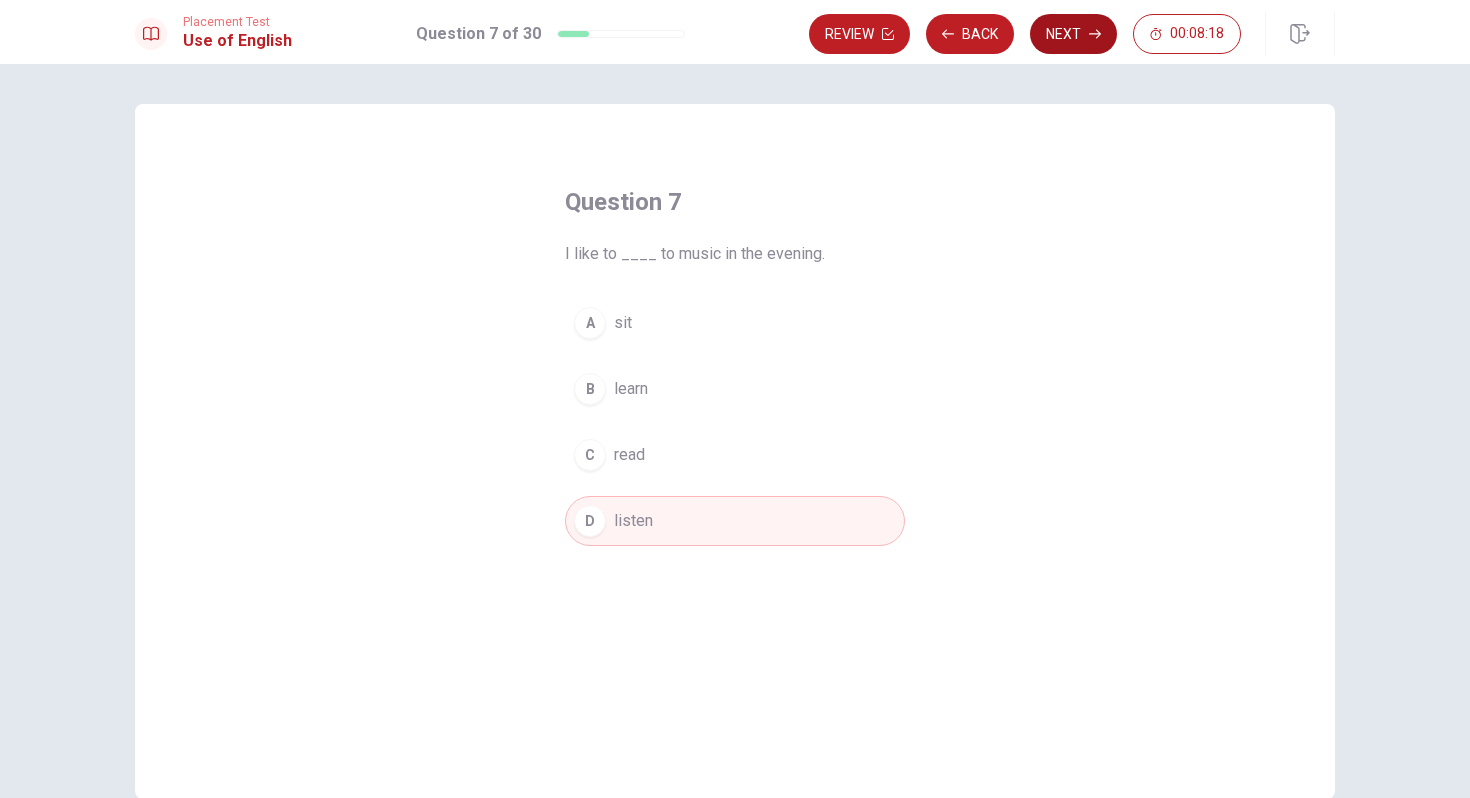 click on "Next" at bounding box center (1073, 34) 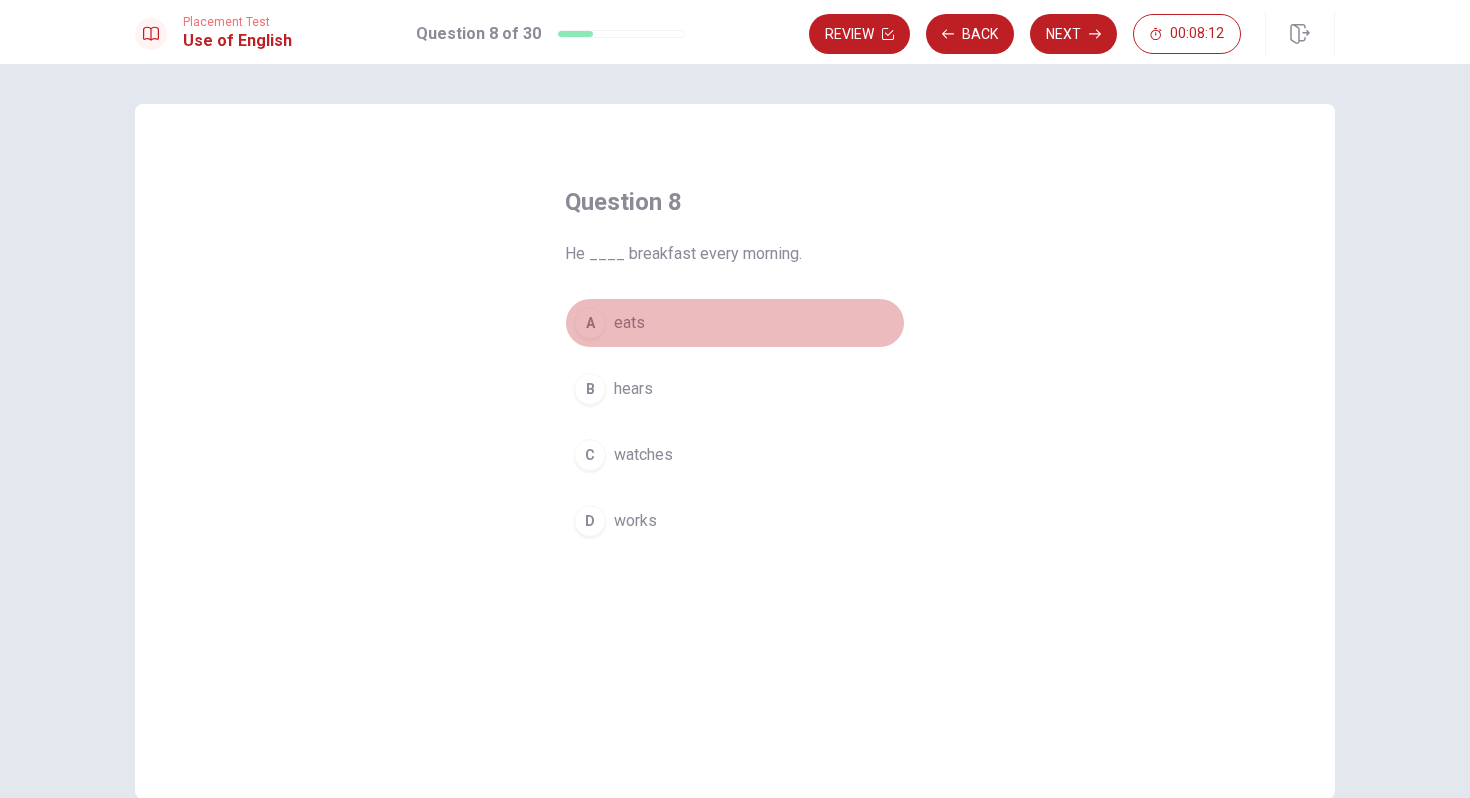 click on "eats" at bounding box center [629, 323] 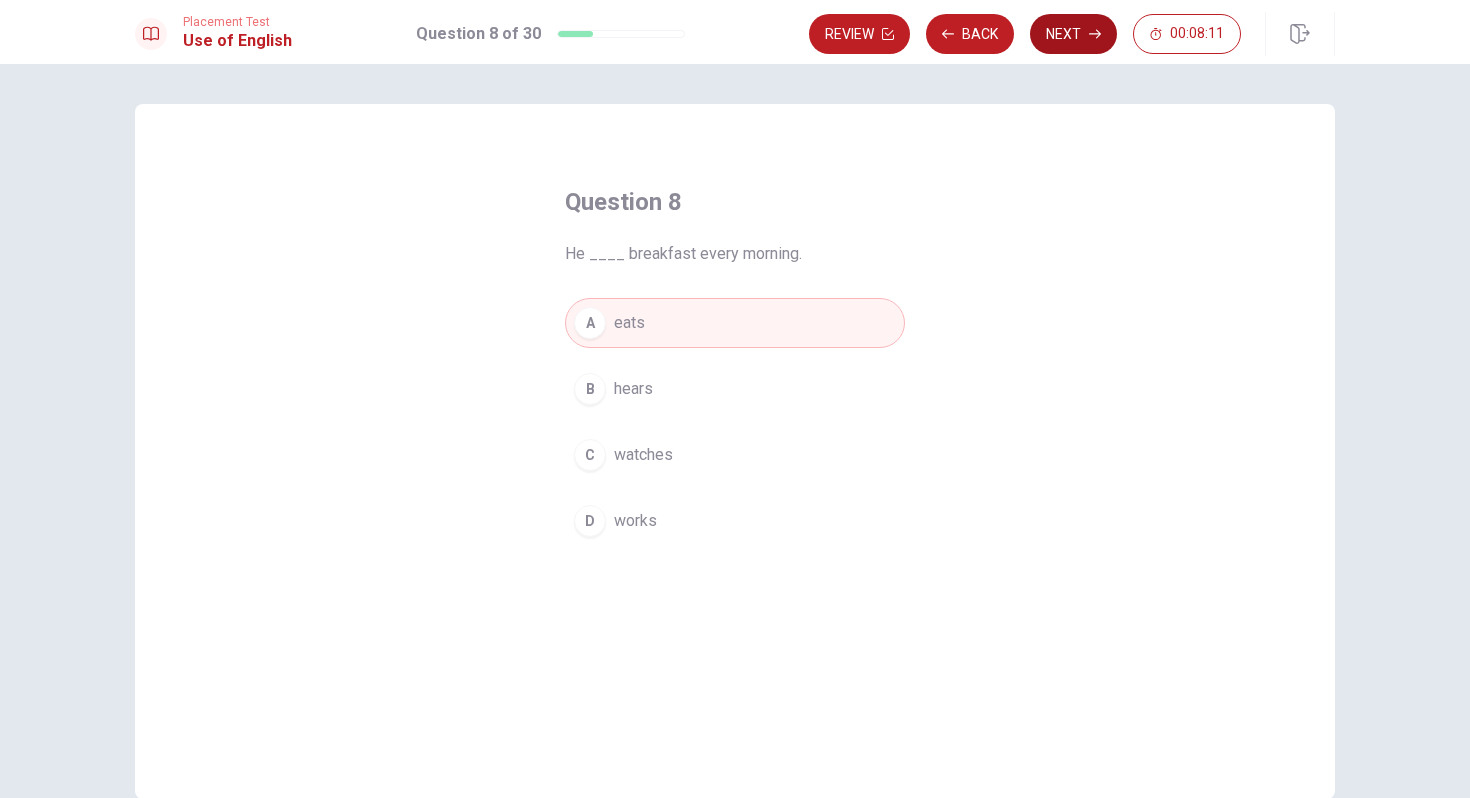 click on "Next" at bounding box center (1073, 34) 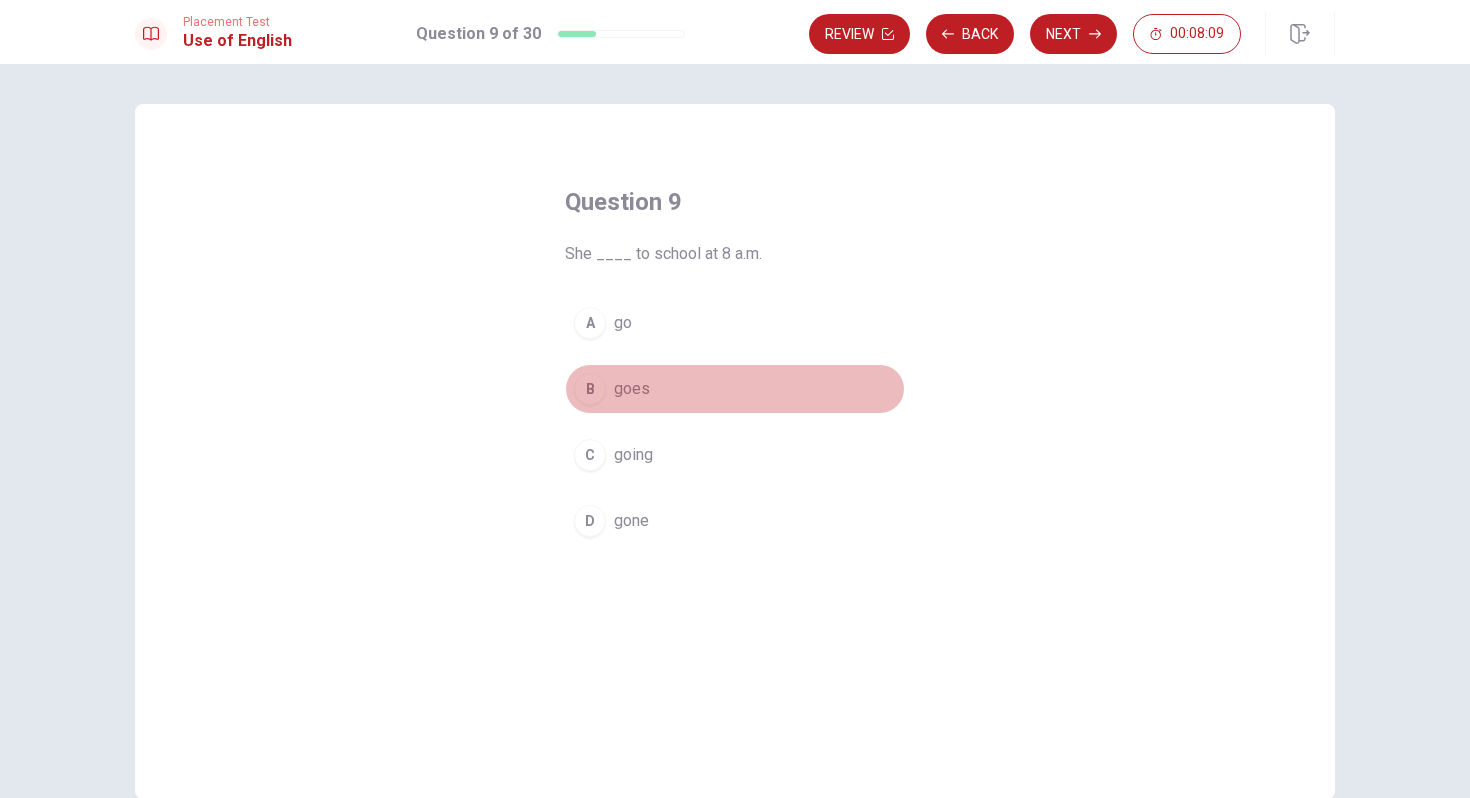 click on "goes" at bounding box center [632, 389] 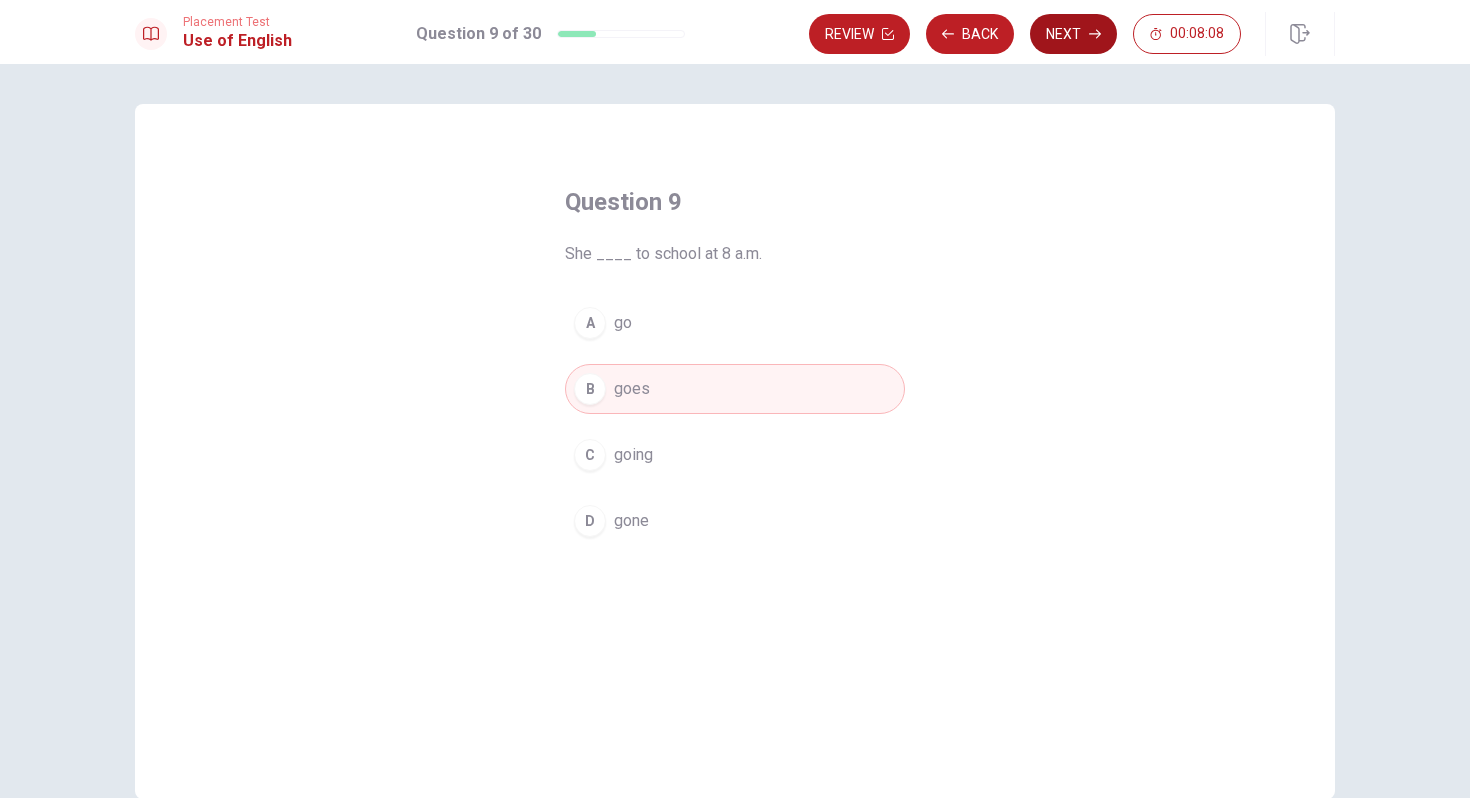 click on "Next" at bounding box center [1073, 34] 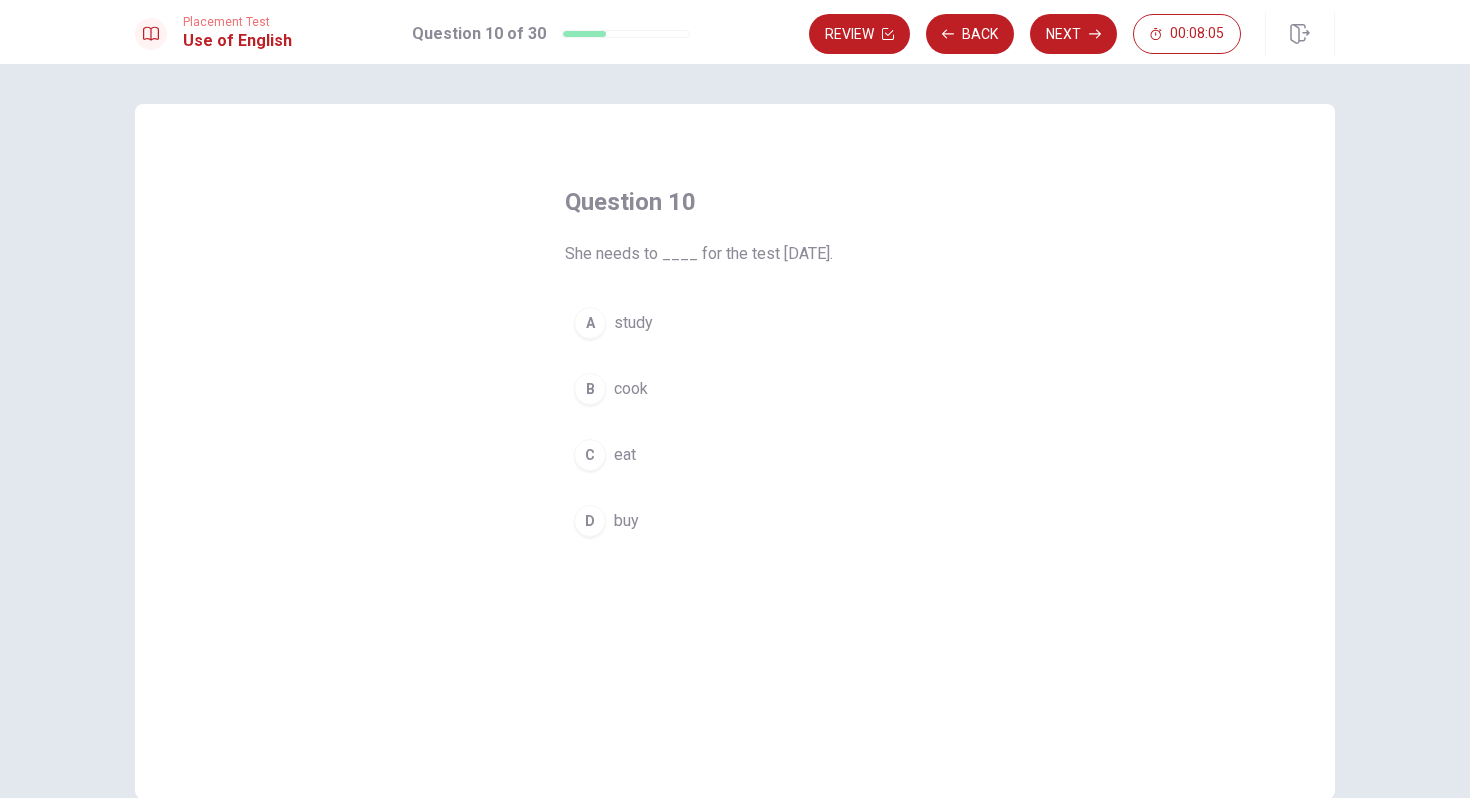 click on "study" at bounding box center [633, 323] 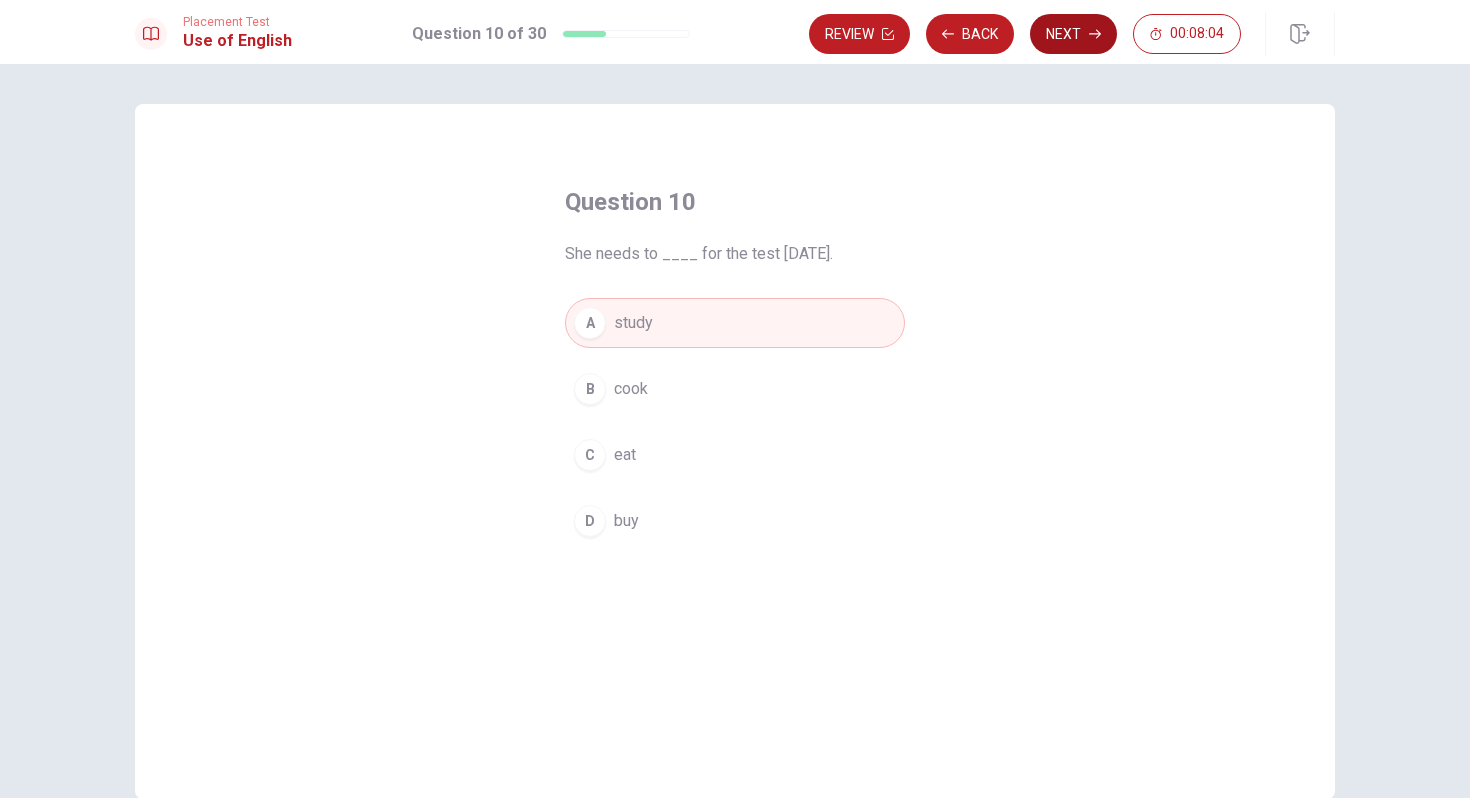 click 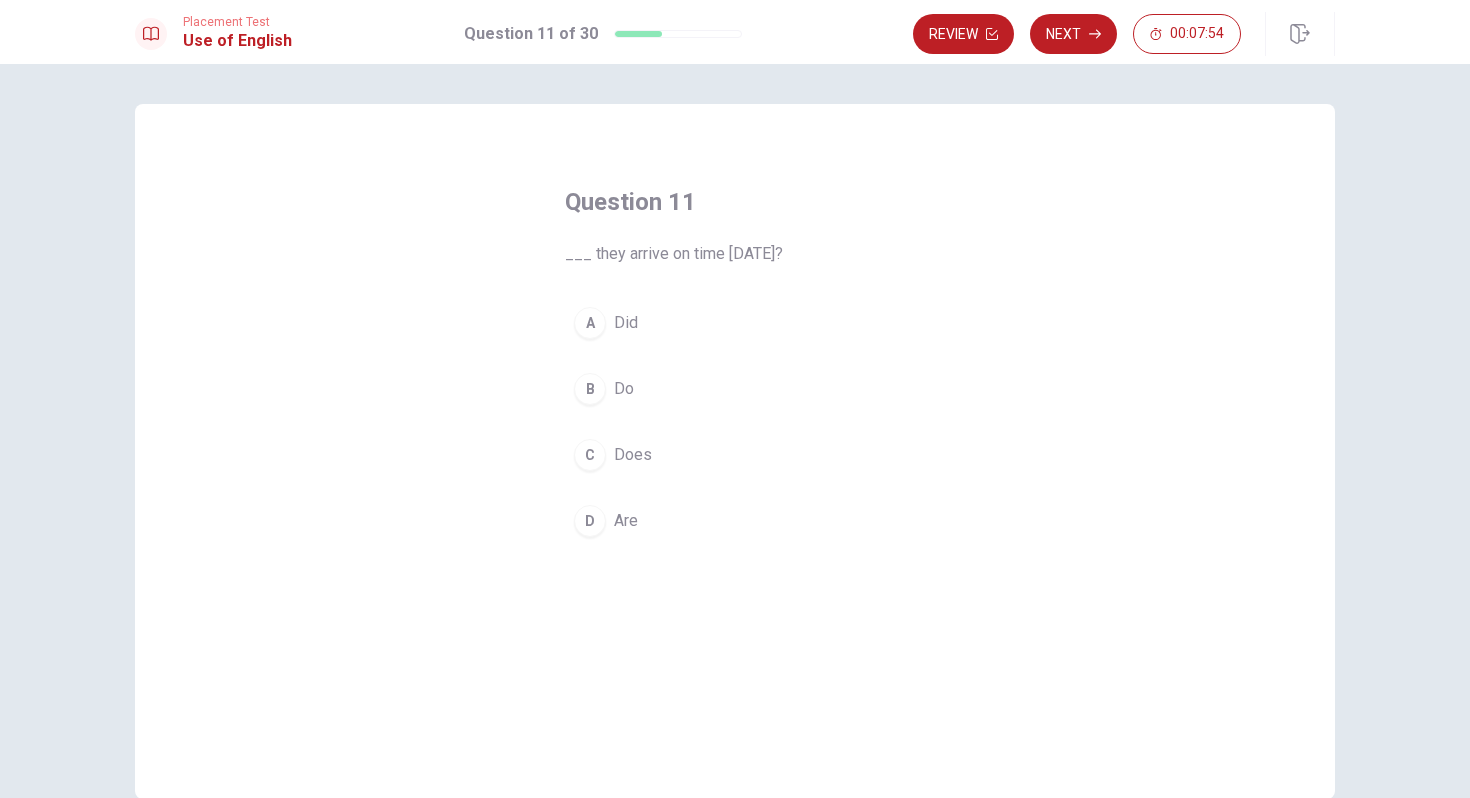 click on "Did" at bounding box center (626, 323) 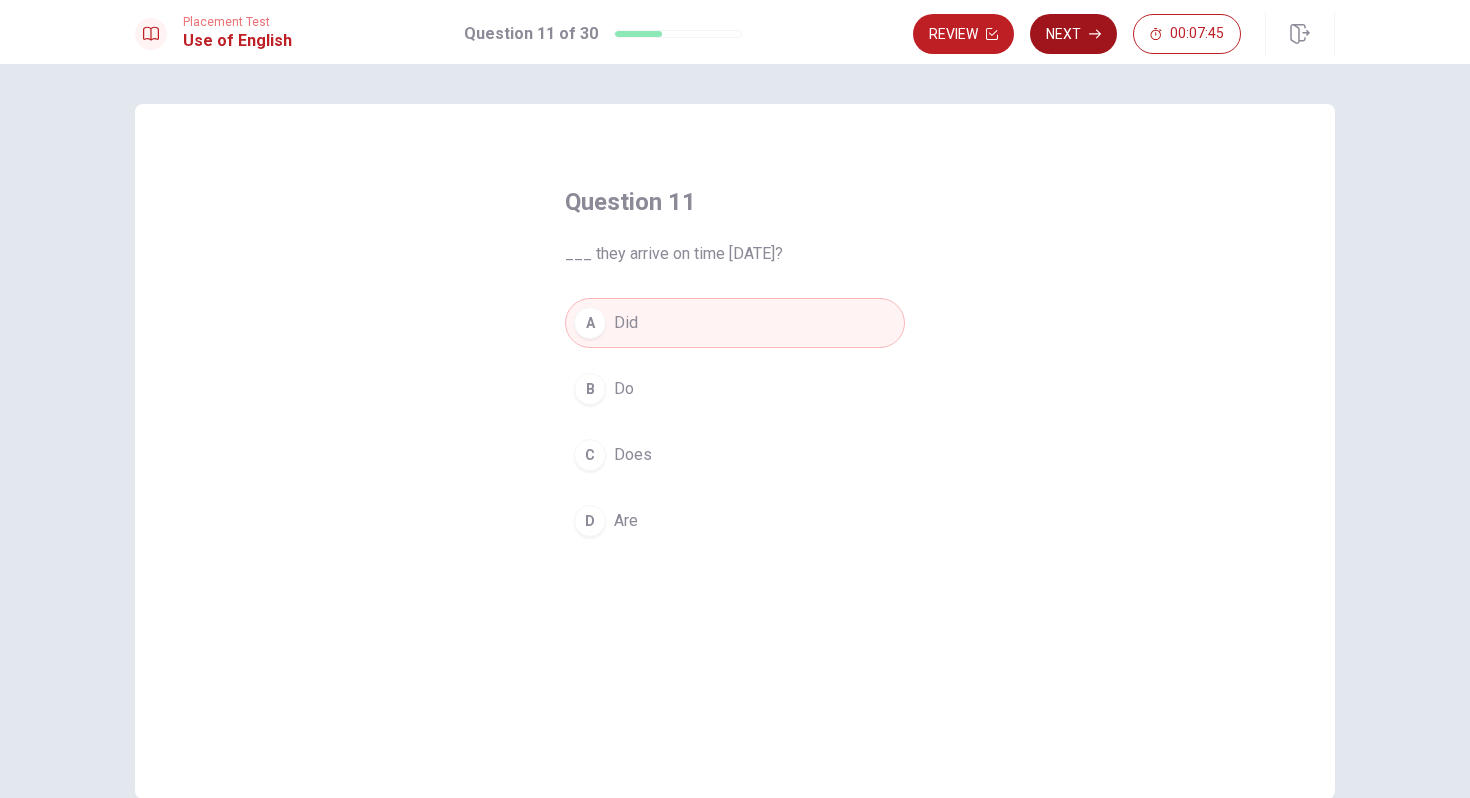 click 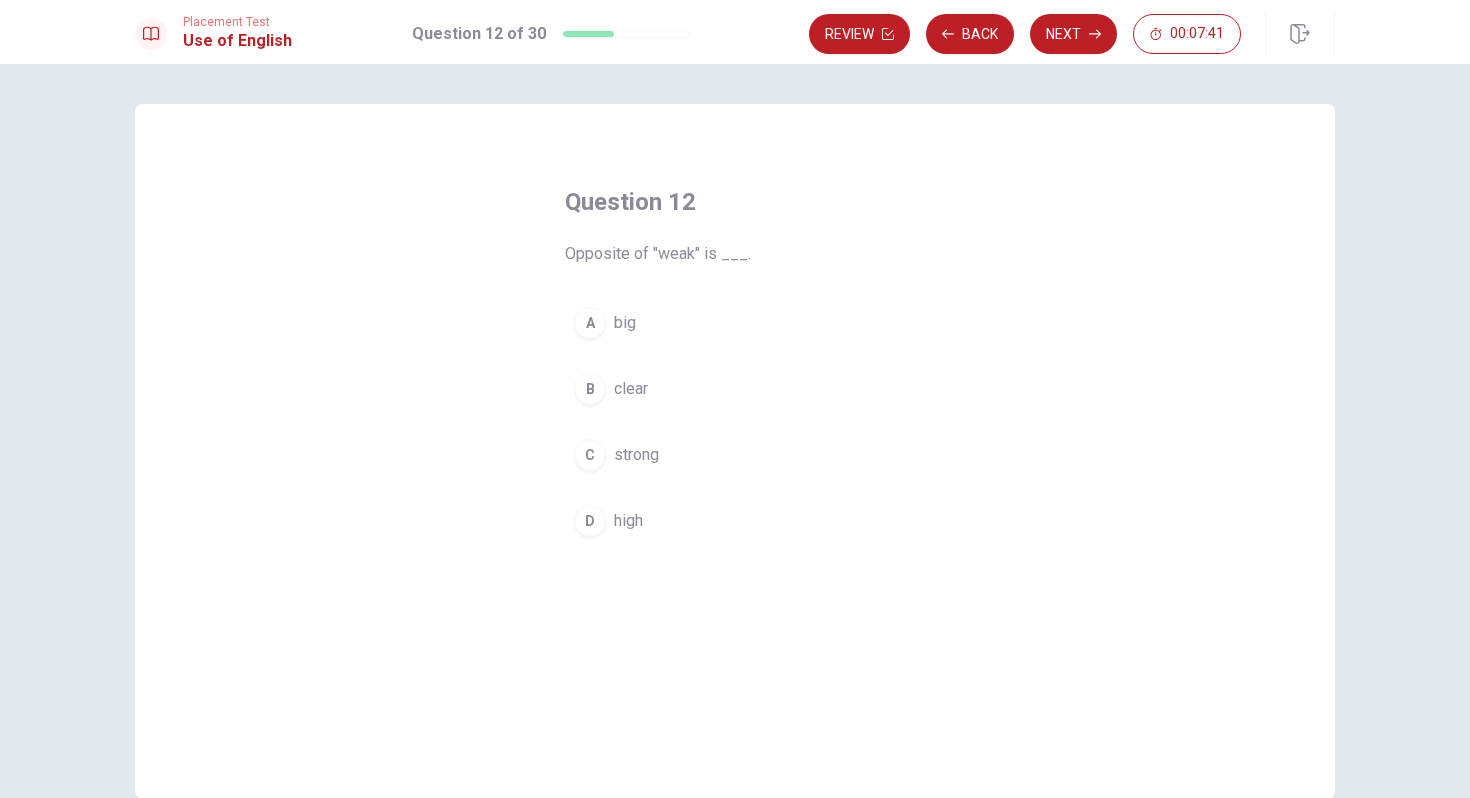 click on "strong" at bounding box center [636, 455] 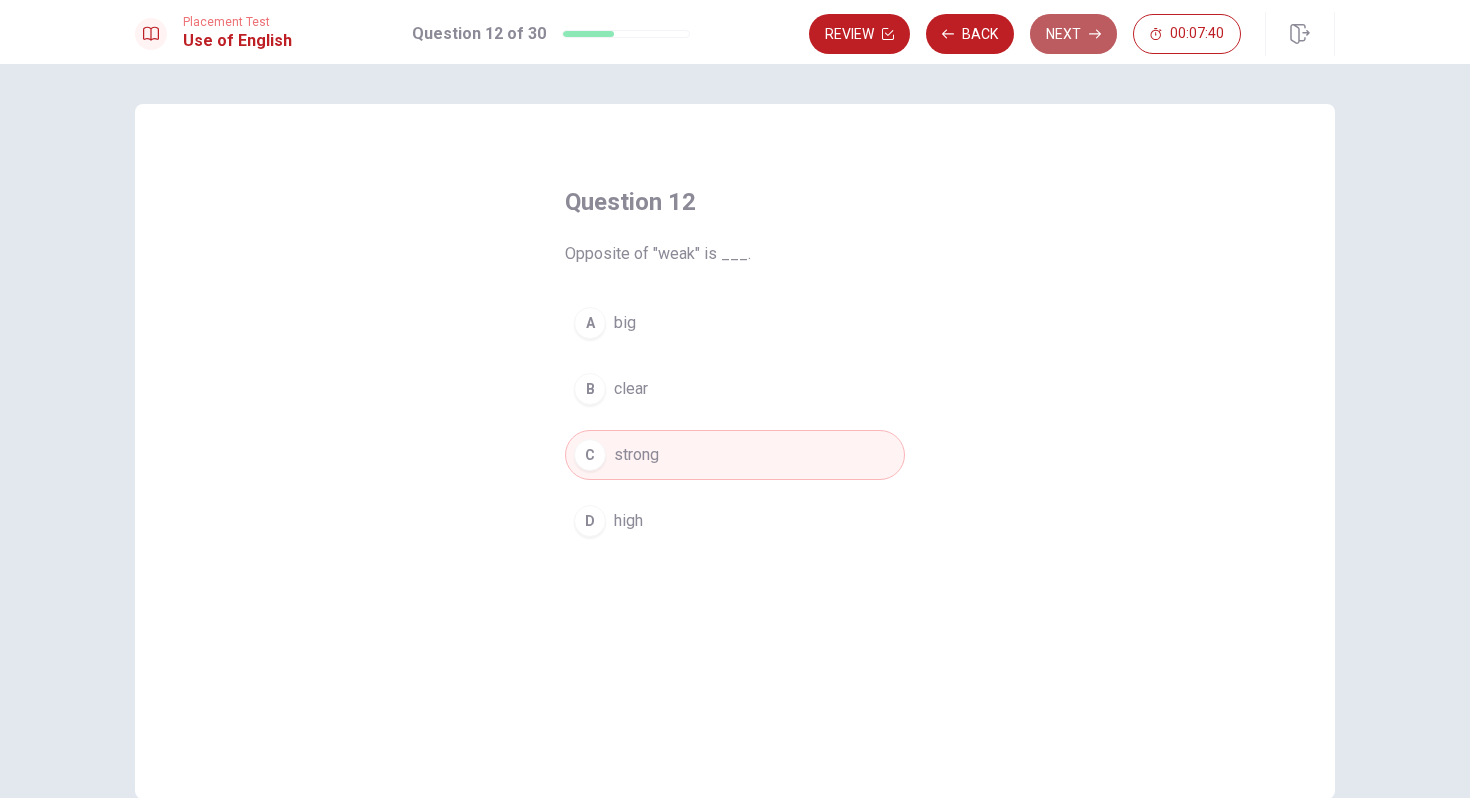 click on "Next" at bounding box center (1073, 34) 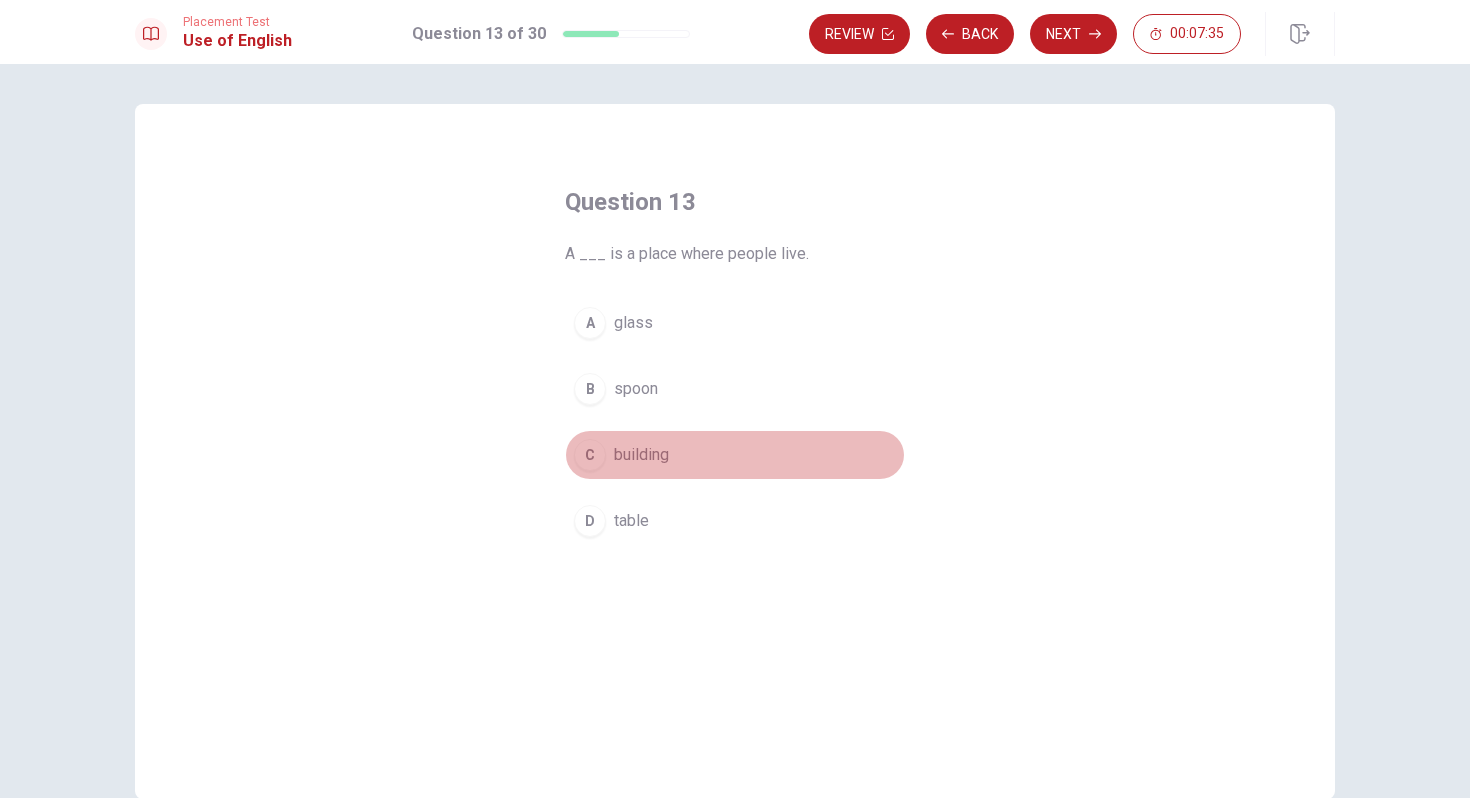click on "building" at bounding box center [641, 455] 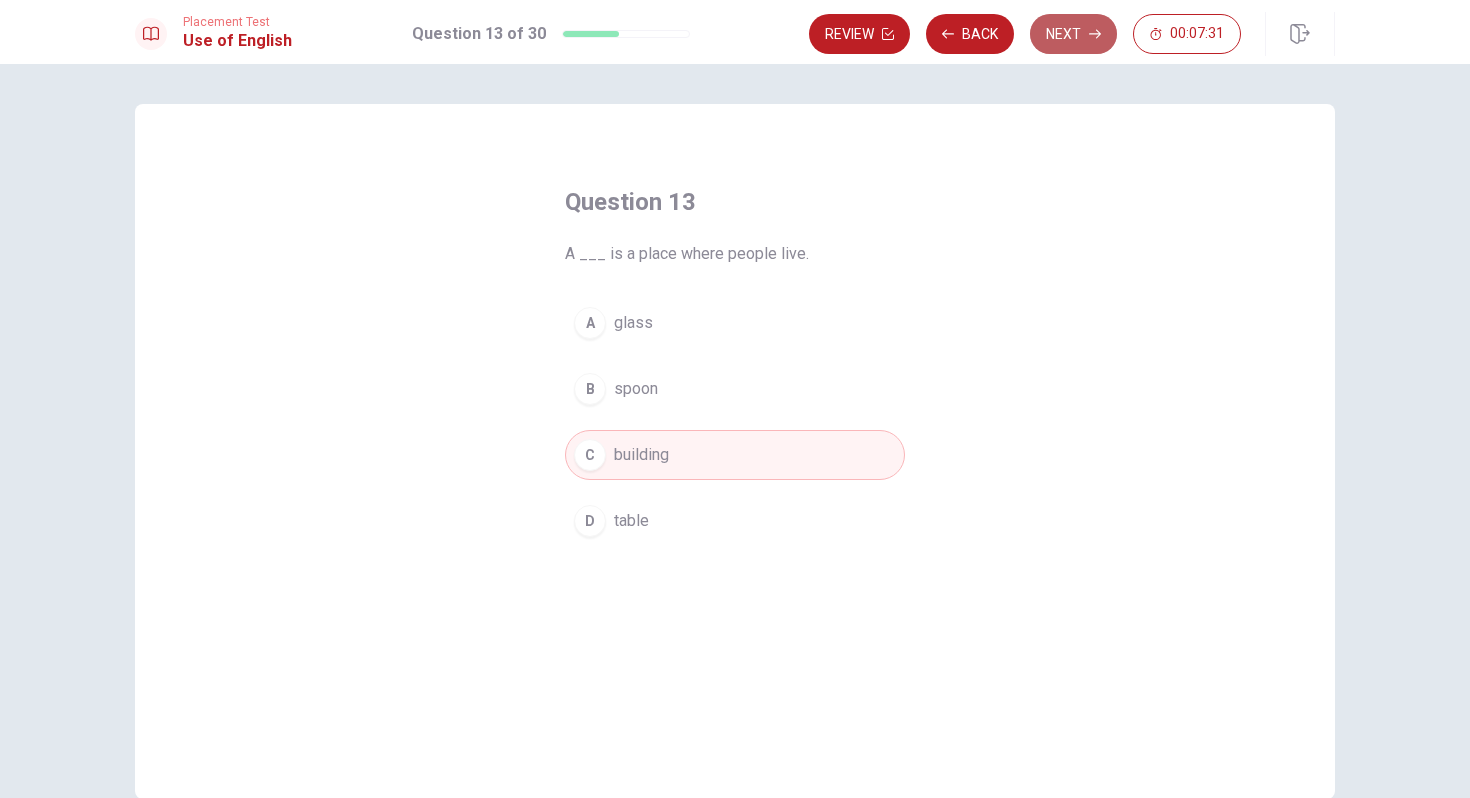 click on "Next" at bounding box center [1073, 34] 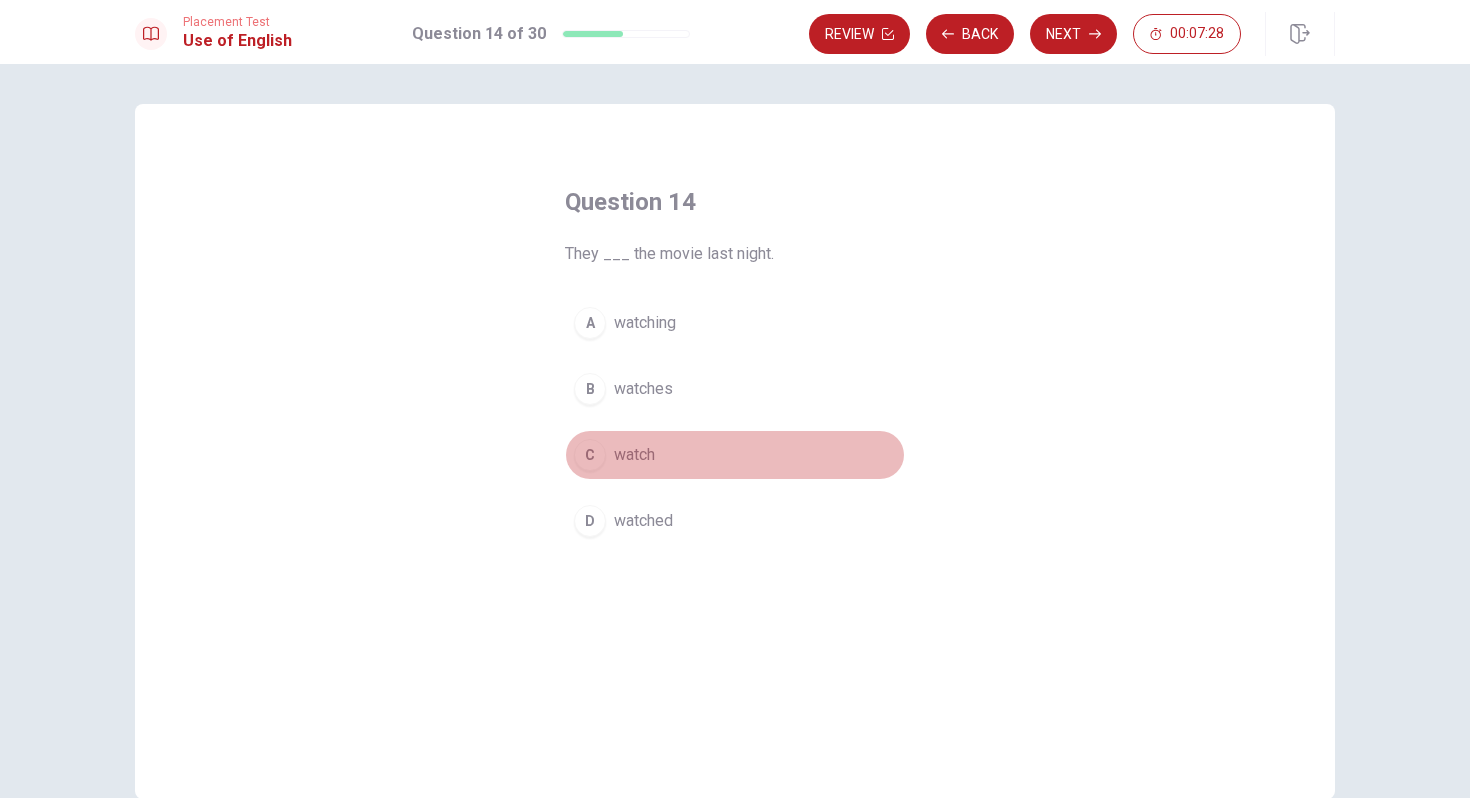 click on "C watch" at bounding box center [735, 455] 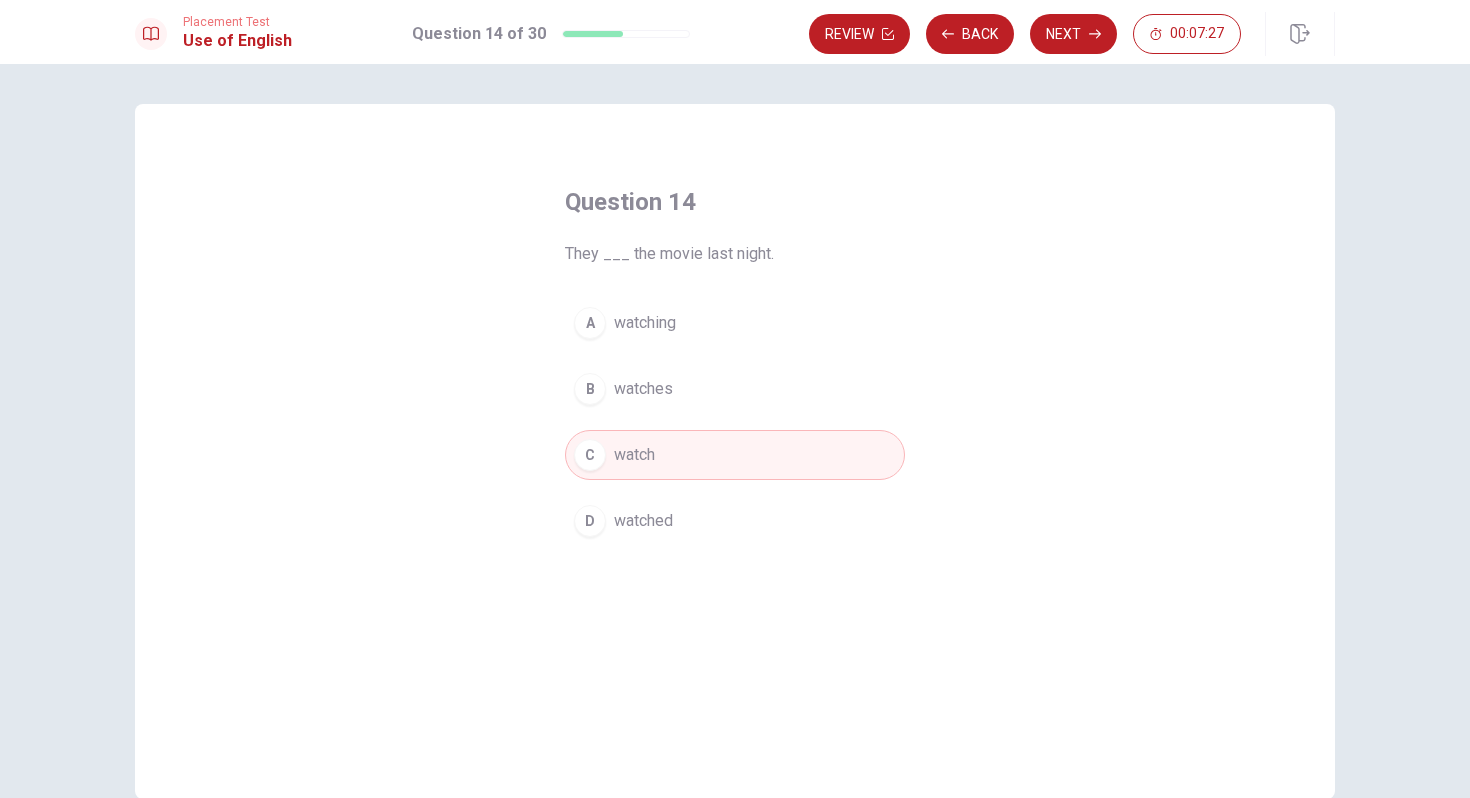 click on "D watched" at bounding box center [735, 521] 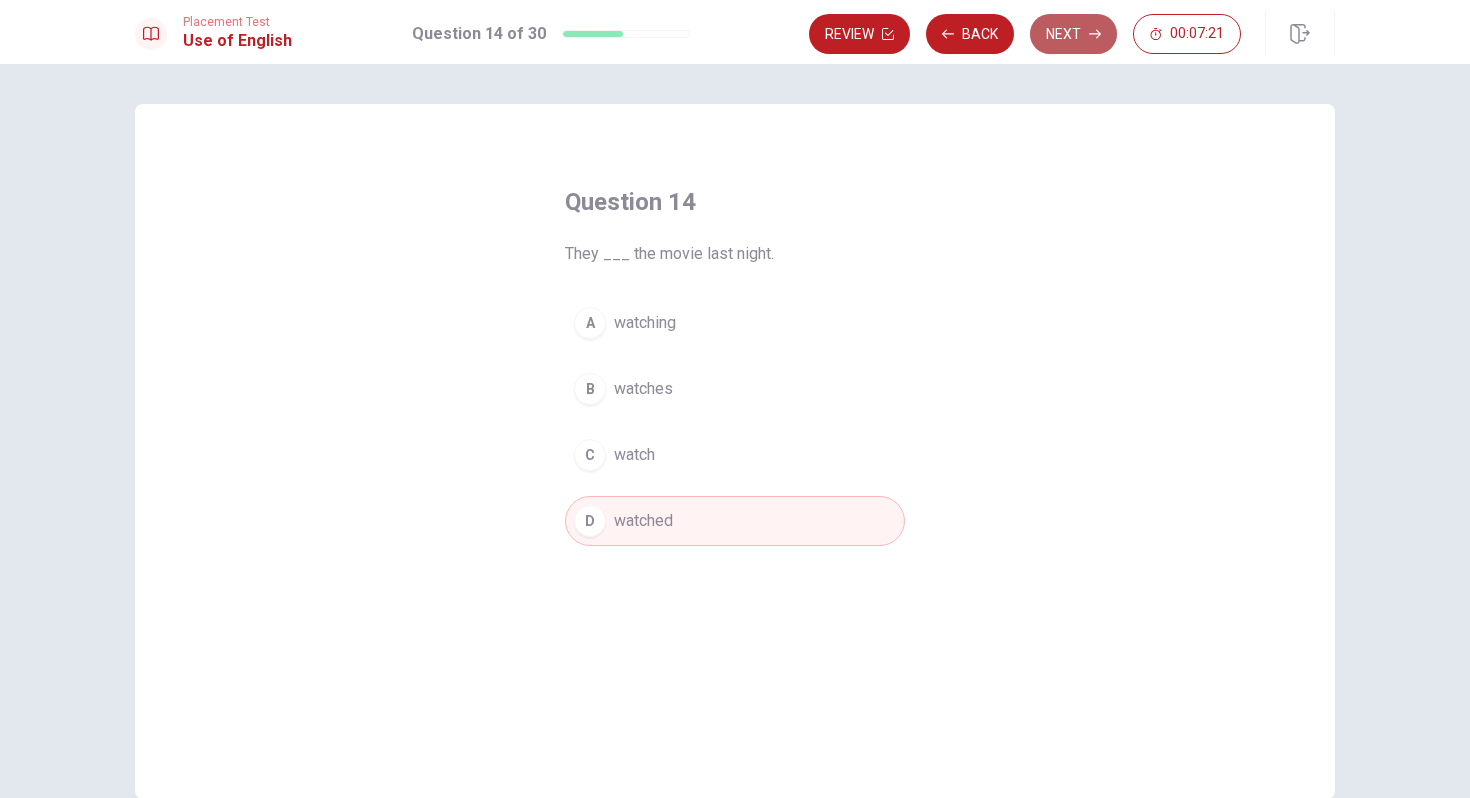 click on "Next" at bounding box center (1073, 34) 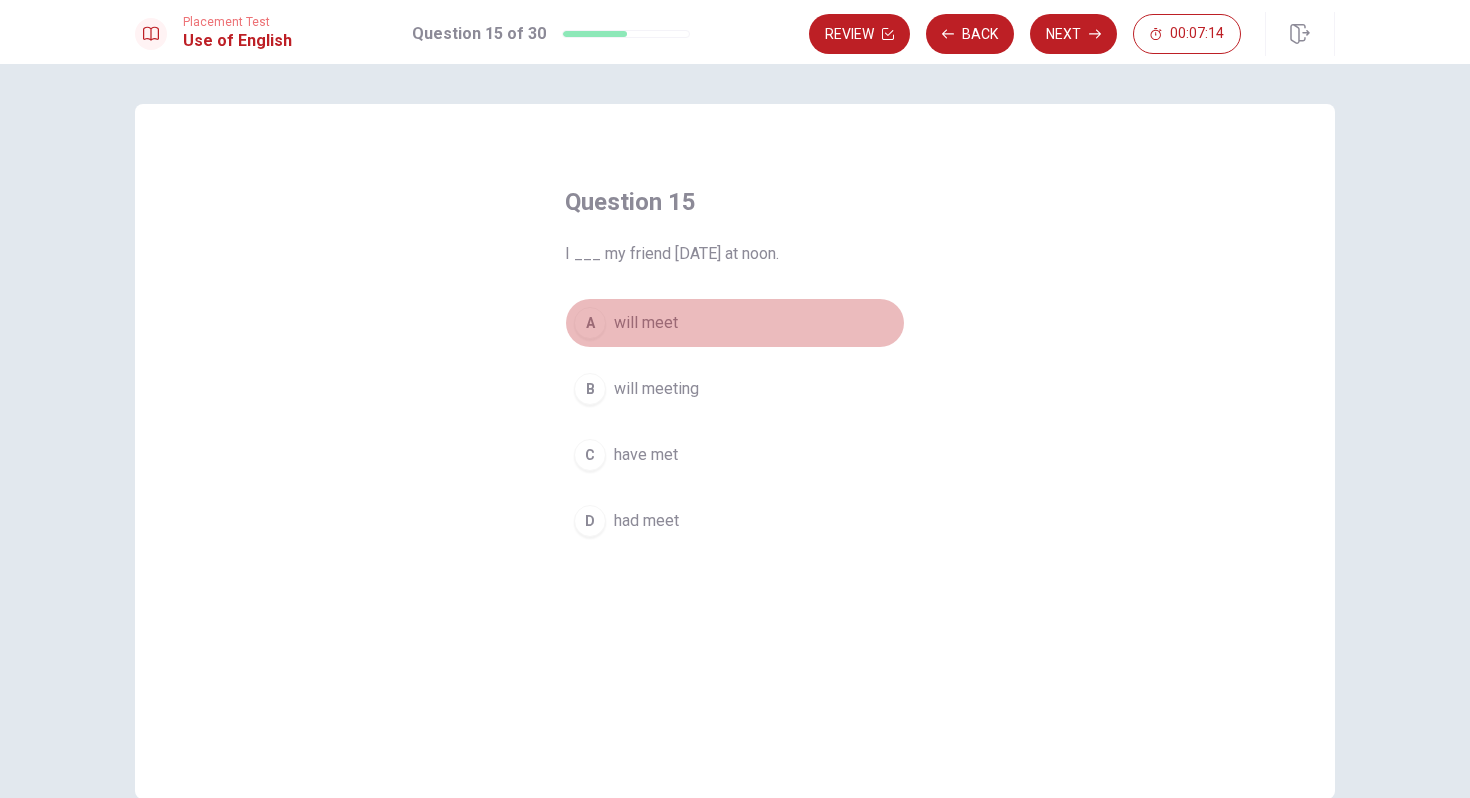 click on "will meet" at bounding box center [646, 323] 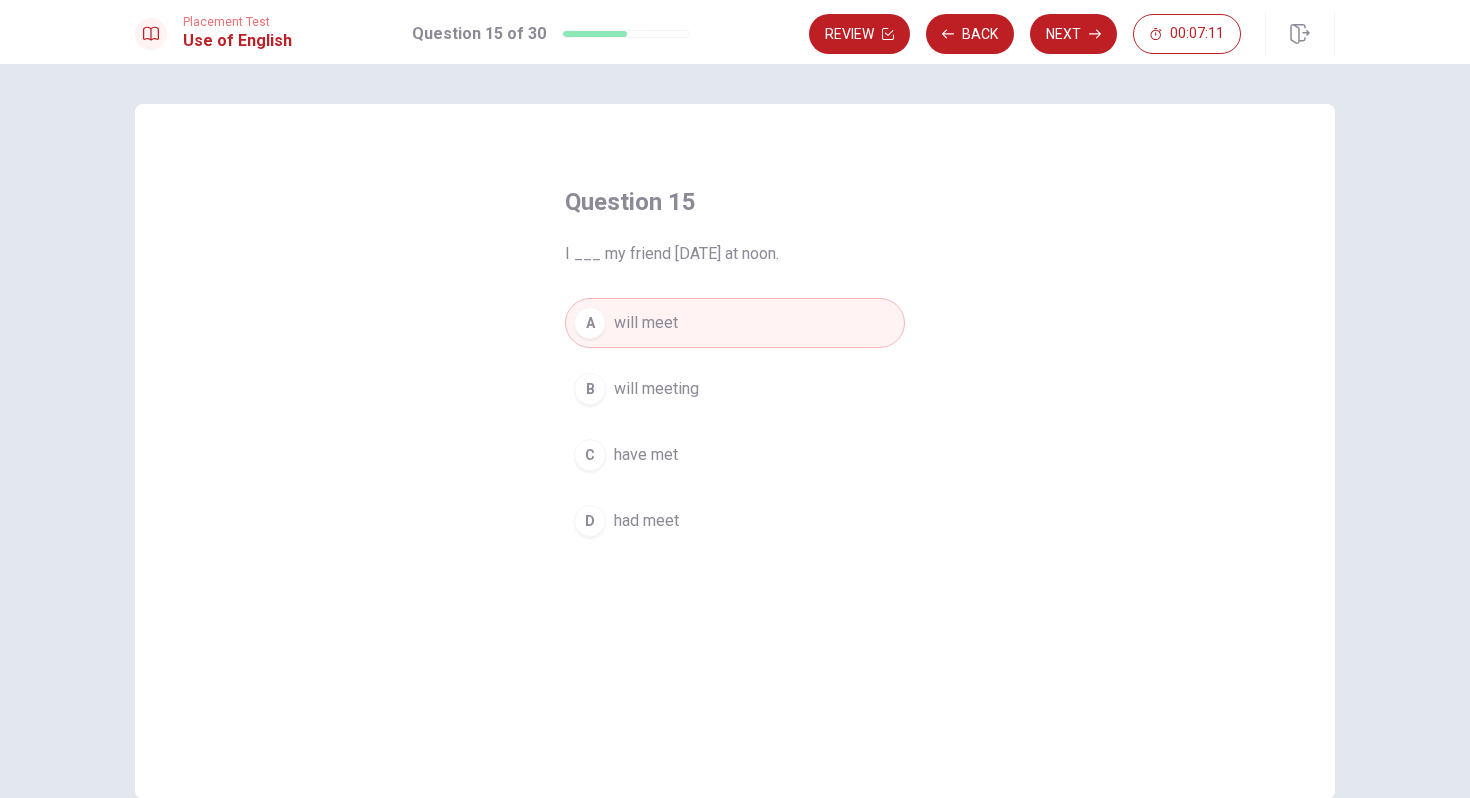 click on "will meeting" at bounding box center [656, 389] 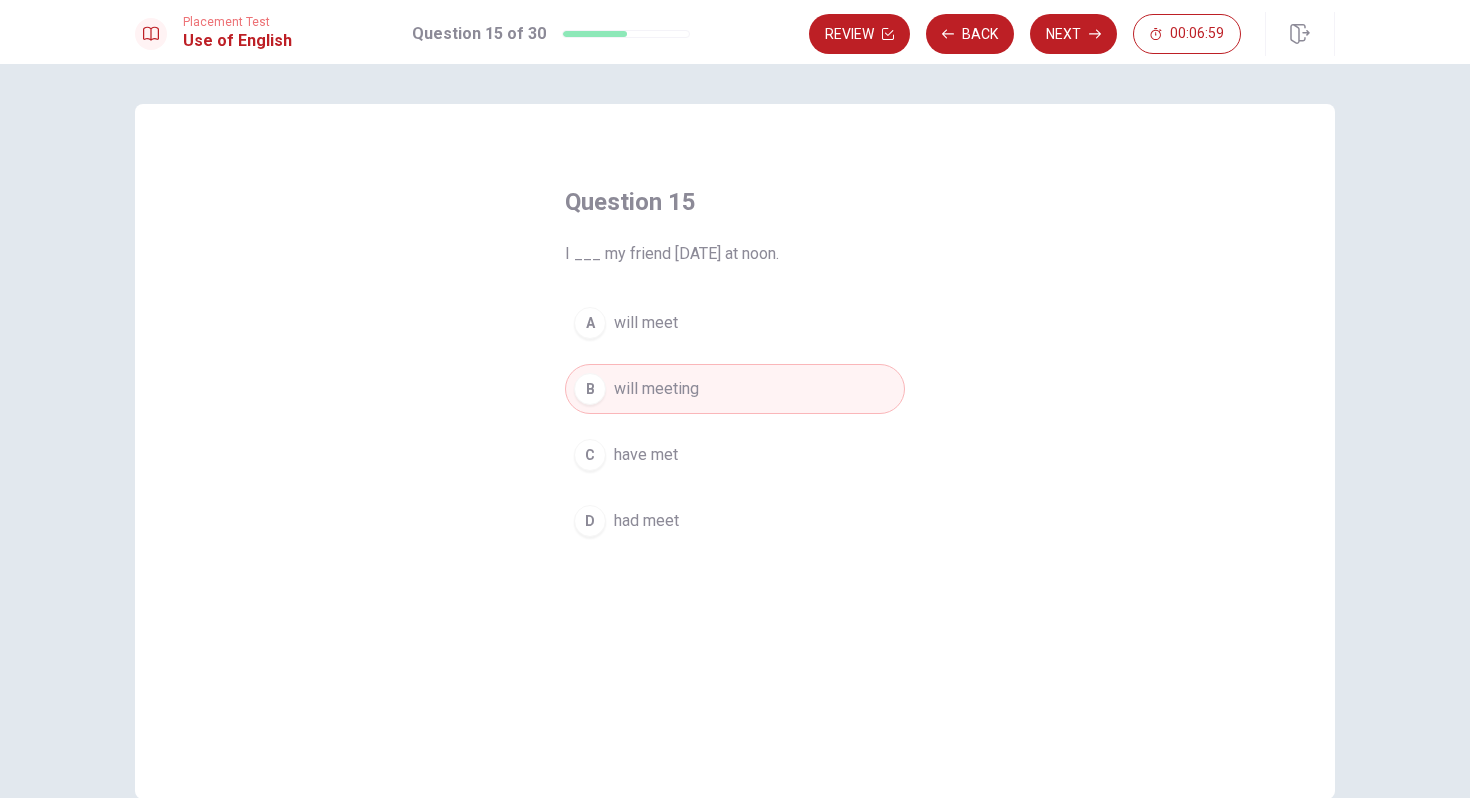 click on "A will meet" at bounding box center (735, 323) 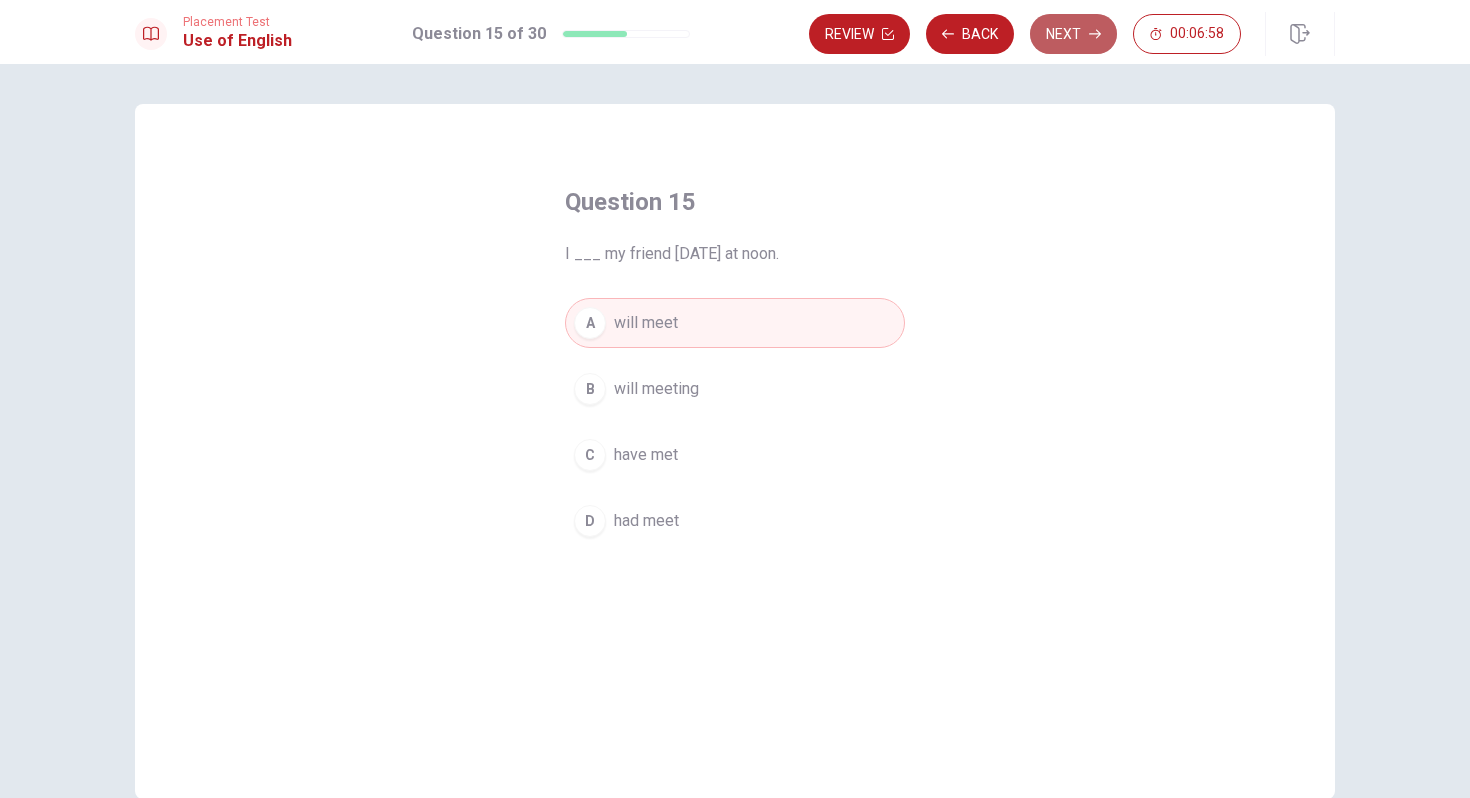 click on "Next" at bounding box center (1073, 34) 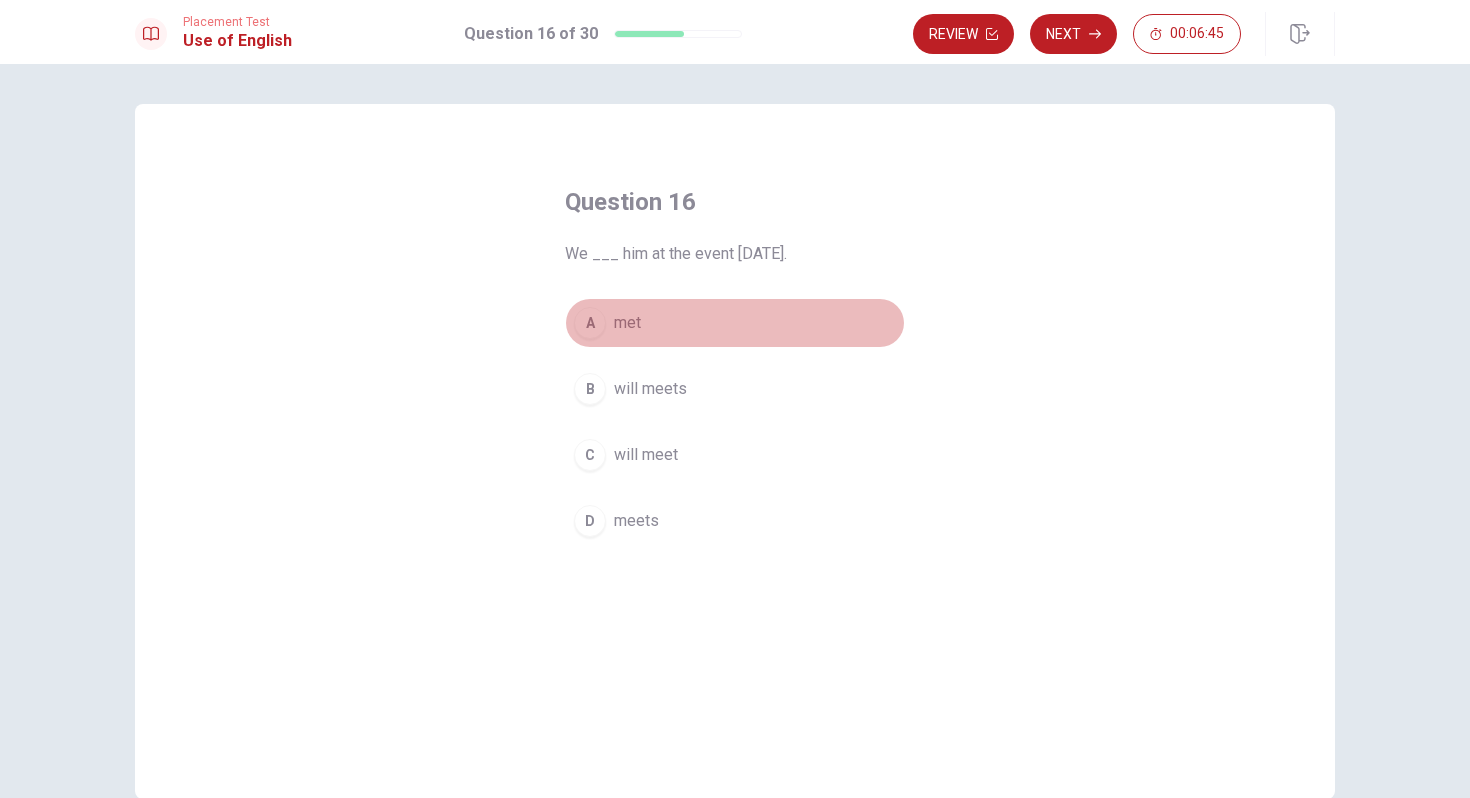 click on "met" at bounding box center (627, 323) 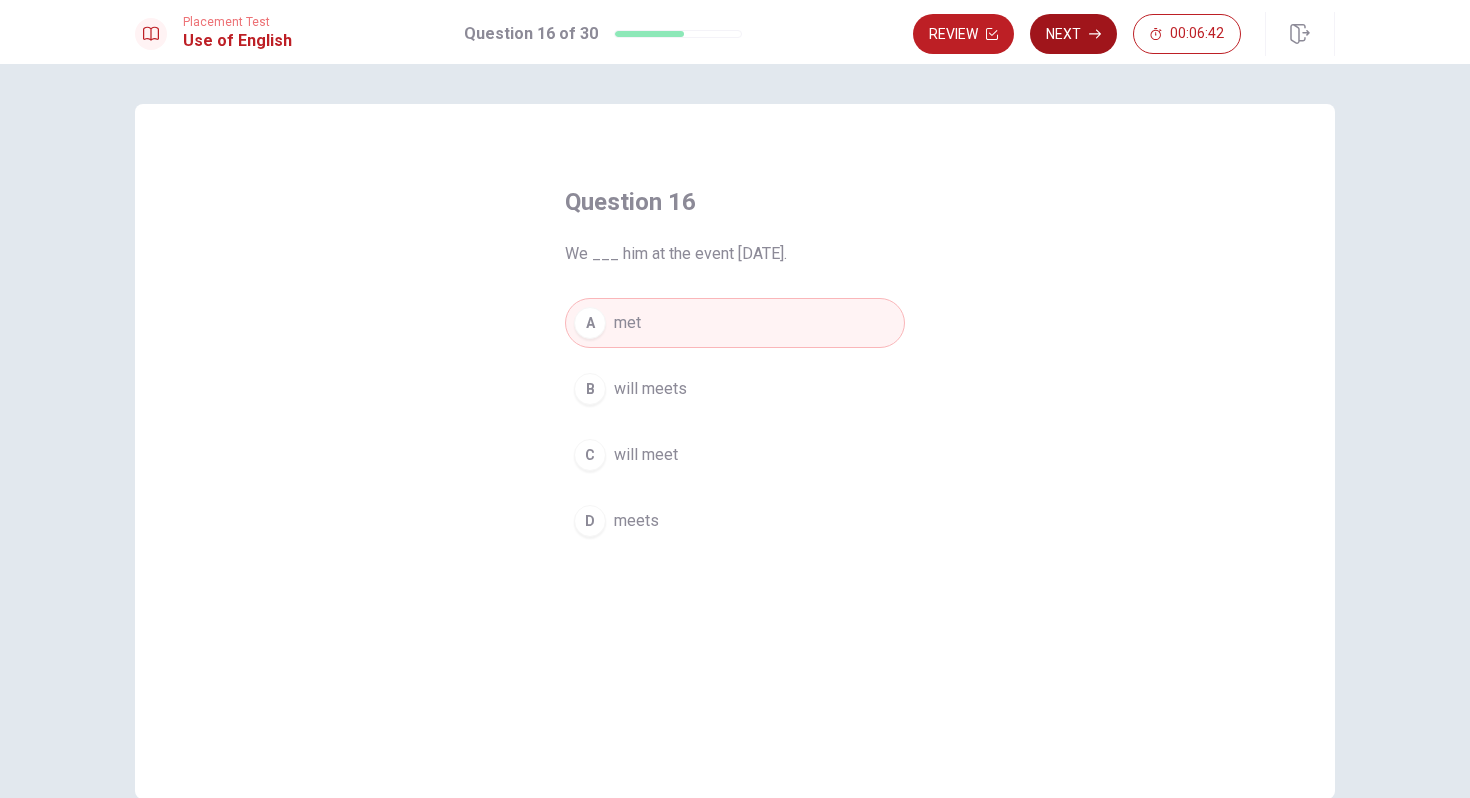 click on "Next" at bounding box center (1073, 34) 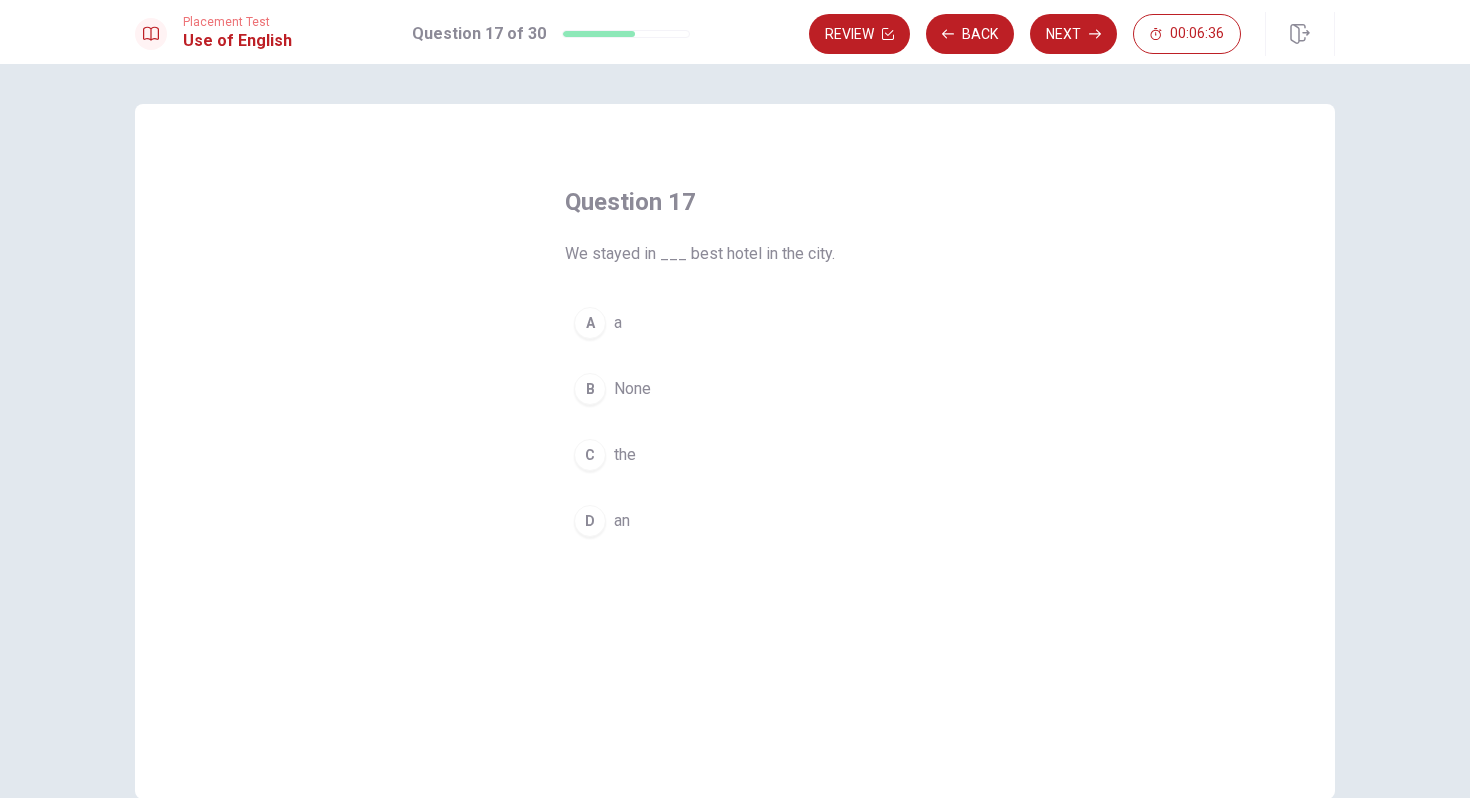 click on "the" at bounding box center [625, 455] 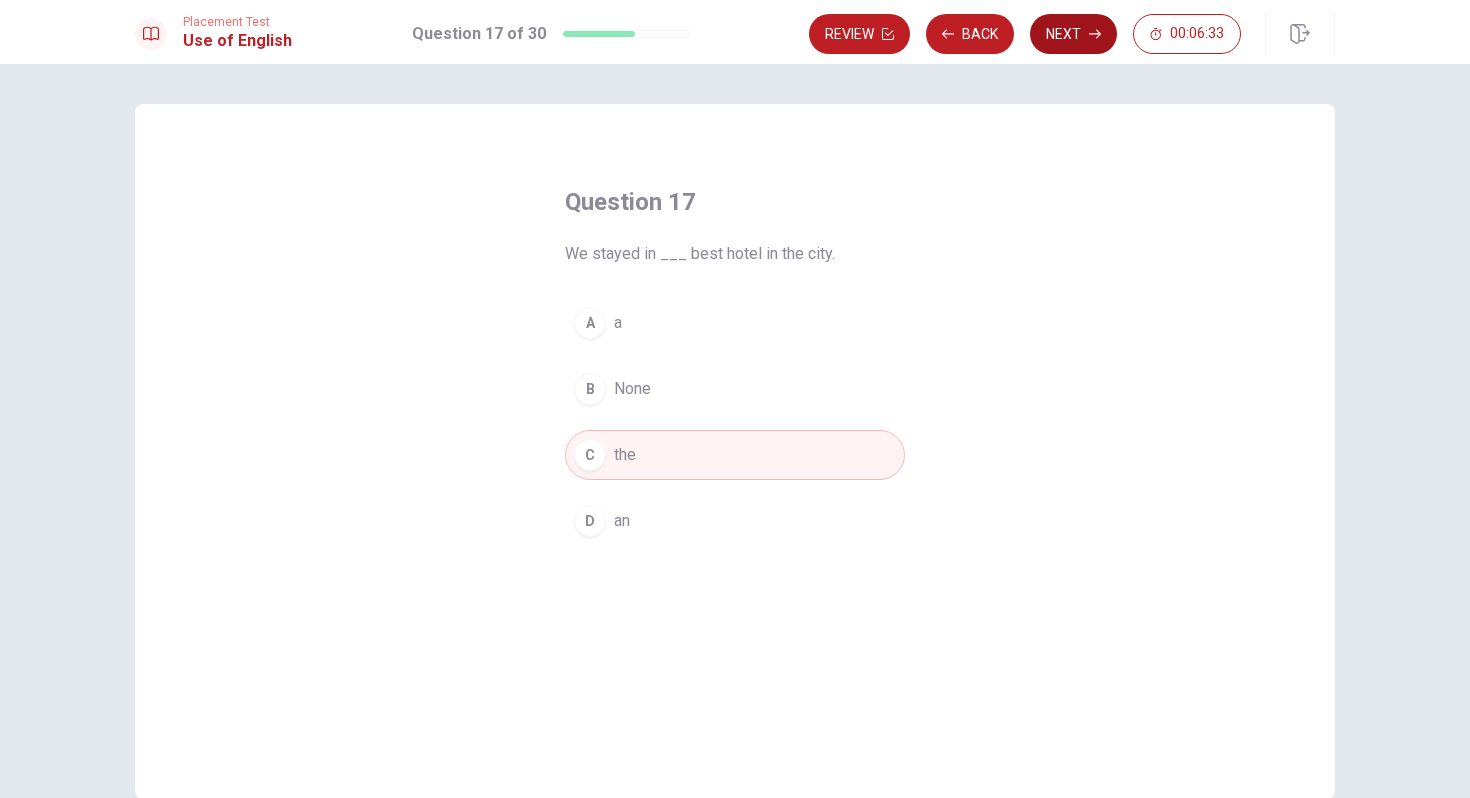 click on "Next" at bounding box center [1073, 34] 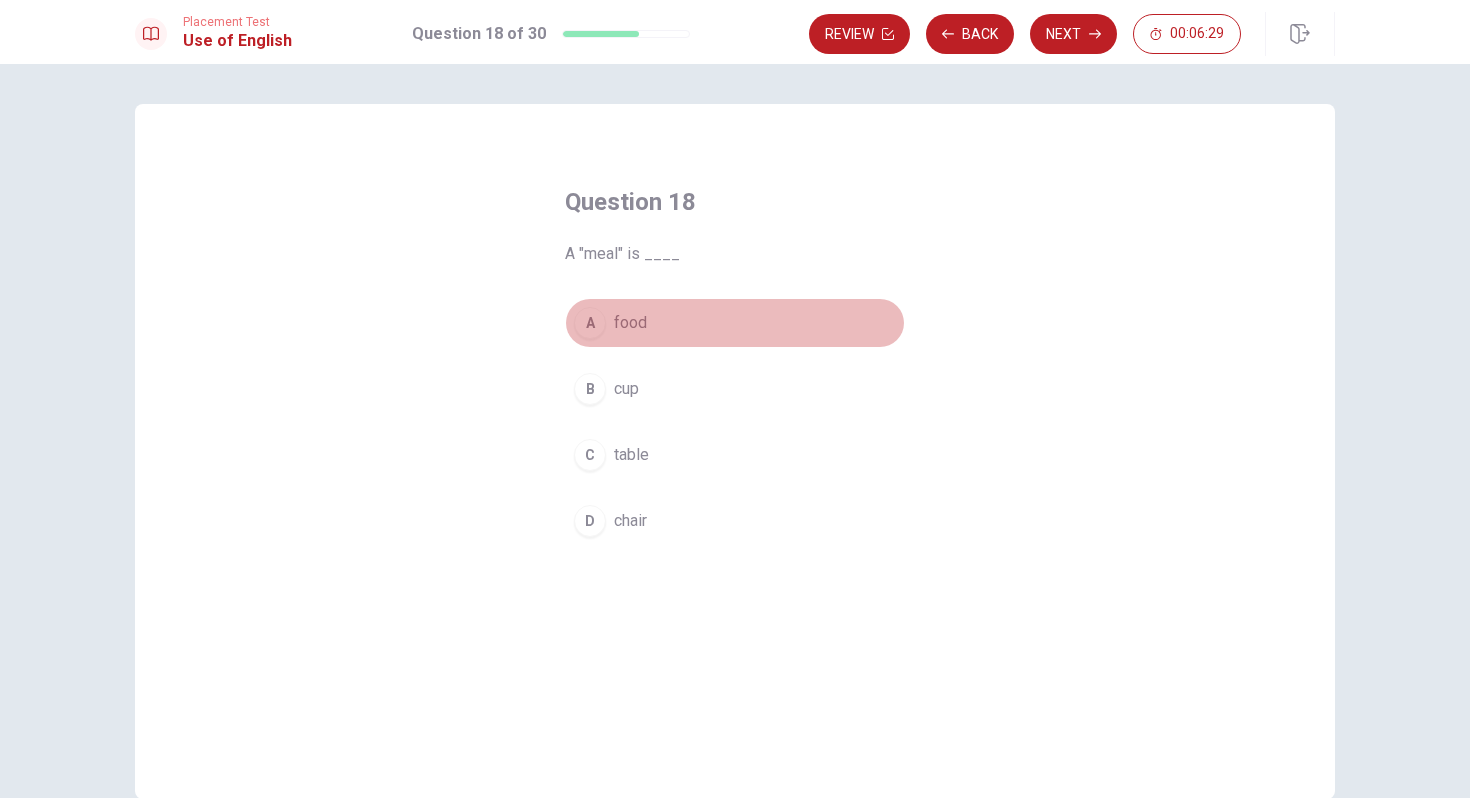 click on "A food" at bounding box center (735, 323) 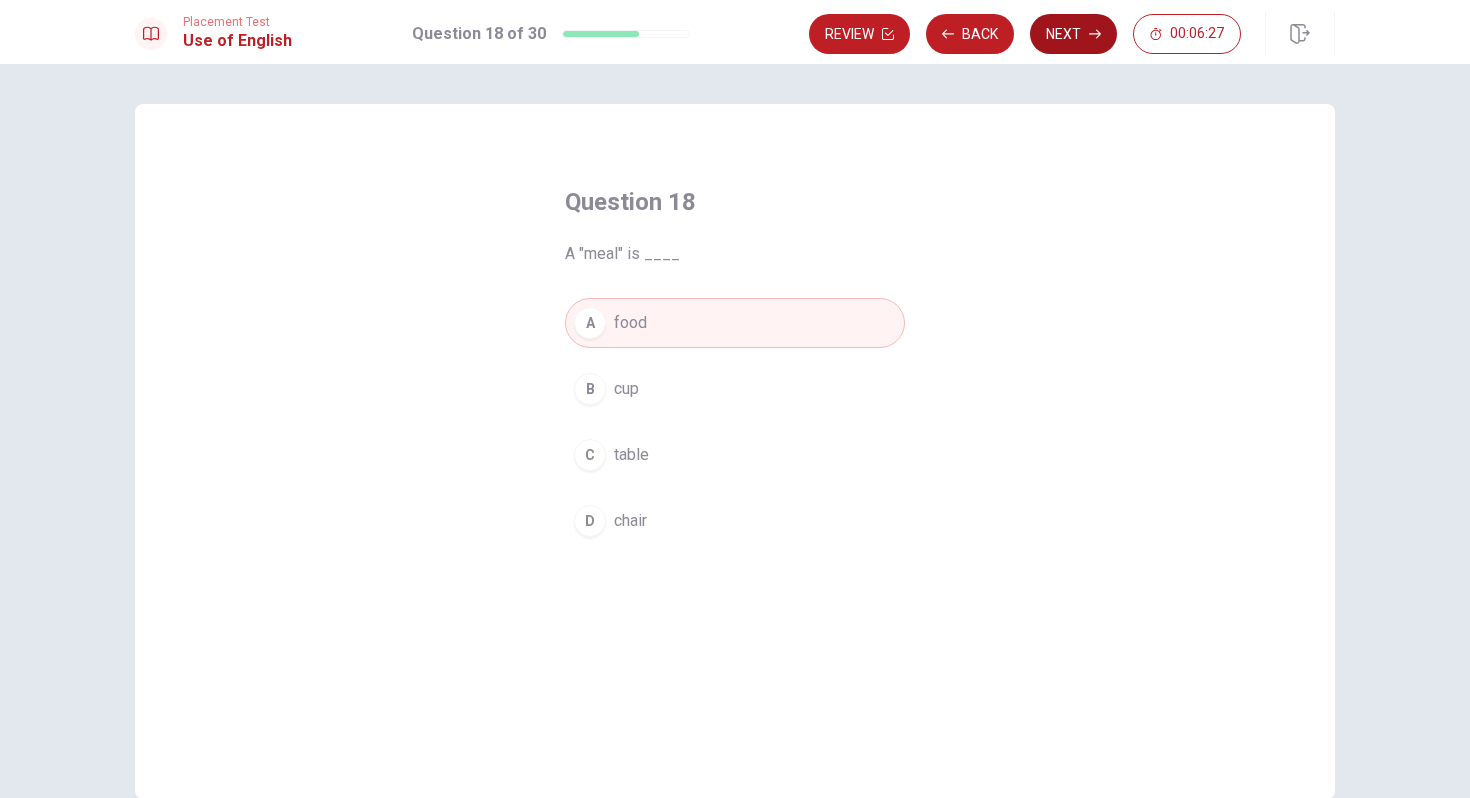 click on "Next" at bounding box center (1073, 34) 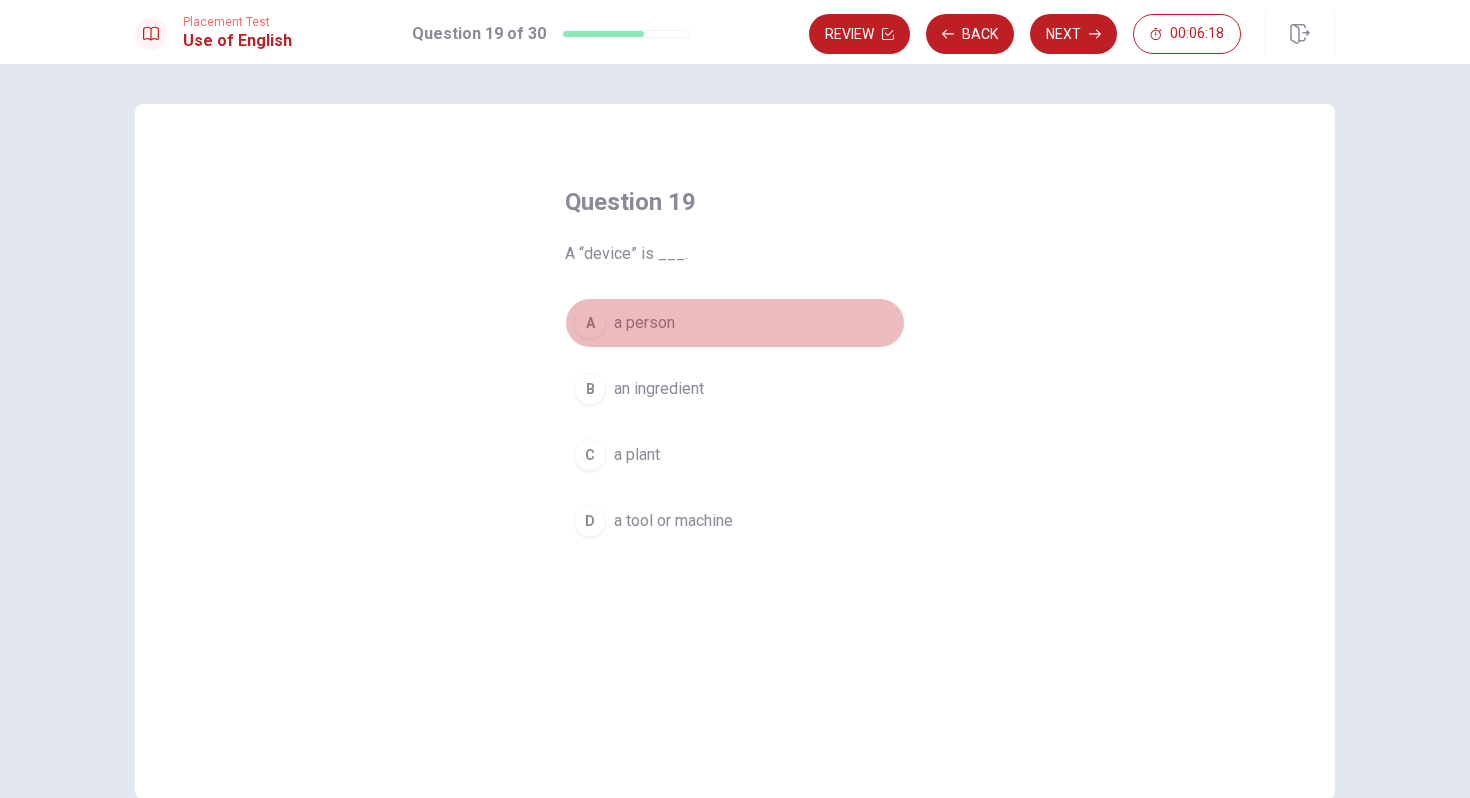 click on "a person" at bounding box center [644, 323] 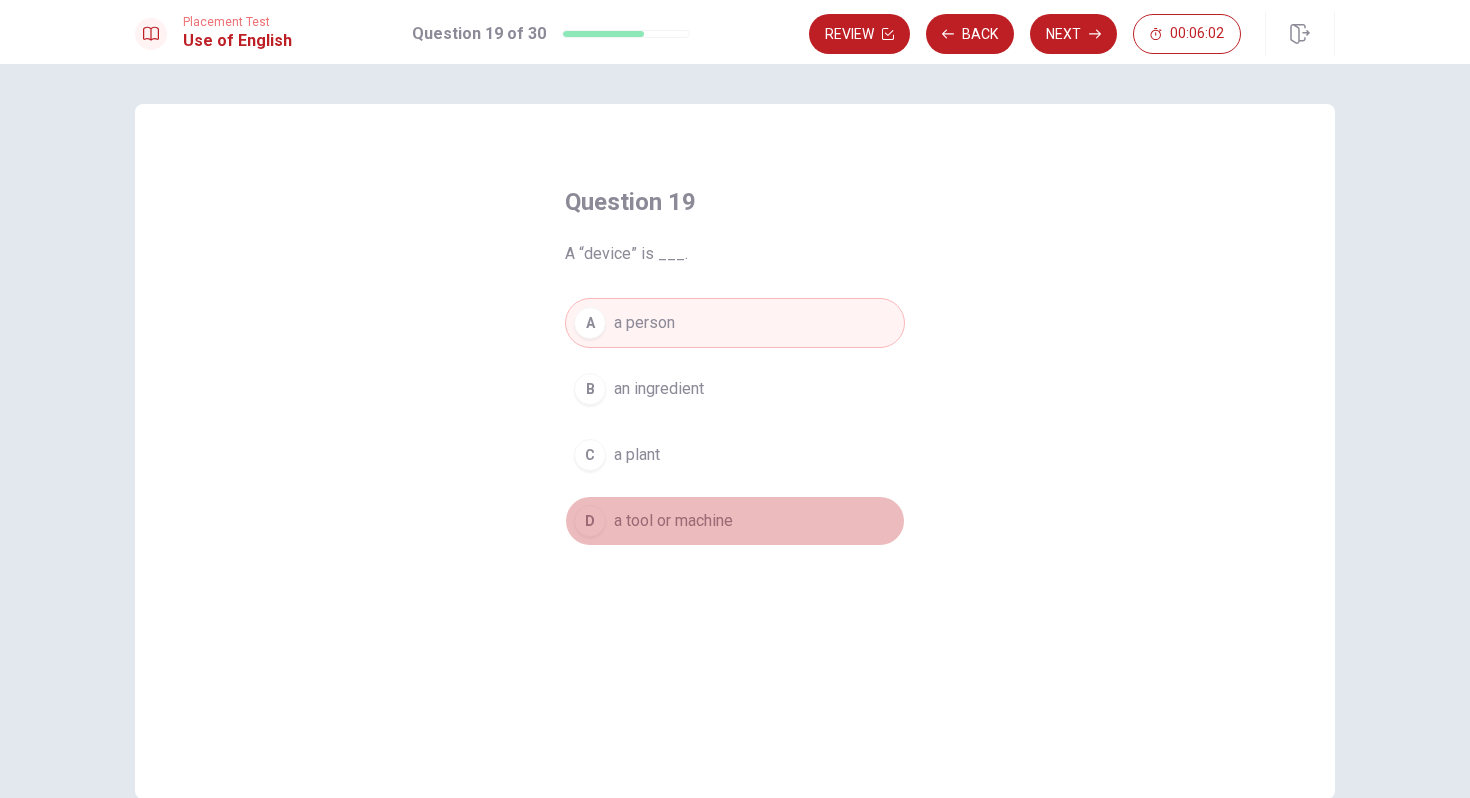 click on "a tool or machine" at bounding box center [673, 521] 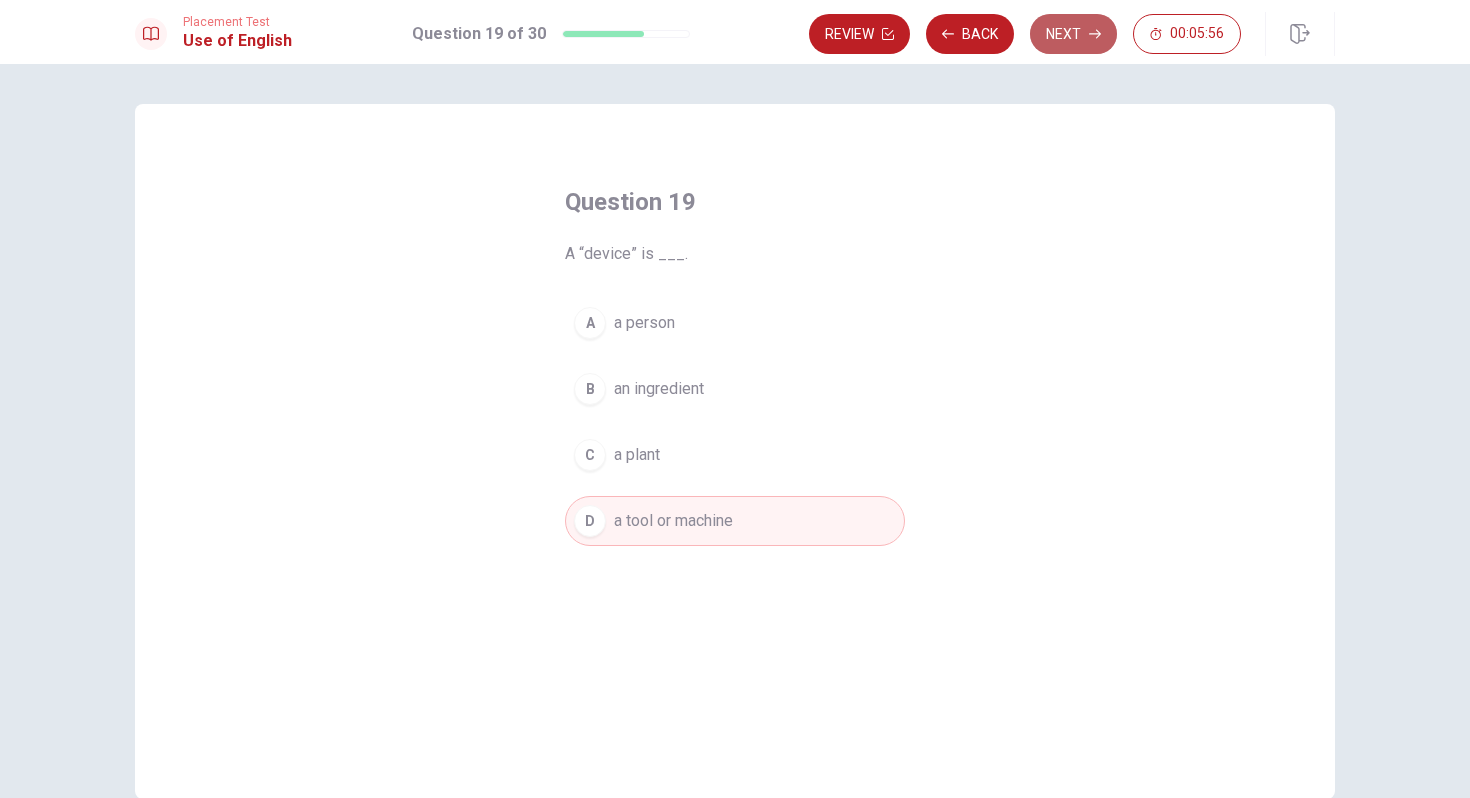 click on "Next" at bounding box center (1073, 34) 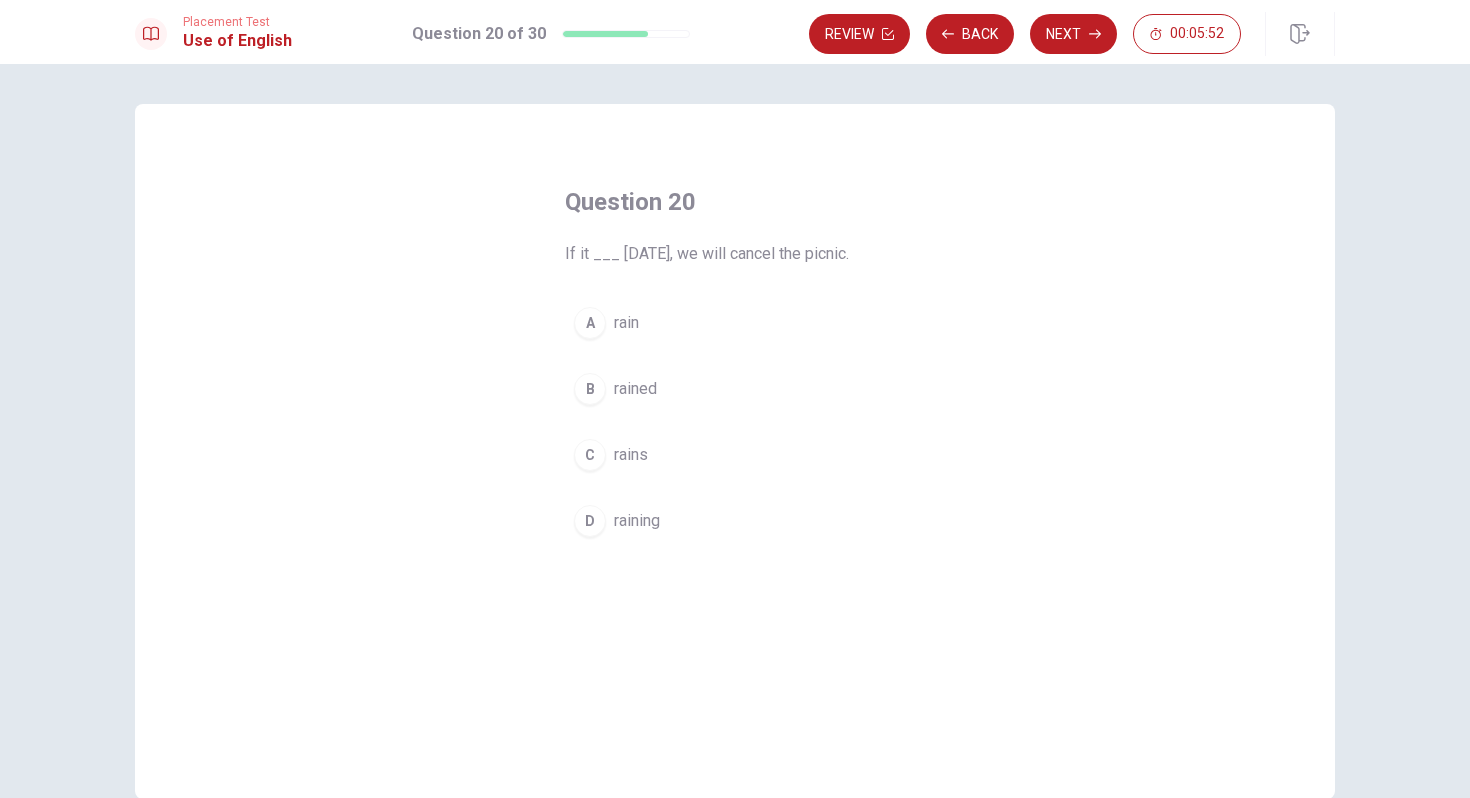 click on "rain" at bounding box center (626, 323) 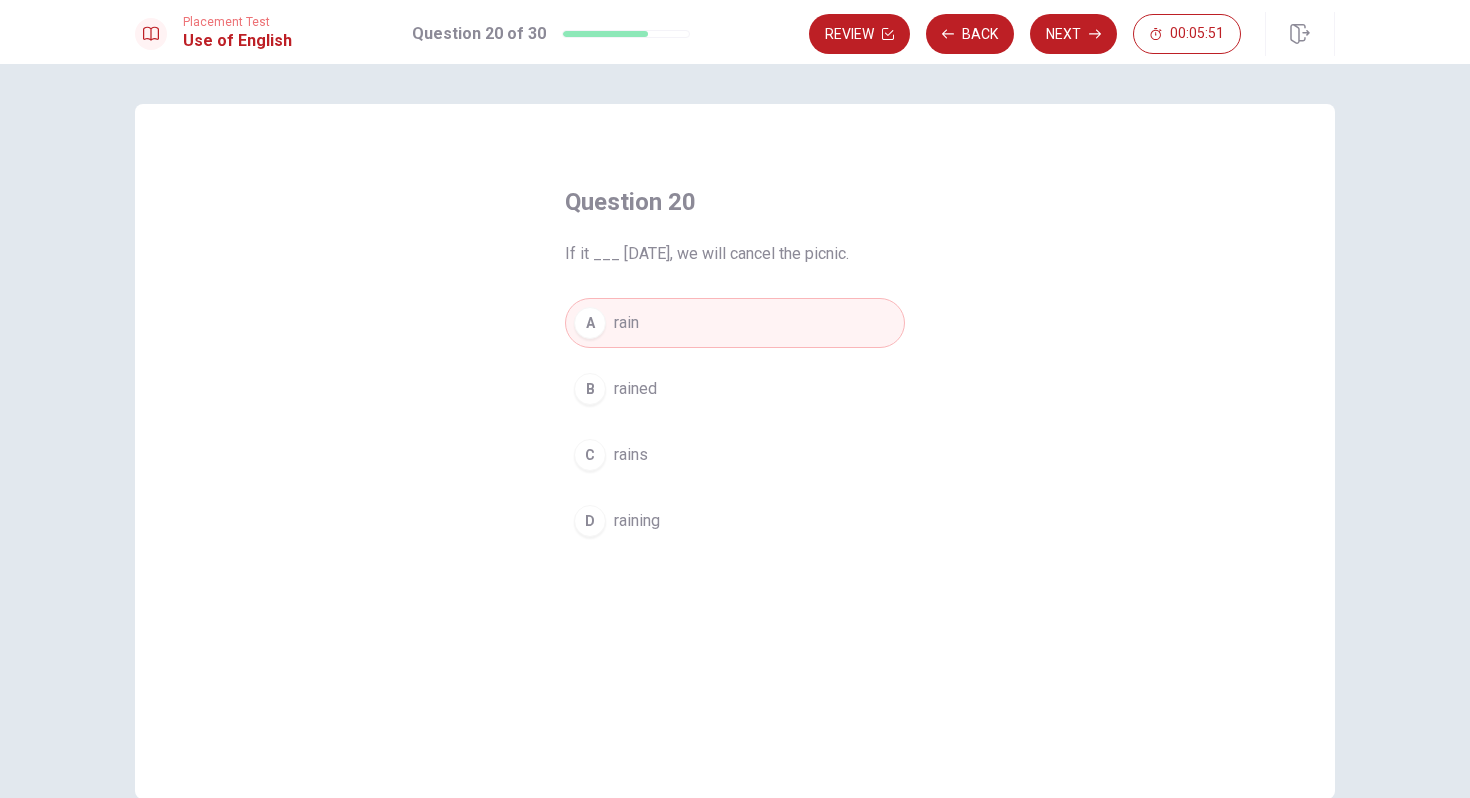 click on "rains" at bounding box center (631, 455) 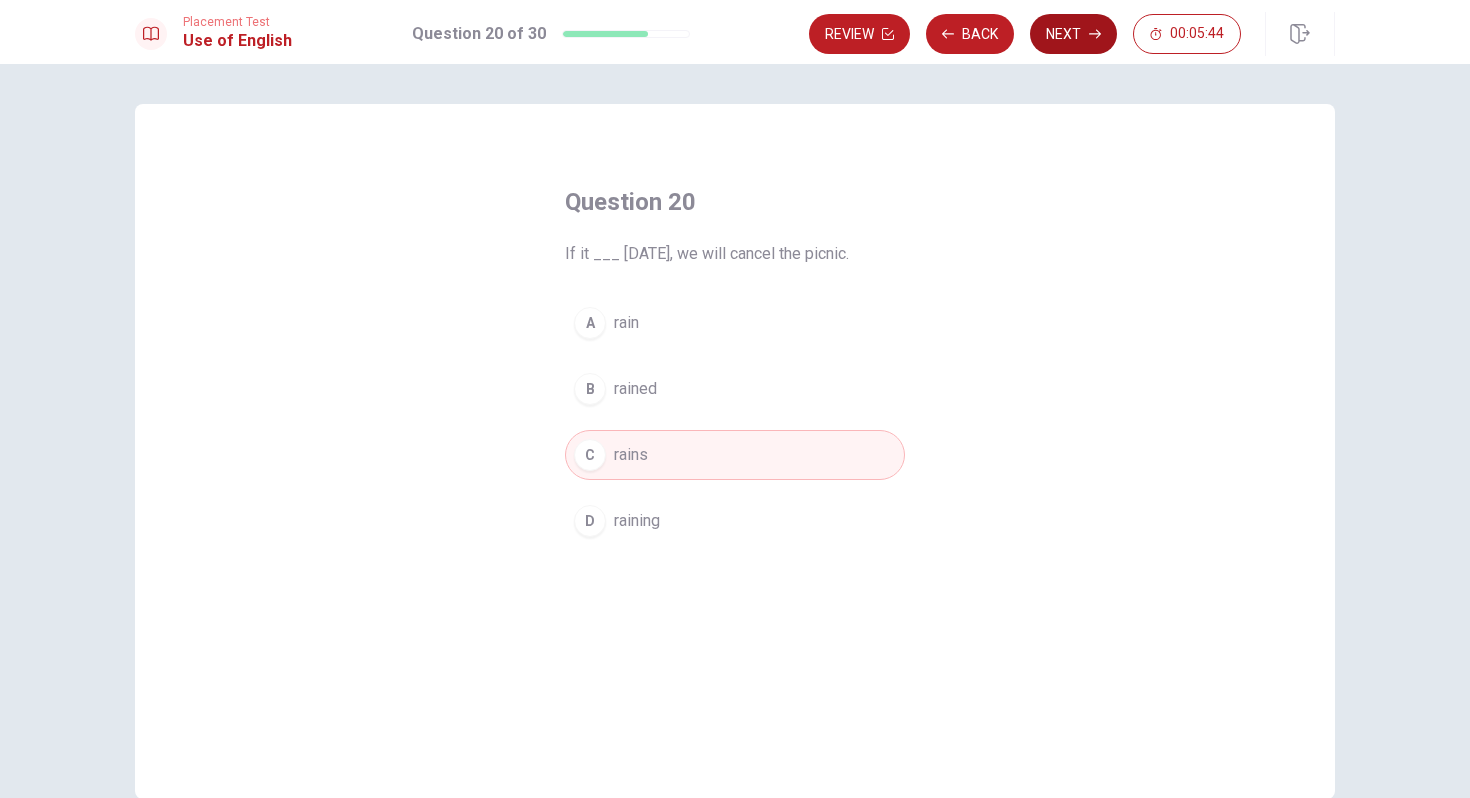 click on "Next" at bounding box center [1073, 34] 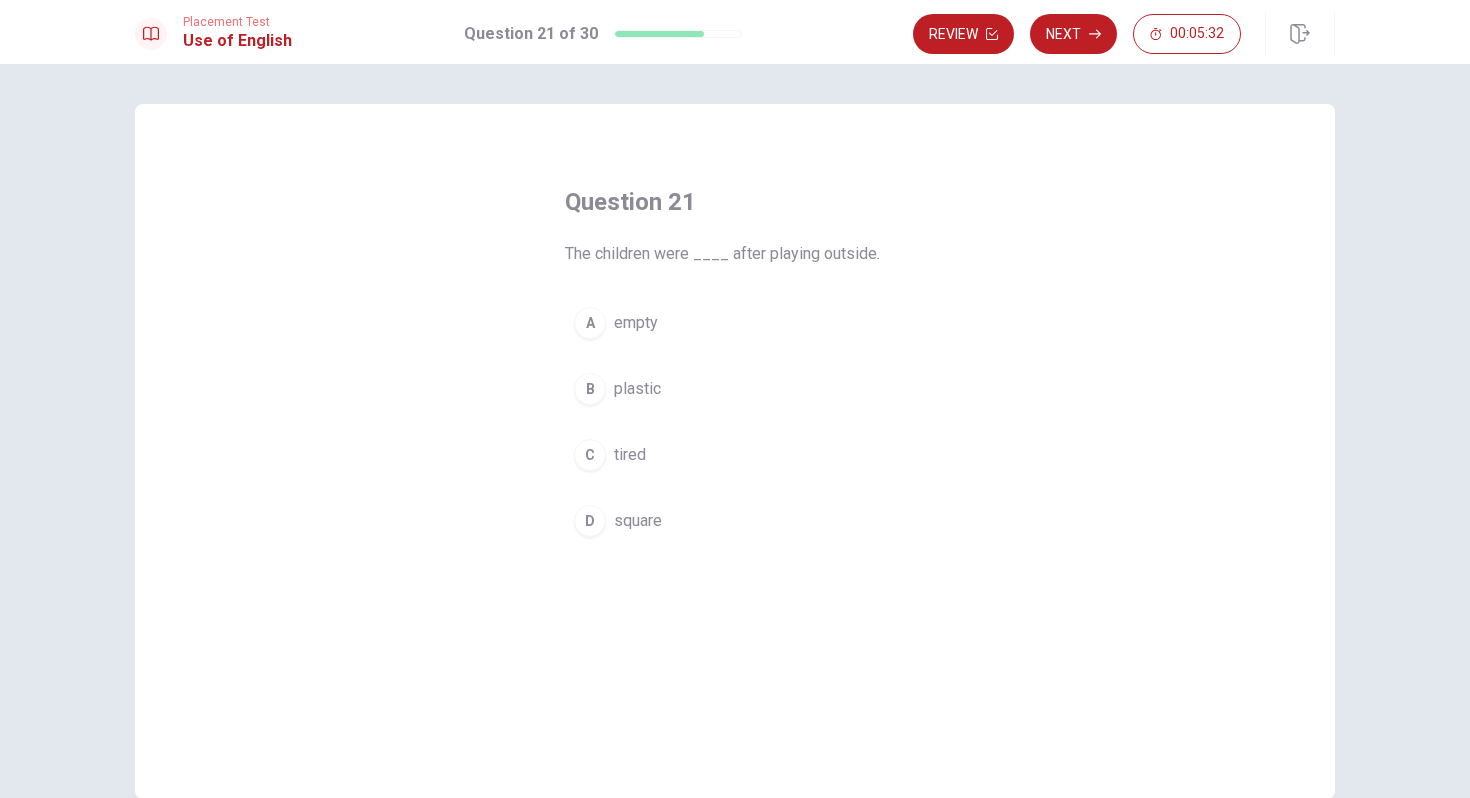 click on "A empty B plastic C tired D square" at bounding box center (735, 422) 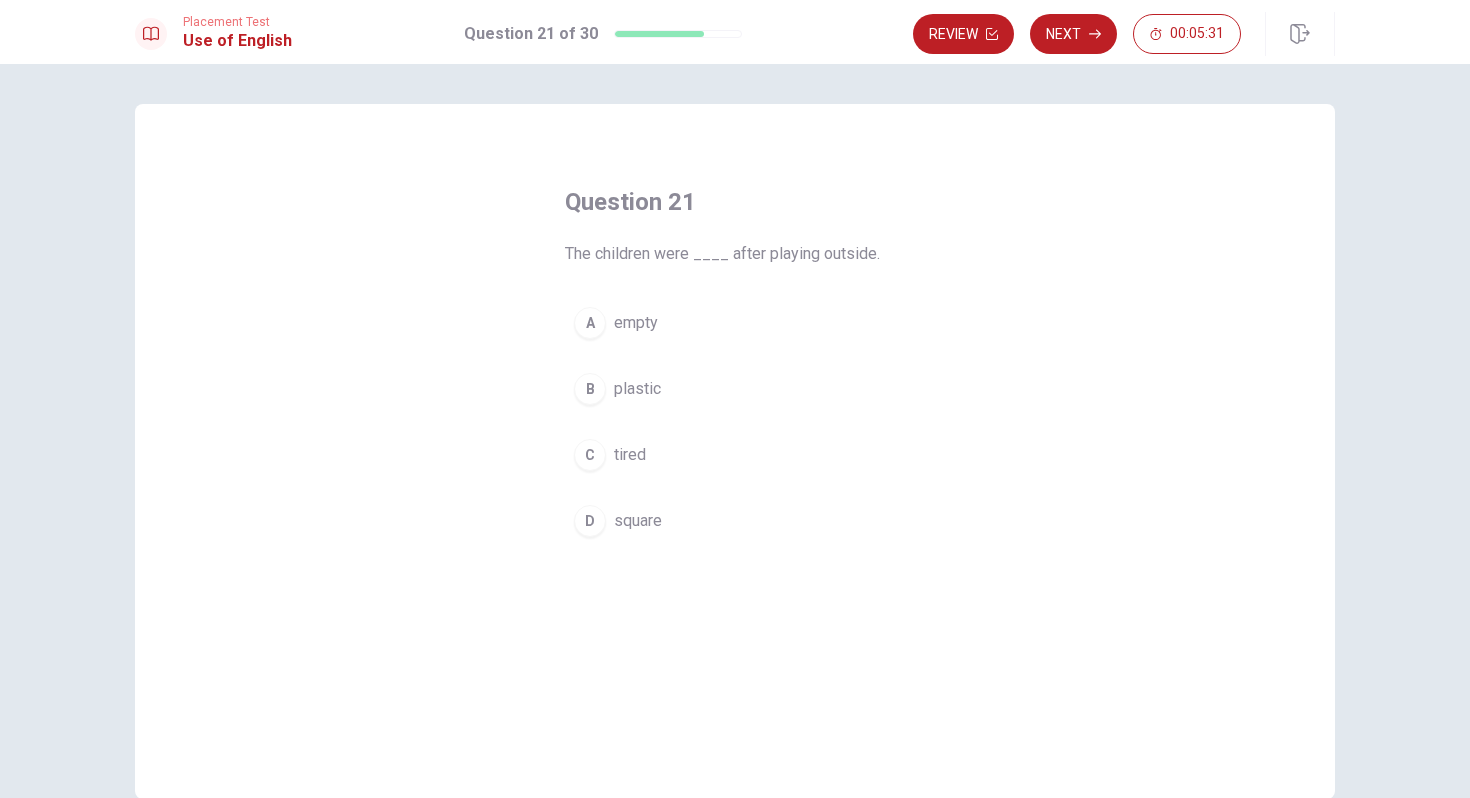 click on "tired" at bounding box center [630, 455] 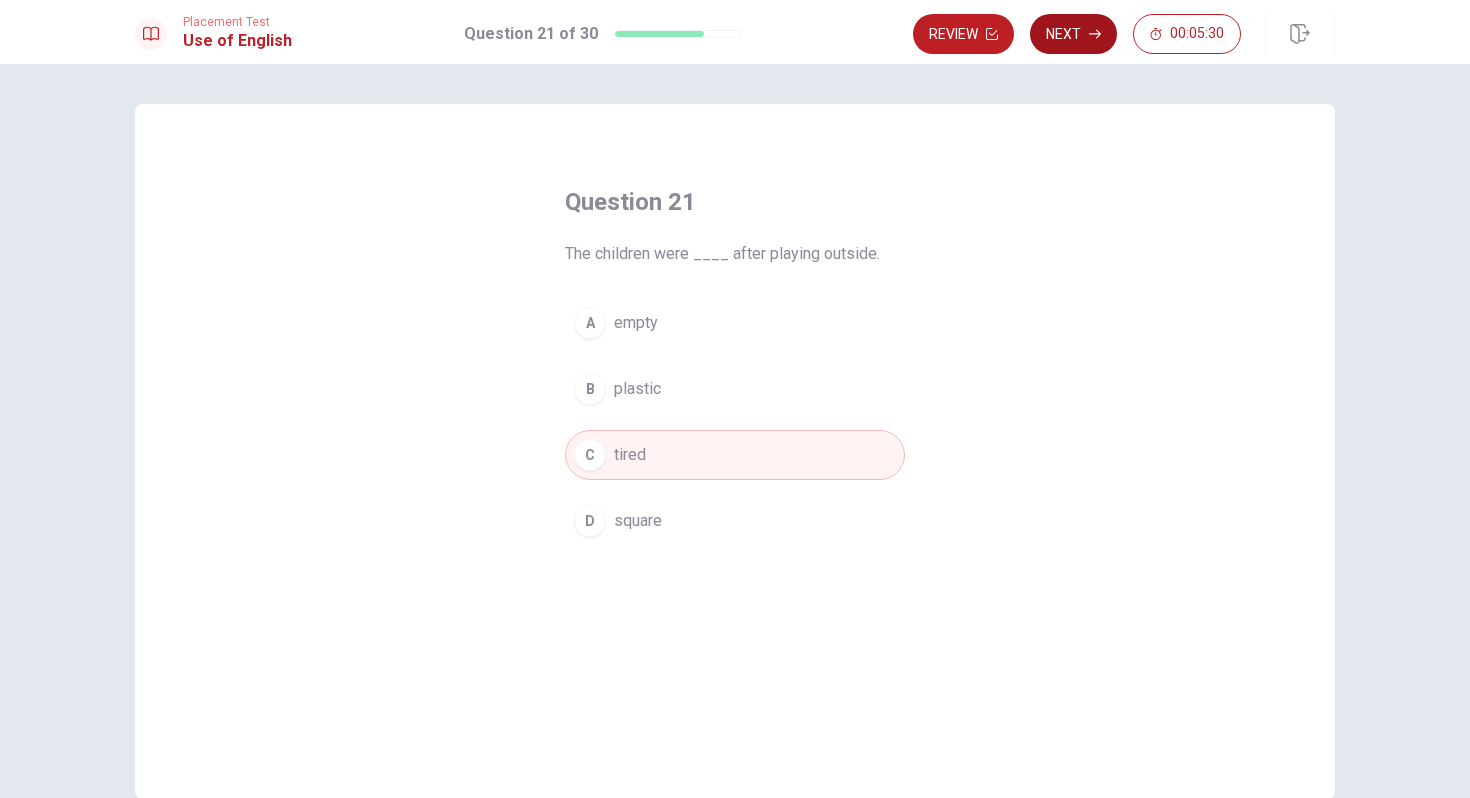 click on "Next" at bounding box center [1073, 34] 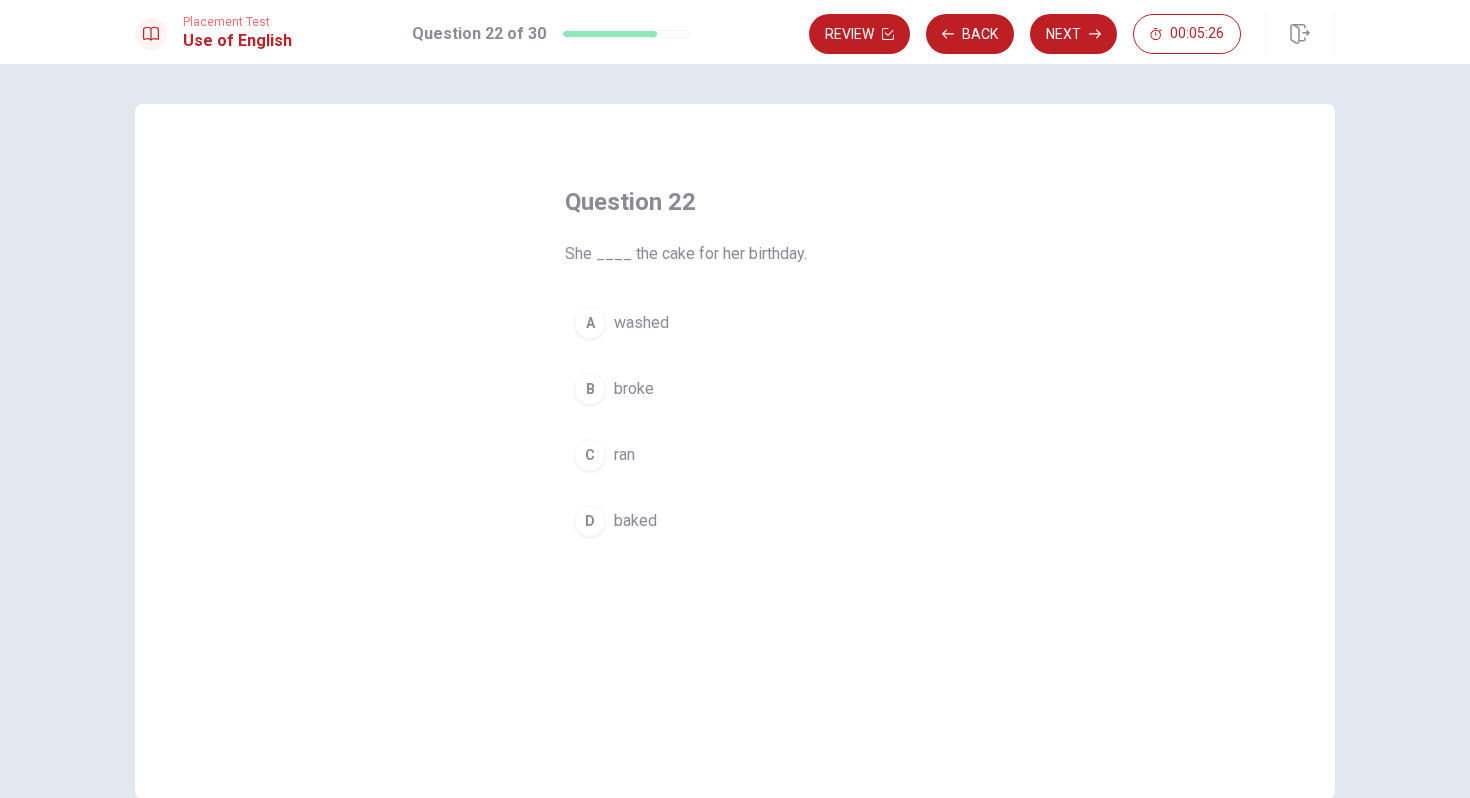 click on "baked" at bounding box center [635, 521] 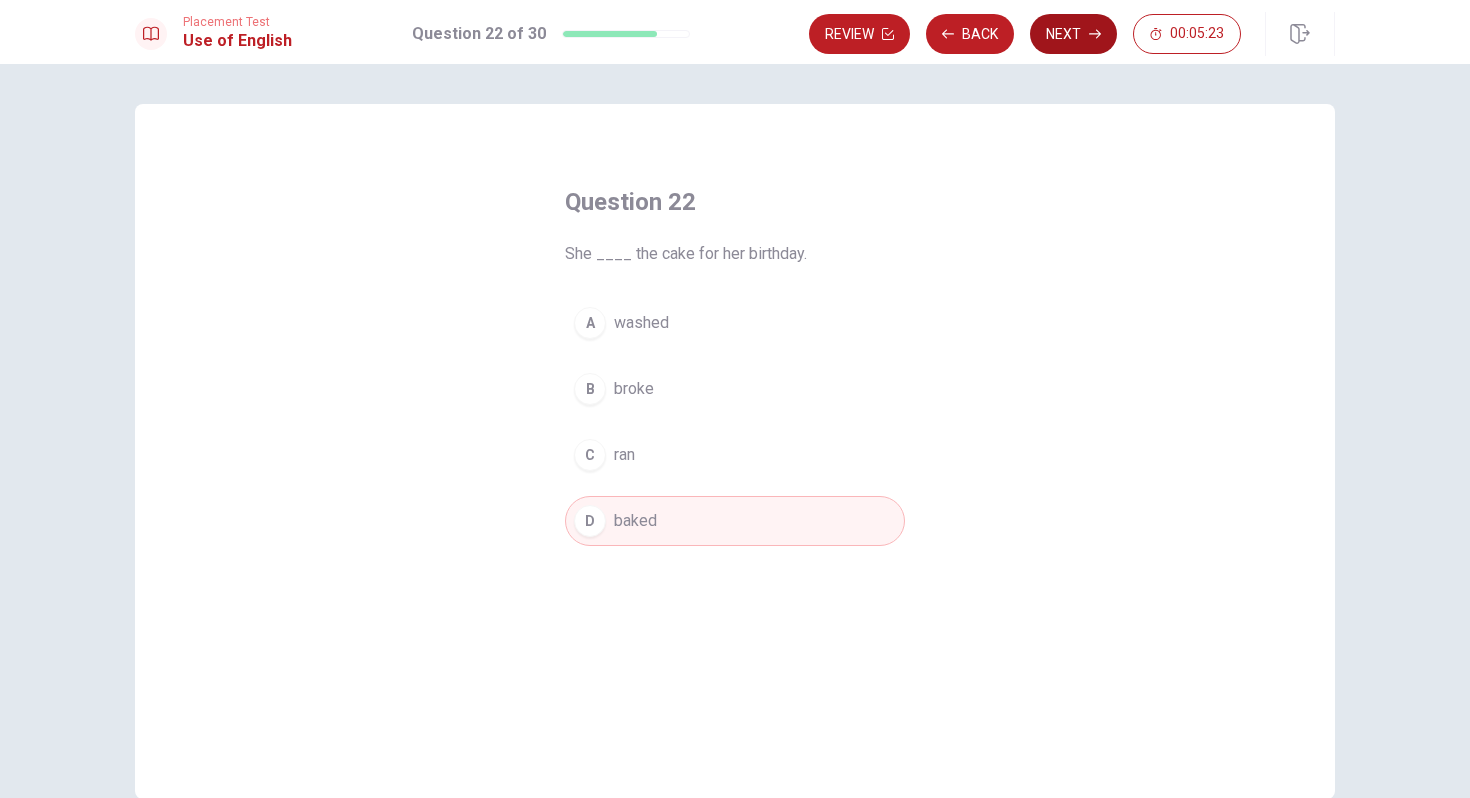click on "Next" at bounding box center (1073, 34) 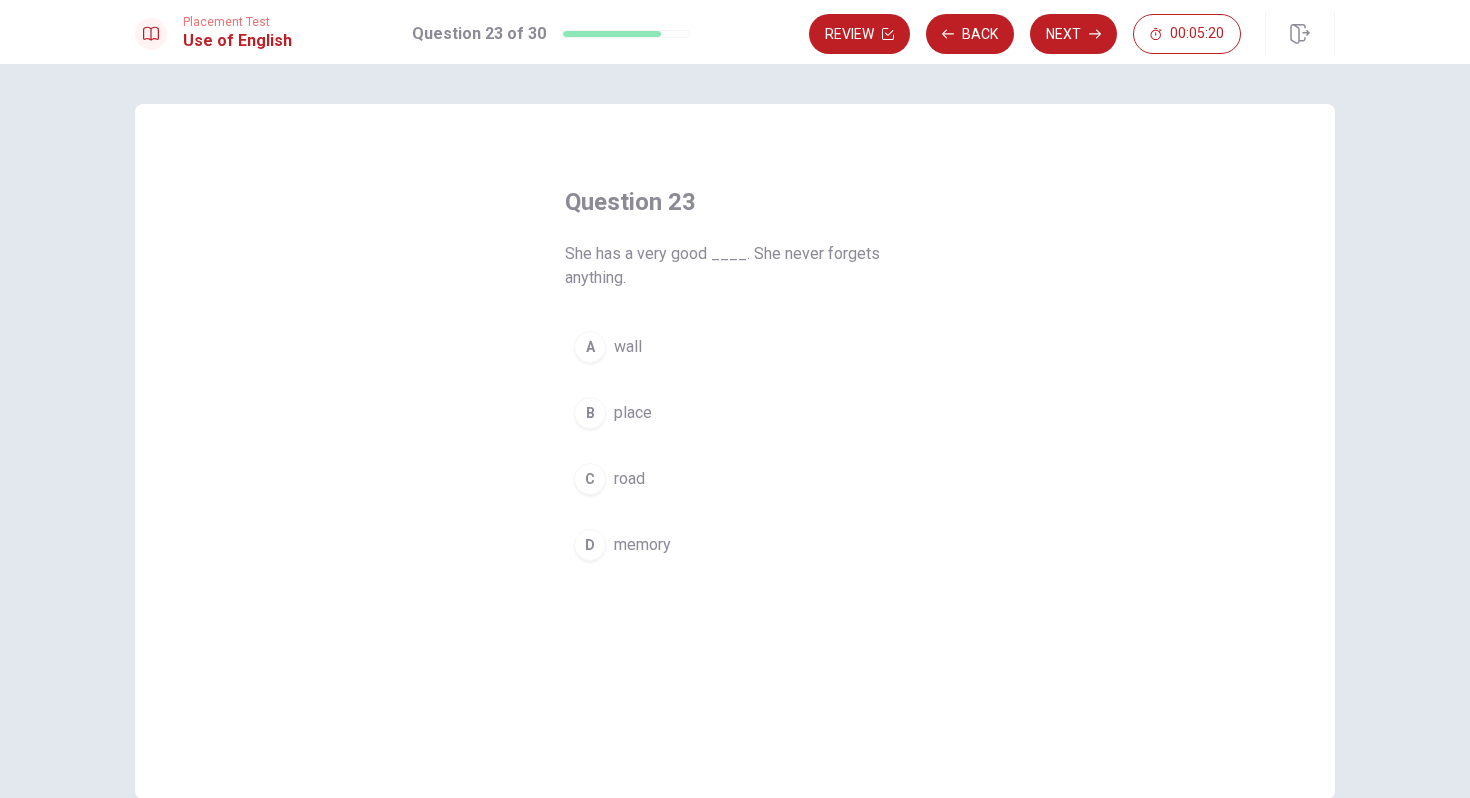 click on "memory" at bounding box center (642, 545) 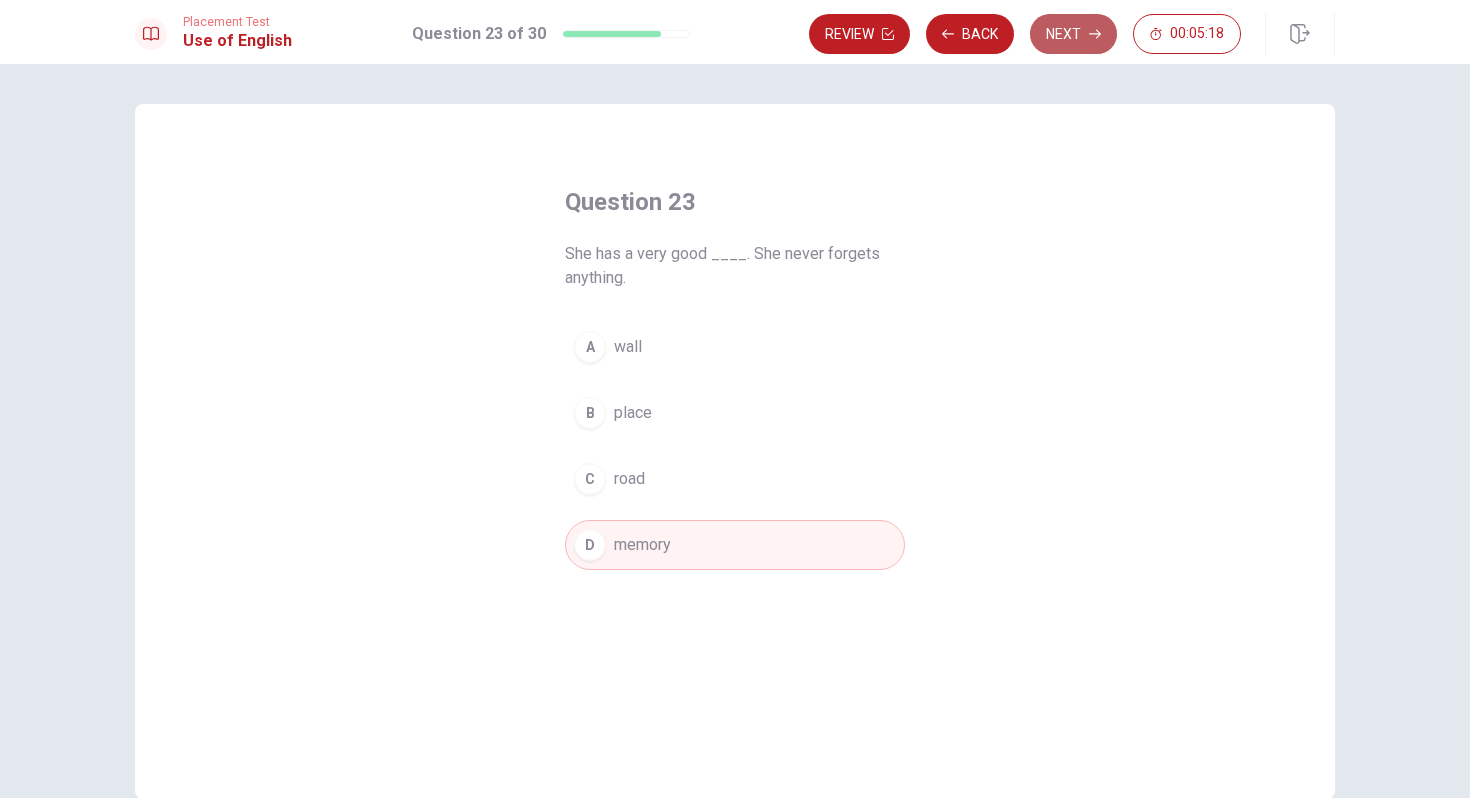 click on "Next" at bounding box center (1073, 34) 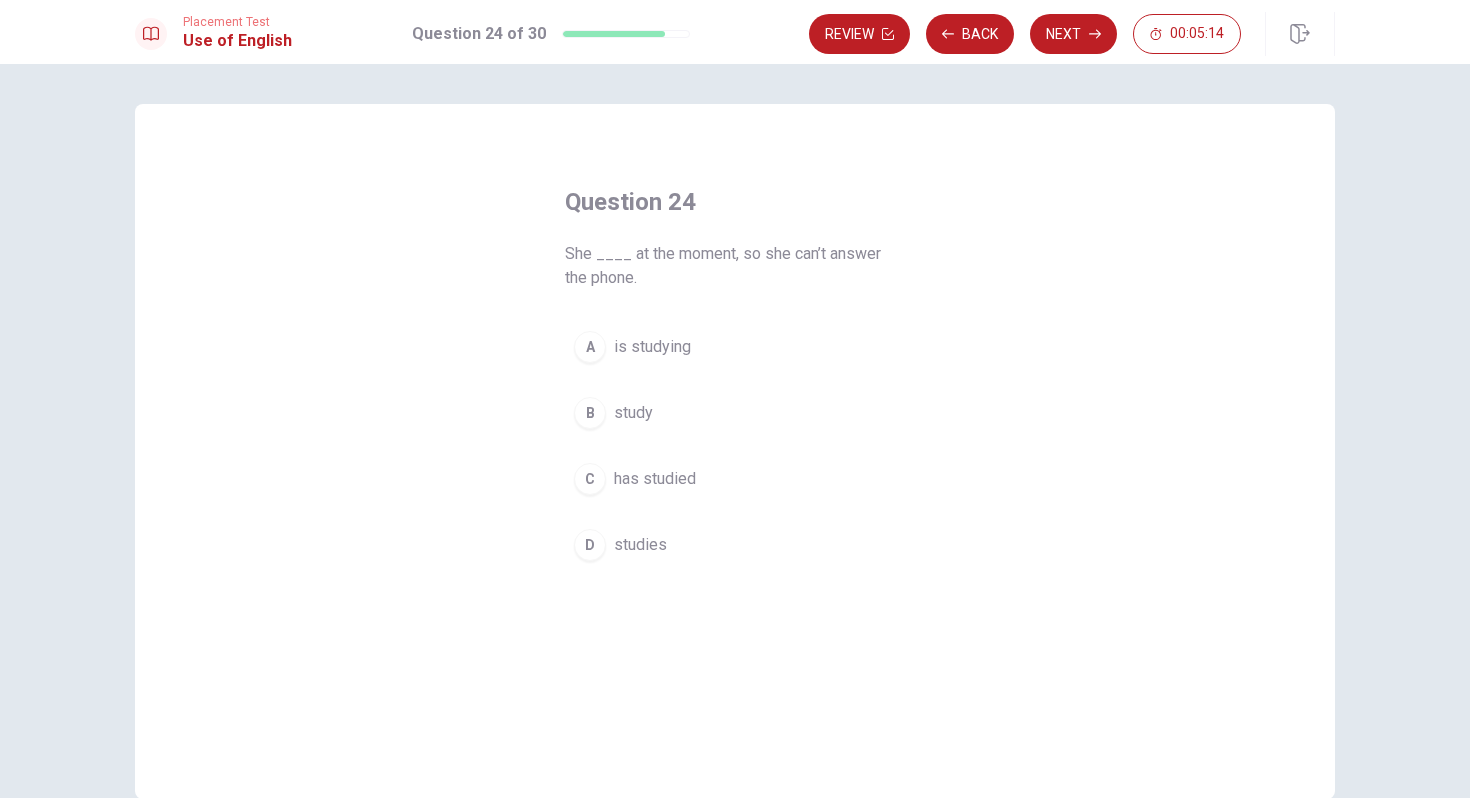 click on "is studying" at bounding box center [652, 347] 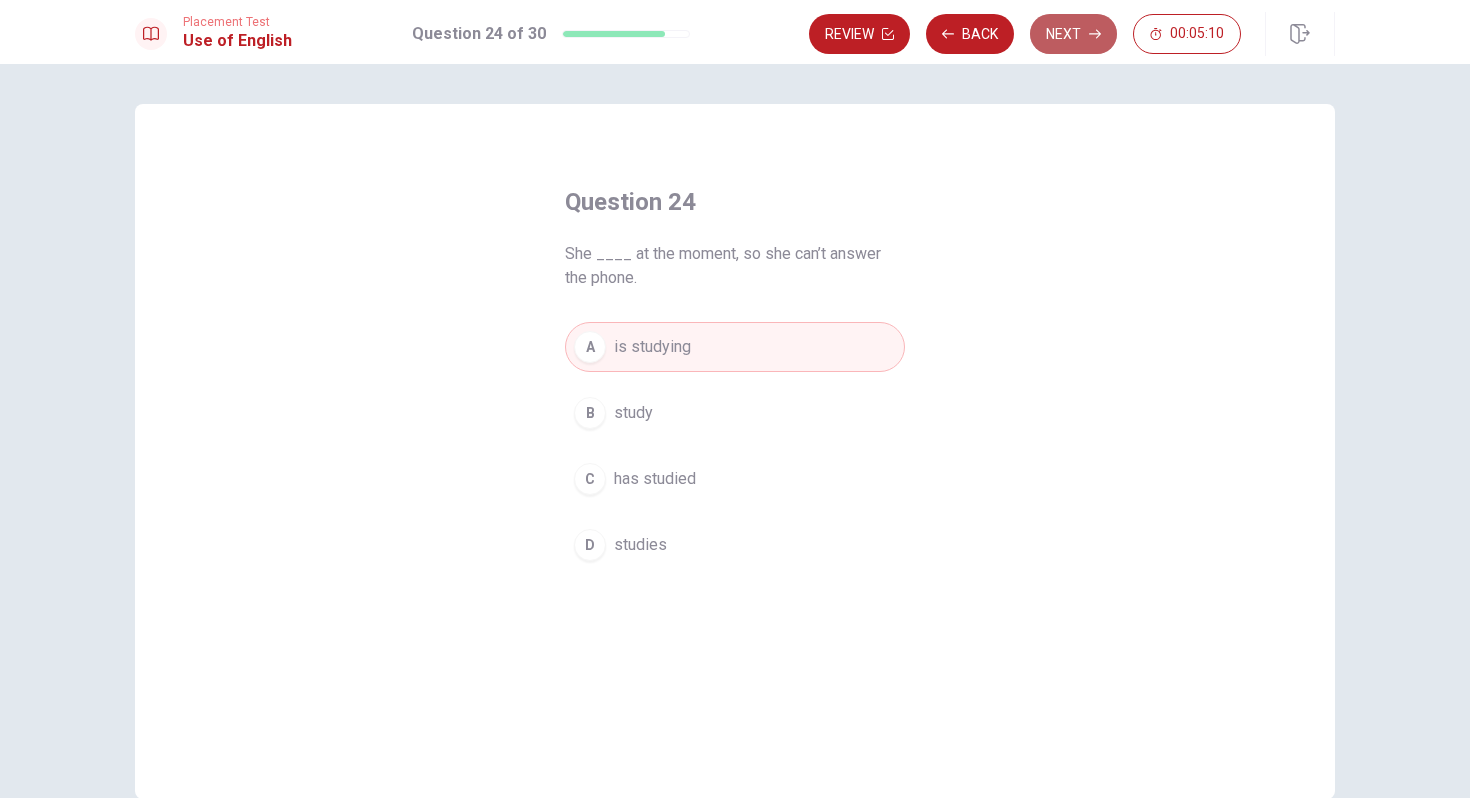 click on "Next" at bounding box center (1073, 34) 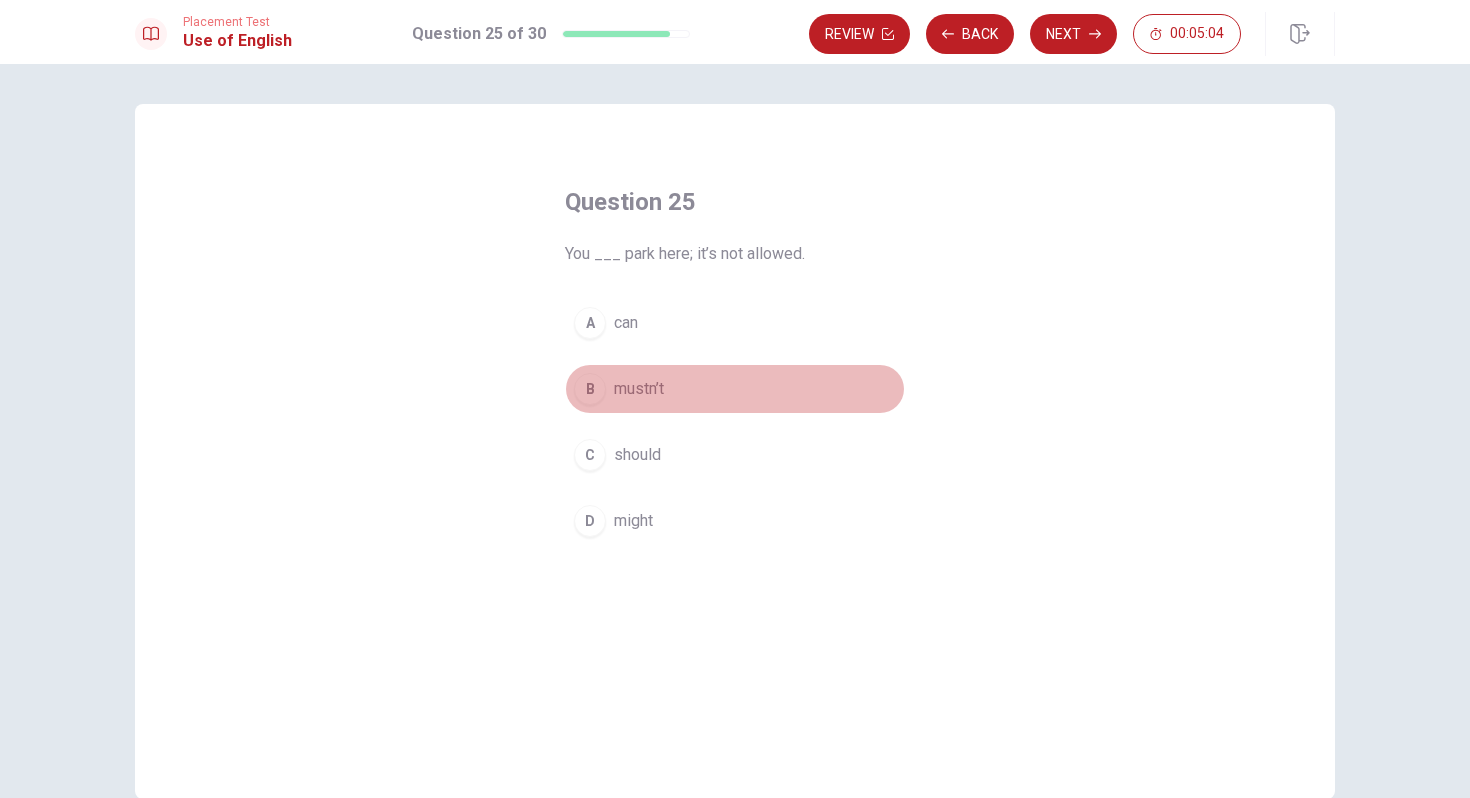 click on "mustn’t" at bounding box center [639, 389] 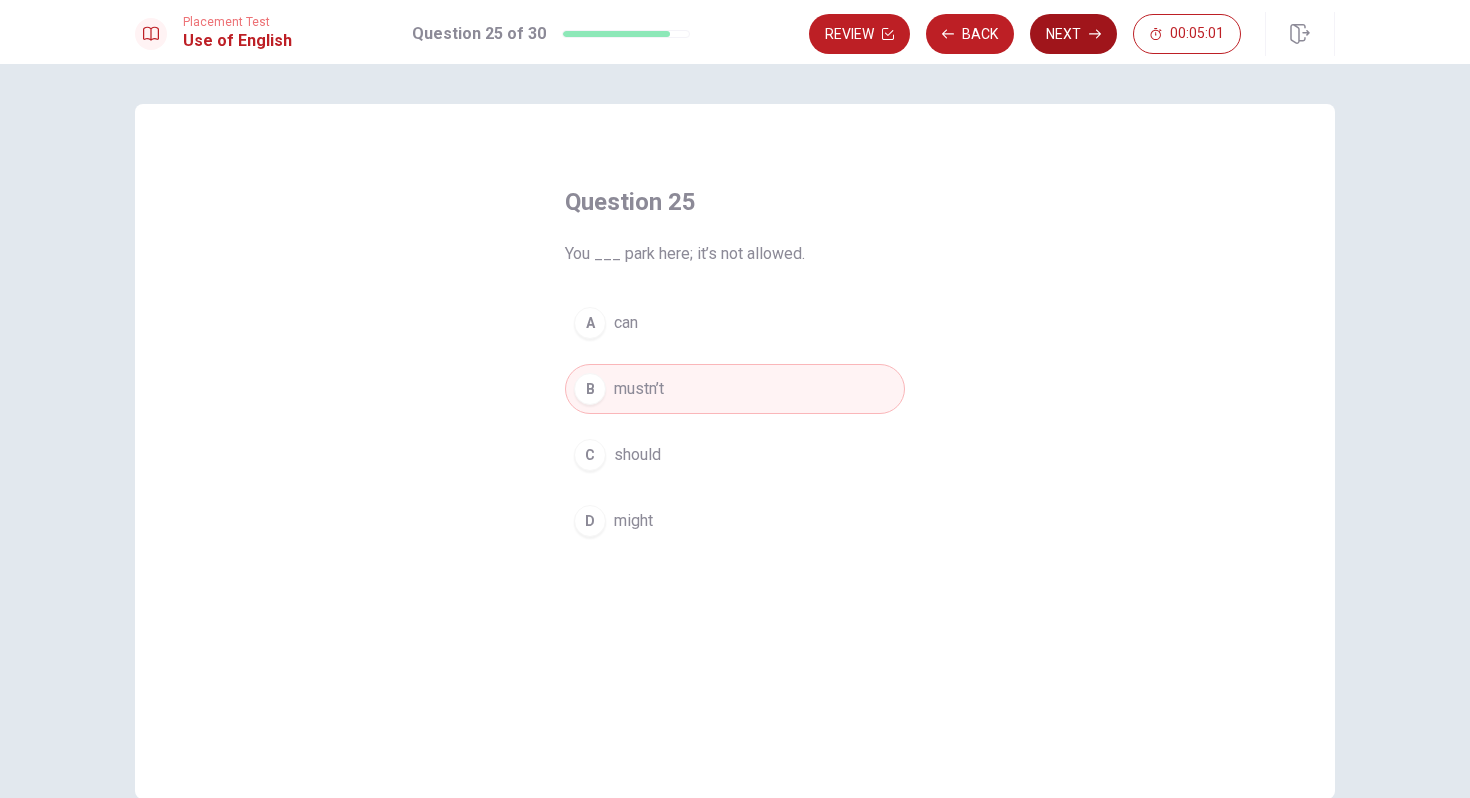 click on "Next" at bounding box center [1073, 34] 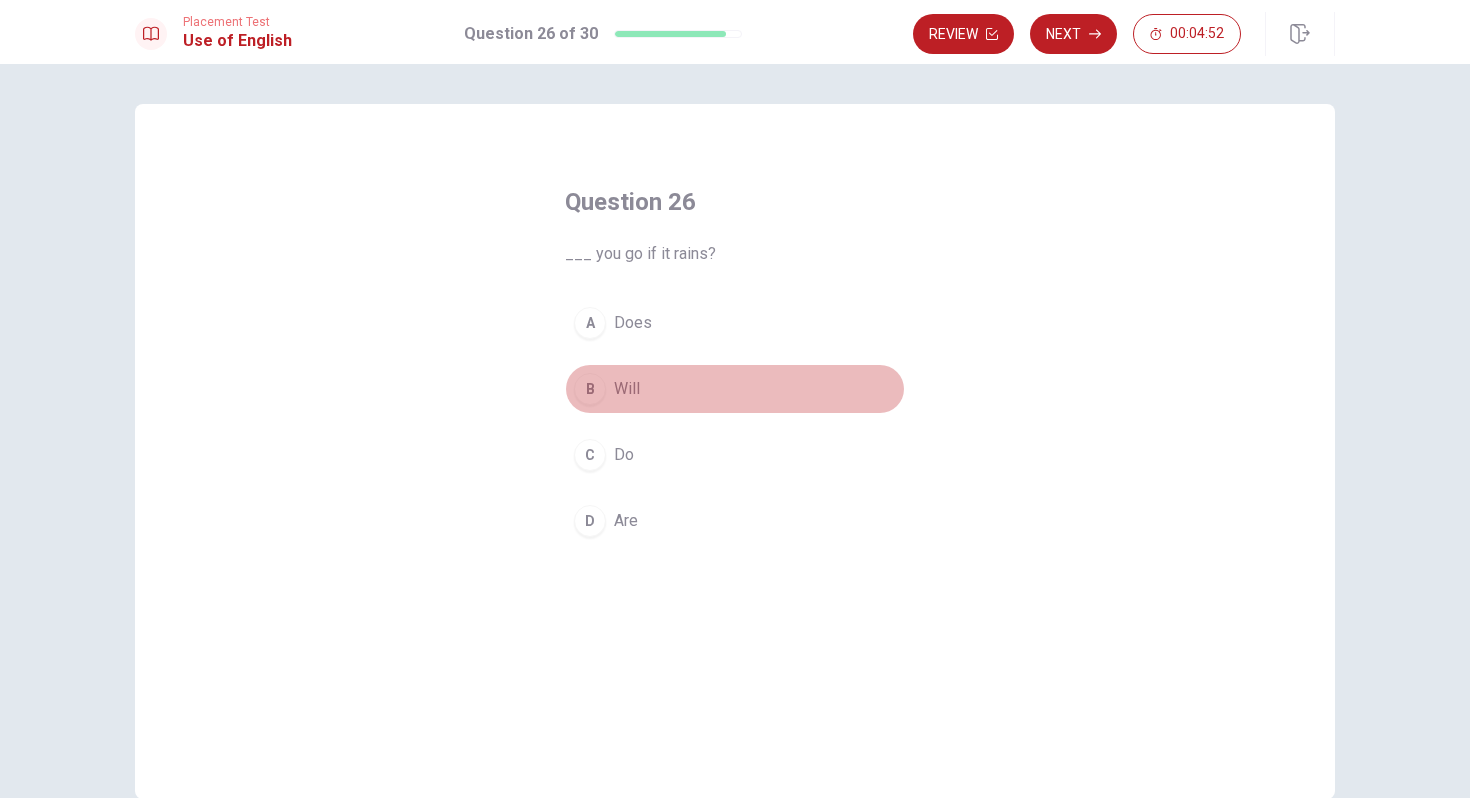 click on "B Will" at bounding box center [735, 389] 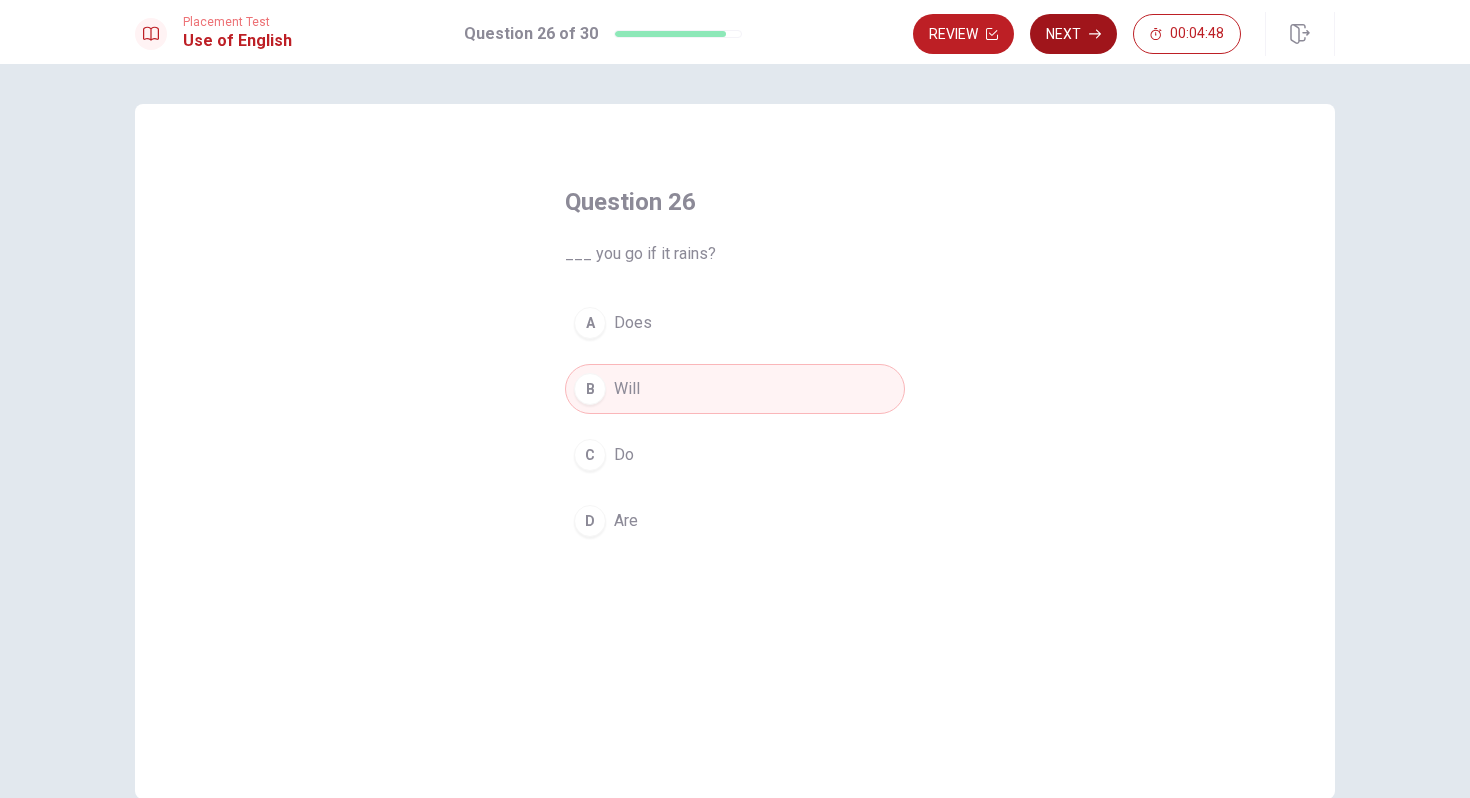 click on "Next" at bounding box center [1073, 34] 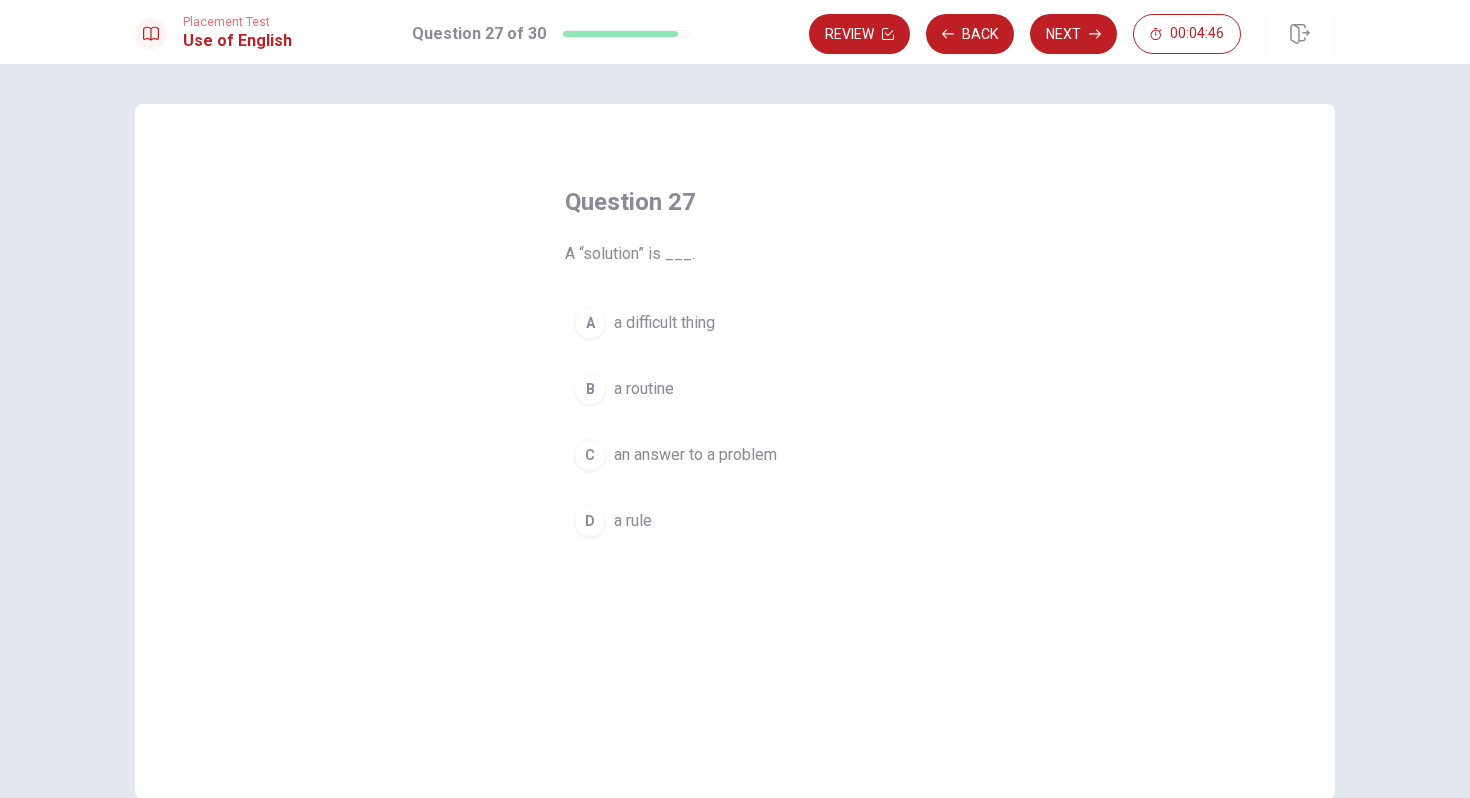 click on "an answer to a problem" at bounding box center [695, 455] 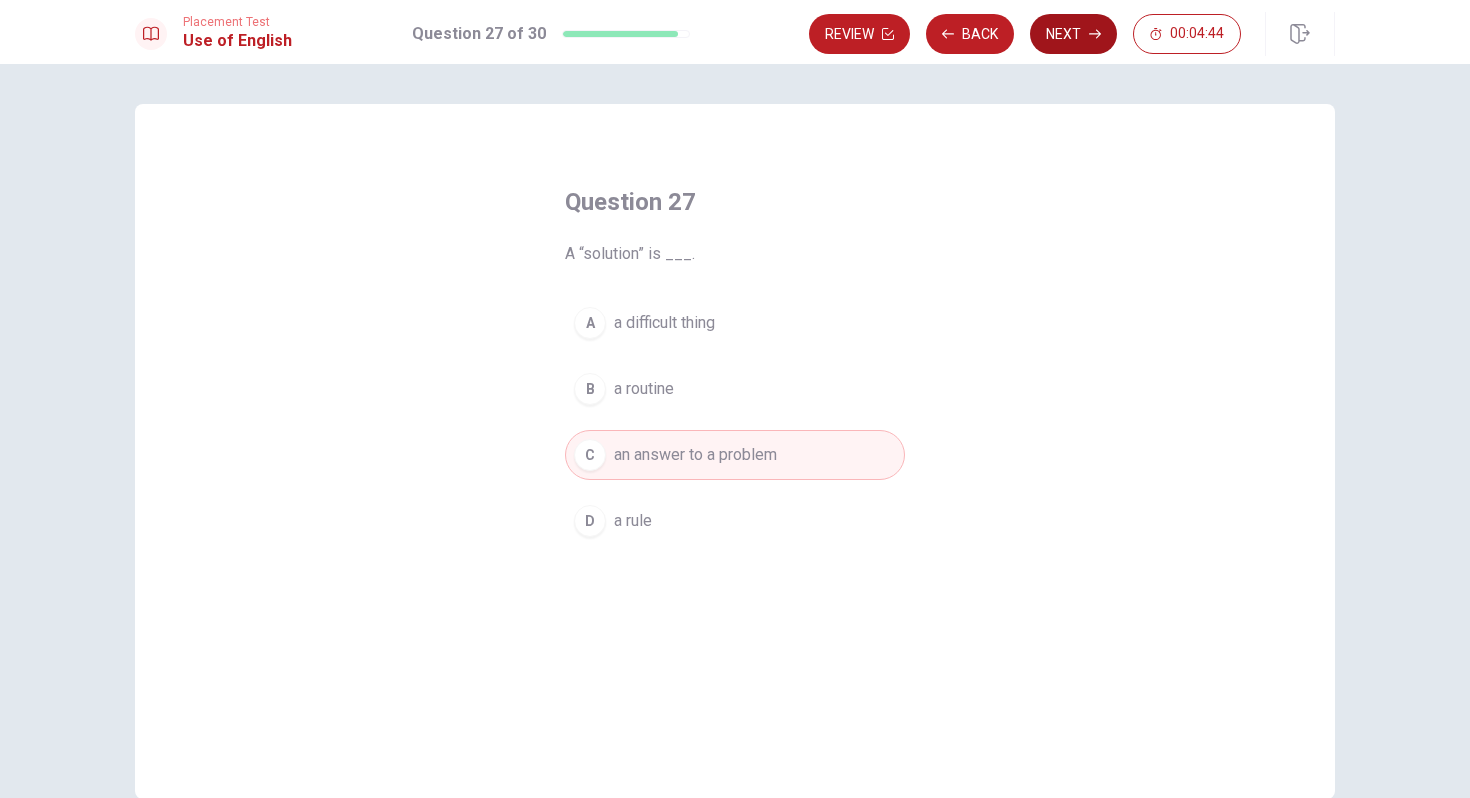 click on "Next" at bounding box center (1073, 34) 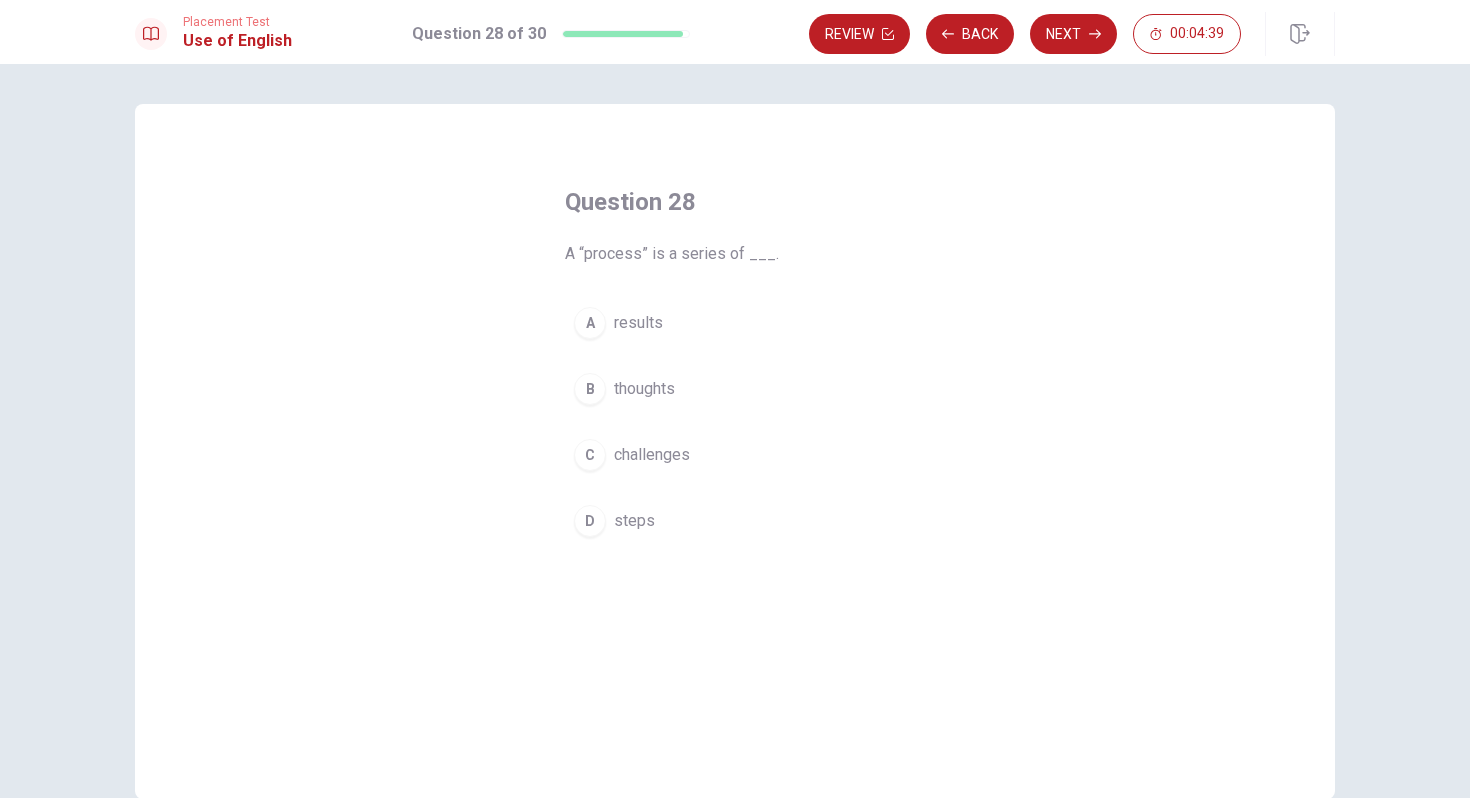 click on "challenges" at bounding box center [652, 455] 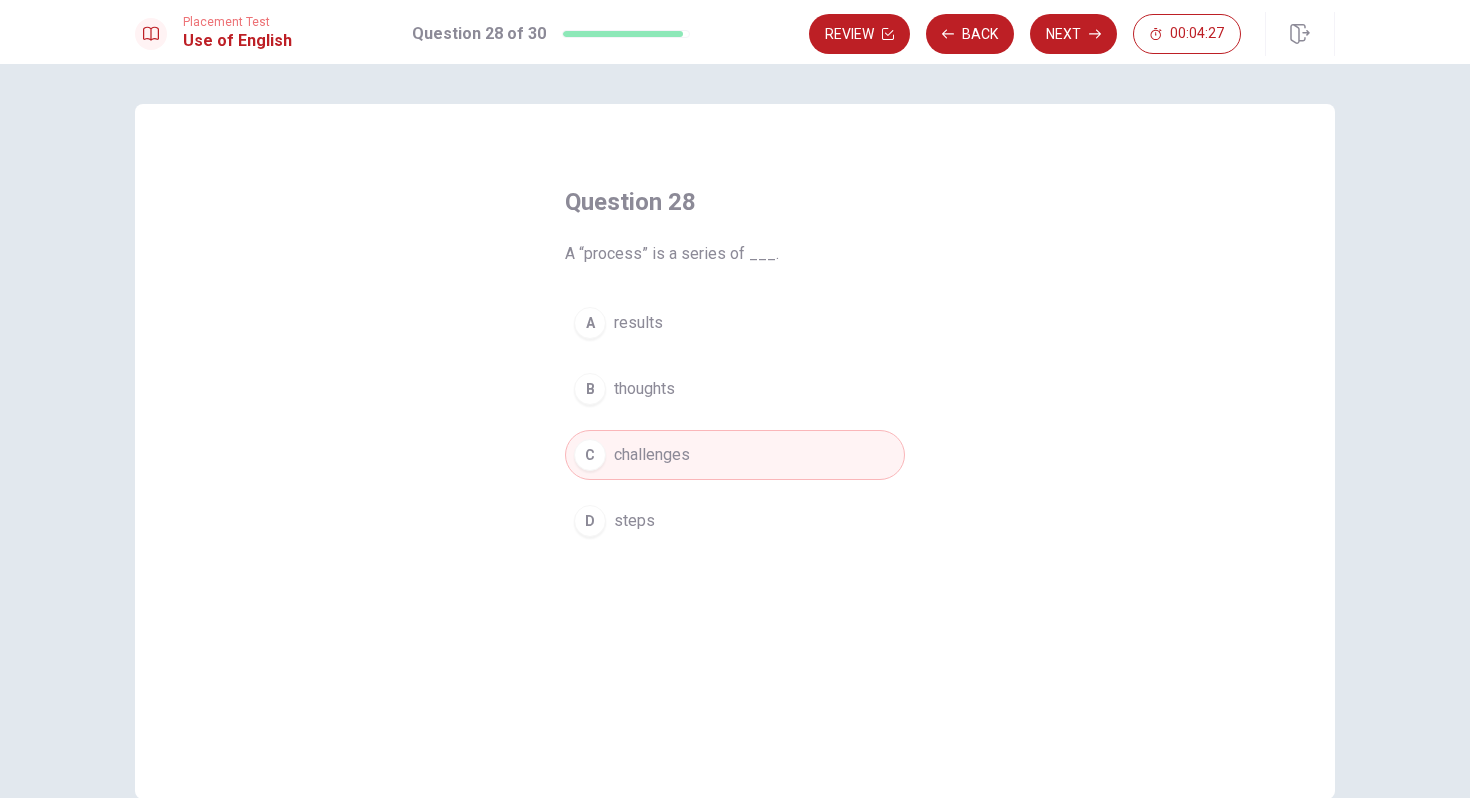 click on "D steps" at bounding box center (735, 521) 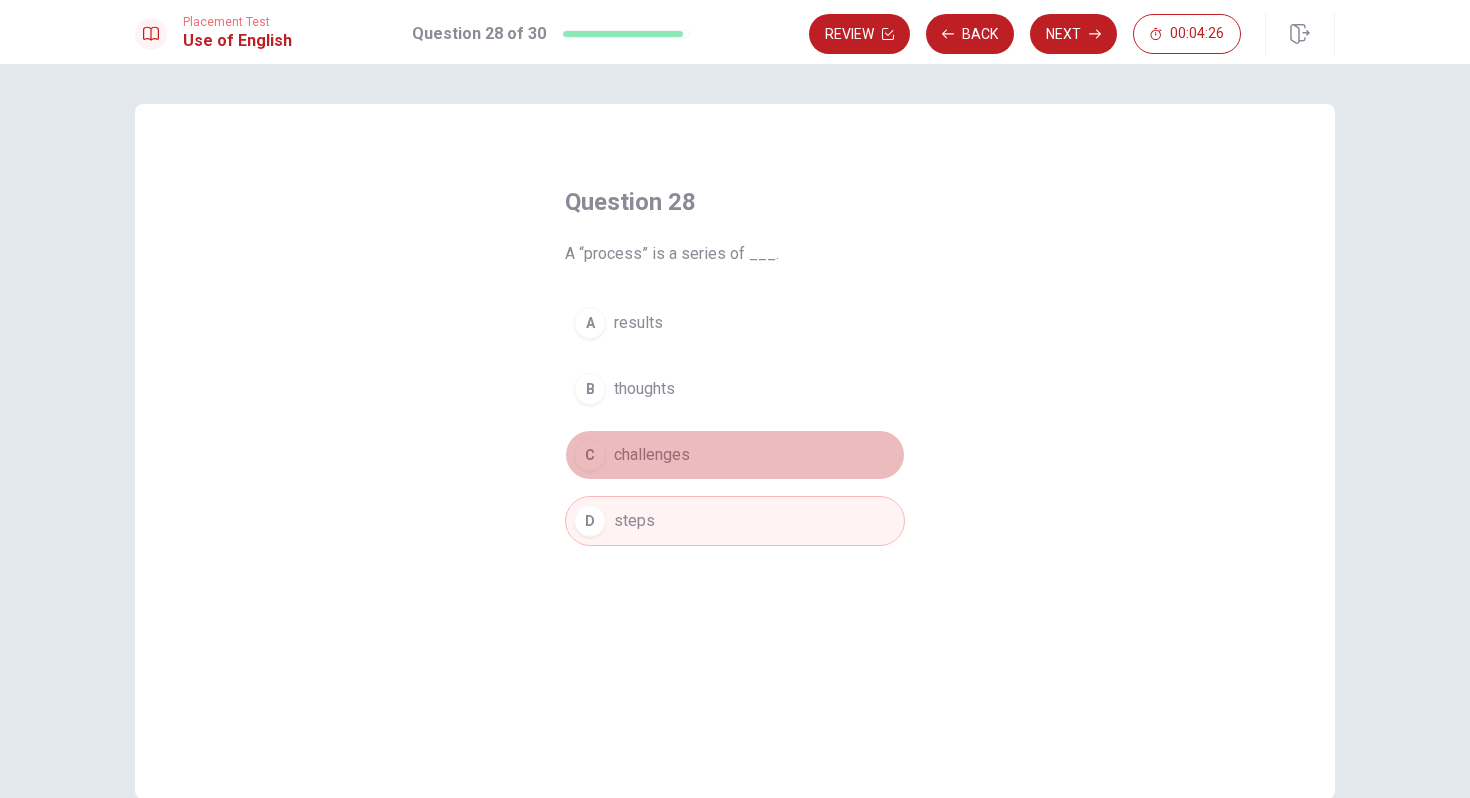 click on "C challenges" at bounding box center [735, 455] 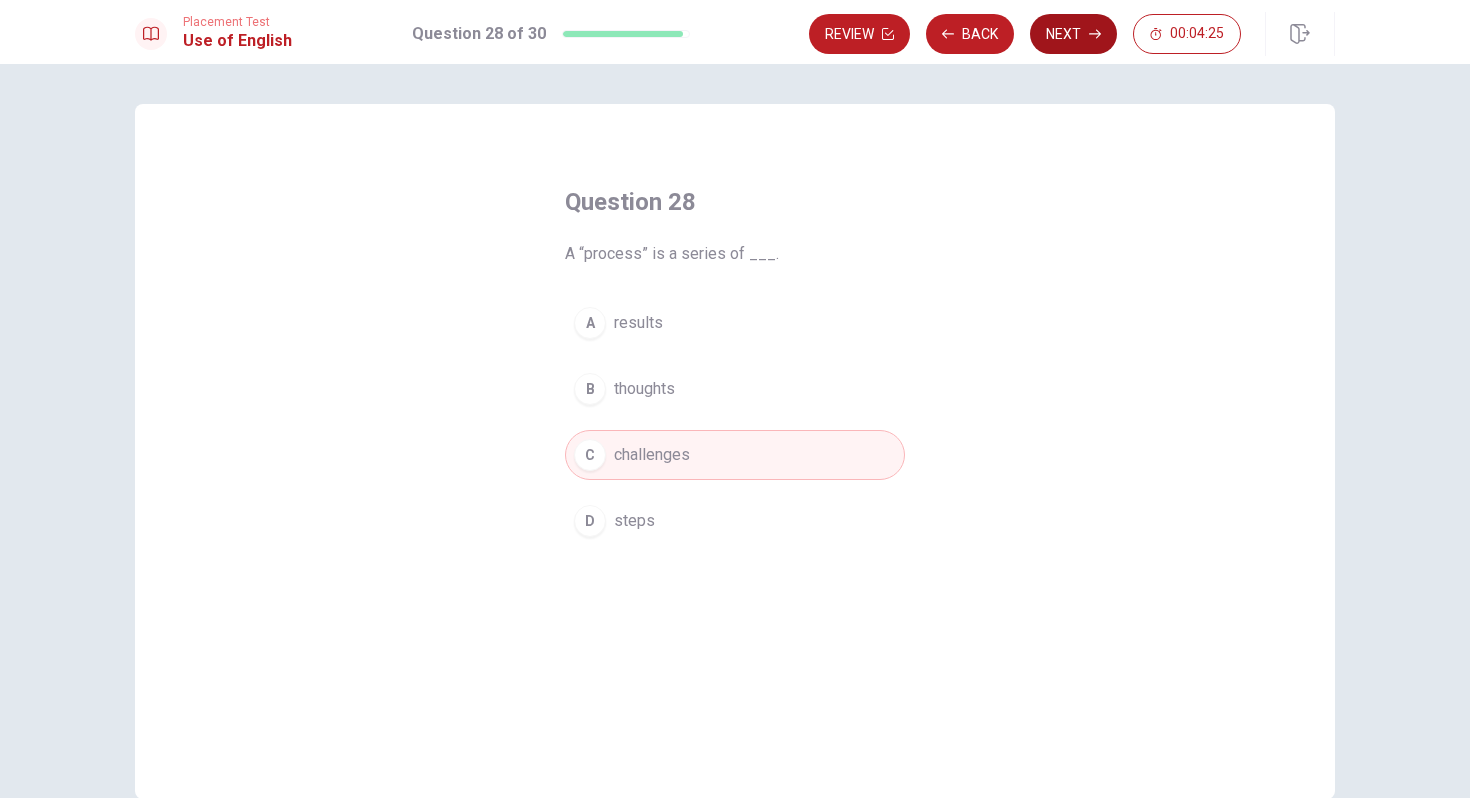 click on "Next" at bounding box center [1073, 34] 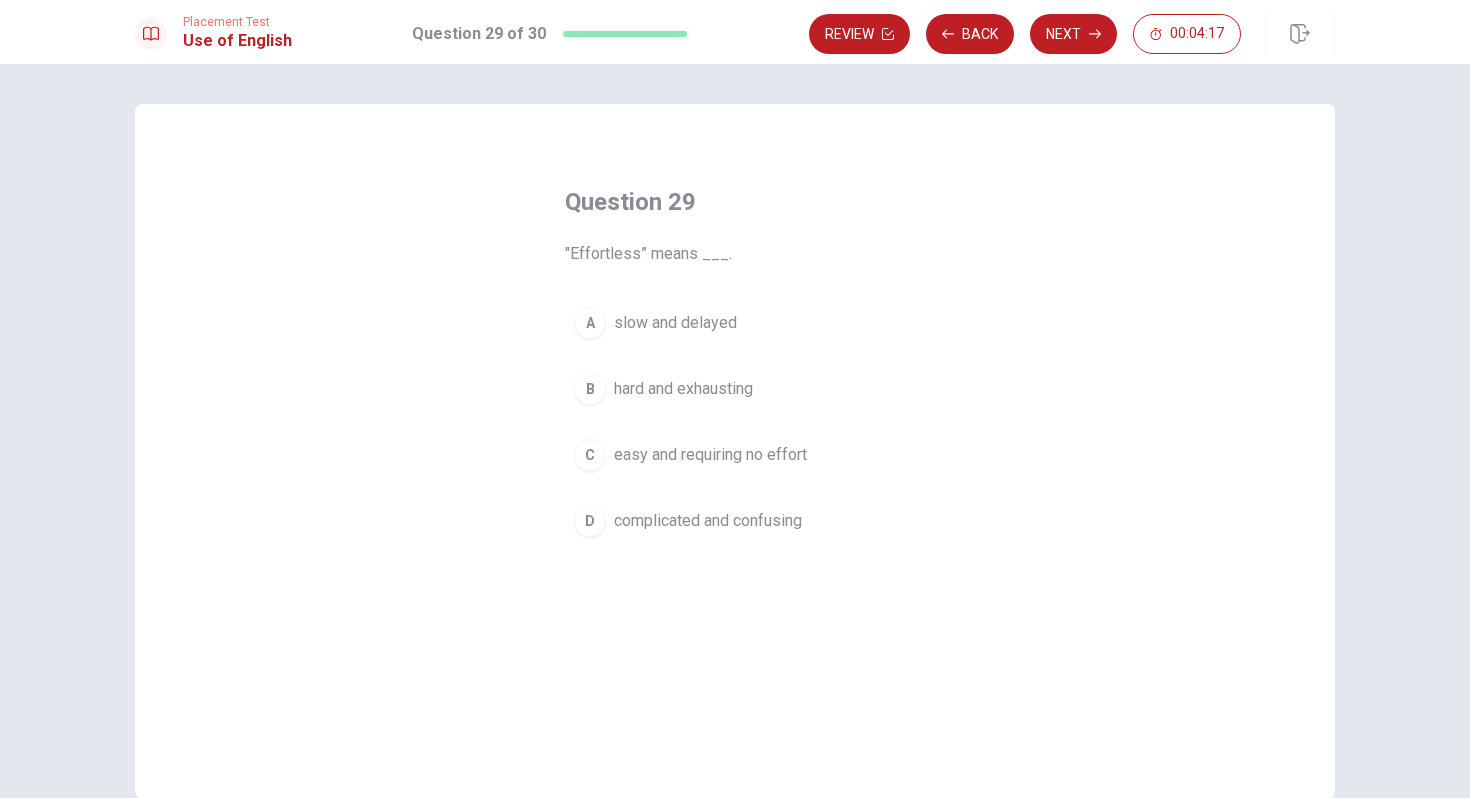 click on "hard and exhausting" at bounding box center [683, 389] 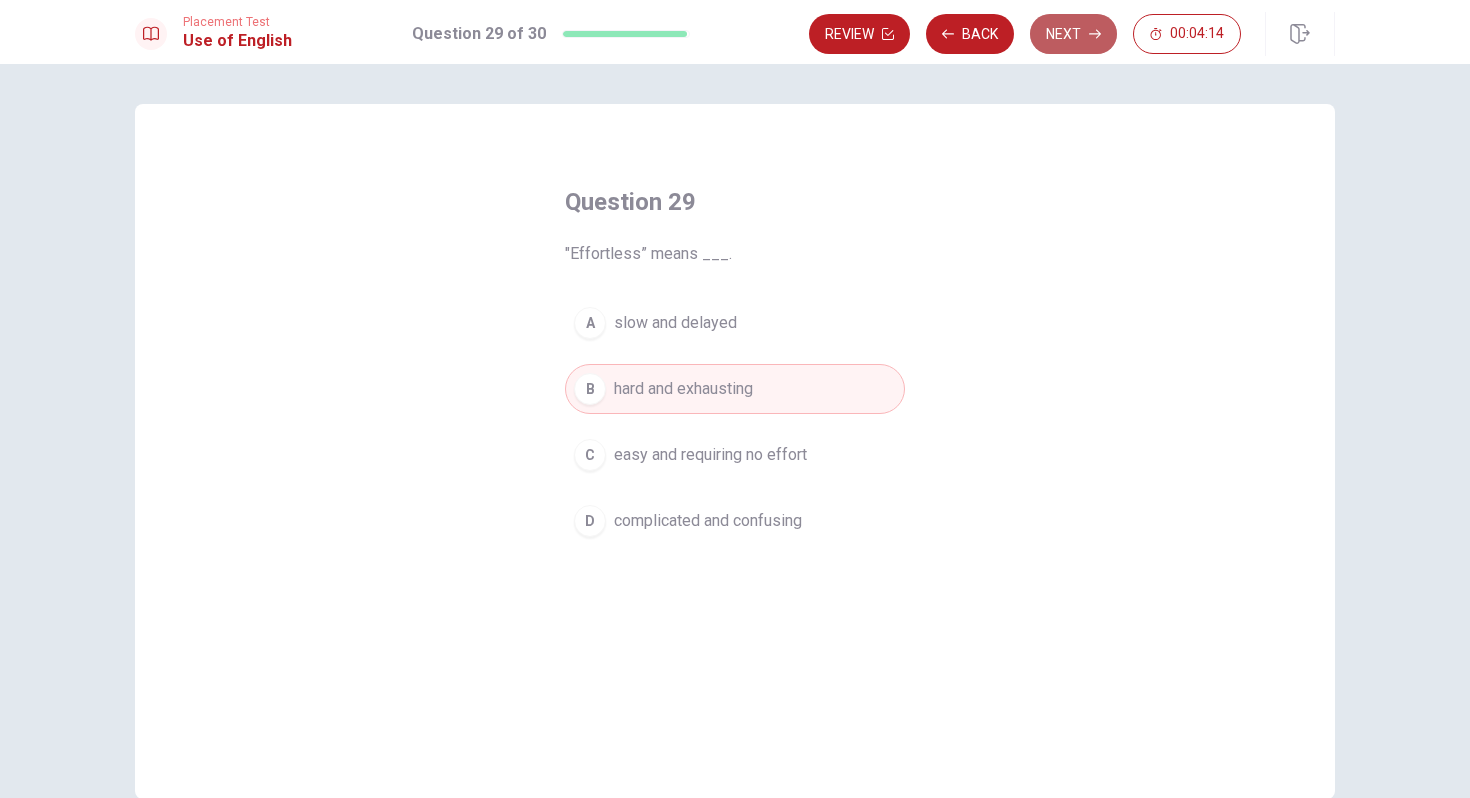 click on "Next" at bounding box center [1073, 34] 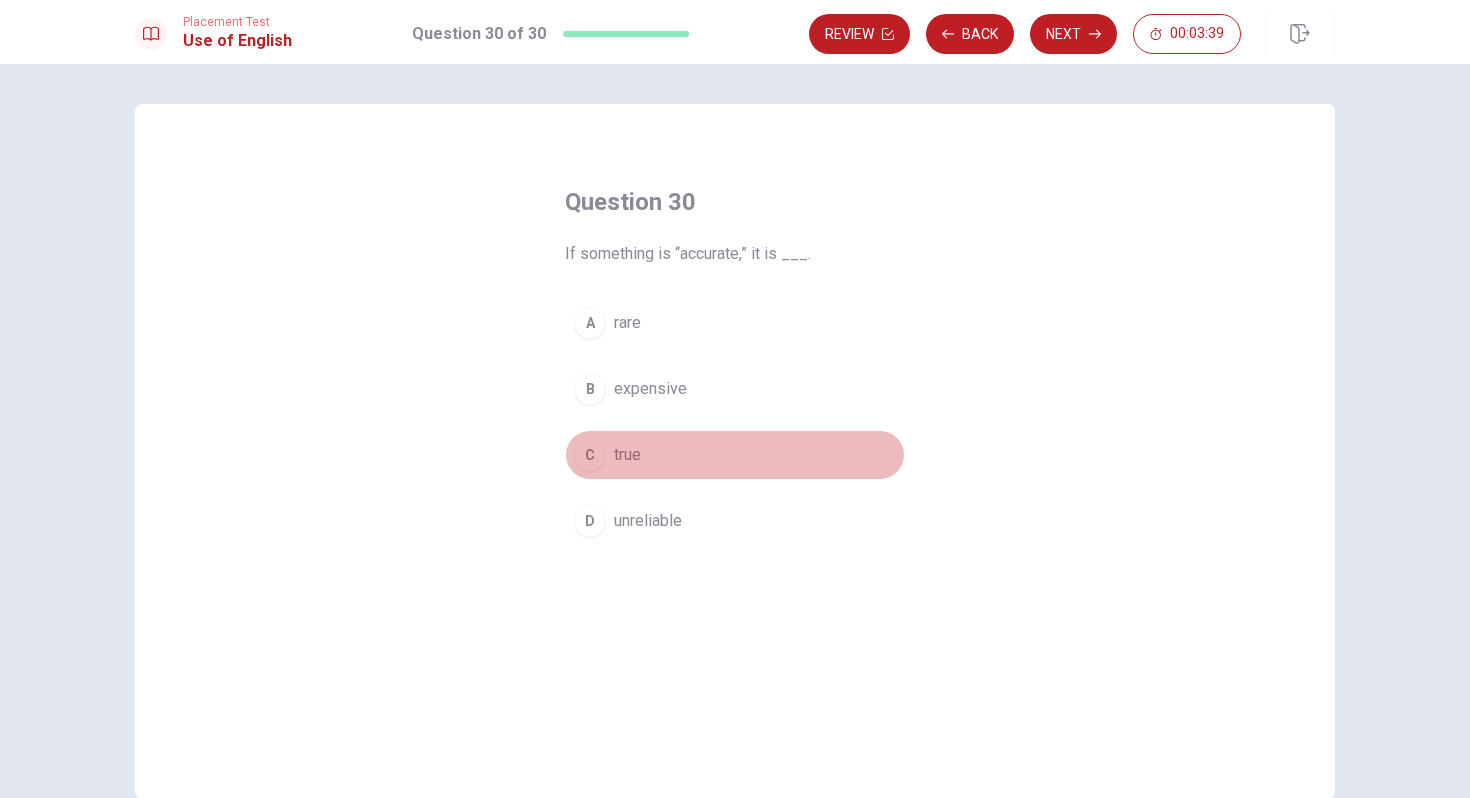click on "true" at bounding box center (627, 455) 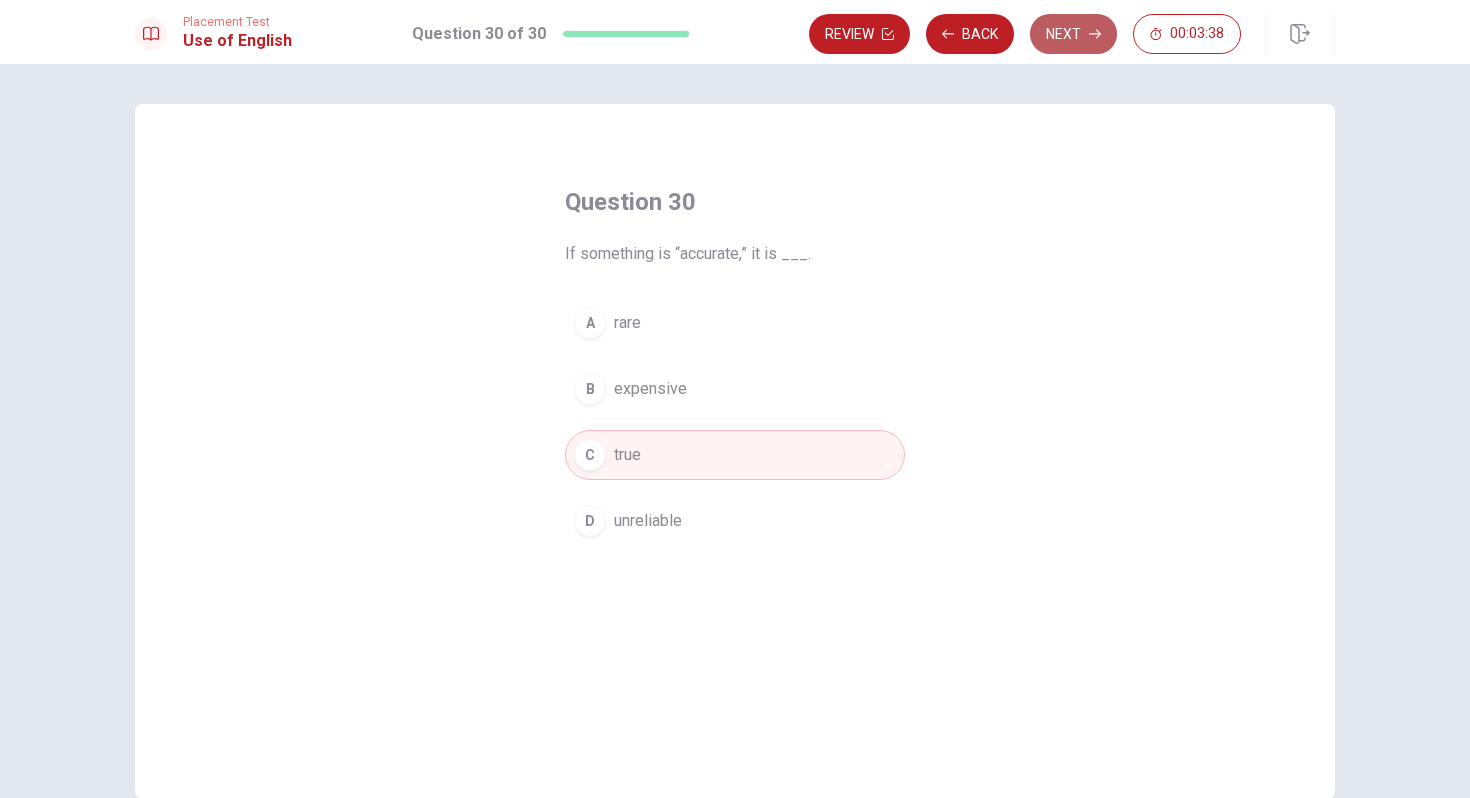 click on "Next" at bounding box center (1073, 34) 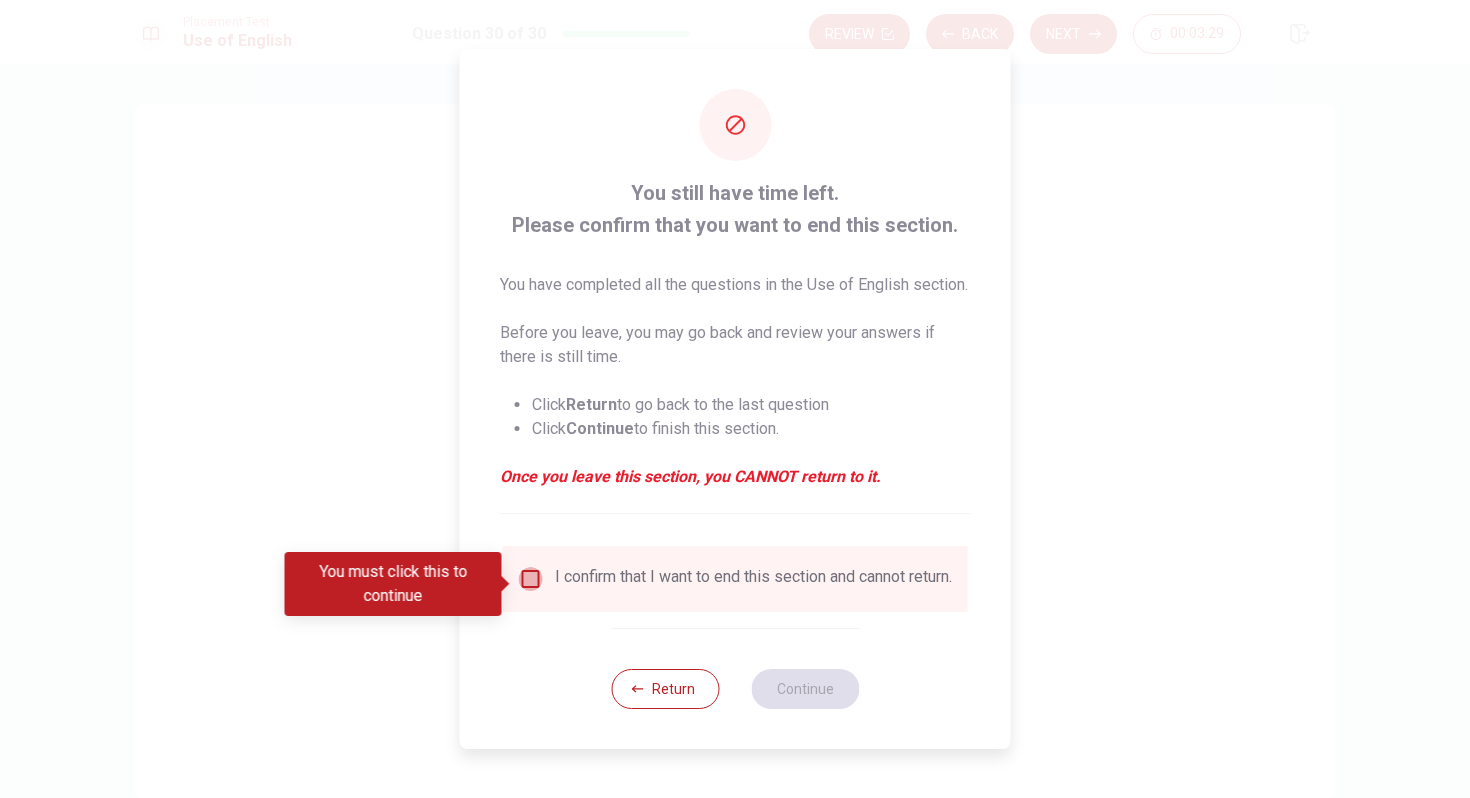 click at bounding box center (531, 579) 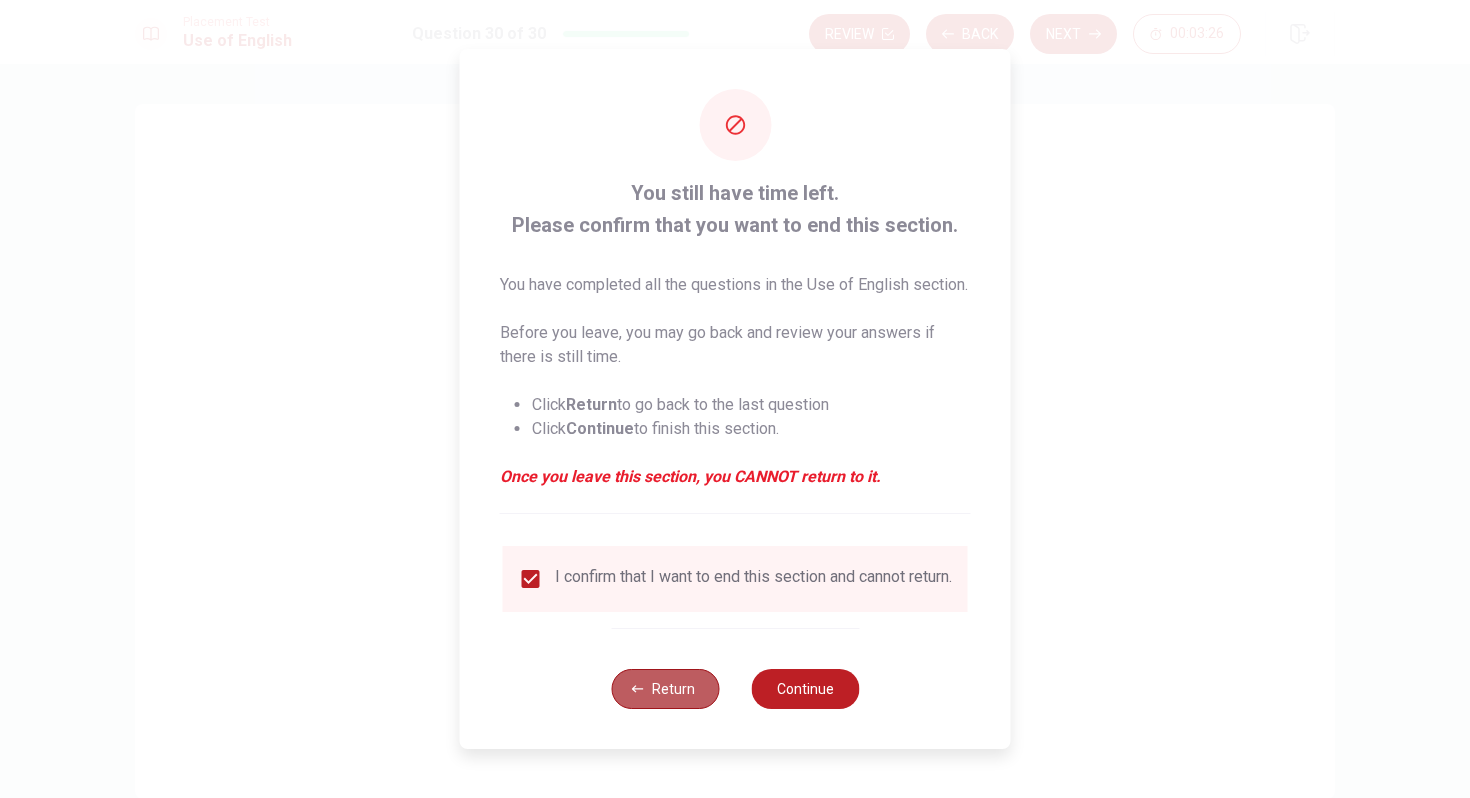 click on "Return" at bounding box center (665, 689) 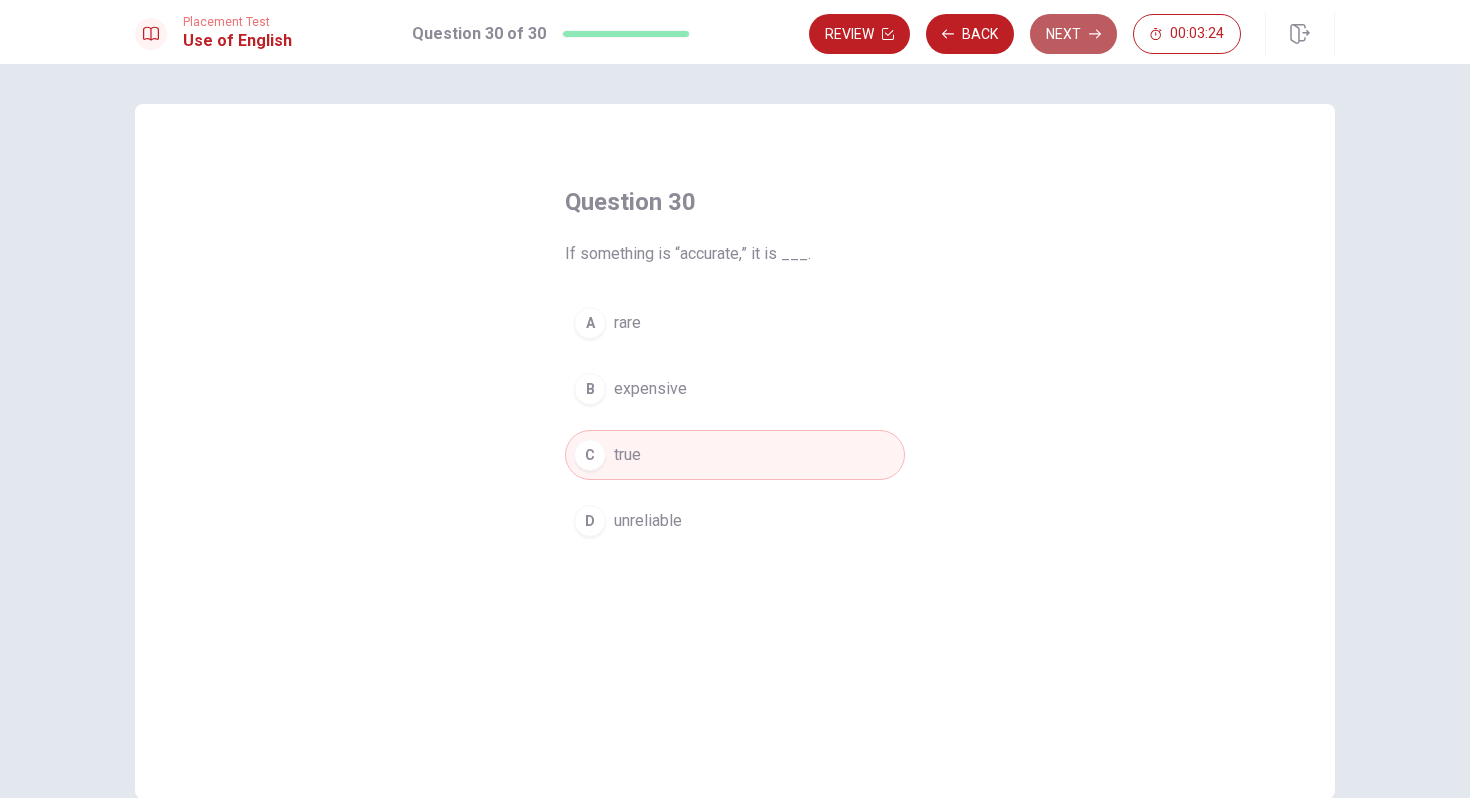 click on "Next" at bounding box center [1073, 34] 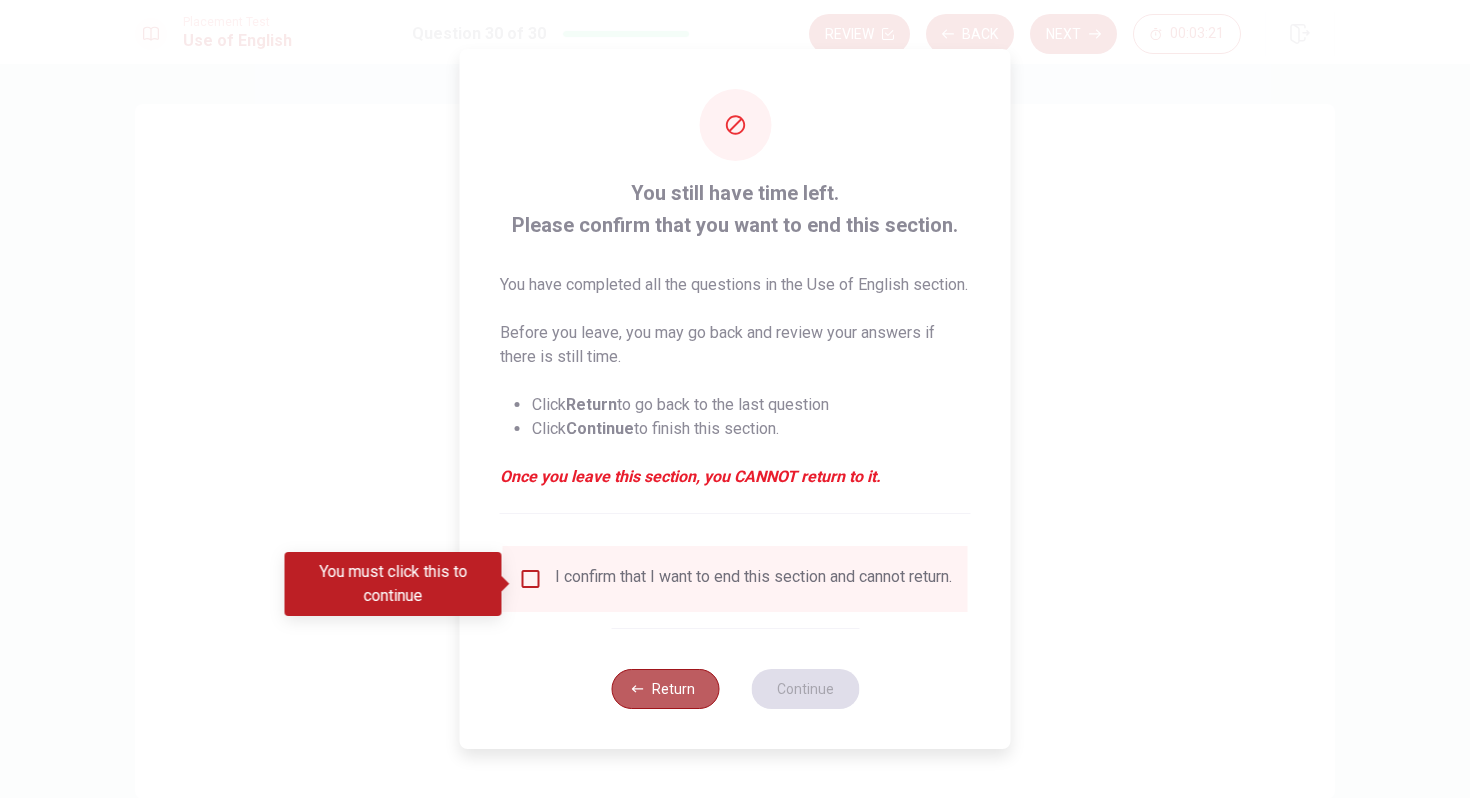 click on "Return" at bounding box center [665, 689] 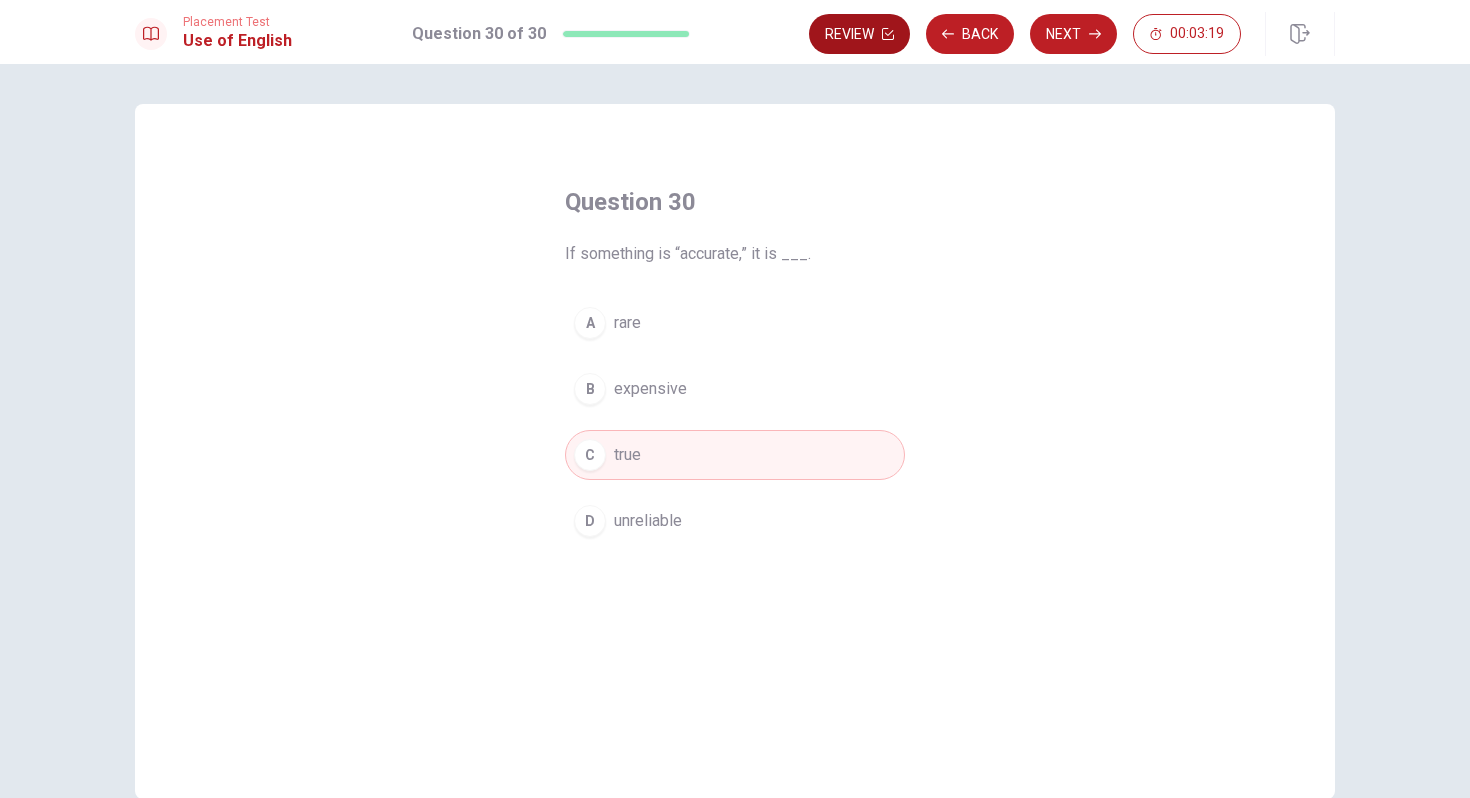 click on "Review" at bounding box center (859, 34) 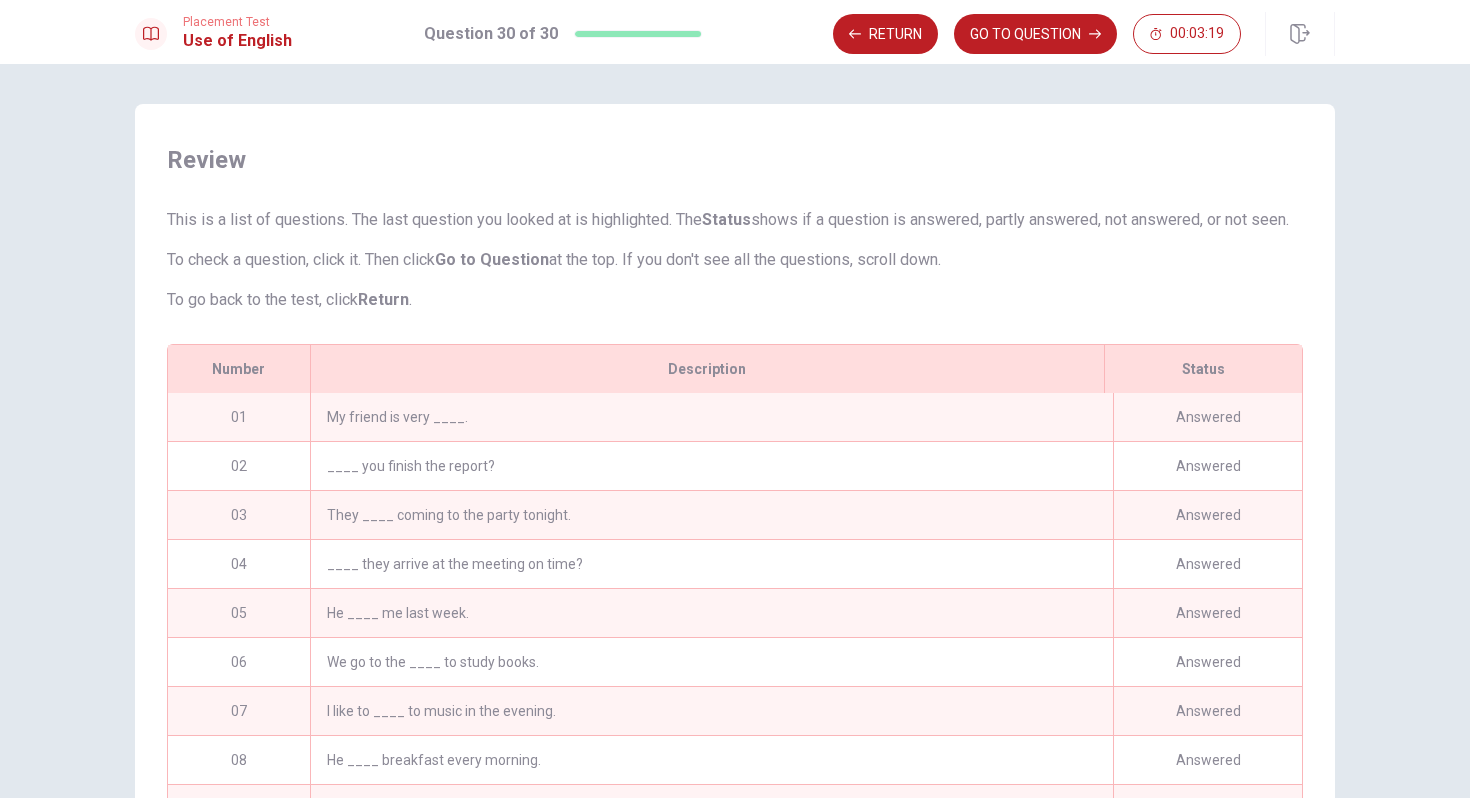 scroll, scrollTop: 166, scrollLeft: 0, axis: vertical 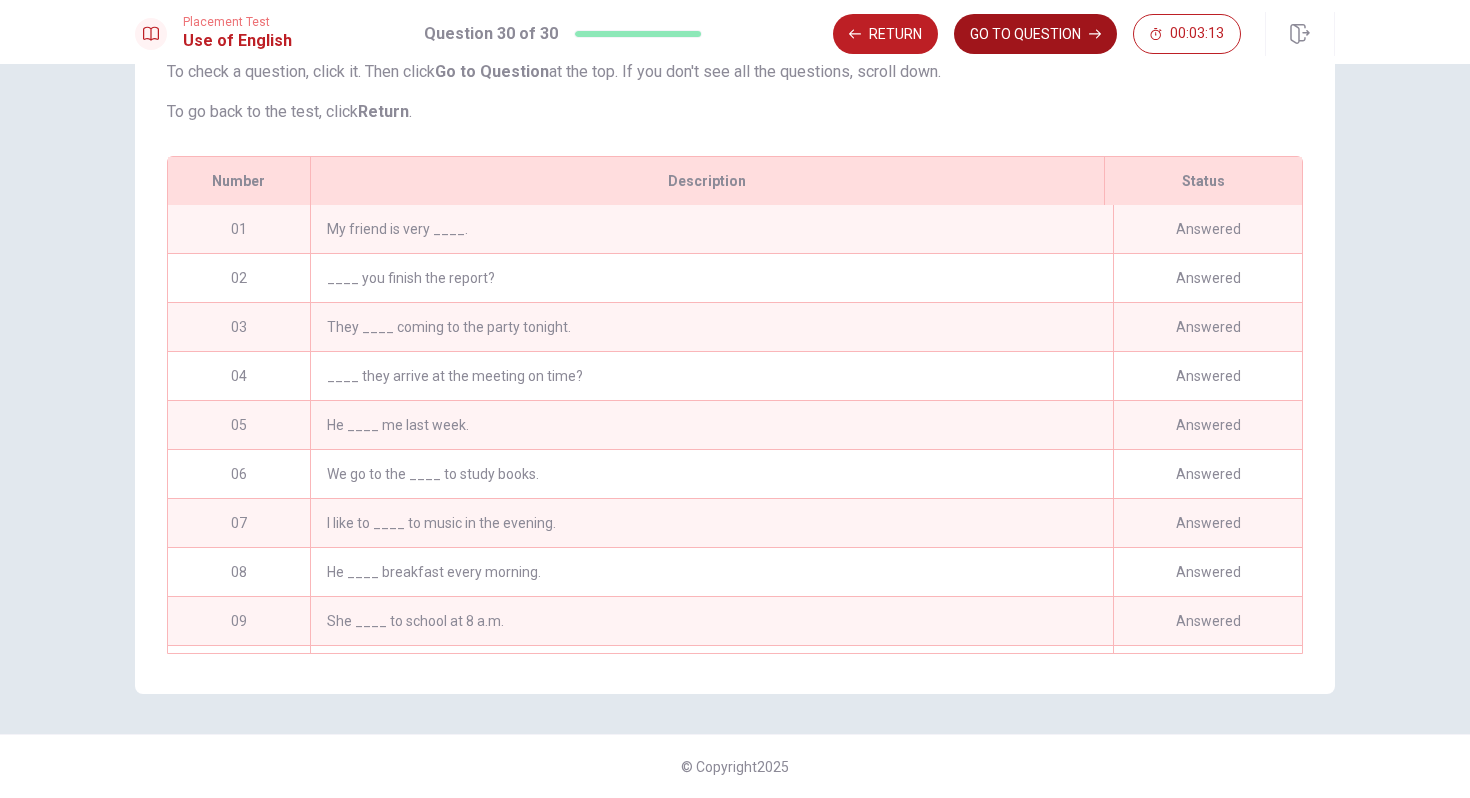 click on "GO TO QUESTION" at bounding box center (1035, 34) 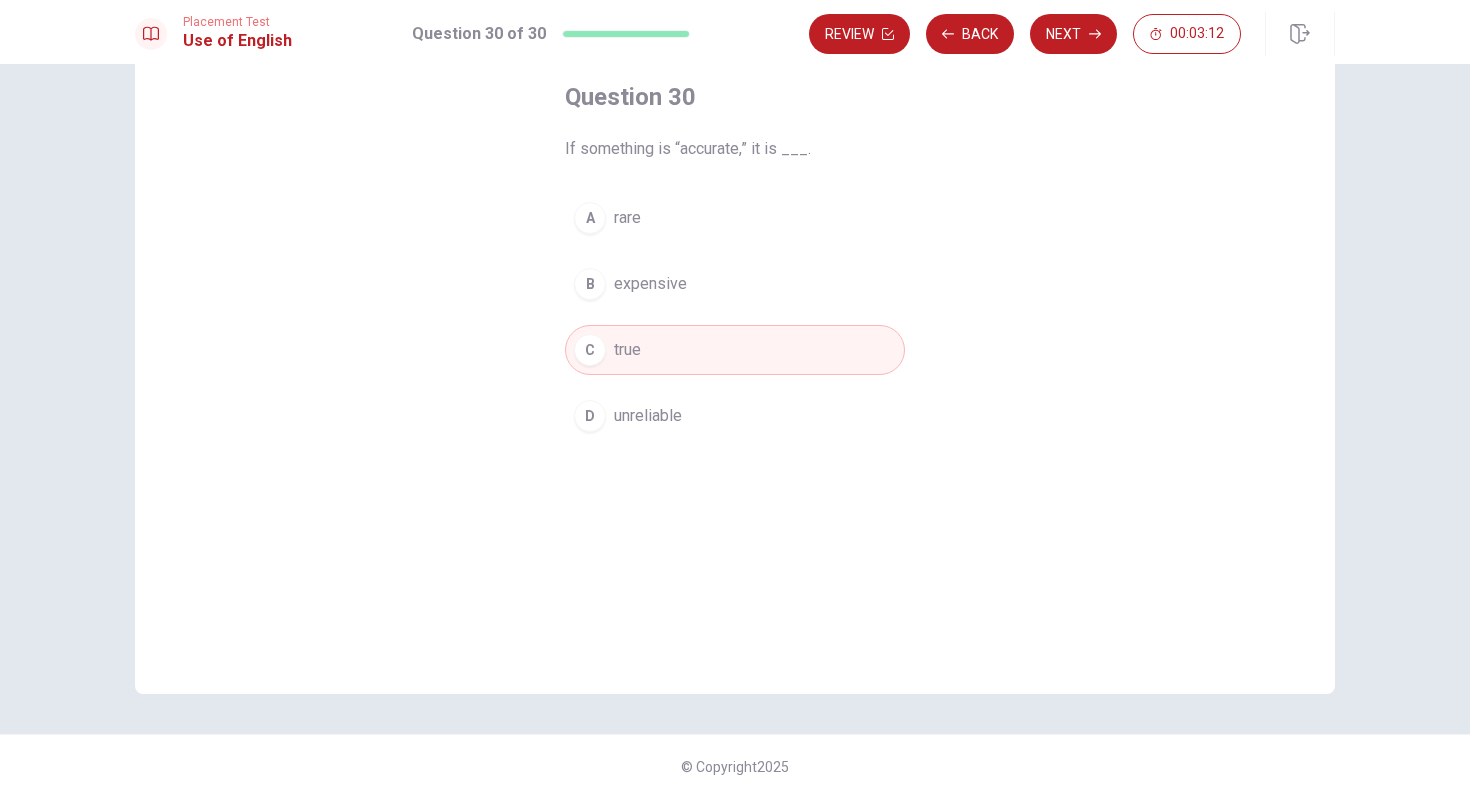 scroll, scrollTop: 105, scrollLeft: 0, axis: vertical 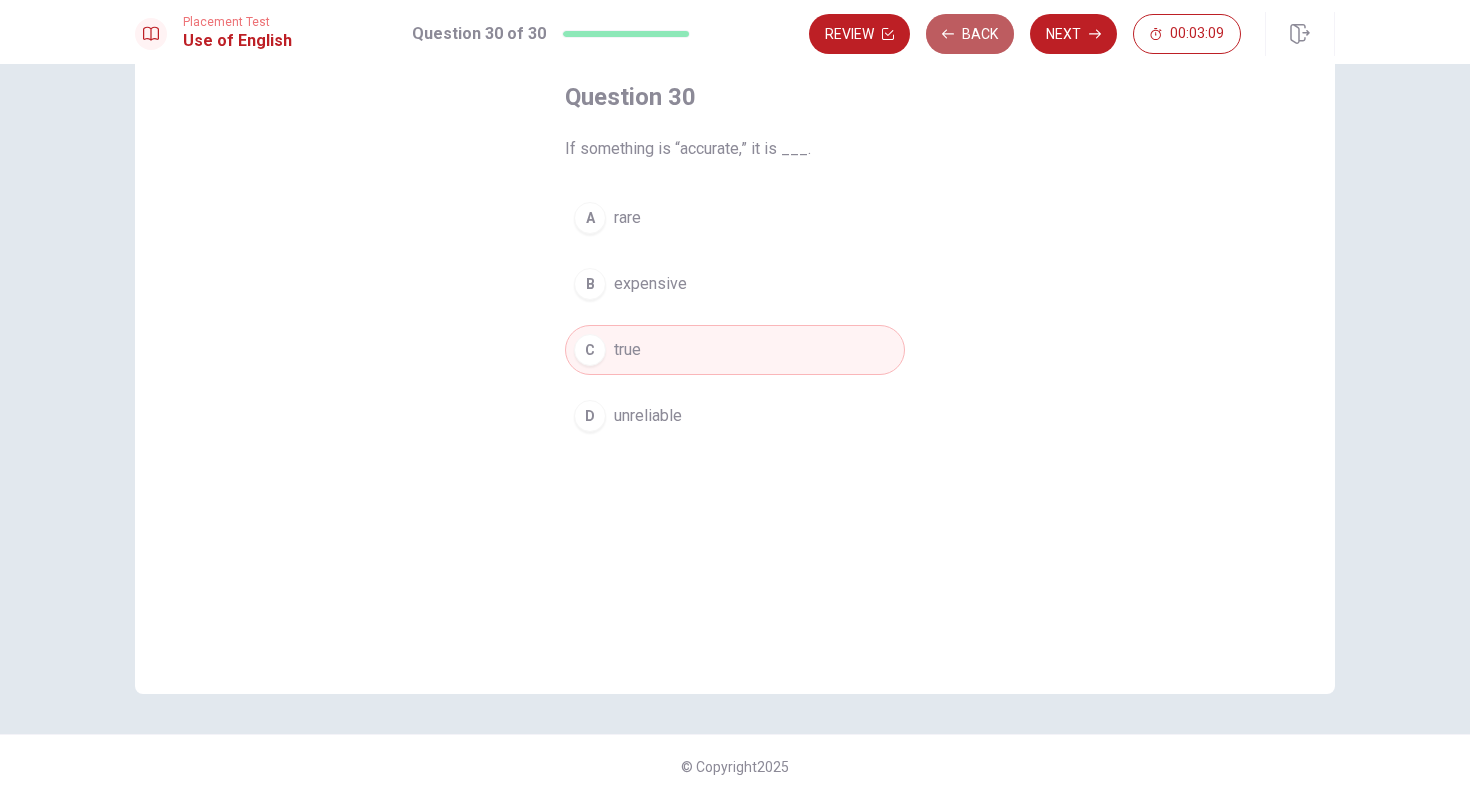 click on "Back" at bounding box center [970, 34] 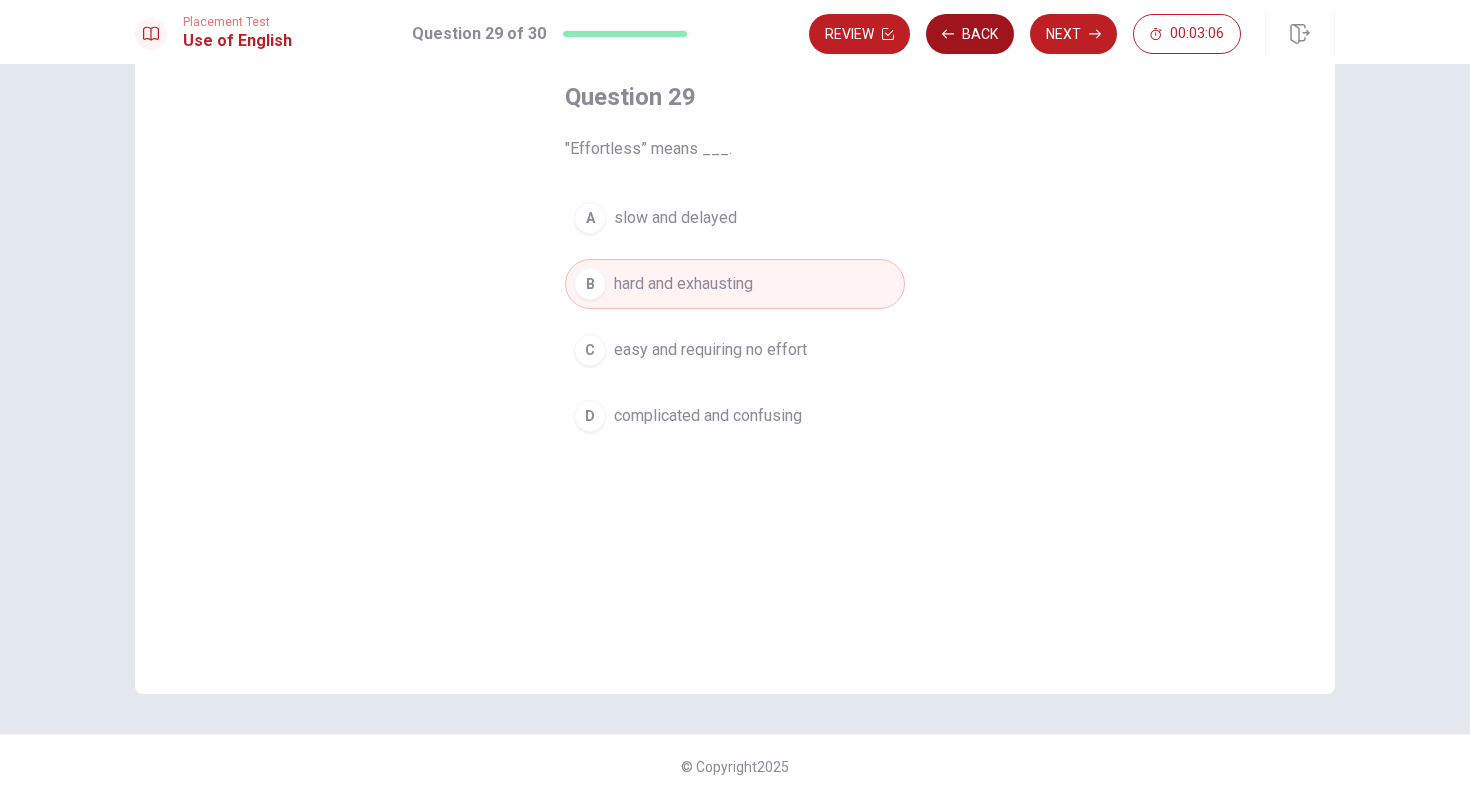 click on "Back" at bounding box center (970, 34) 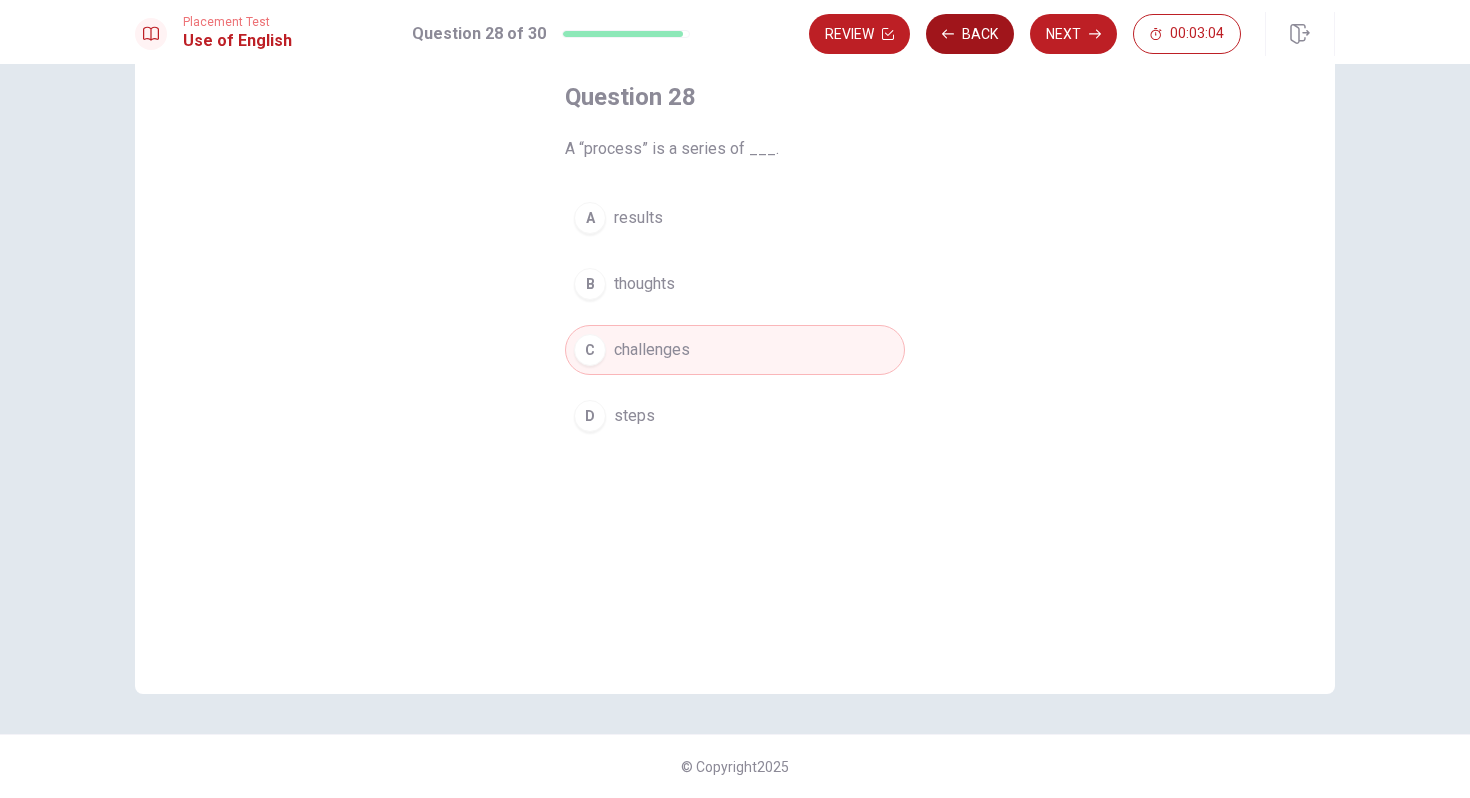 click on "Back" at bounding box center (970, 34) 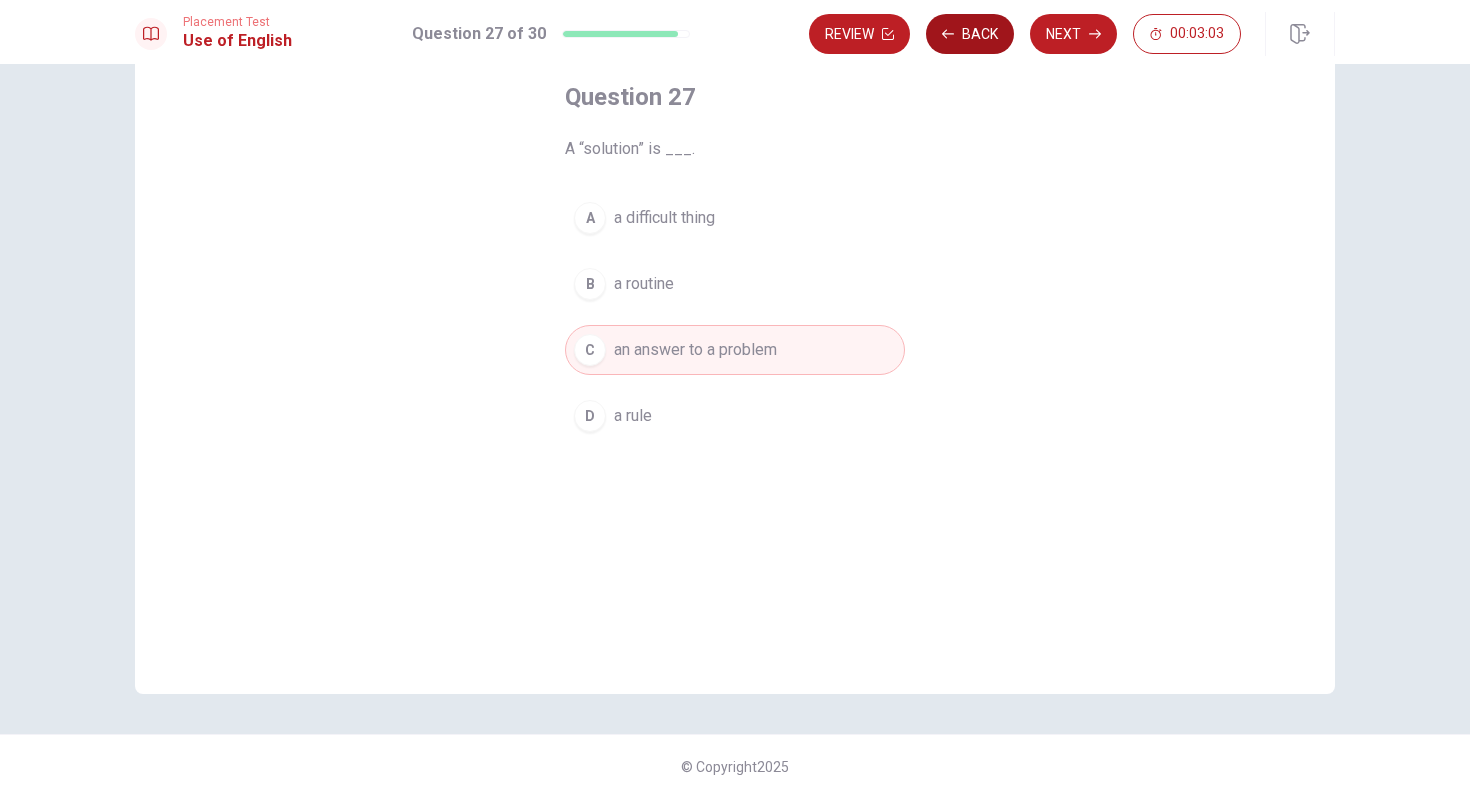 click on "Back" at bounding box center (970, 34) 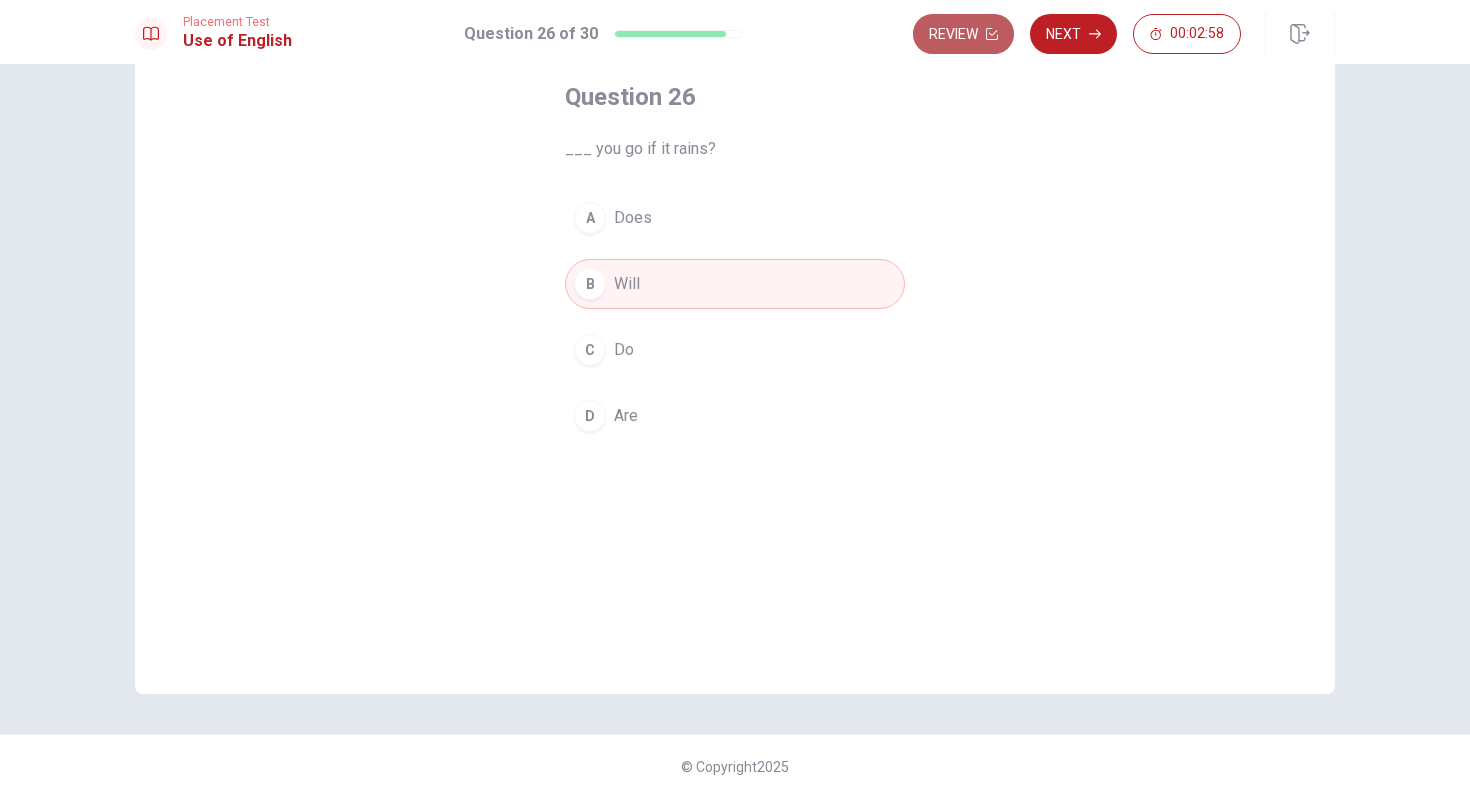 click on "Review" at bounding box center [963, 34] 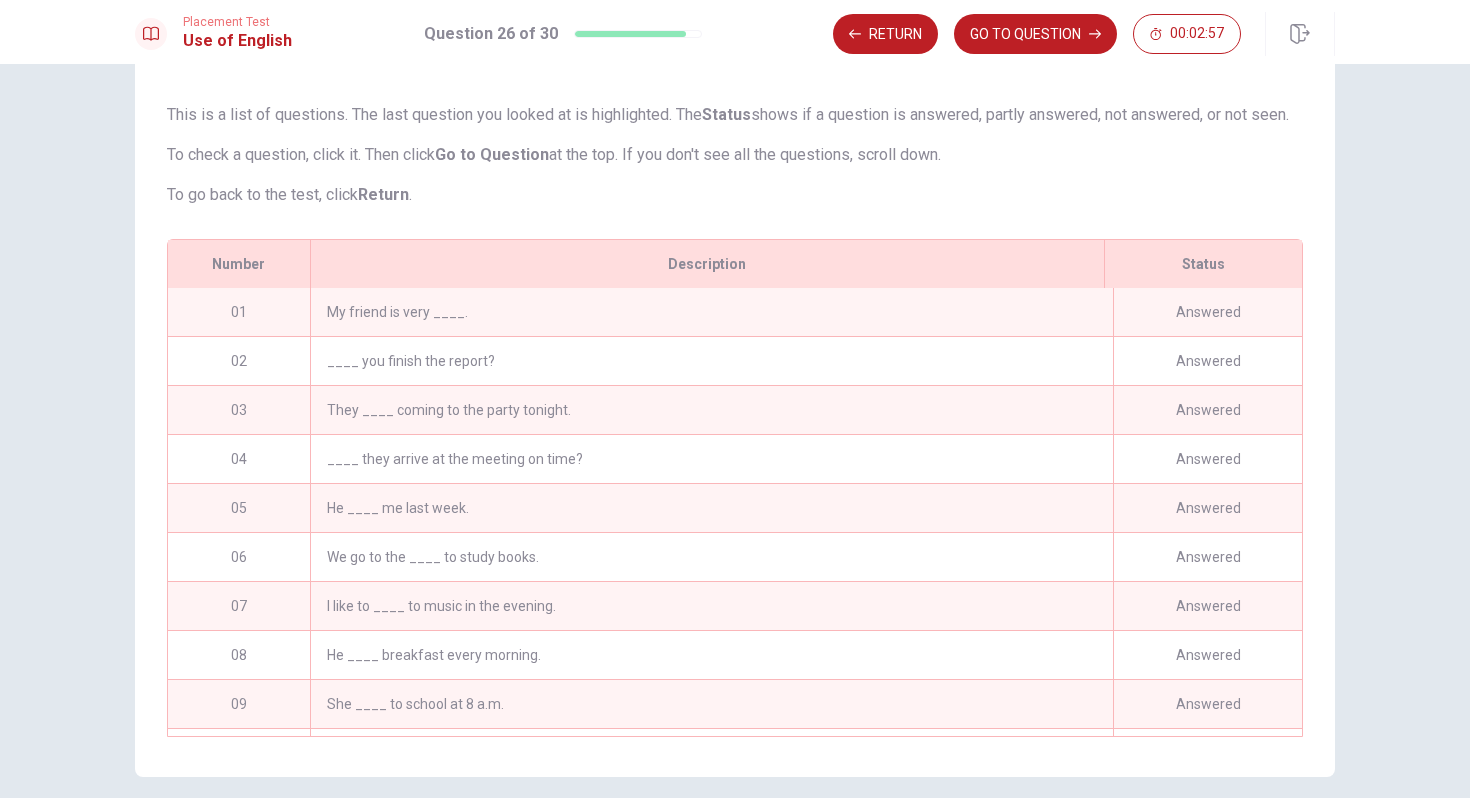 scroll, scrollTop: 212, scrollLeft: 0, axis: vertical 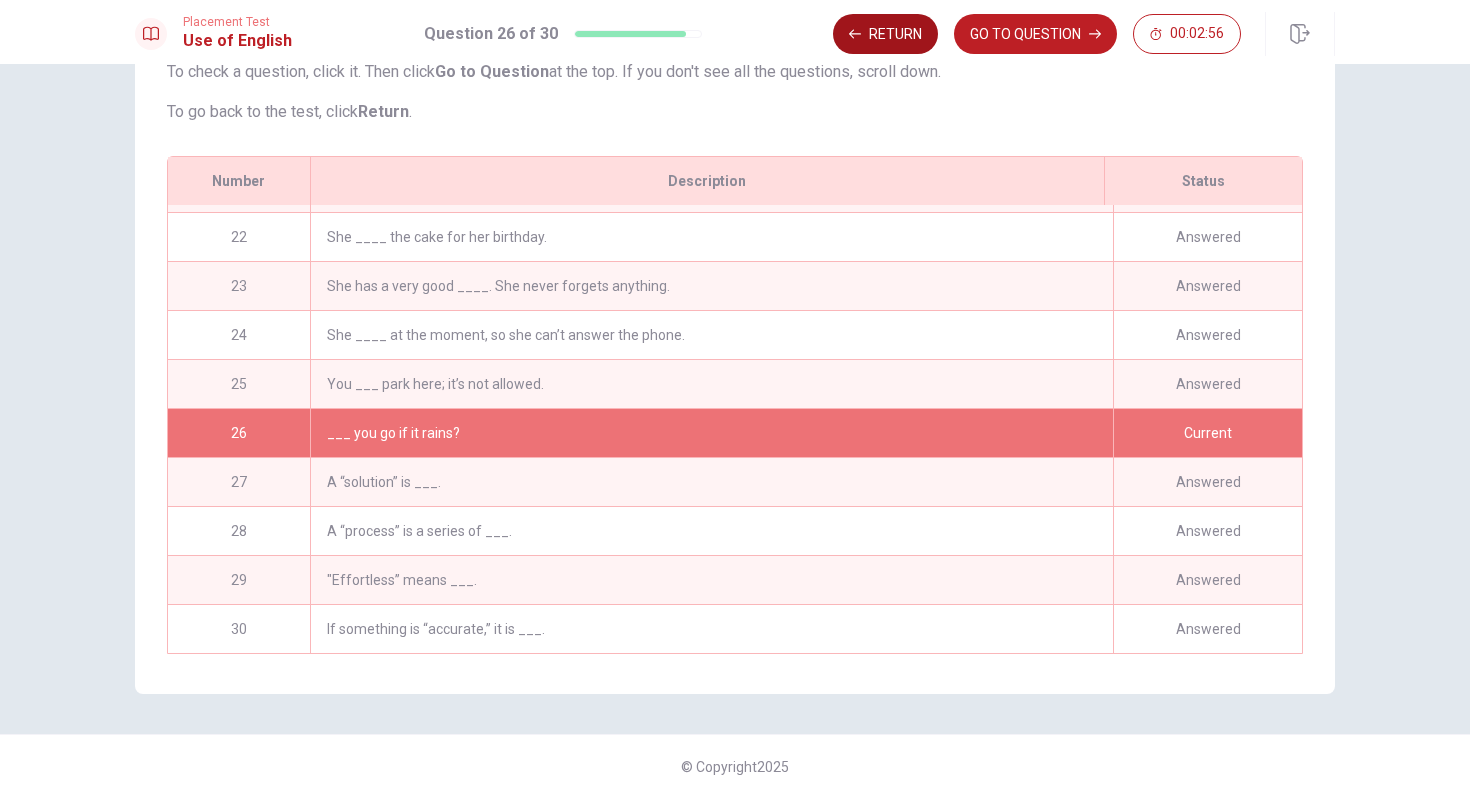 click on "Return" at bounding box center [885, 34] 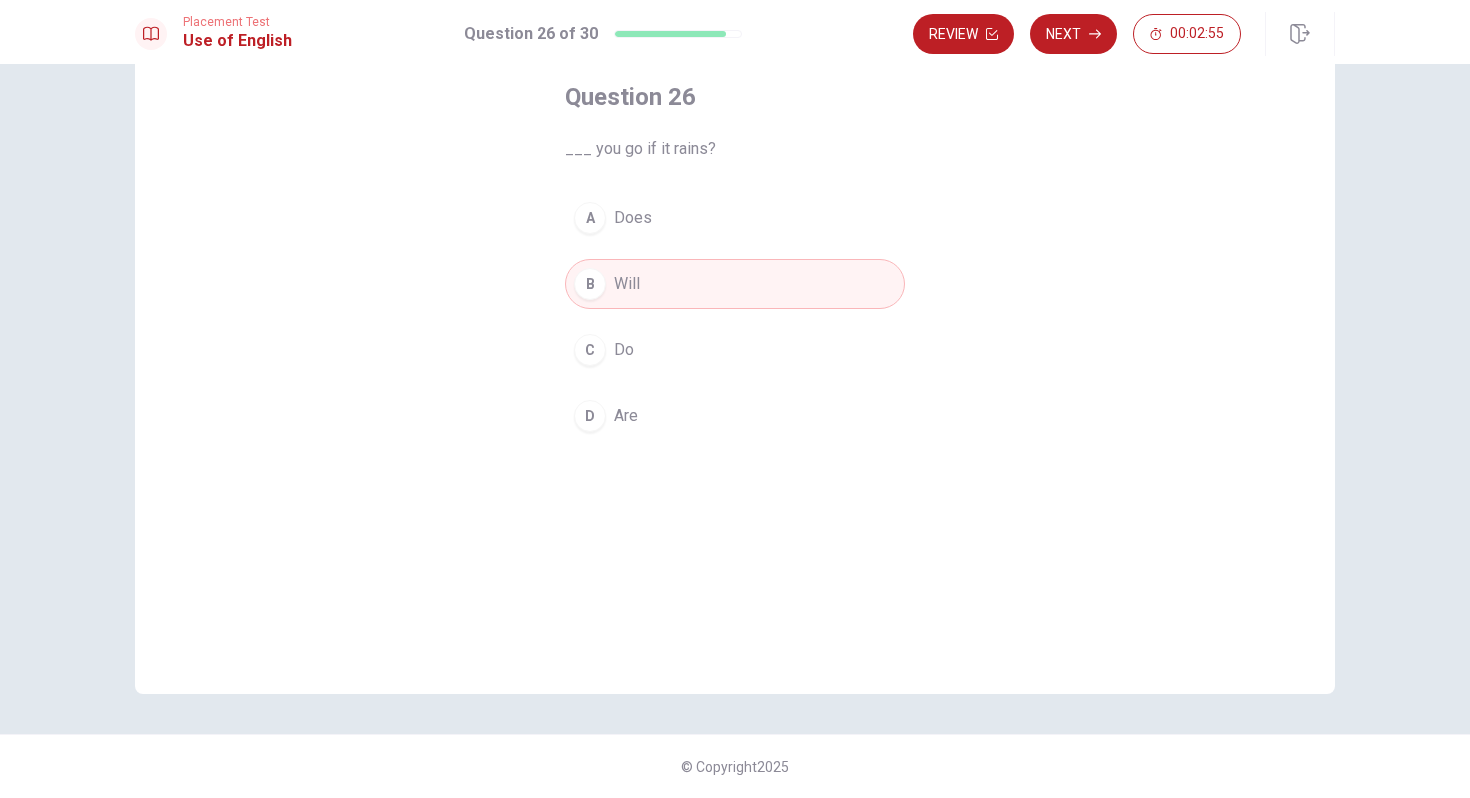 scroll, scrollTop: 0, scrollLeft: 0, axis: both 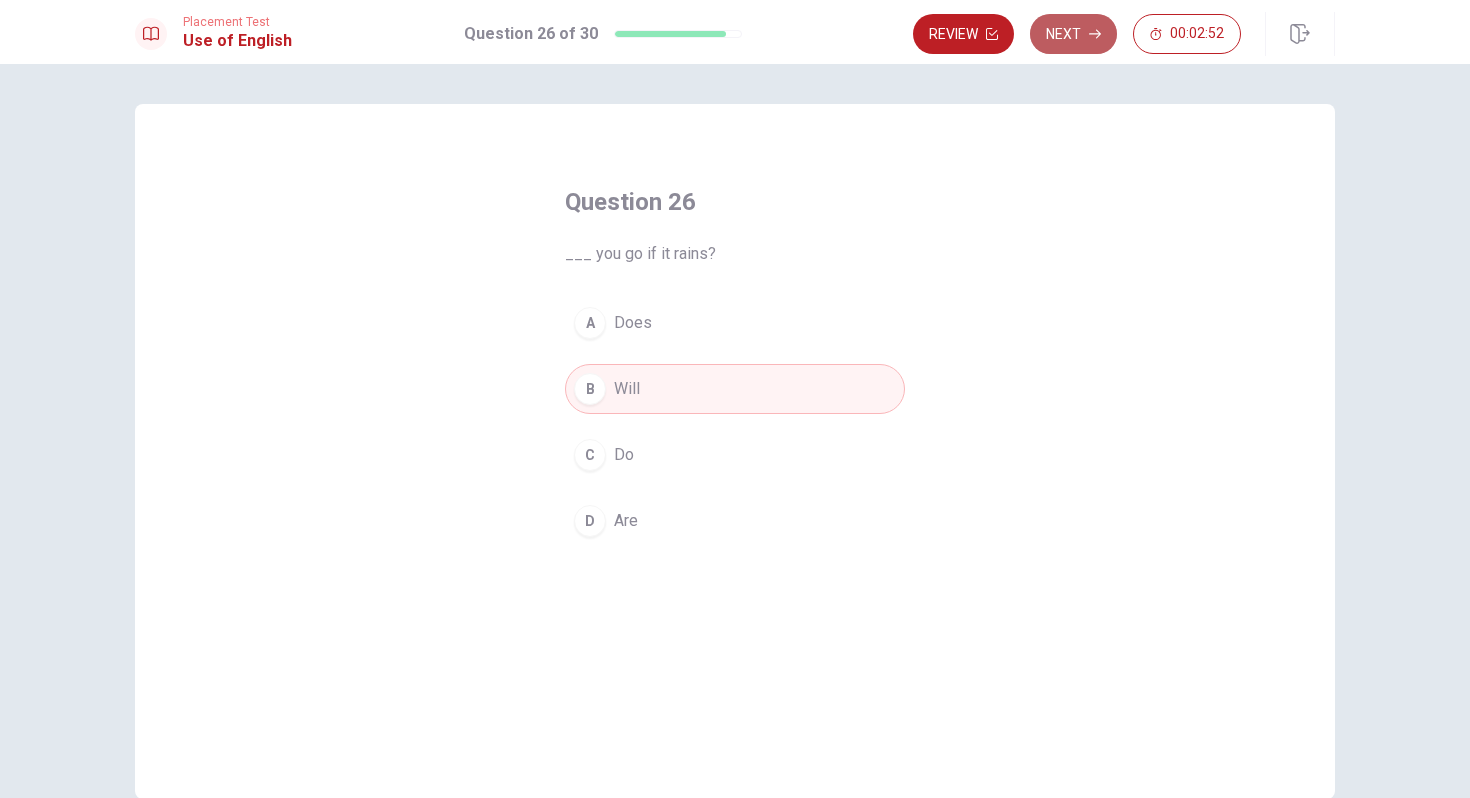 click on "Next" at bounding box center (1073, 34) 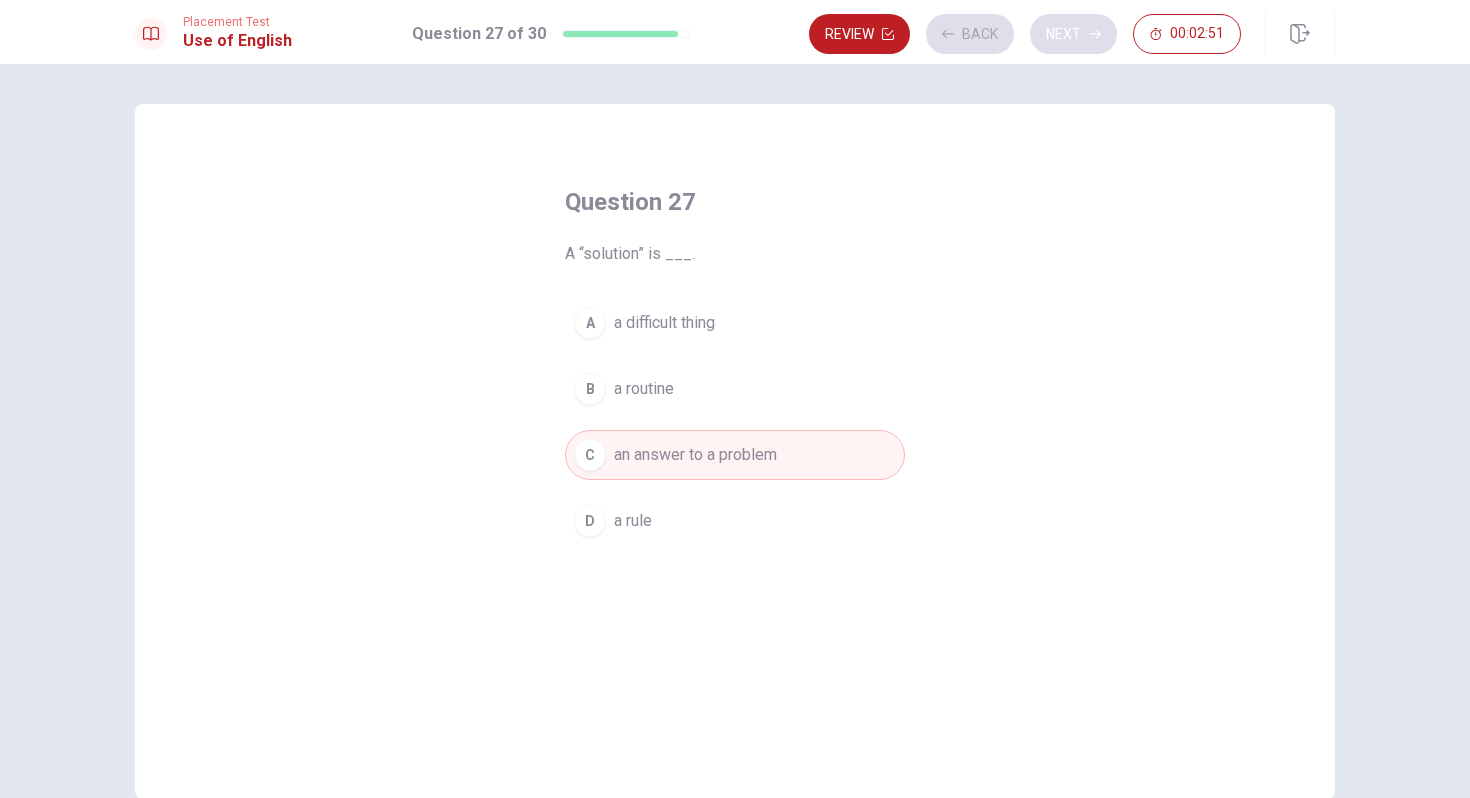 click on "Review Back Next 00:02:51" at bounding box center (1025, 34) 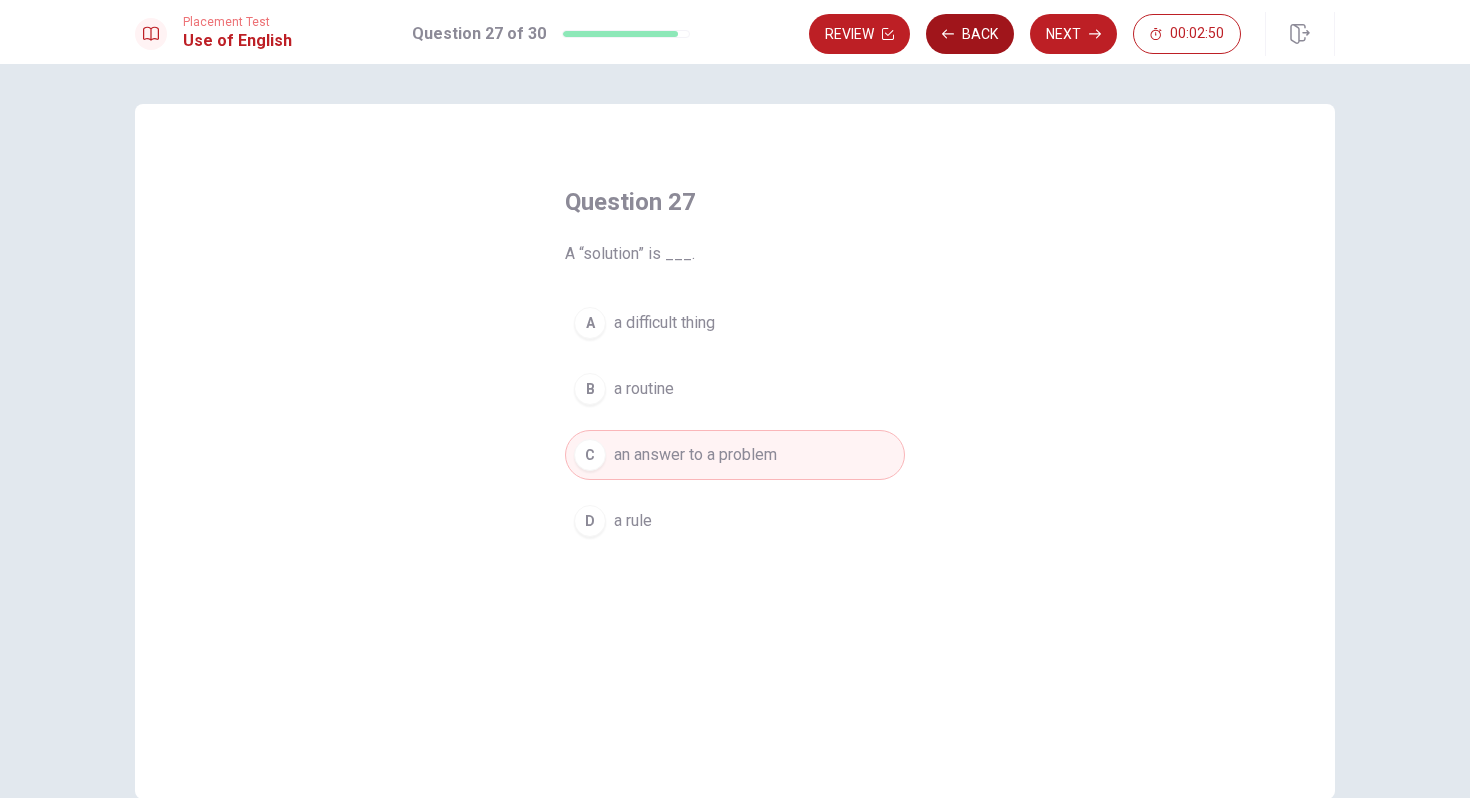 click on "Back" at bounding box center (970, 34) 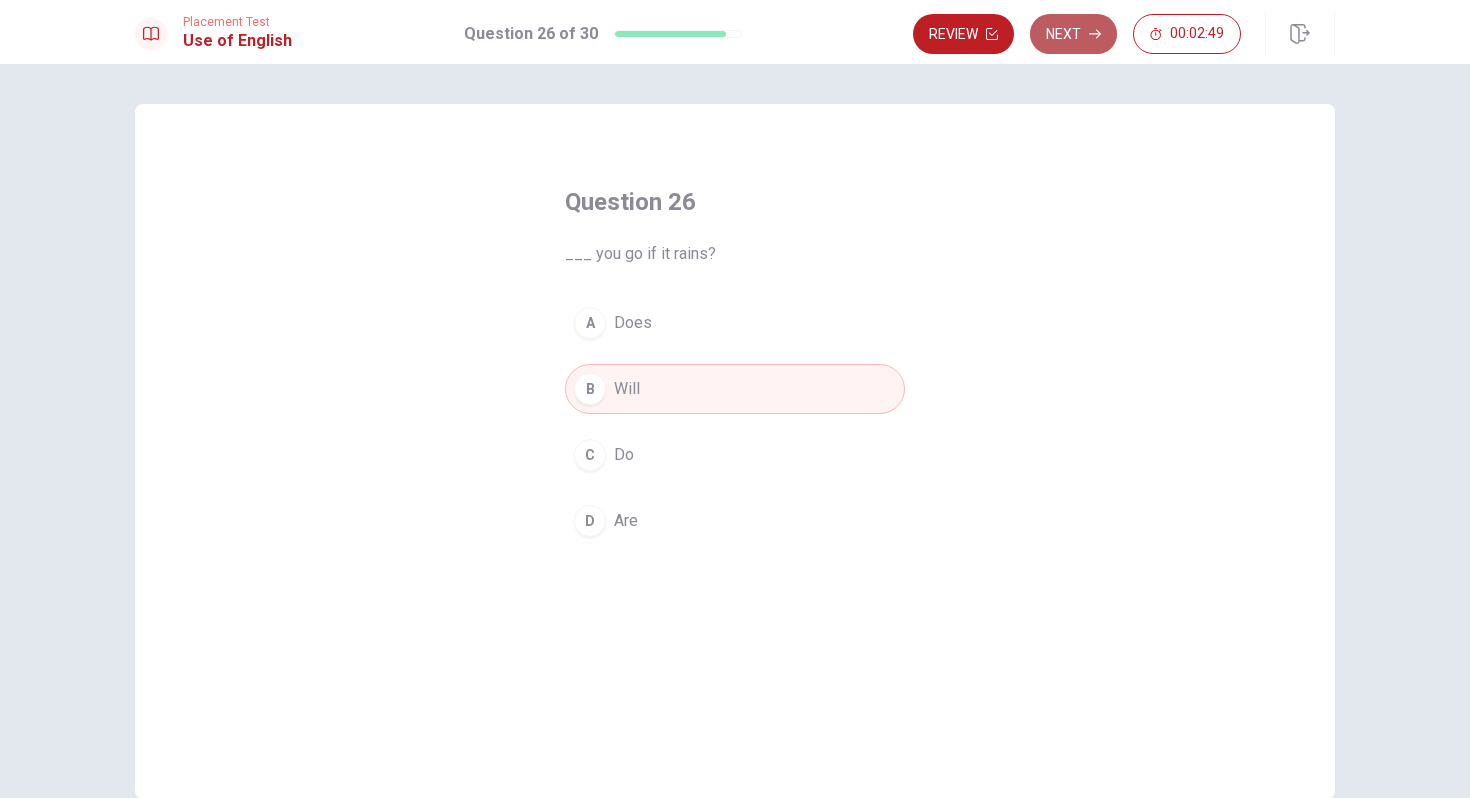 click on "Next" at bounding box center [1073, 34] 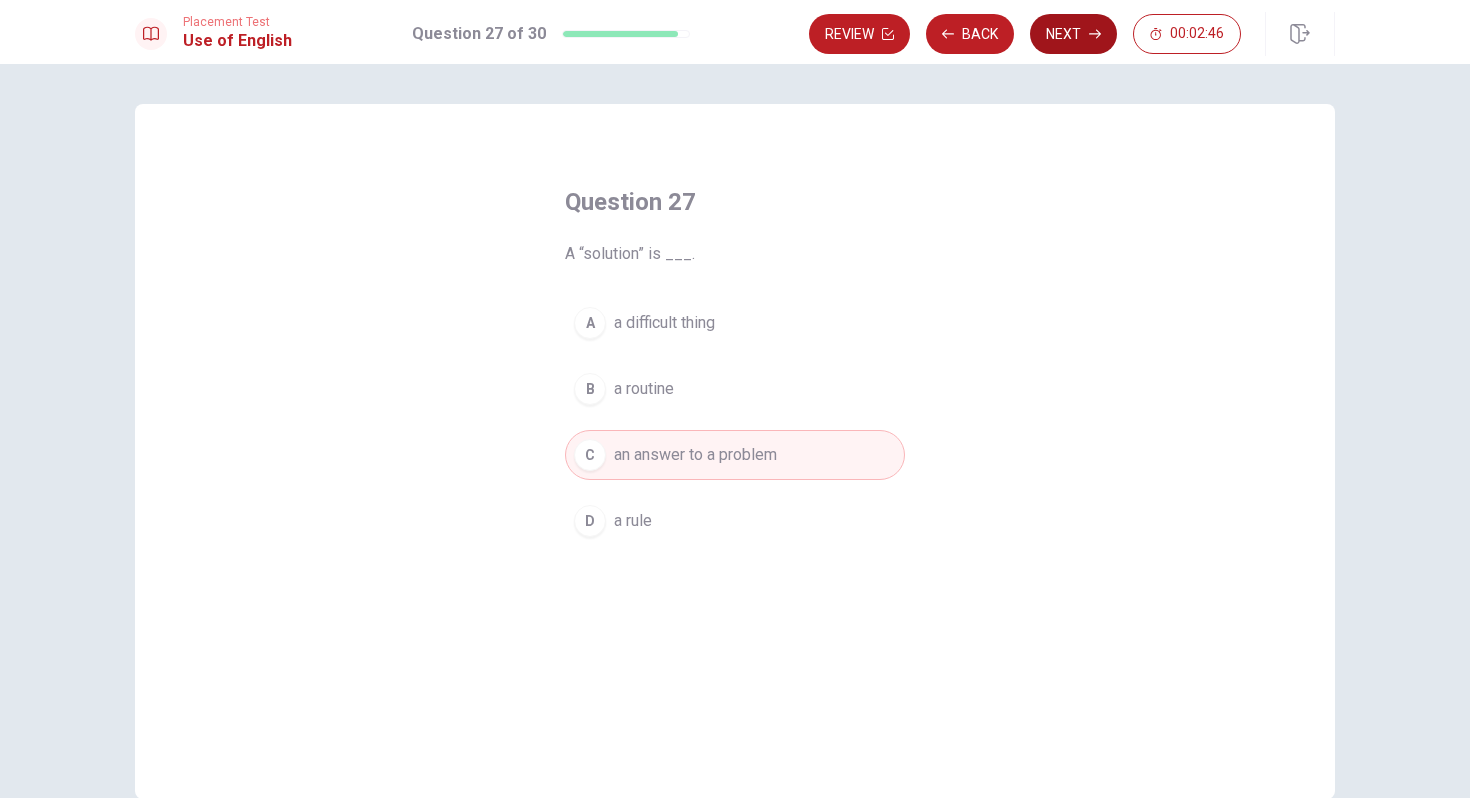 click on "Next" at bounding box center (1073, 34) 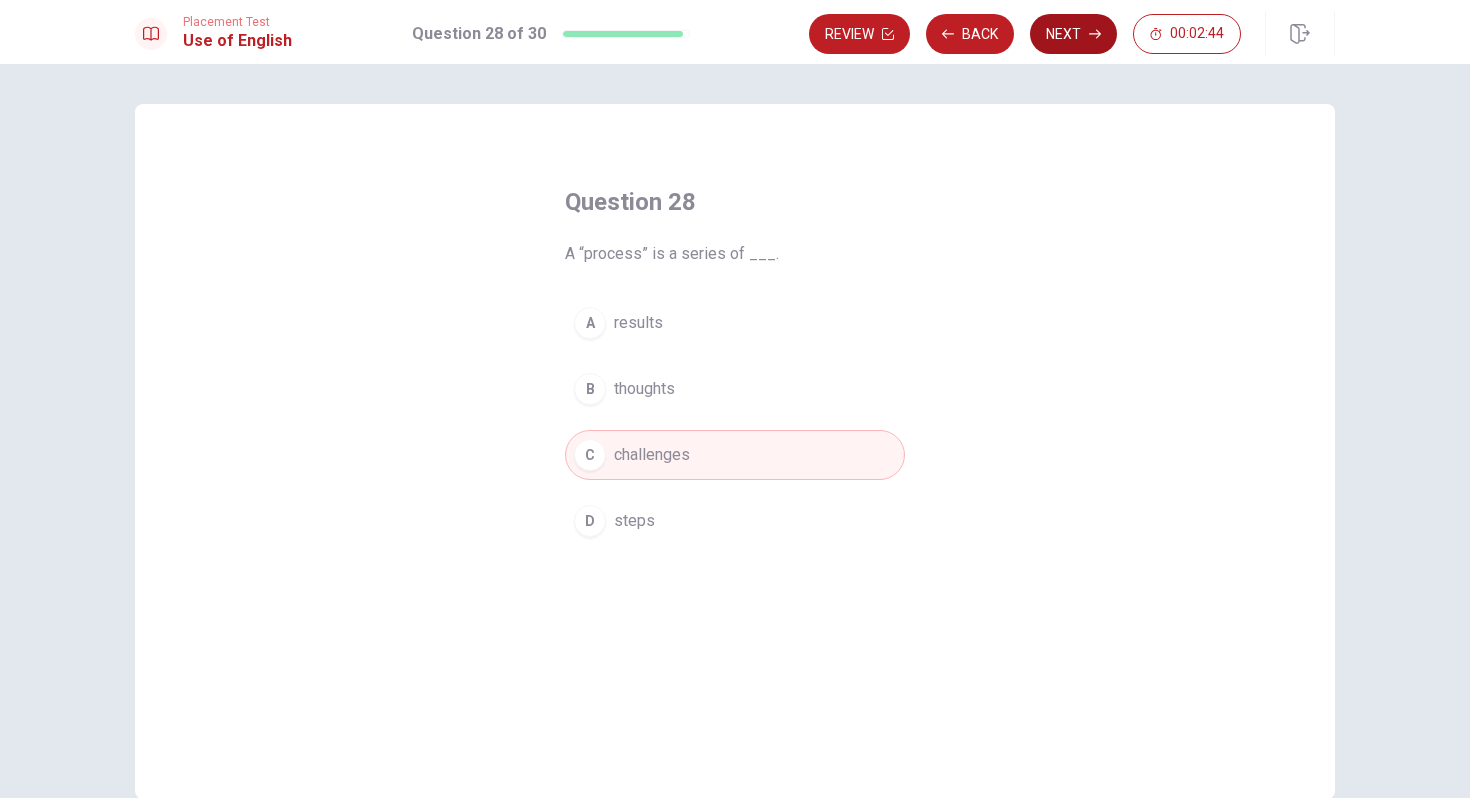 click on "Next" at bounding box center (1073, 34) 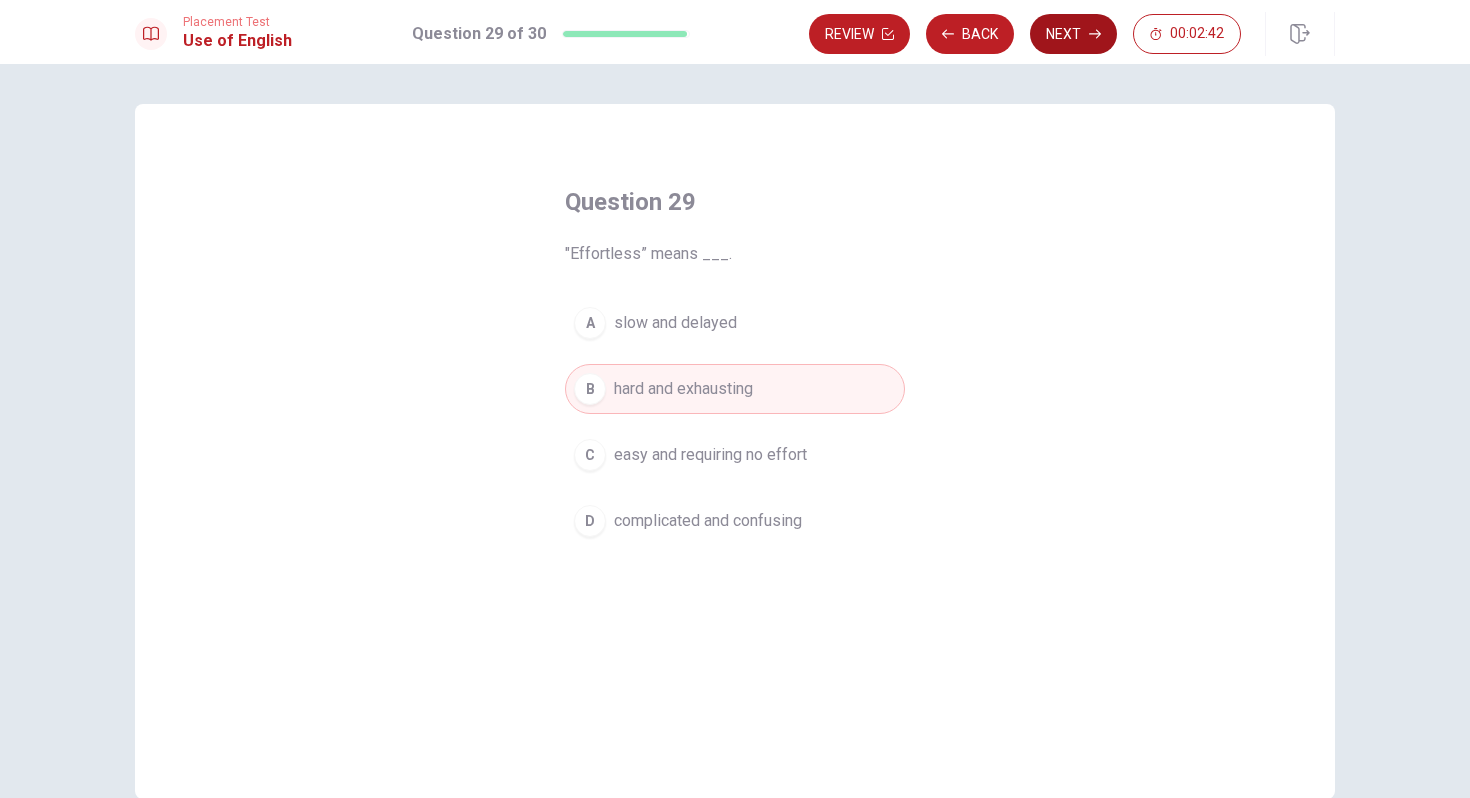 click on "Next" at bounding box center (1073, 34) 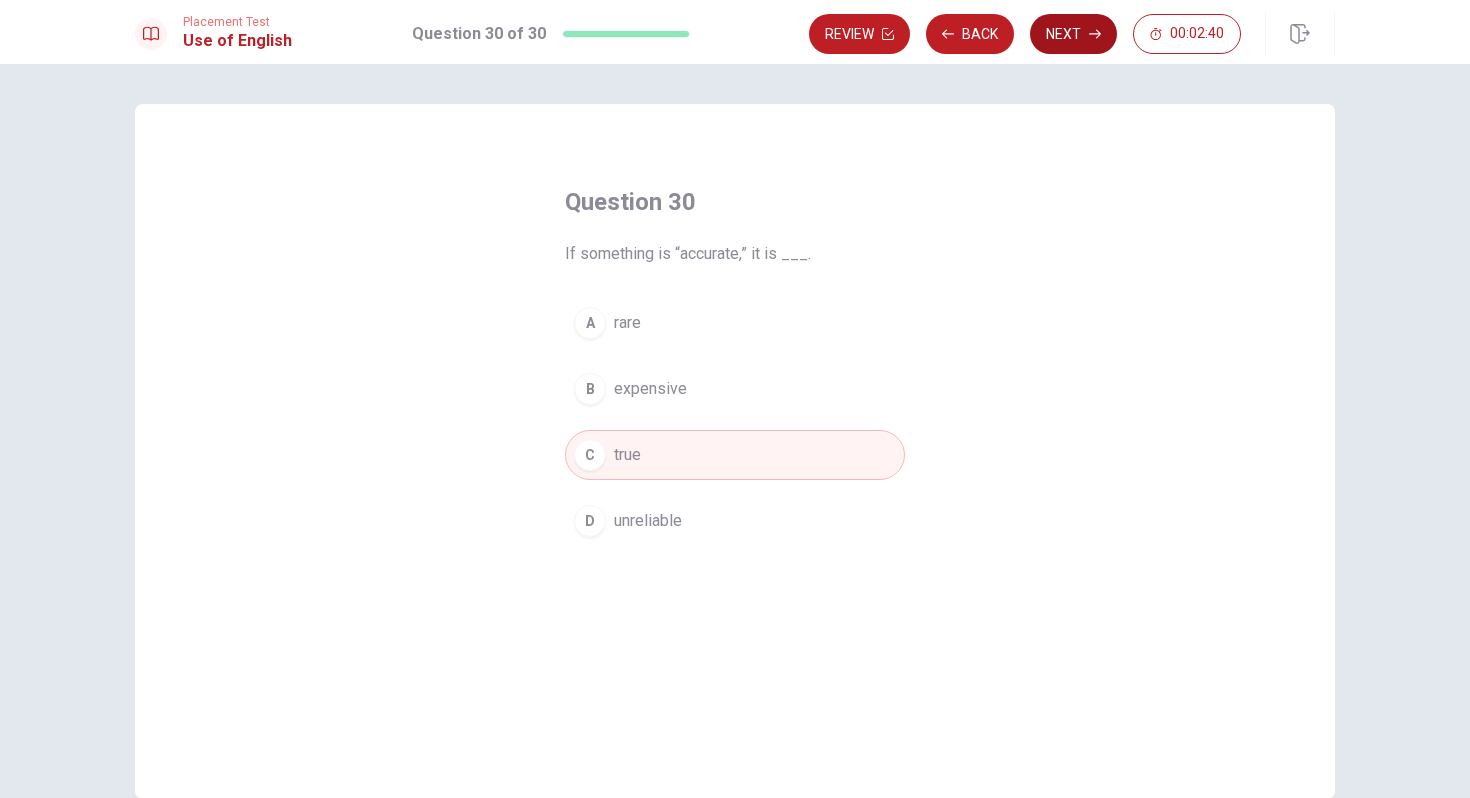 click on "Next" at bounding box center (1073, 34) 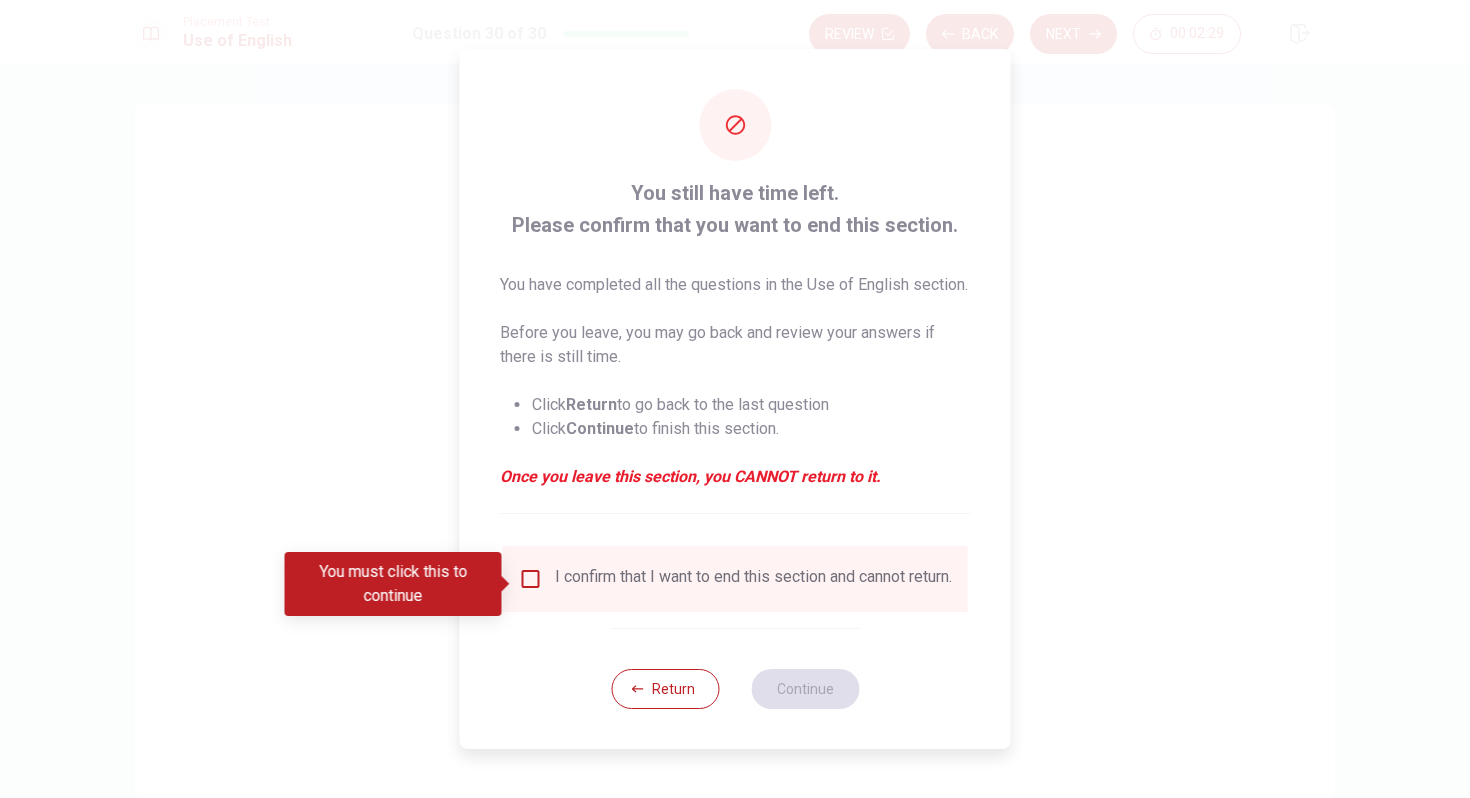click at bounding box center (531, 579) 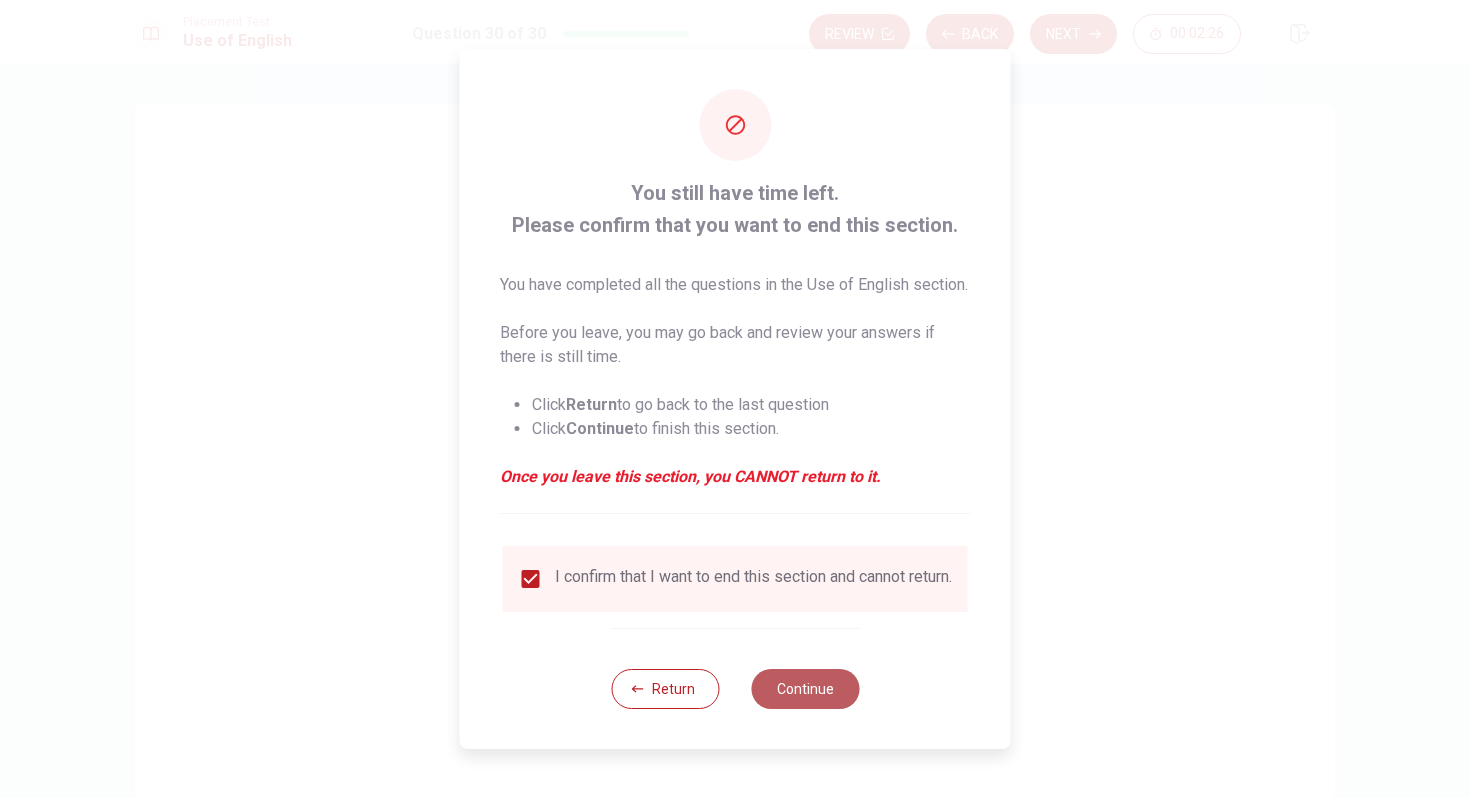 click on "Continue" at bounding box center [805, 689] 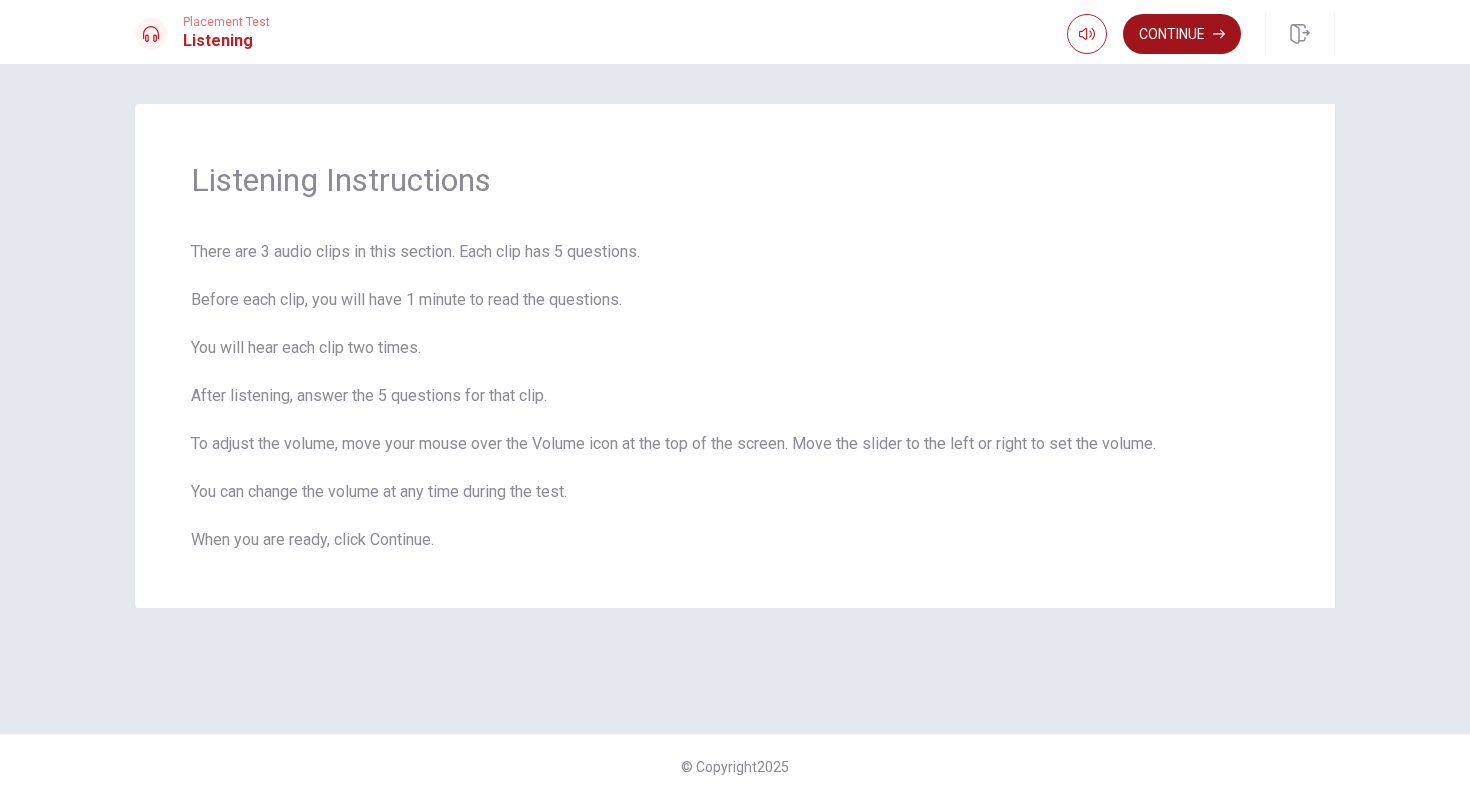 click 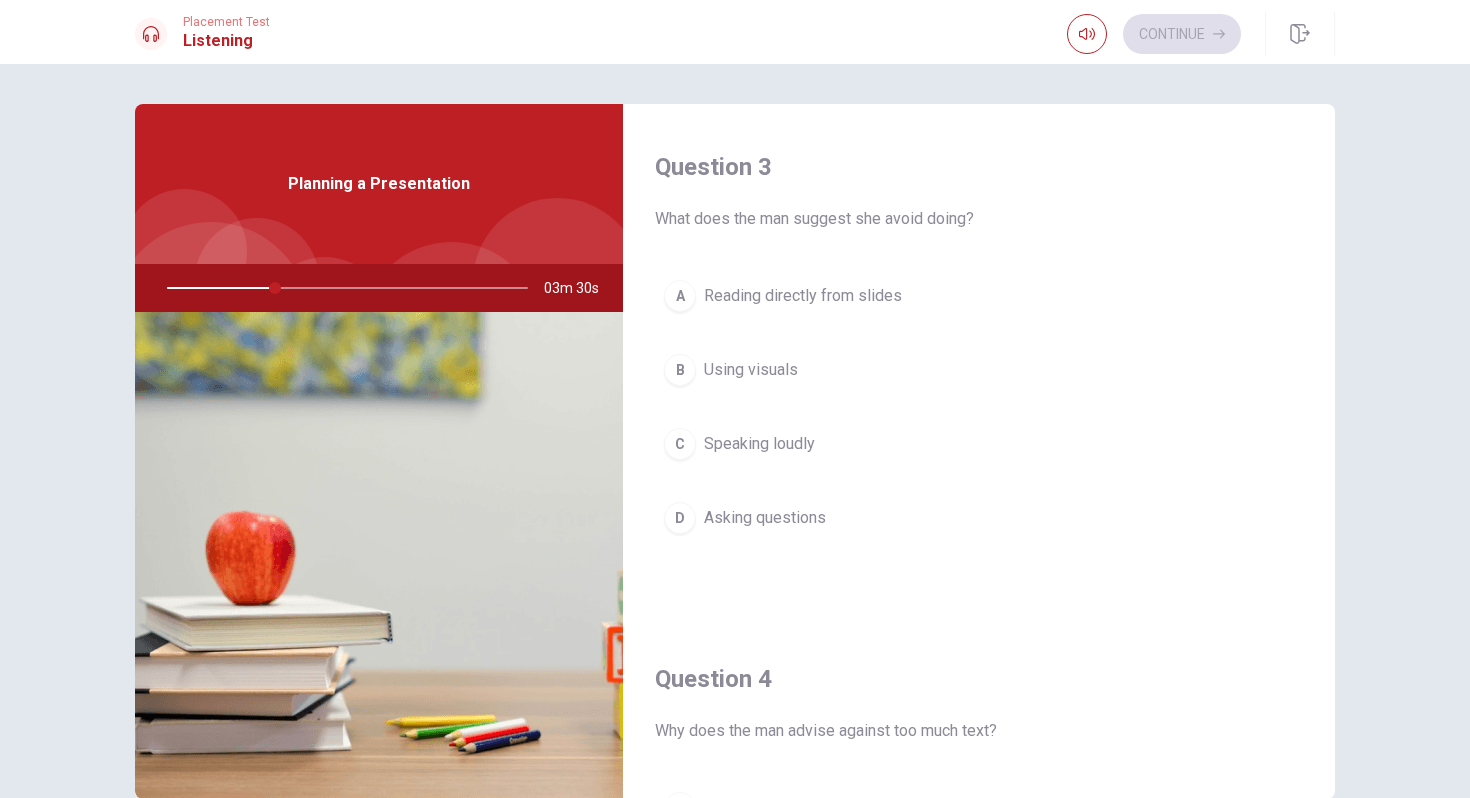 scroll, scrollTop: 1036, scrollLeft: 0, axis: vertical 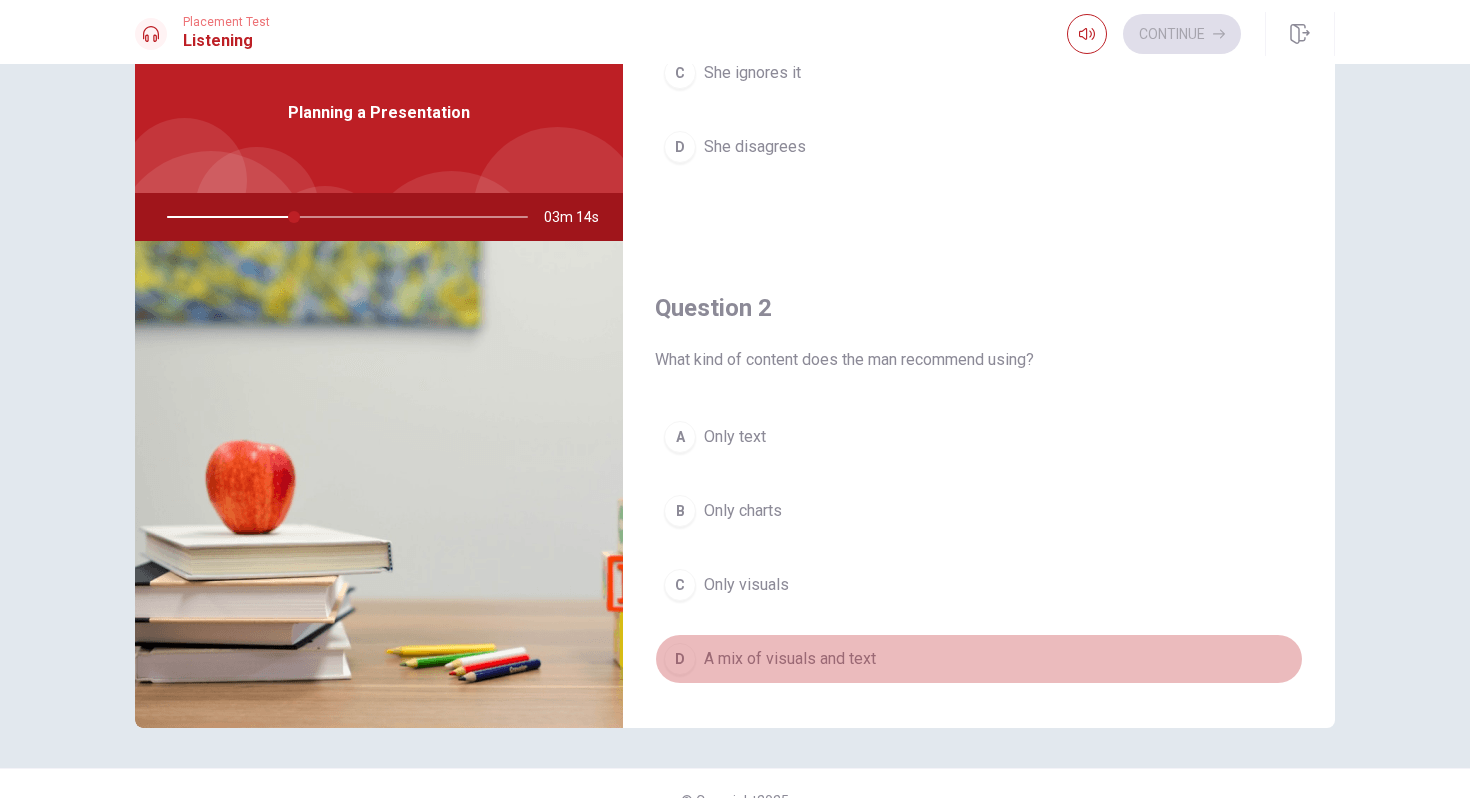 click on "D" at bounding box center [680, 659] 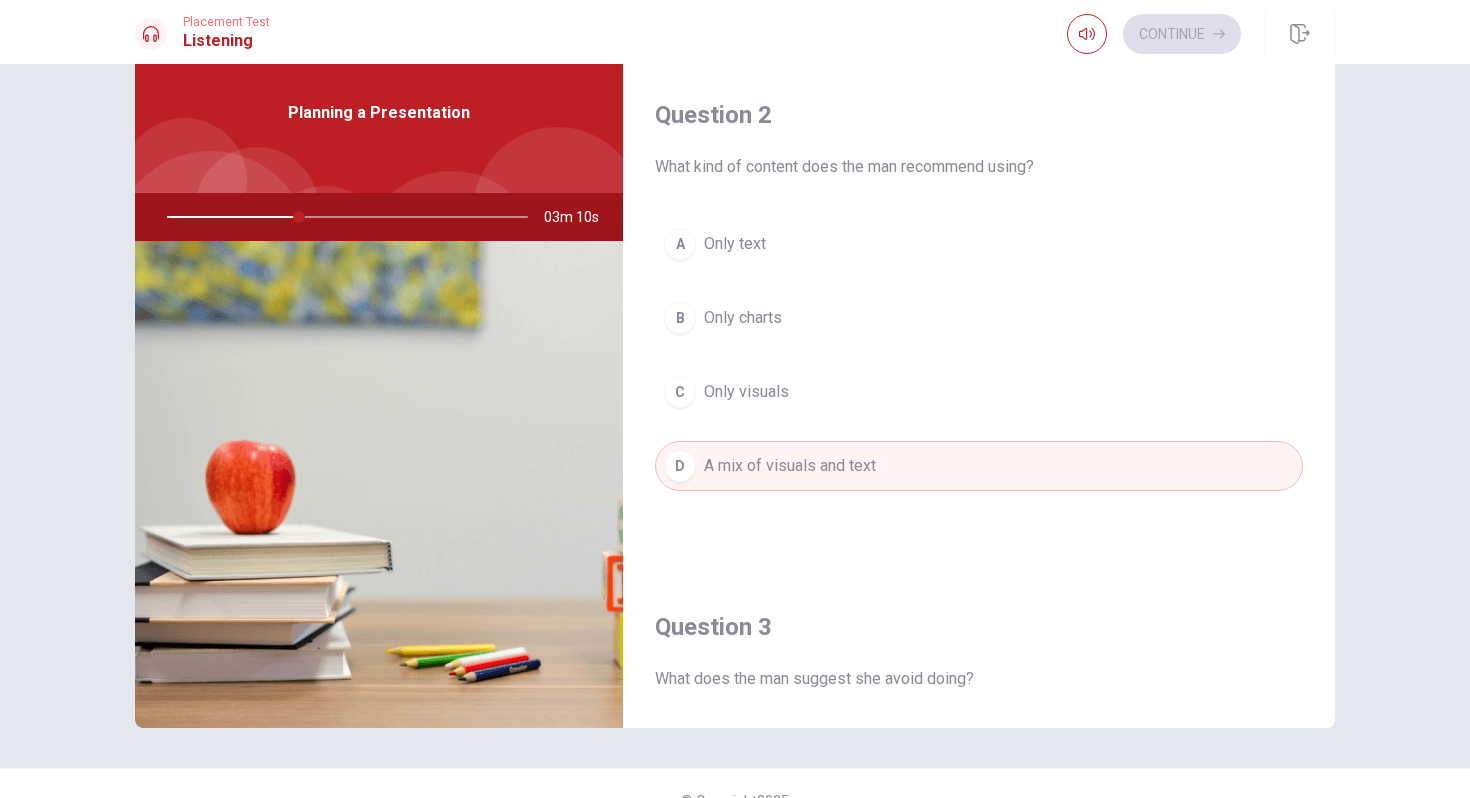 scroll, scrollTop: 0, scrollLeft: 0, axis: both 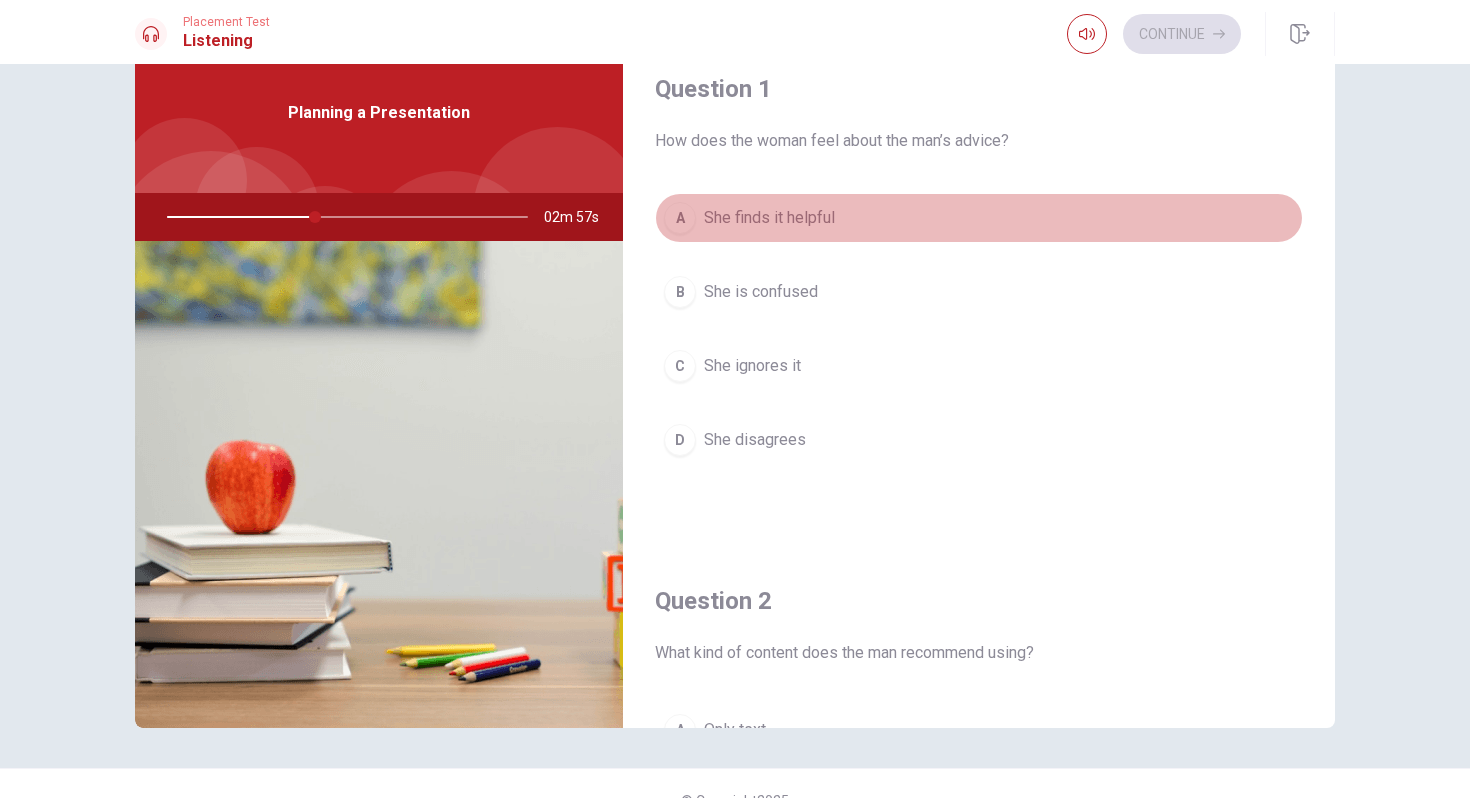 click on "A" at bounding box center [680, 218] 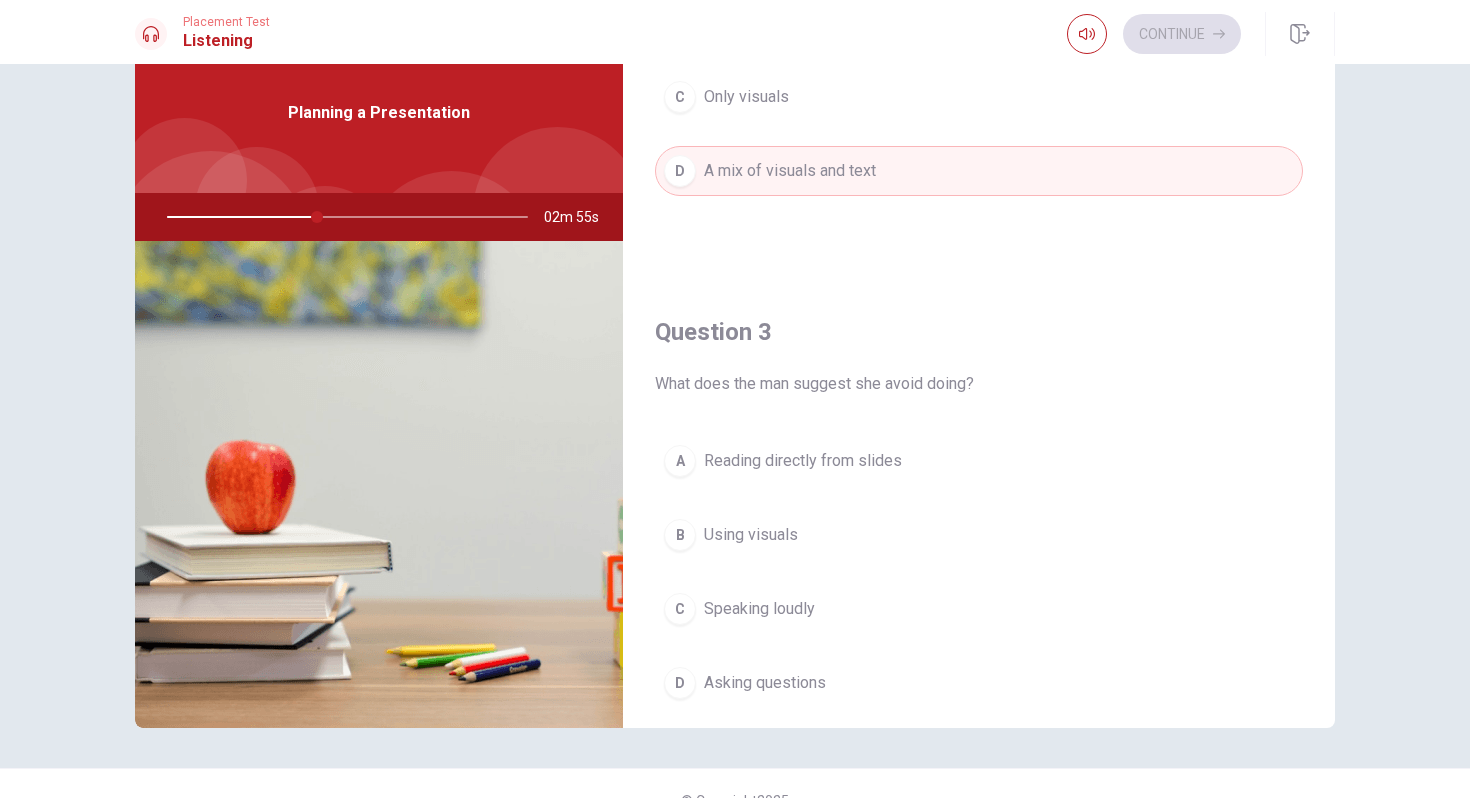 scroll, scrollTop: 804, scrollLeft: 0, axis: vertical 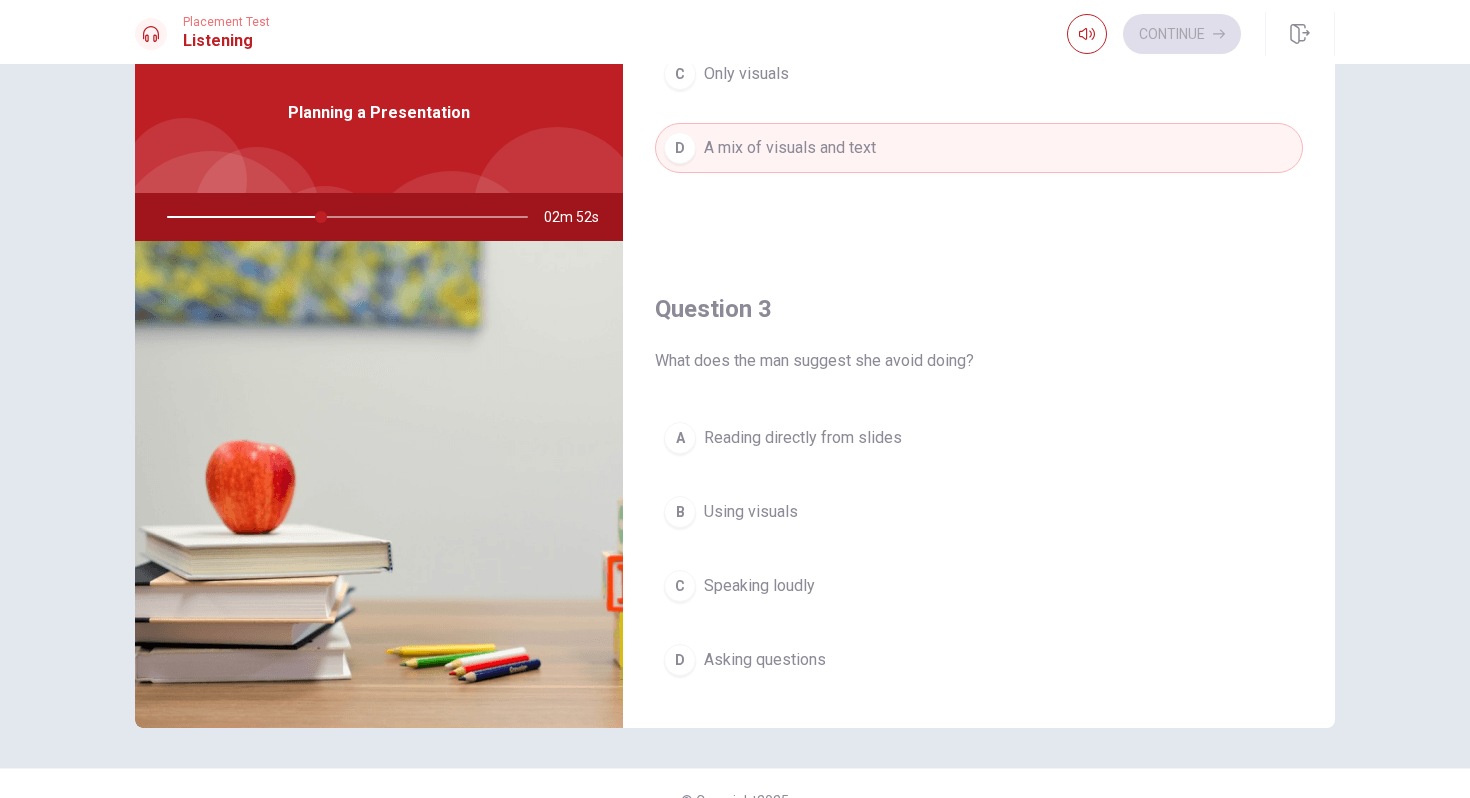 click on "A" at bounding box center (680, 438) 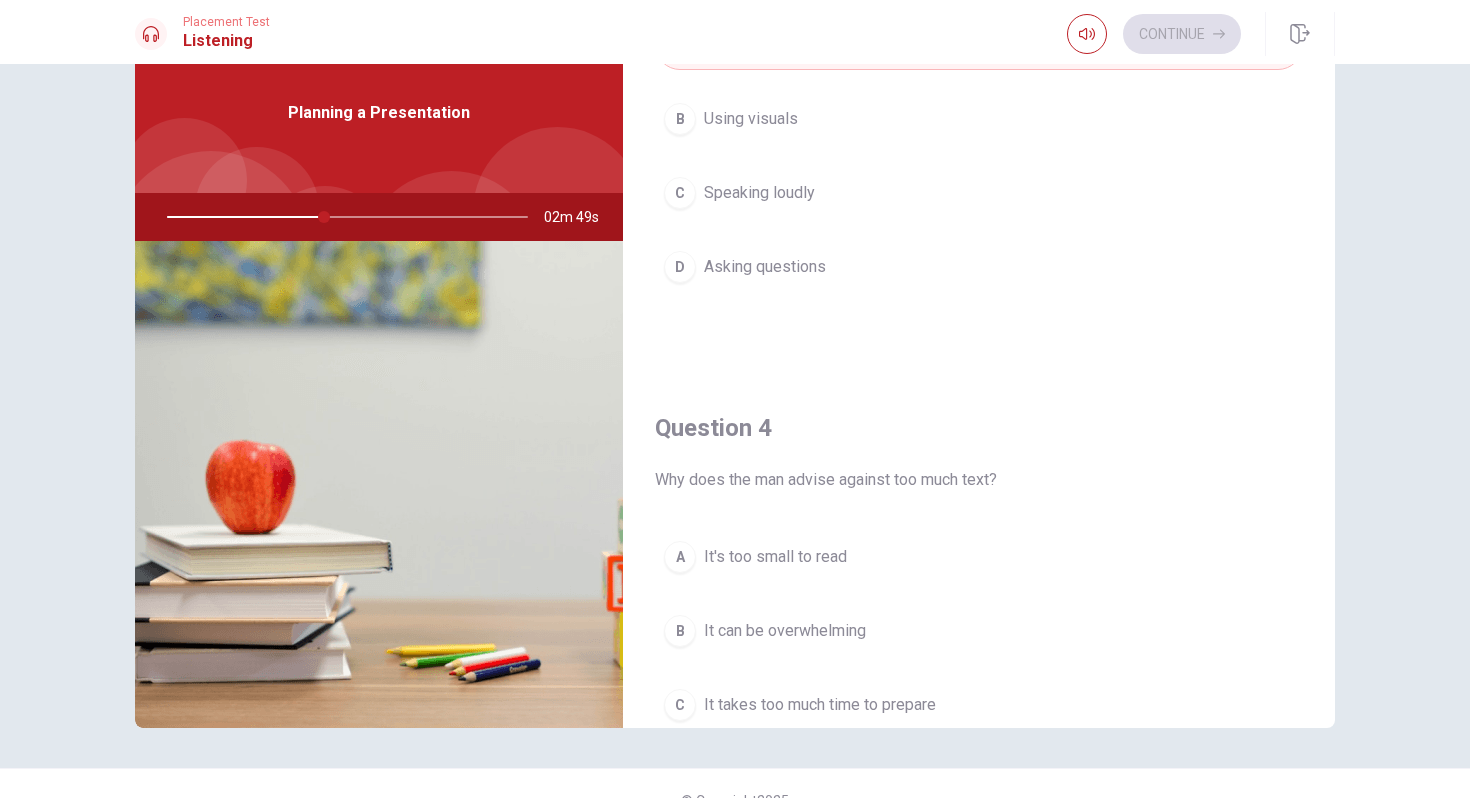 scroll, scrollTop: 1366, scrollLeft: 0, axis: vertical 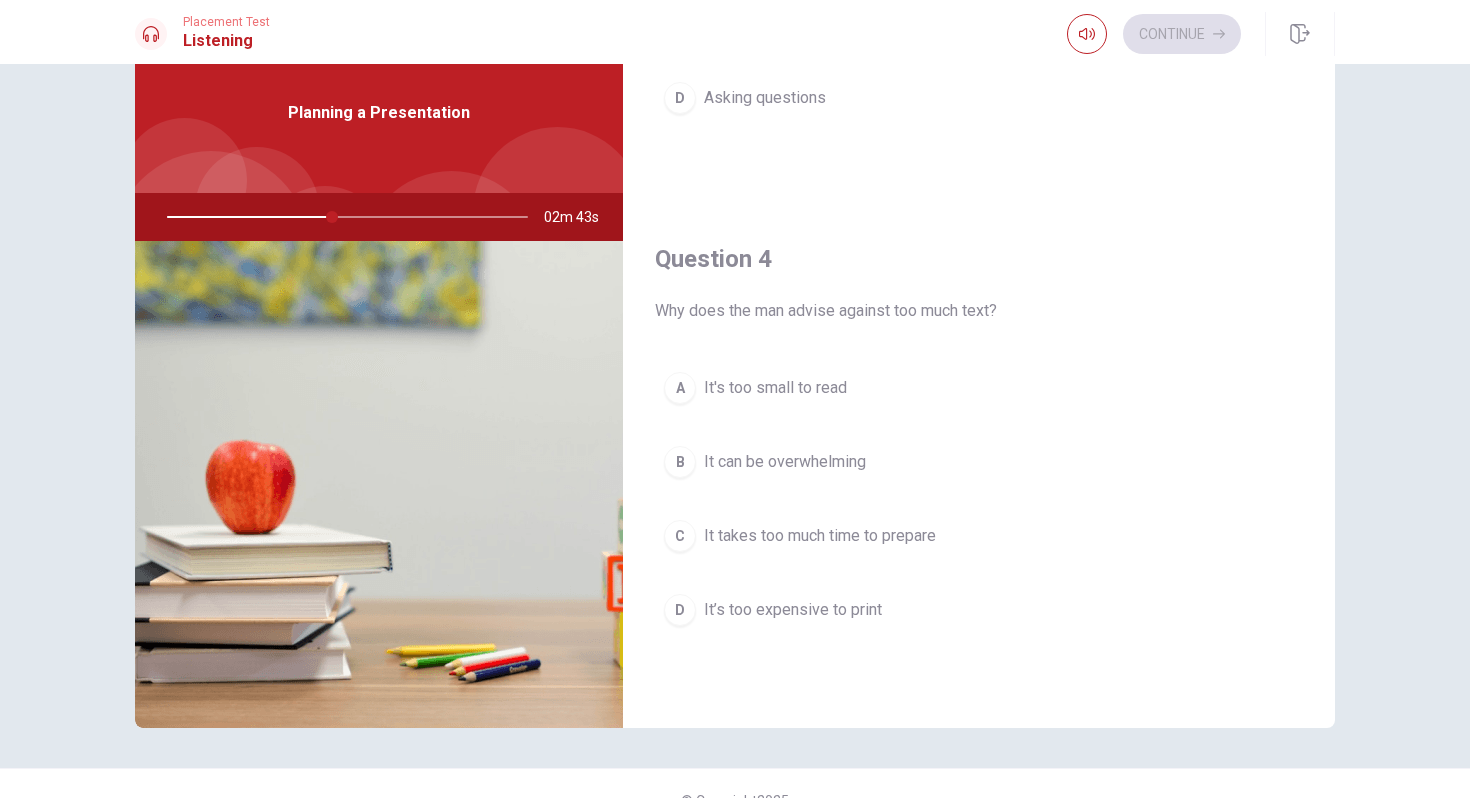 click on "It can be overwhelming" at bounding box center [785, 462] 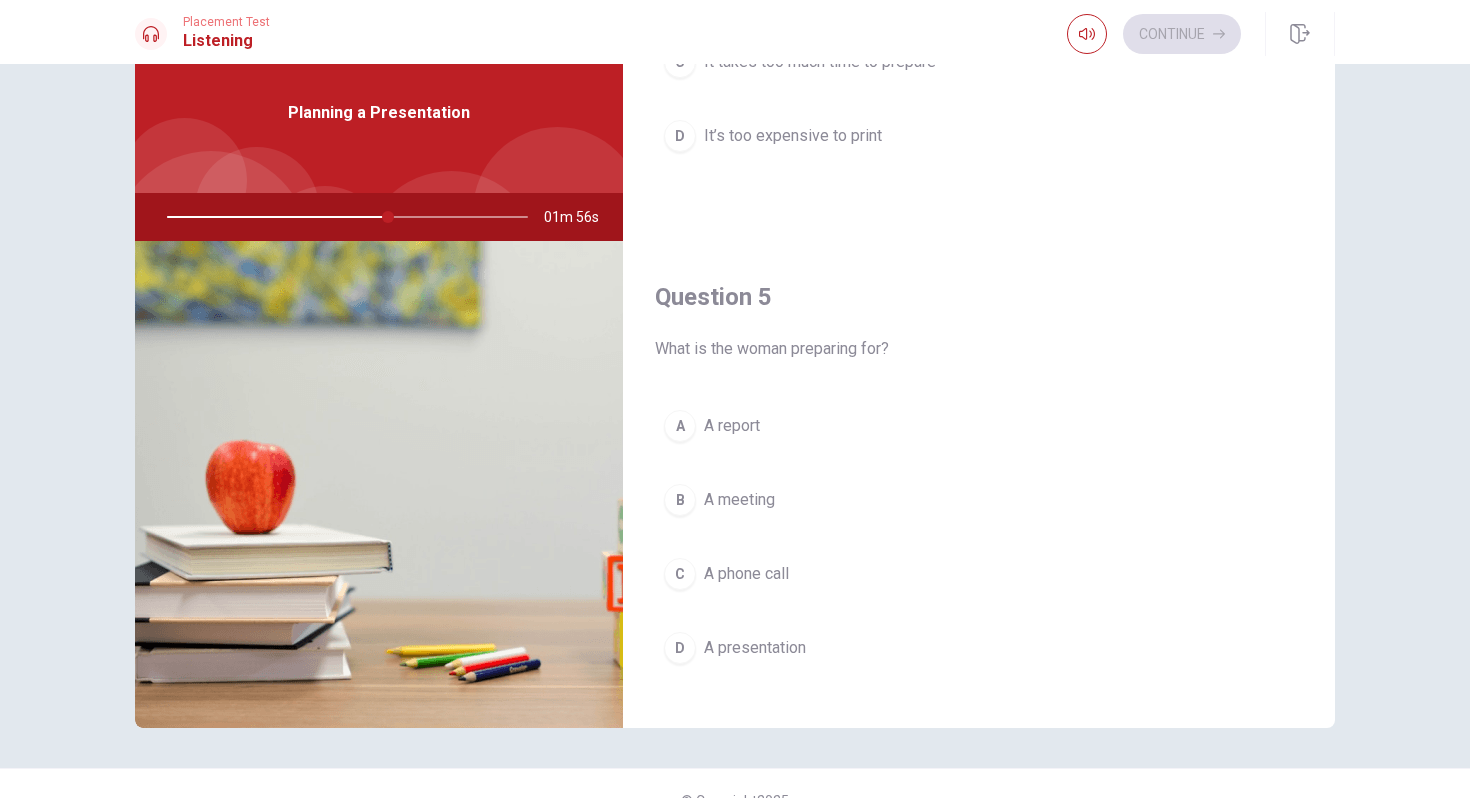scroll, scrollTop: 1865, scrollLeft: 0, axis: vertical 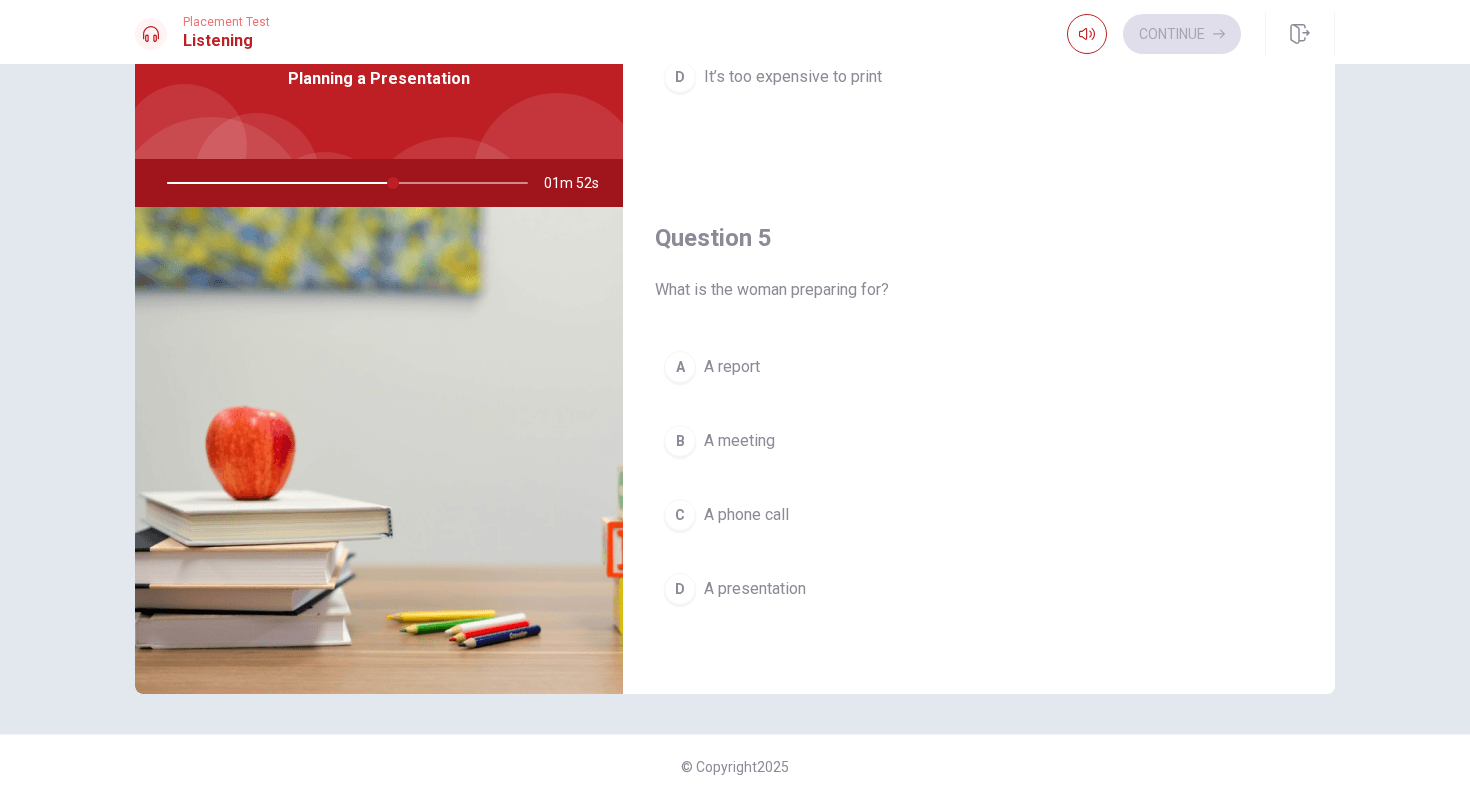 click on "A A report" at bounding box center (979, 367) 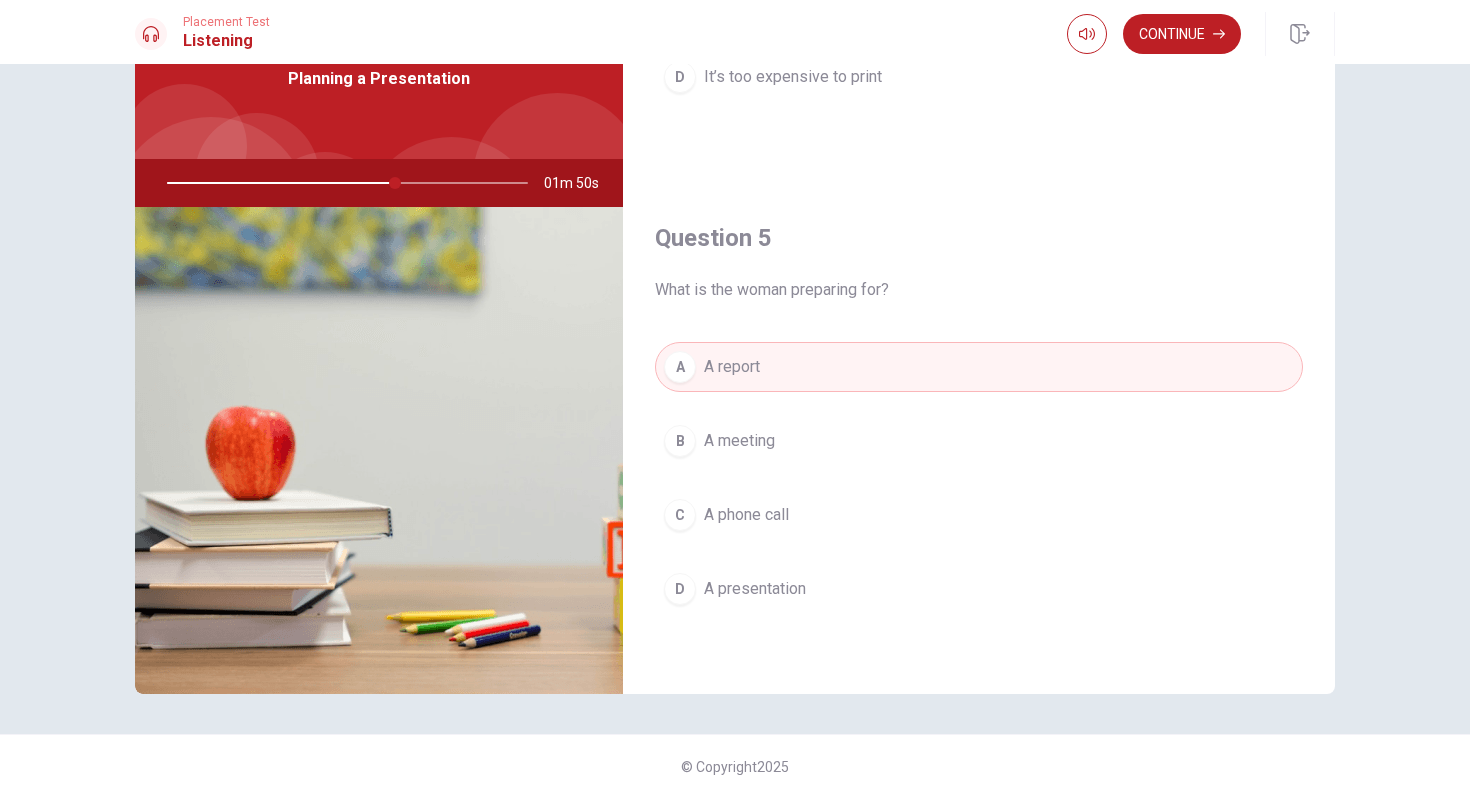 click on "B A meeting" at bounding box center (979, 441) 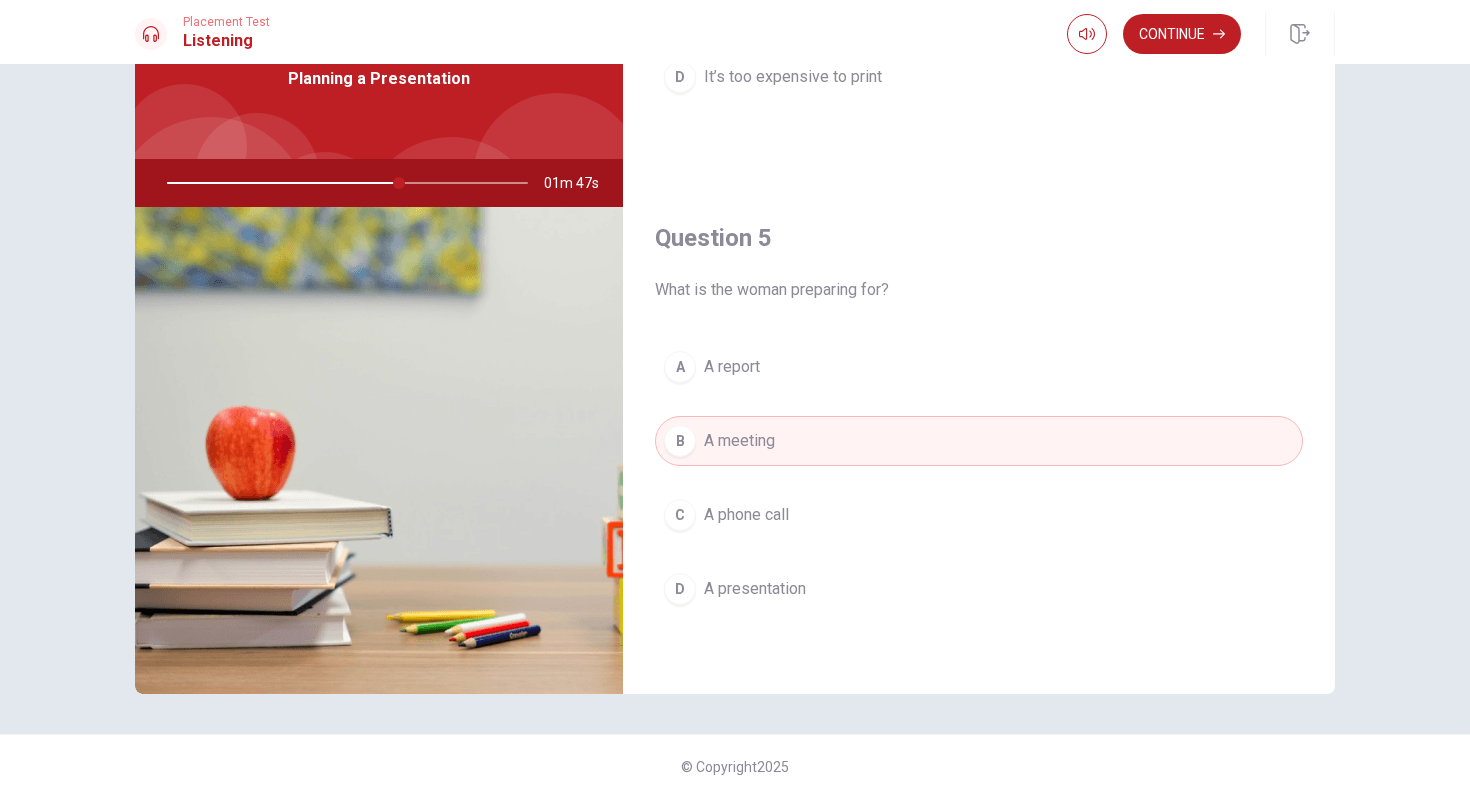 click on "D A presentation" at bounding box center (979, 589) 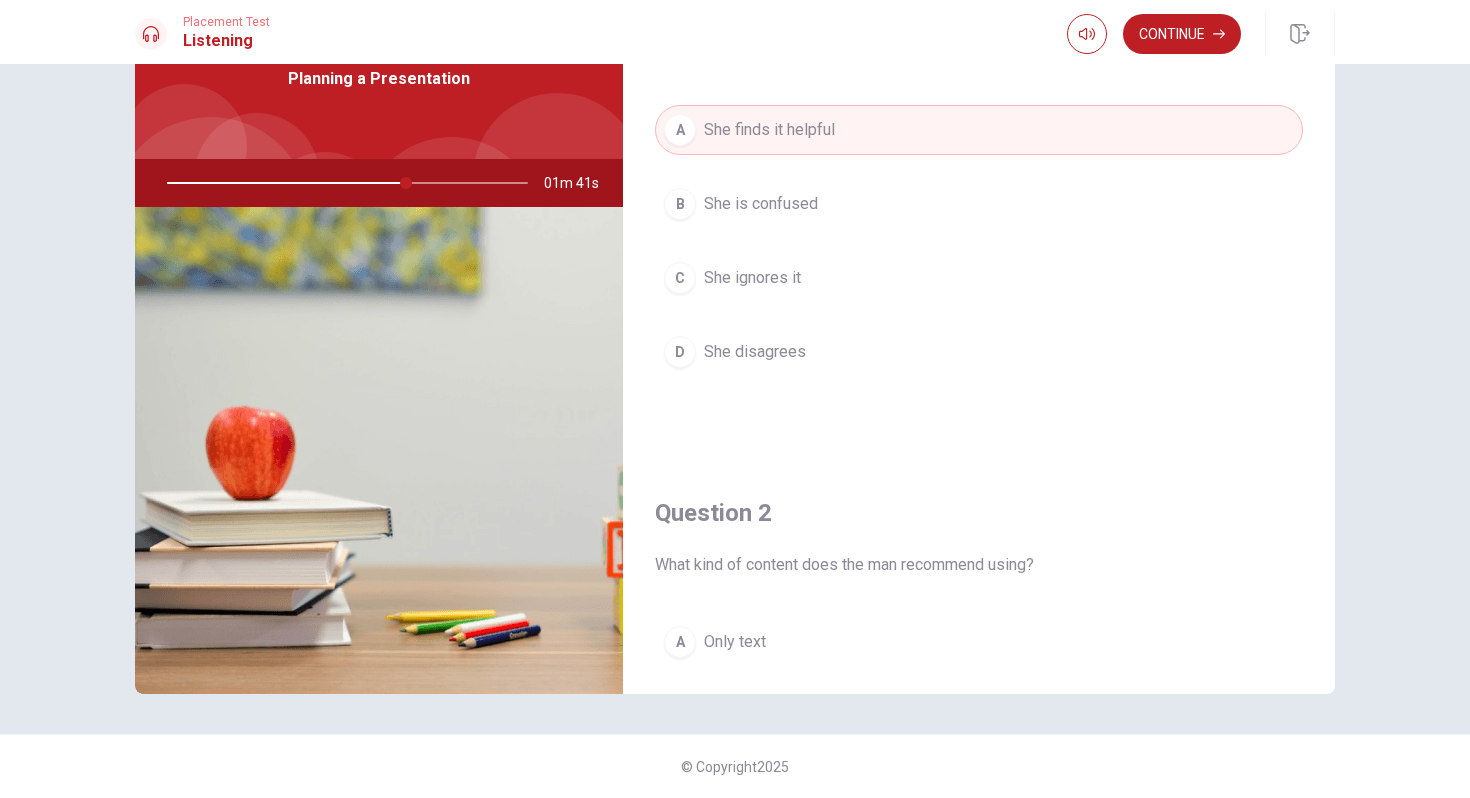 scroll, scrollTop: 0, scrollLeft: 0, axis: both 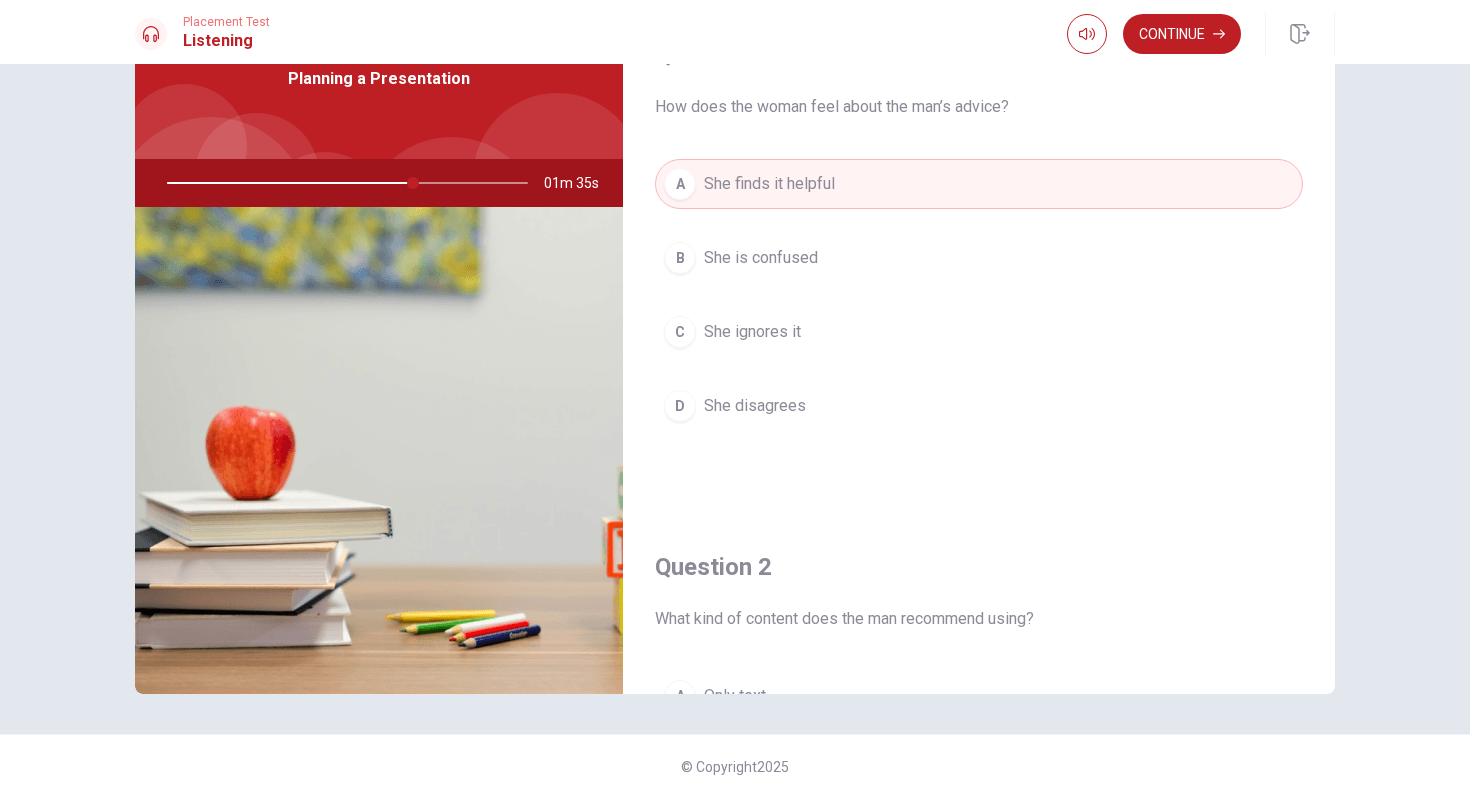 click at bounding box center (343, 183) 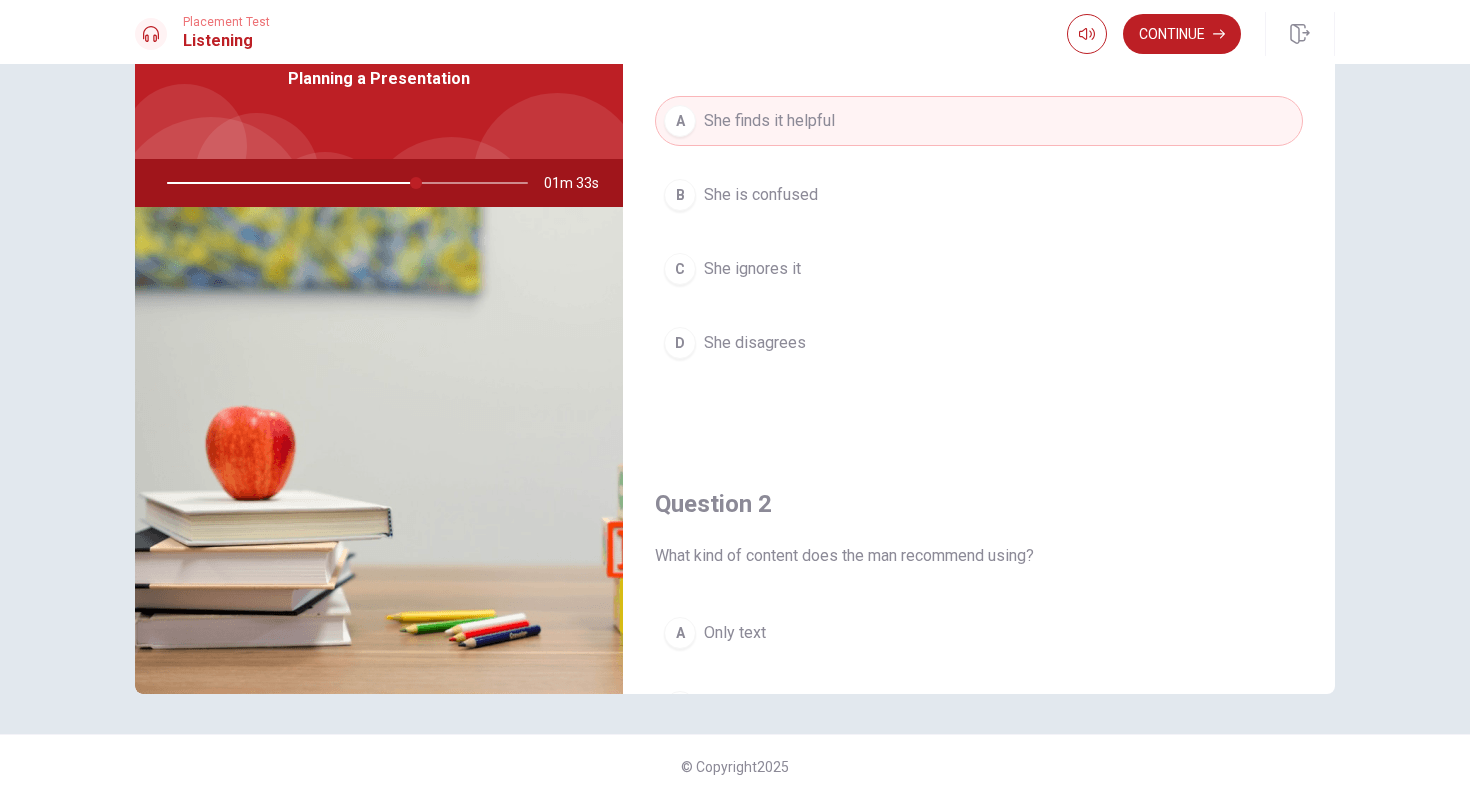 scroll, scrollTop: 0, scrollLeft: 0, axis: both 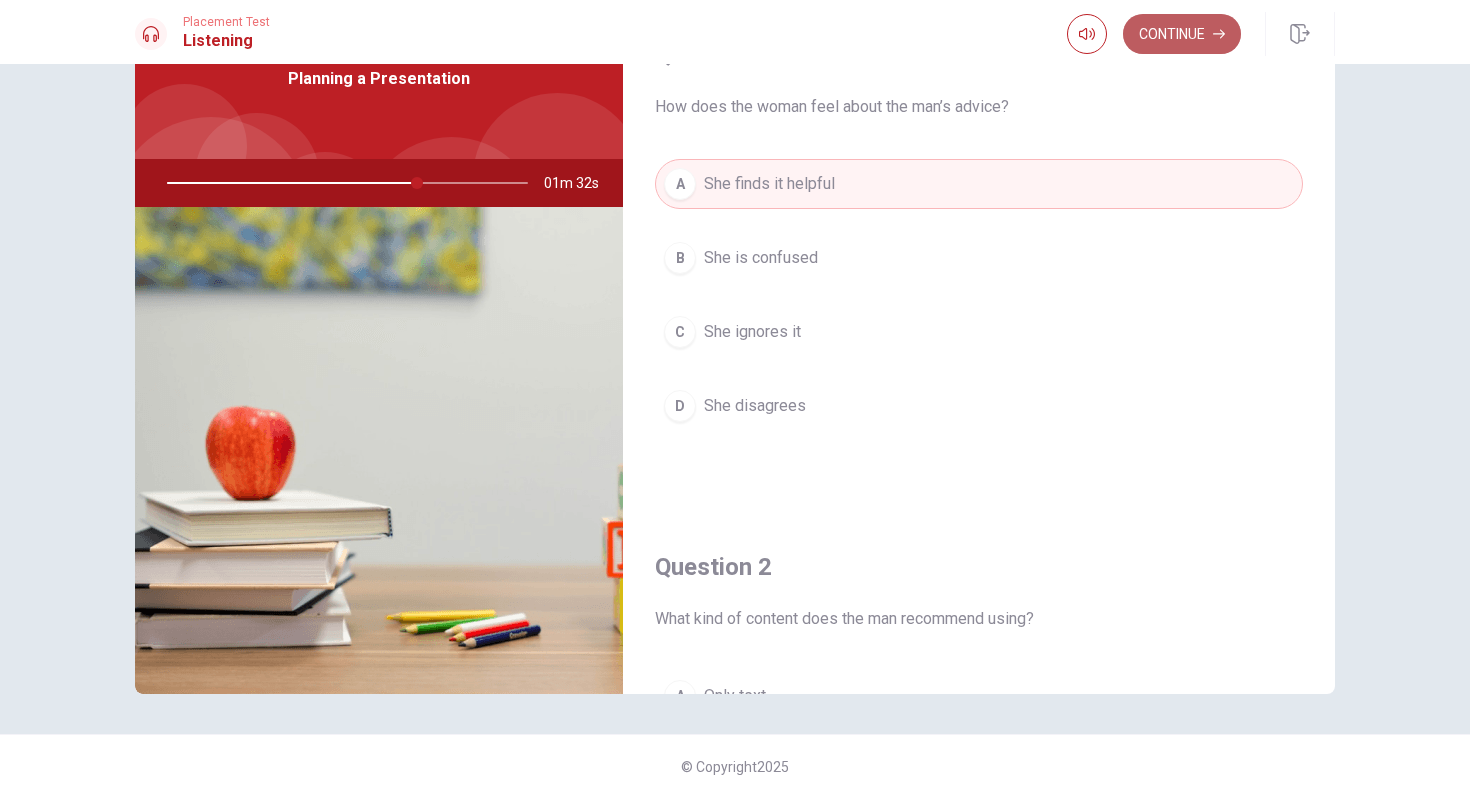 click on "Continue" at bounding box center (1182, 34) 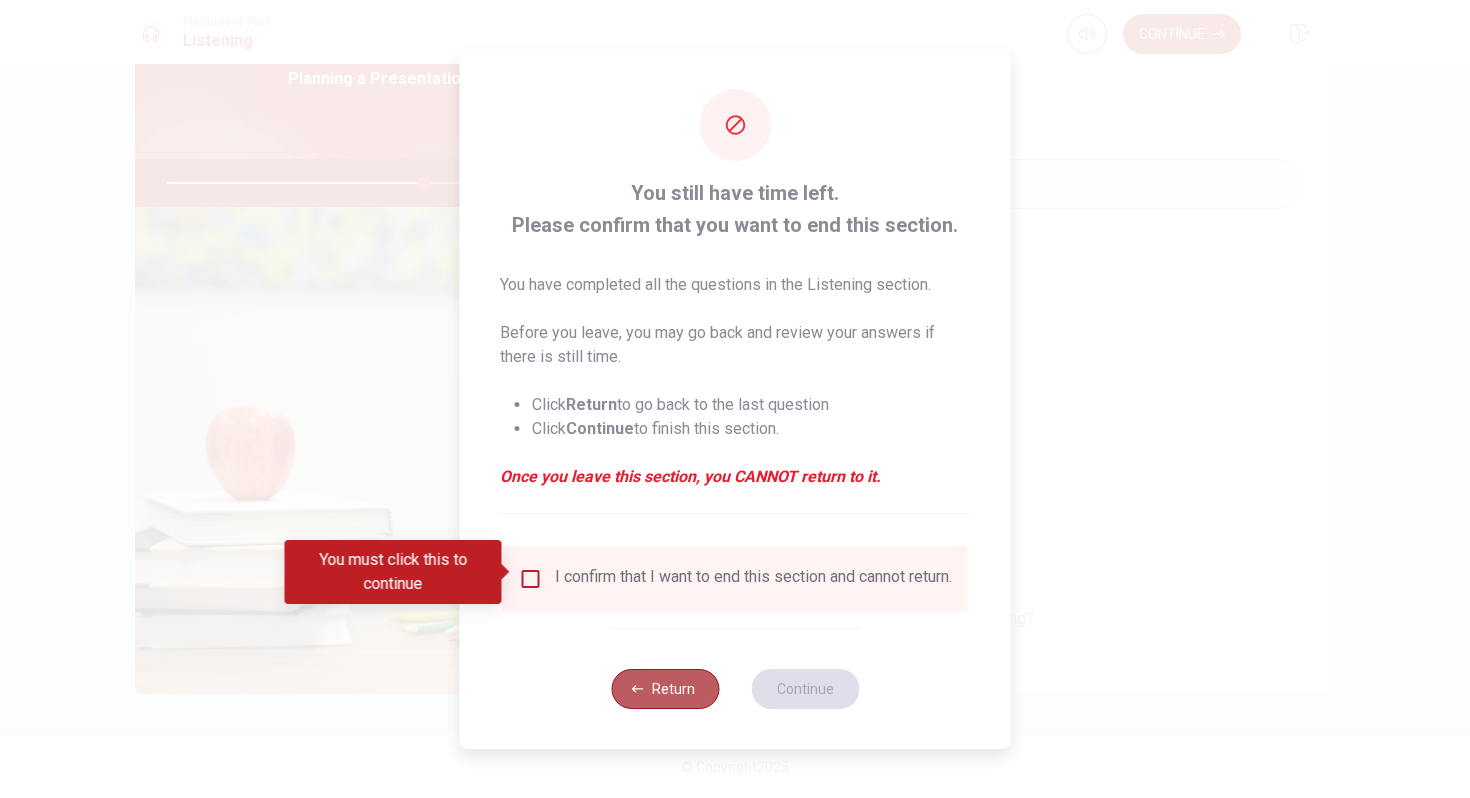 click on "Return" at bounding box center (665, 689) 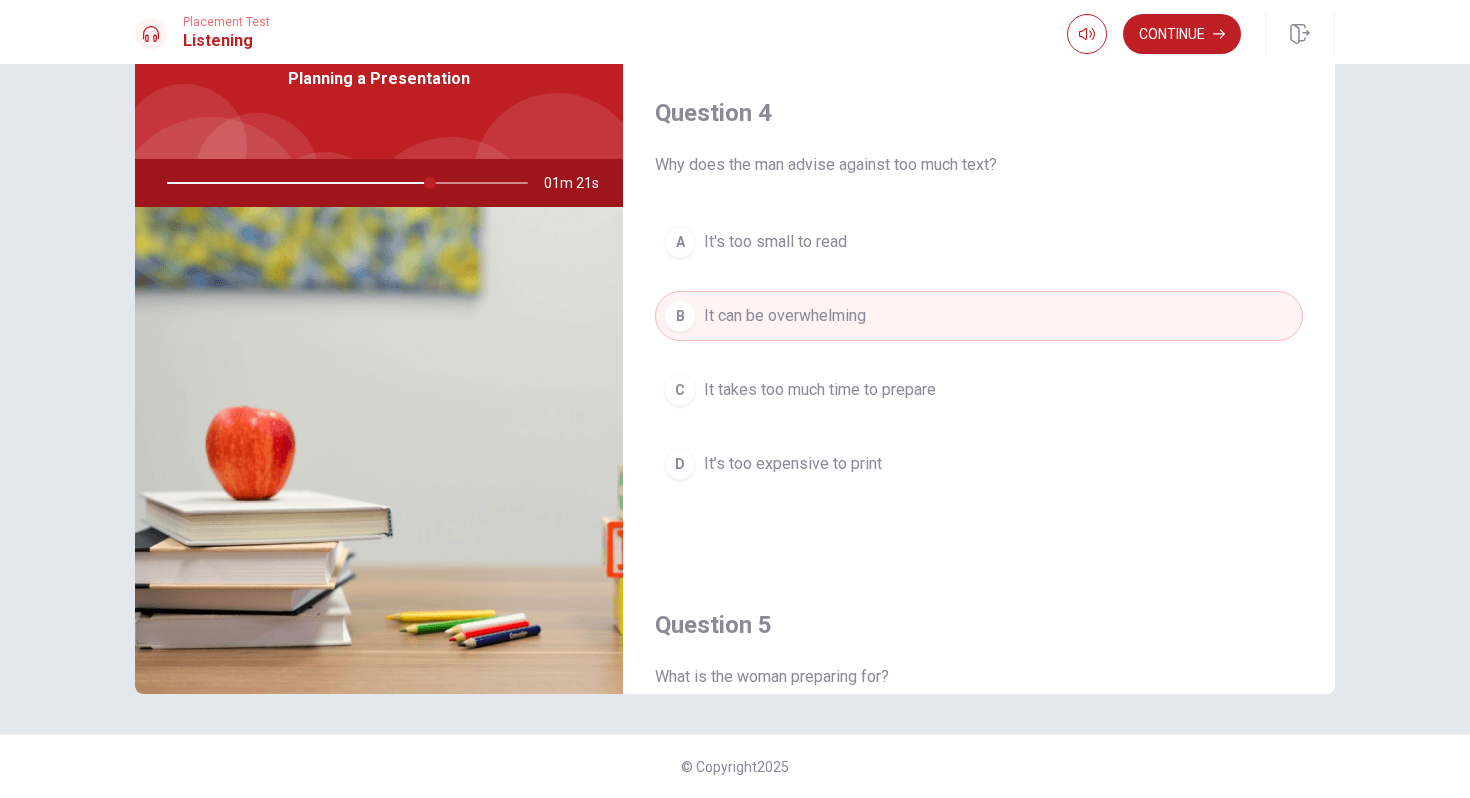scroll, scrollTop: 1396, scrollLeft: 0, axis: vertical 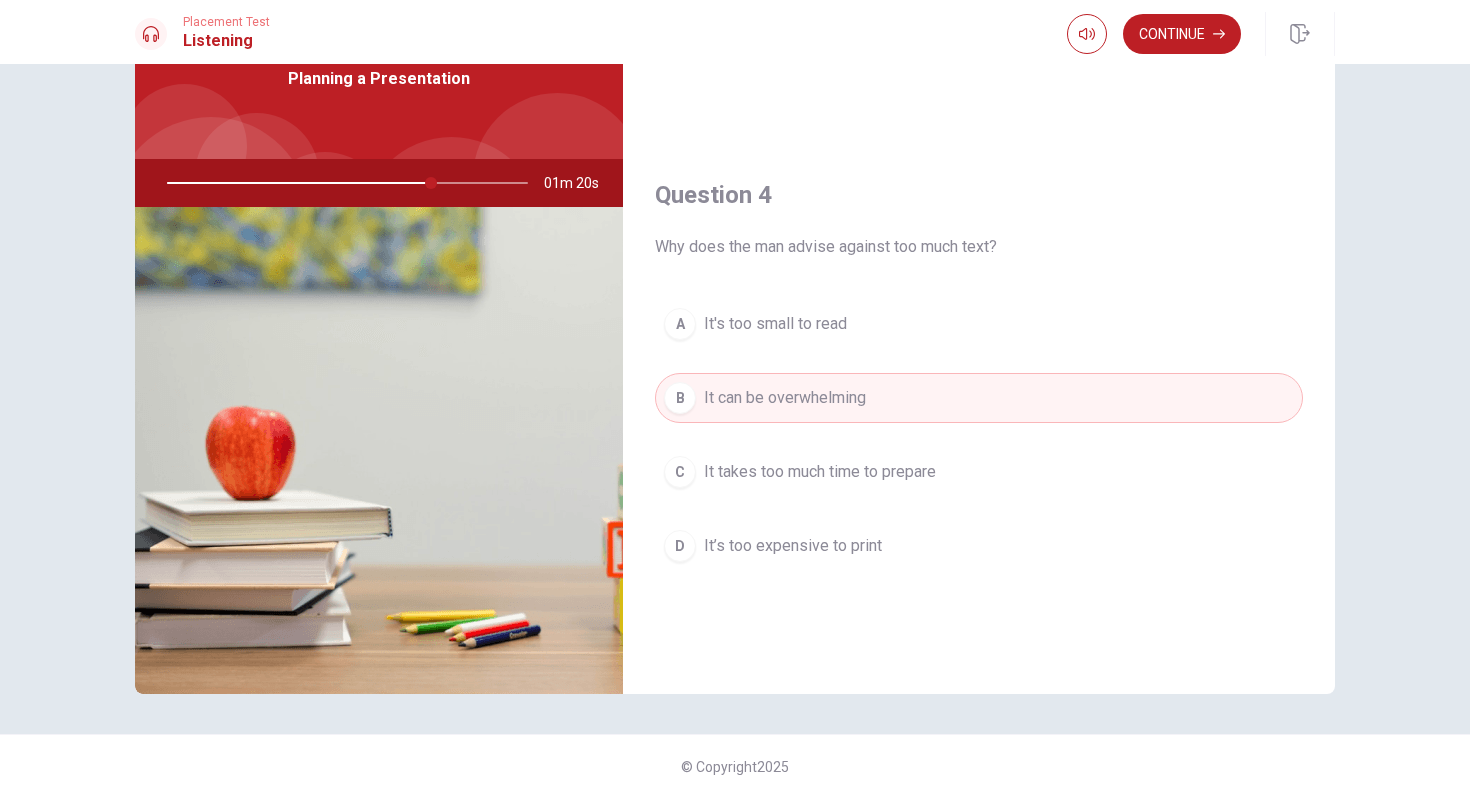 click at bounding box center (343, 183) 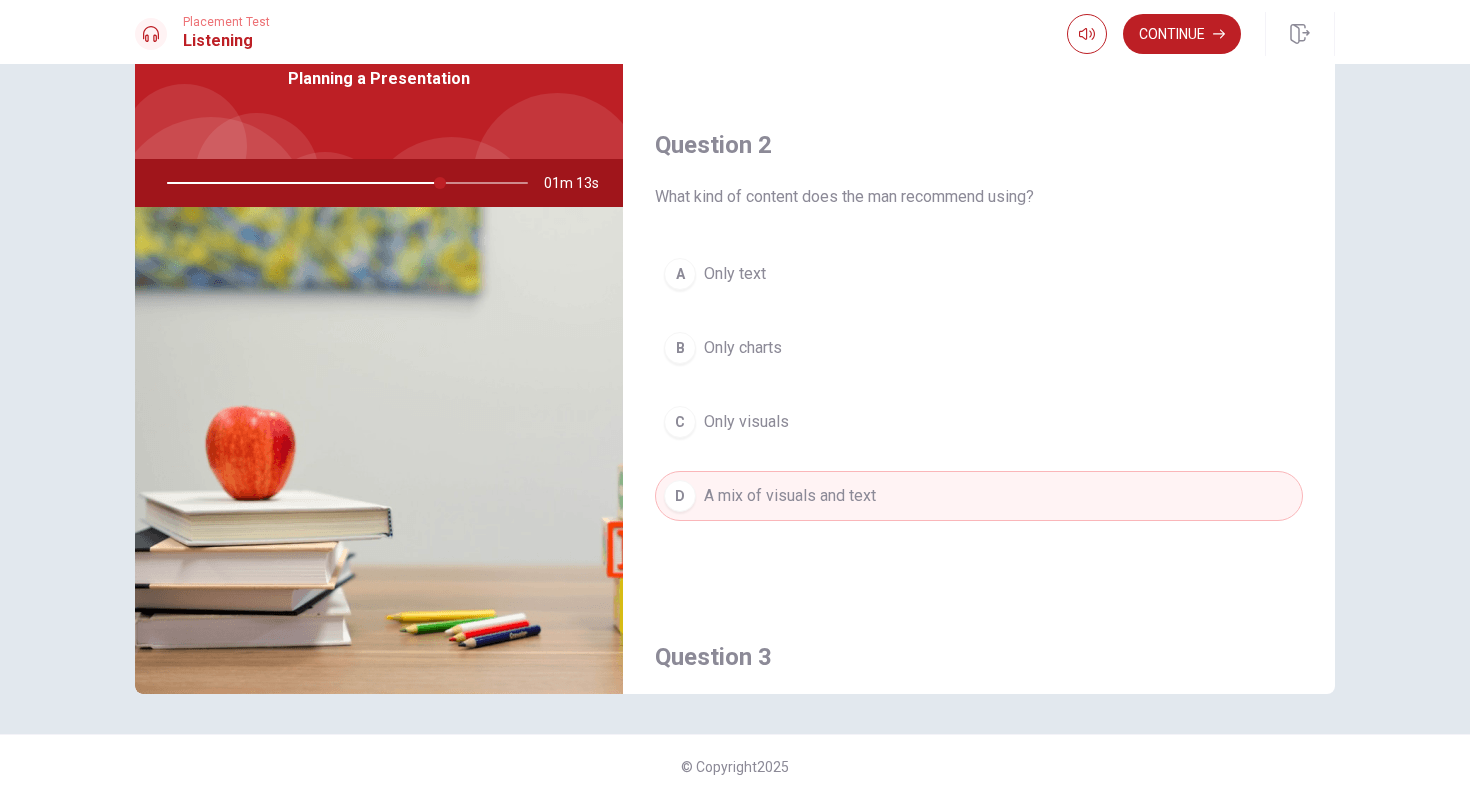 scroll, scrollTop: 0, scrollLeft: 0, axis: both 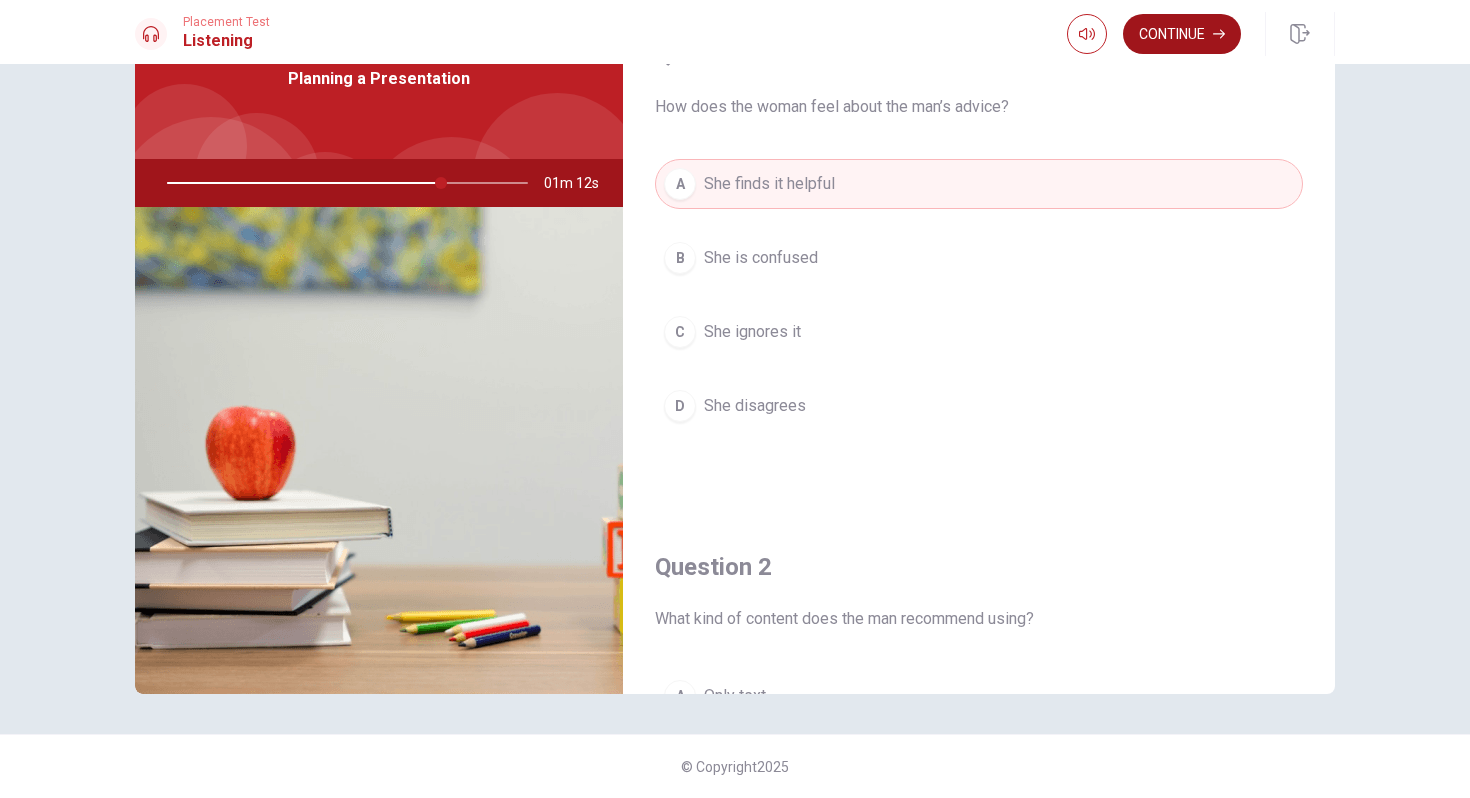 click on "Continue" at bounding box center [1182, 34] 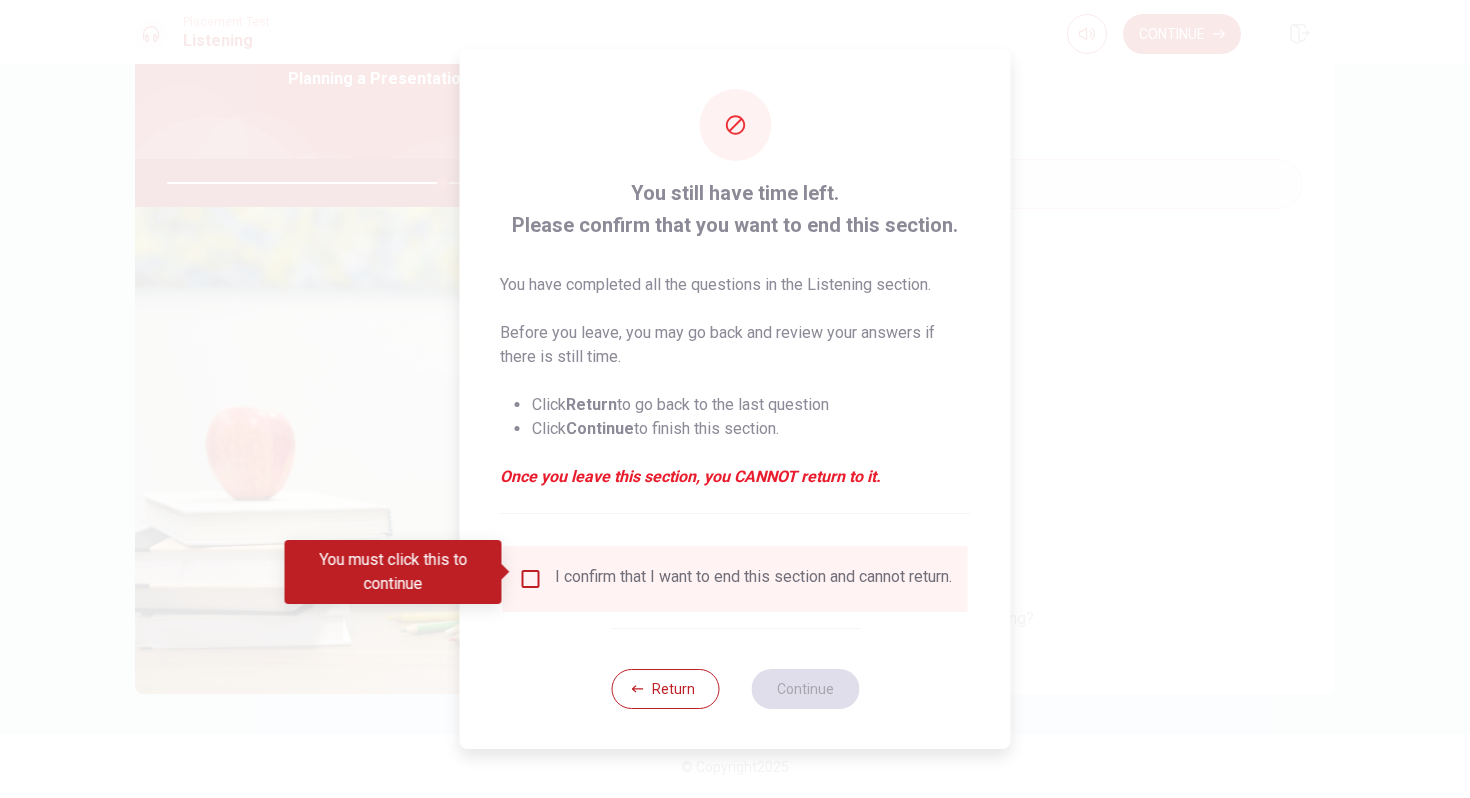 click at bounding box center [531, 579] 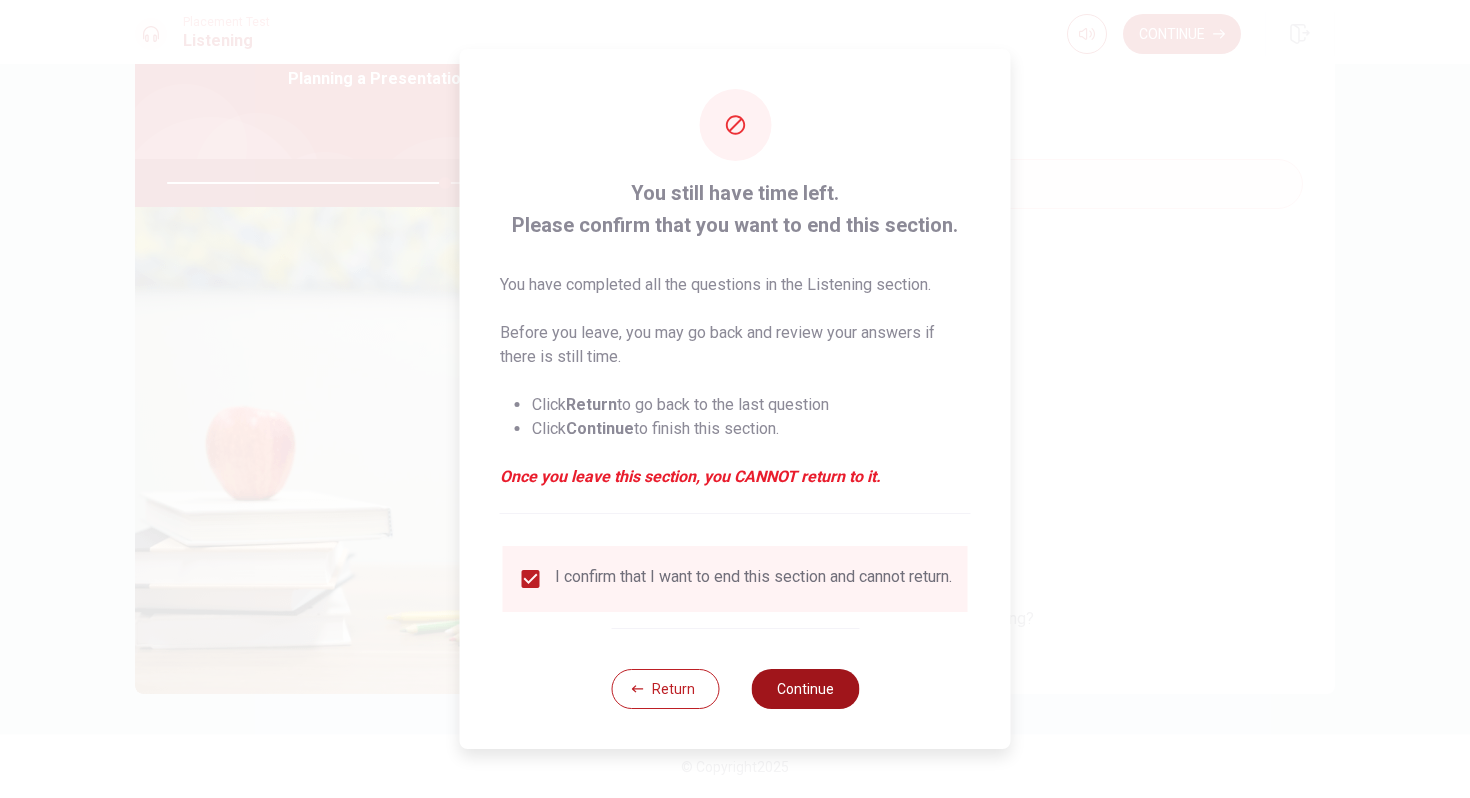 click on "Continue" at bounding box center (805, 689) 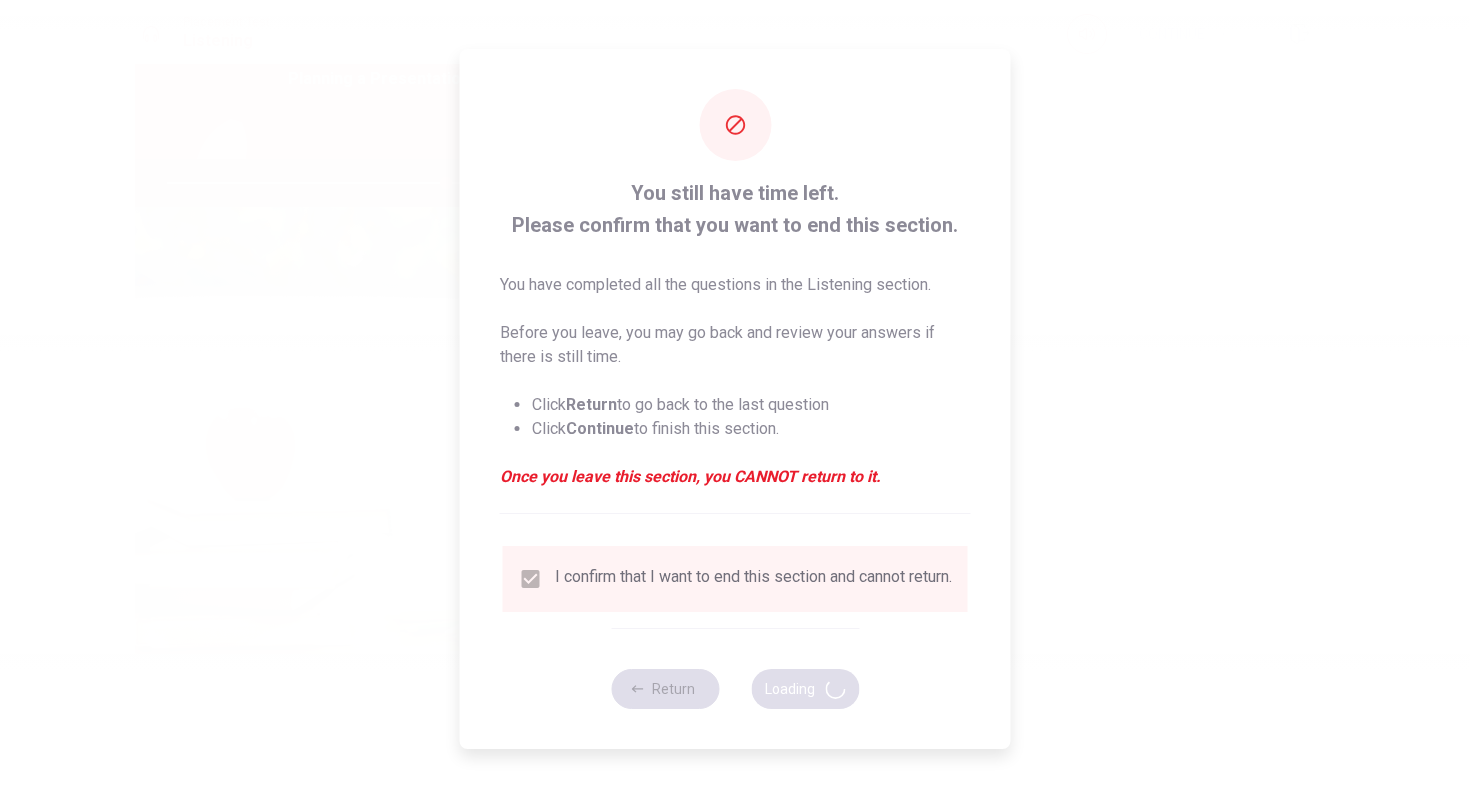type on "78" 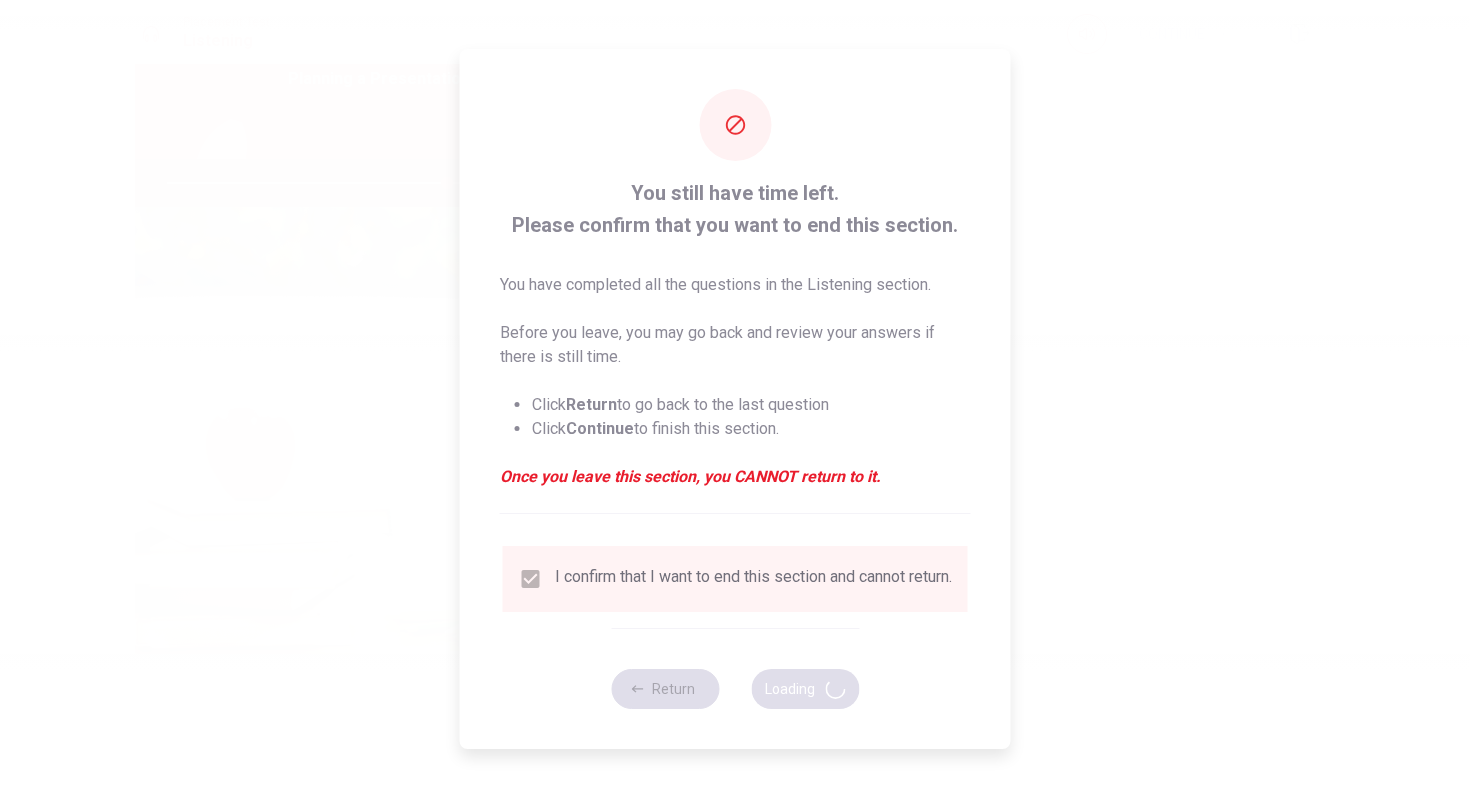scroll, scrollTop: 0, scrollLeft: 0, axis: both 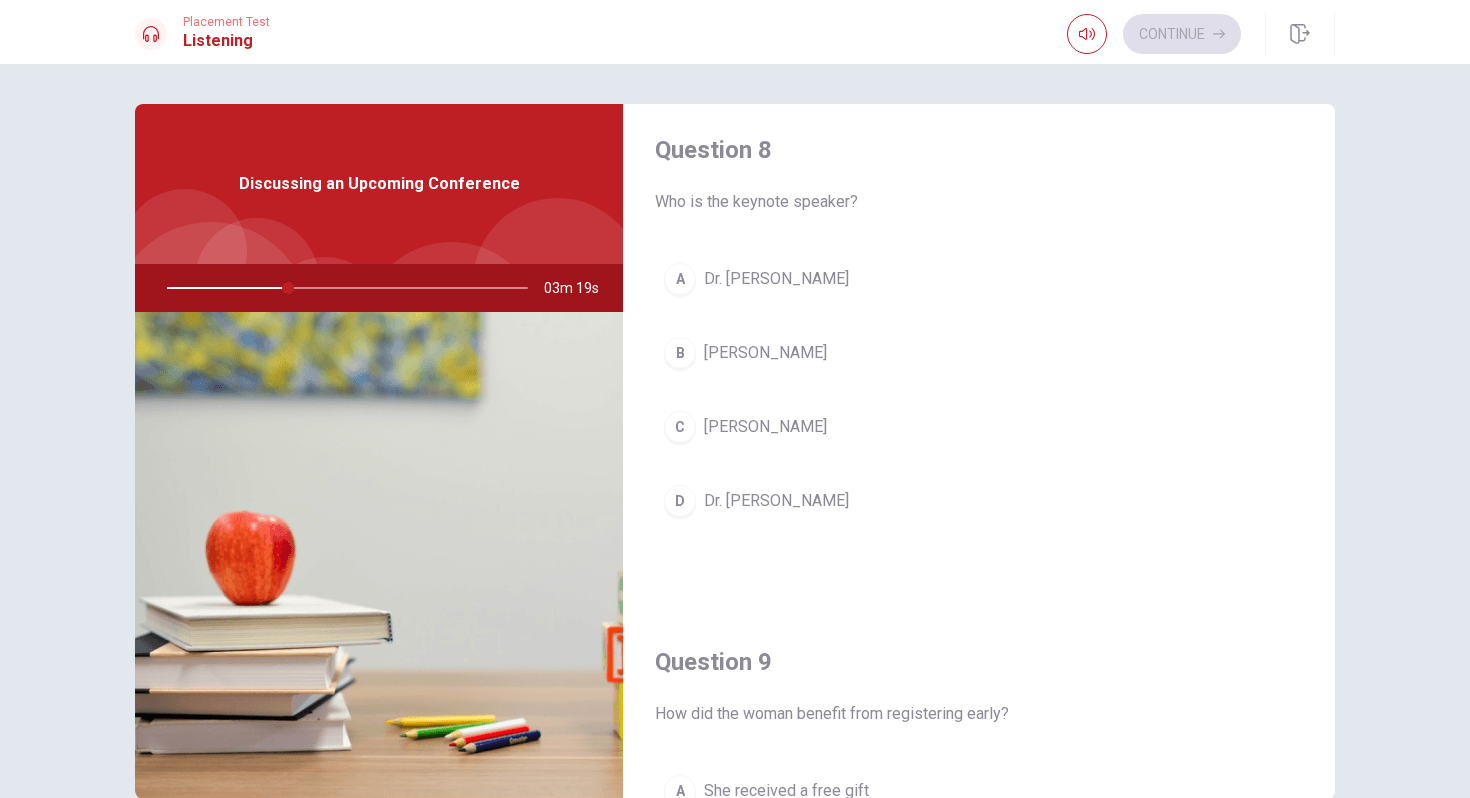 click on "[PERSON_NAME]" at bounding box center (765, 353) 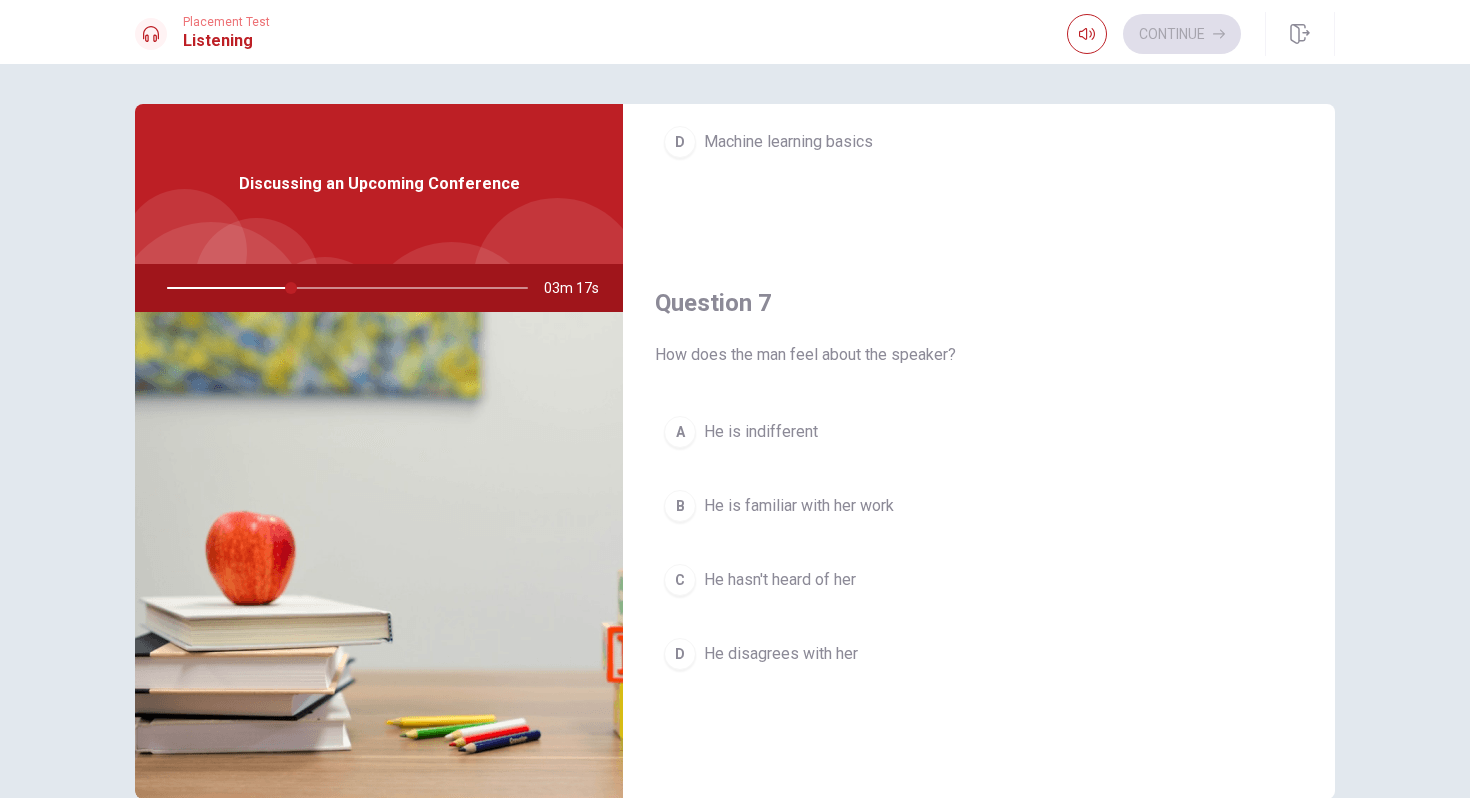 scroll, scrollTop: 0, scrollLeft: 0, axis: both 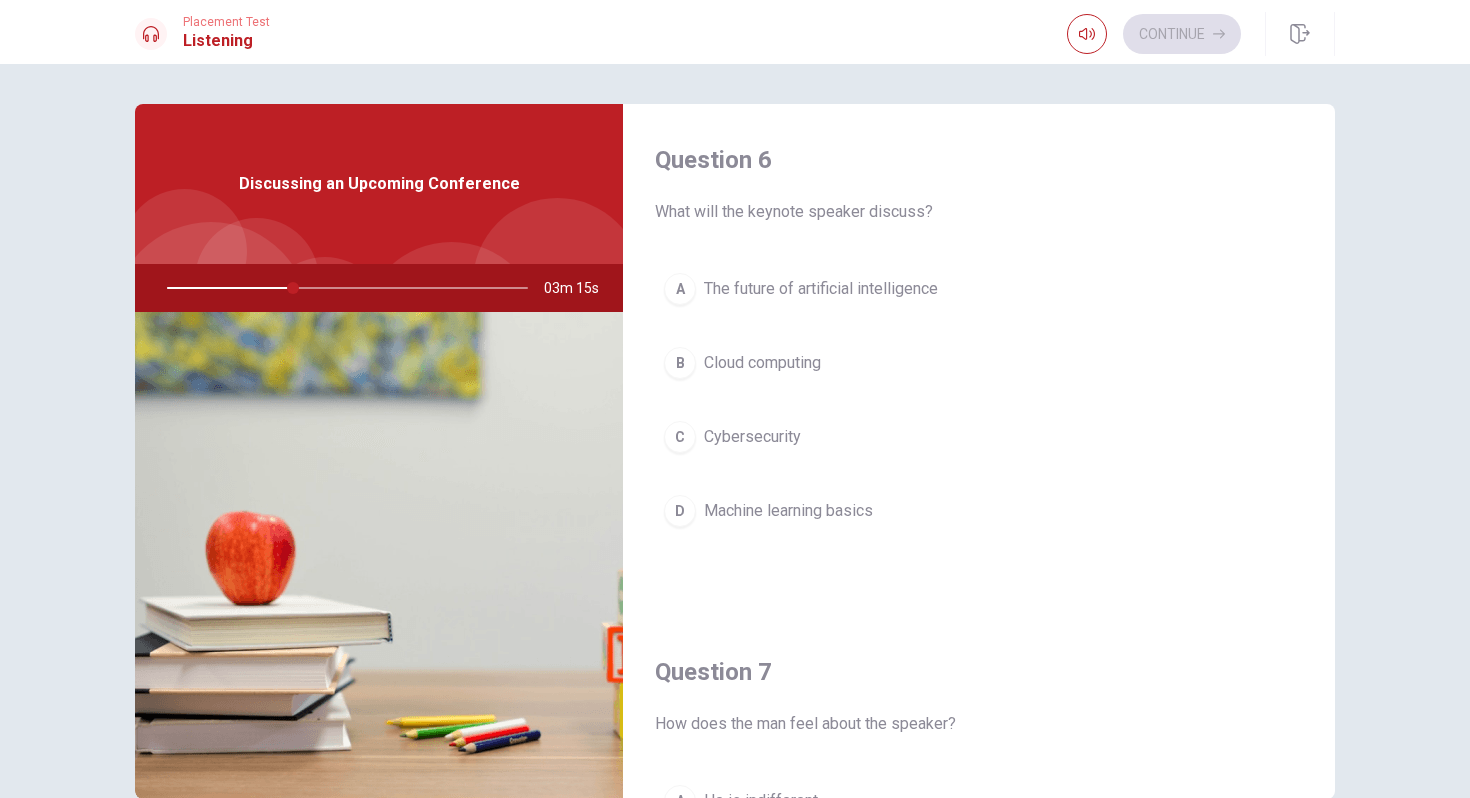 click on "The future of artificial intelligence" at bounding box center [821, 289] 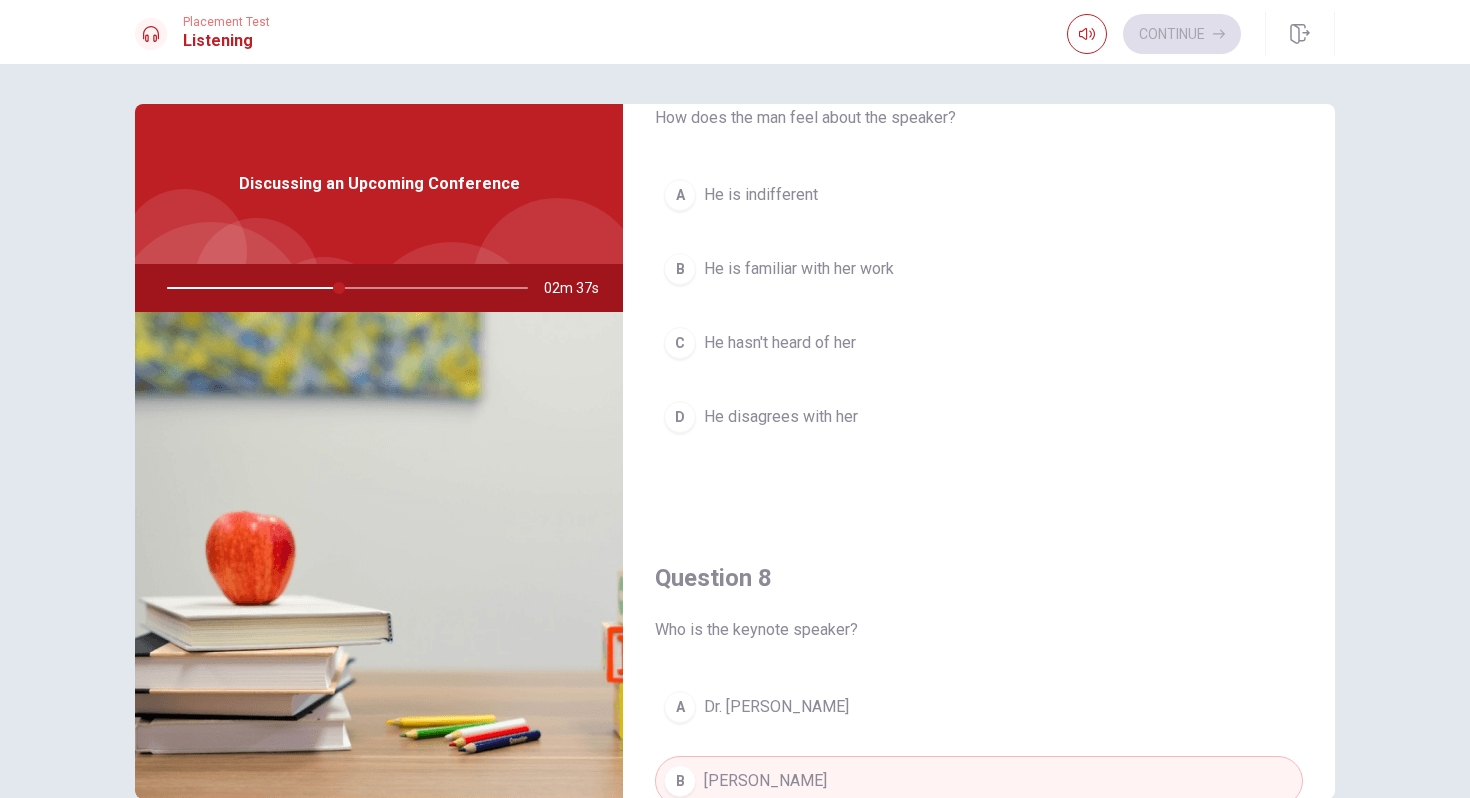 scroll, scrollTop: 599, scrollLeft: 0, axis: vertical 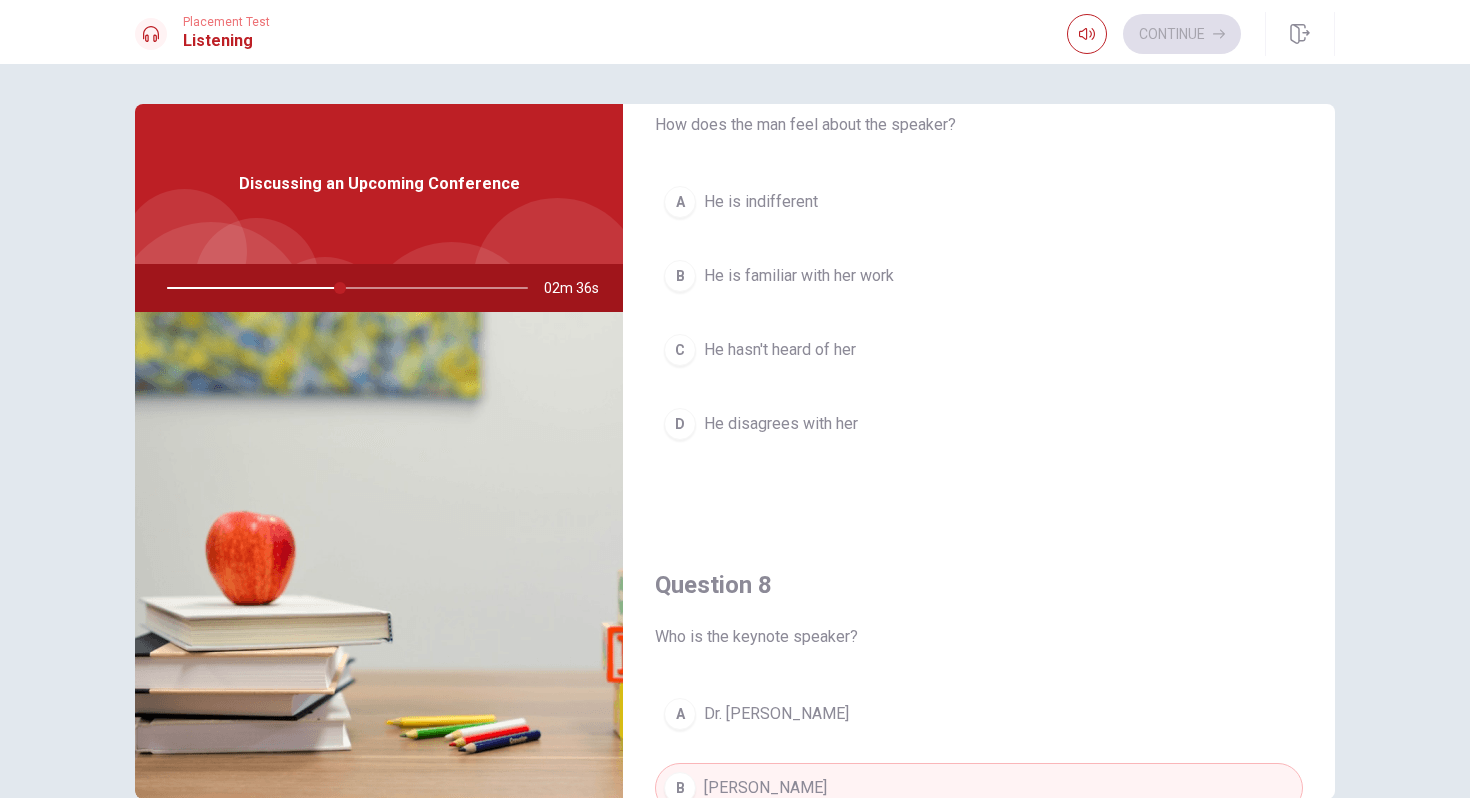 click on "He is familiar with her work" at bounding box center (799, 276) 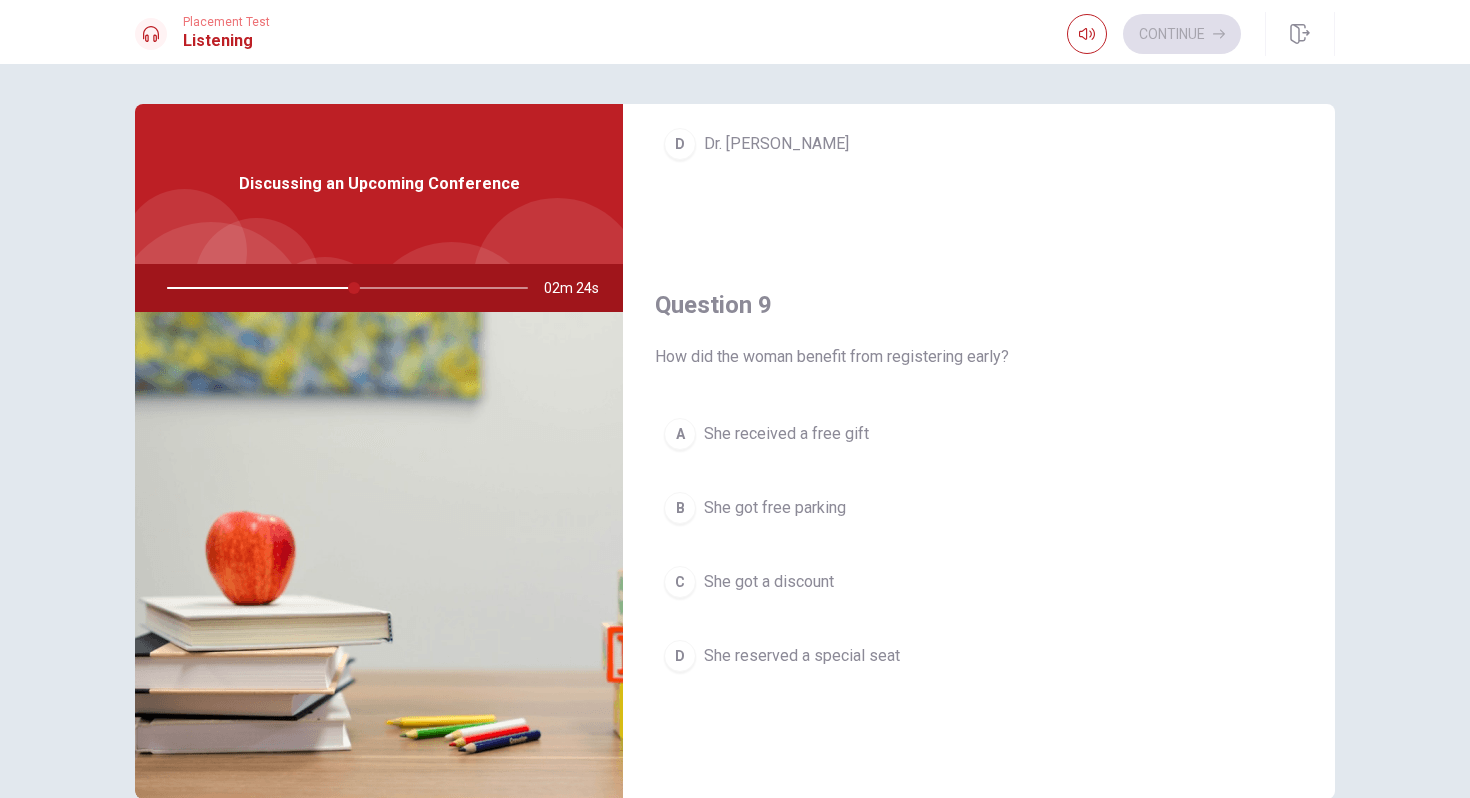 scroll, scrollTop: 1444, scrollLeft: 0, axis: vertical 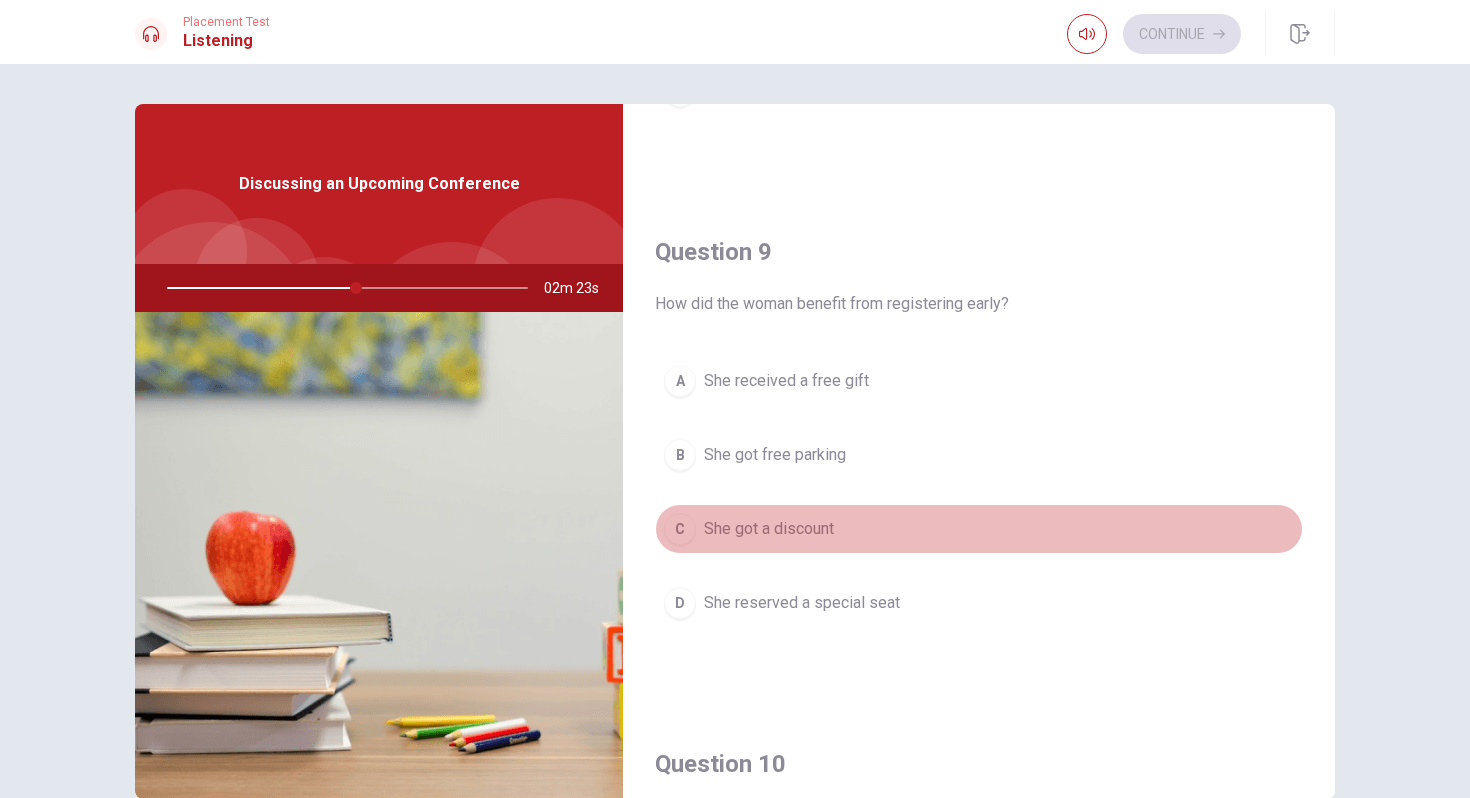 click on "She got a discount" at bounding box center [769, 529] 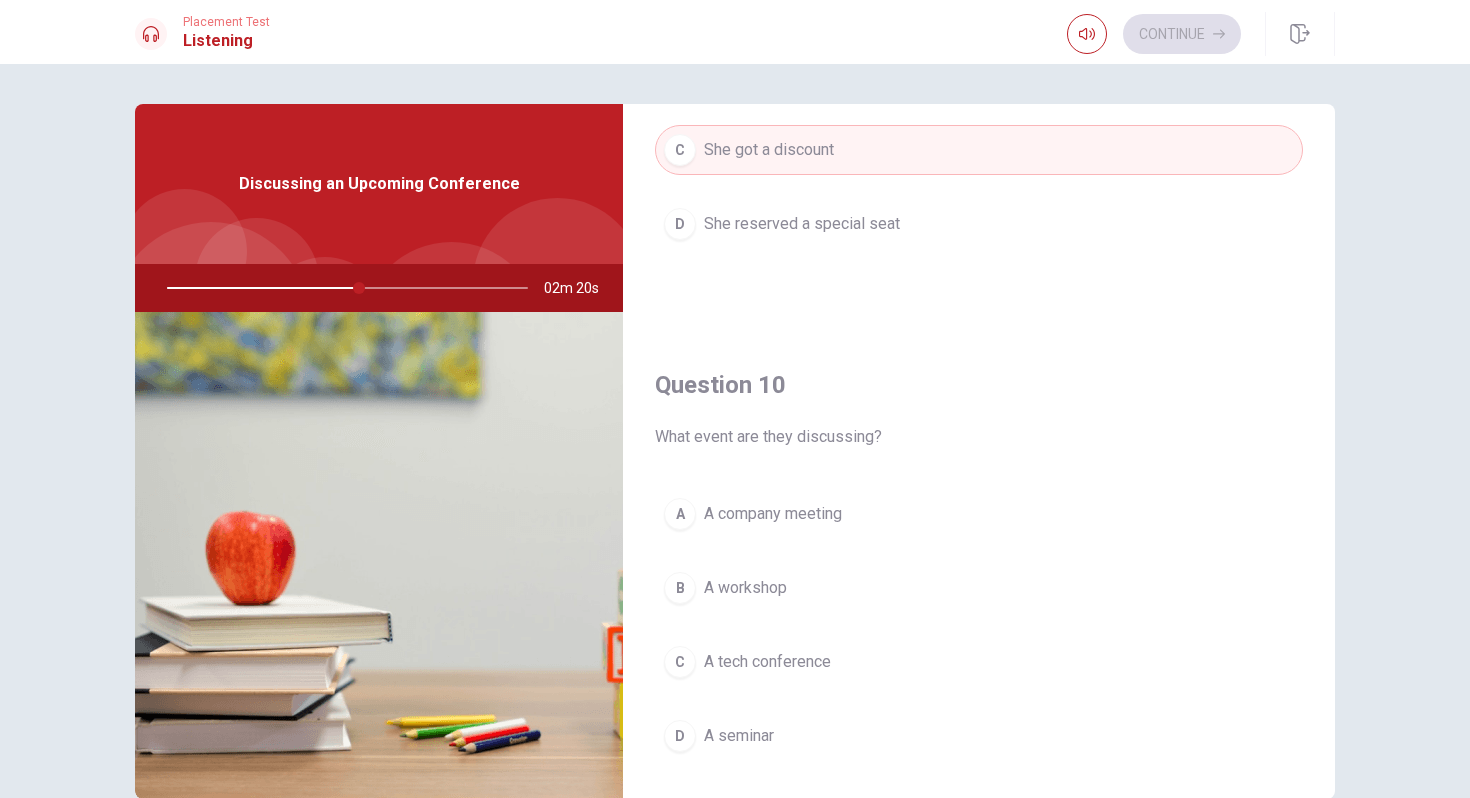 scroll, scrollTop: 1865, scrollLeft: 0, axis: vertical 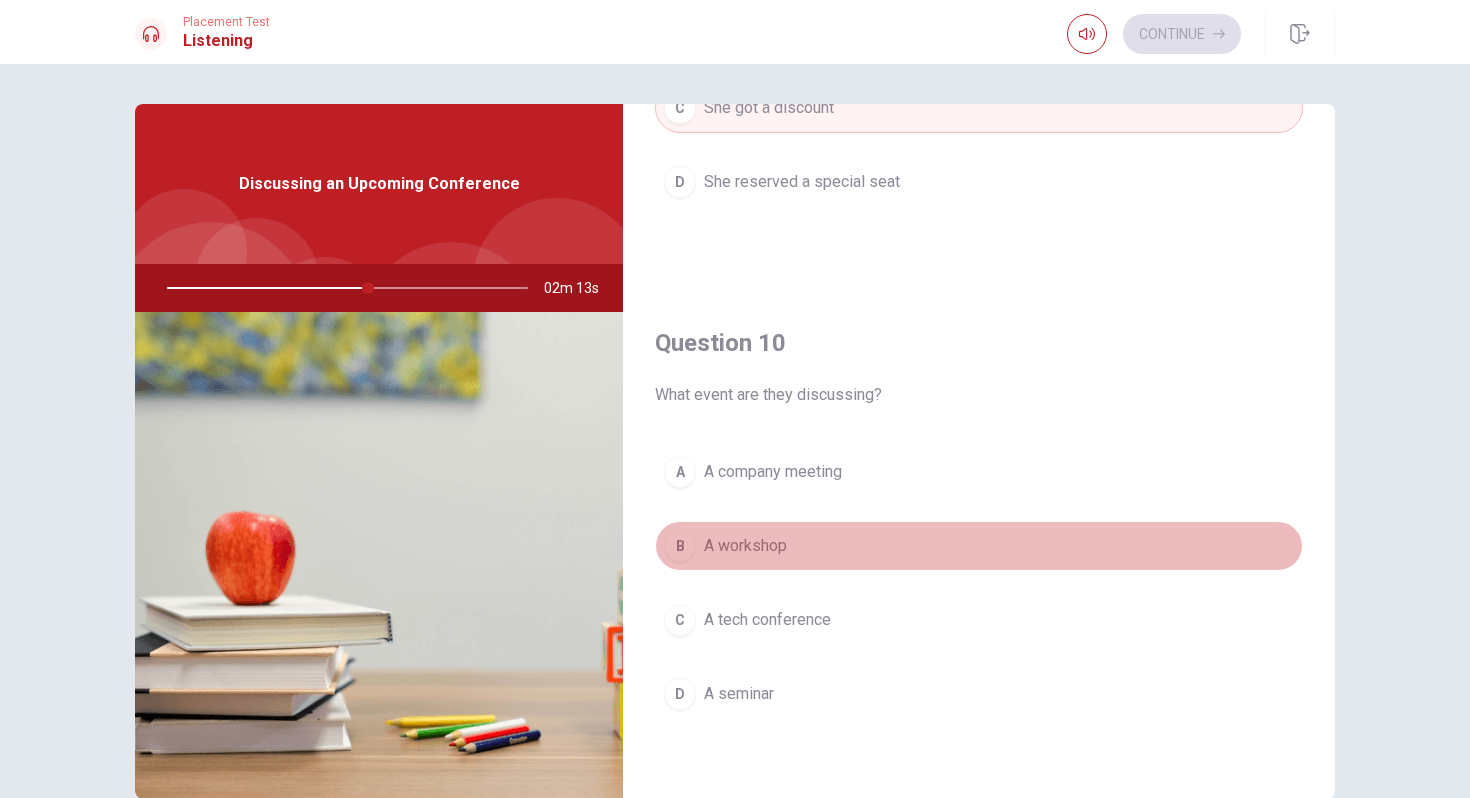 click on "A workshop" at bounding box center (745, 546) 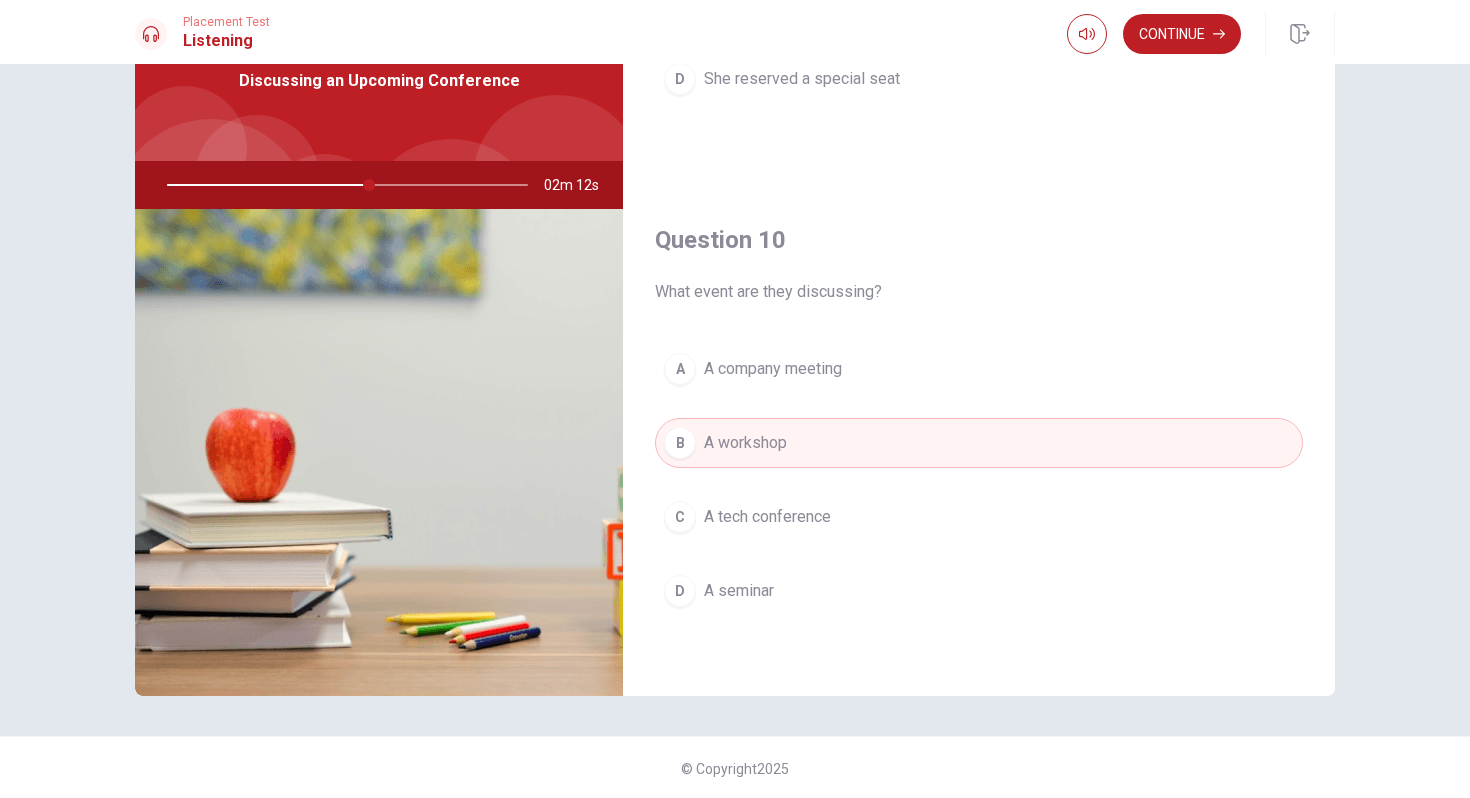 scroll, scrollTop: 105, scrollLeft: 0, axis: vertical 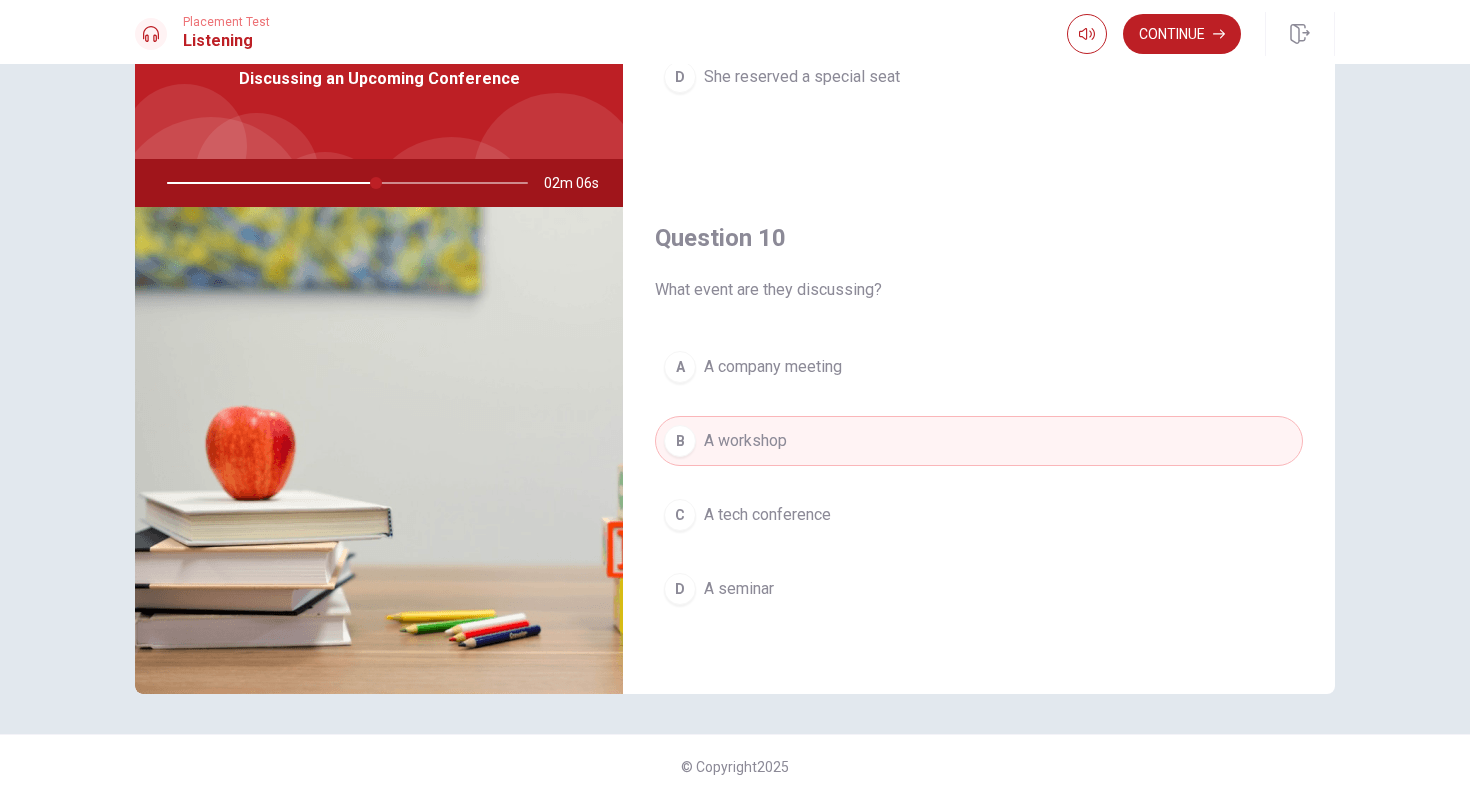 click on "A A company meeting" at bounding box center [979, 367] 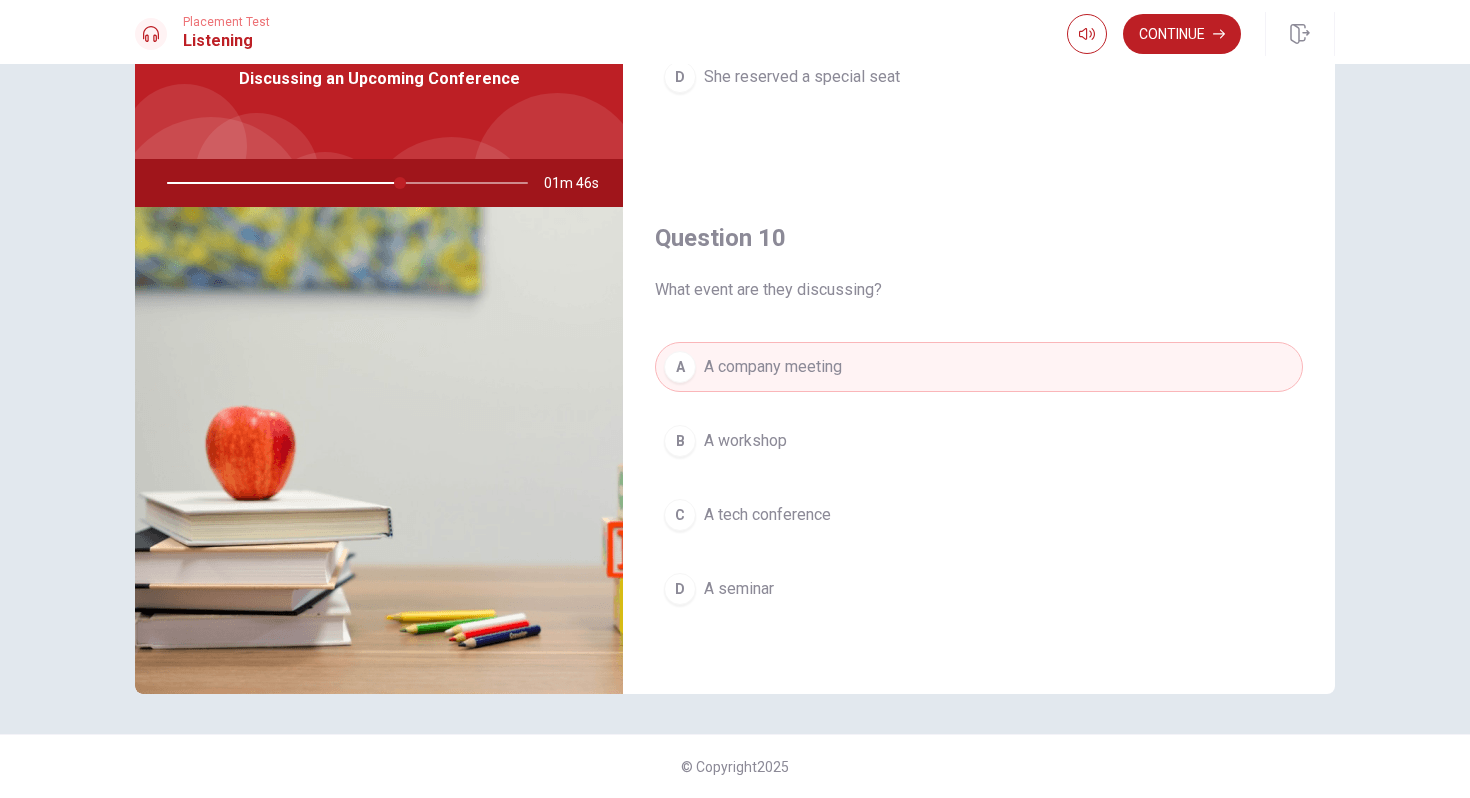 click on "A tech conference" at bounding box center [767, 515] 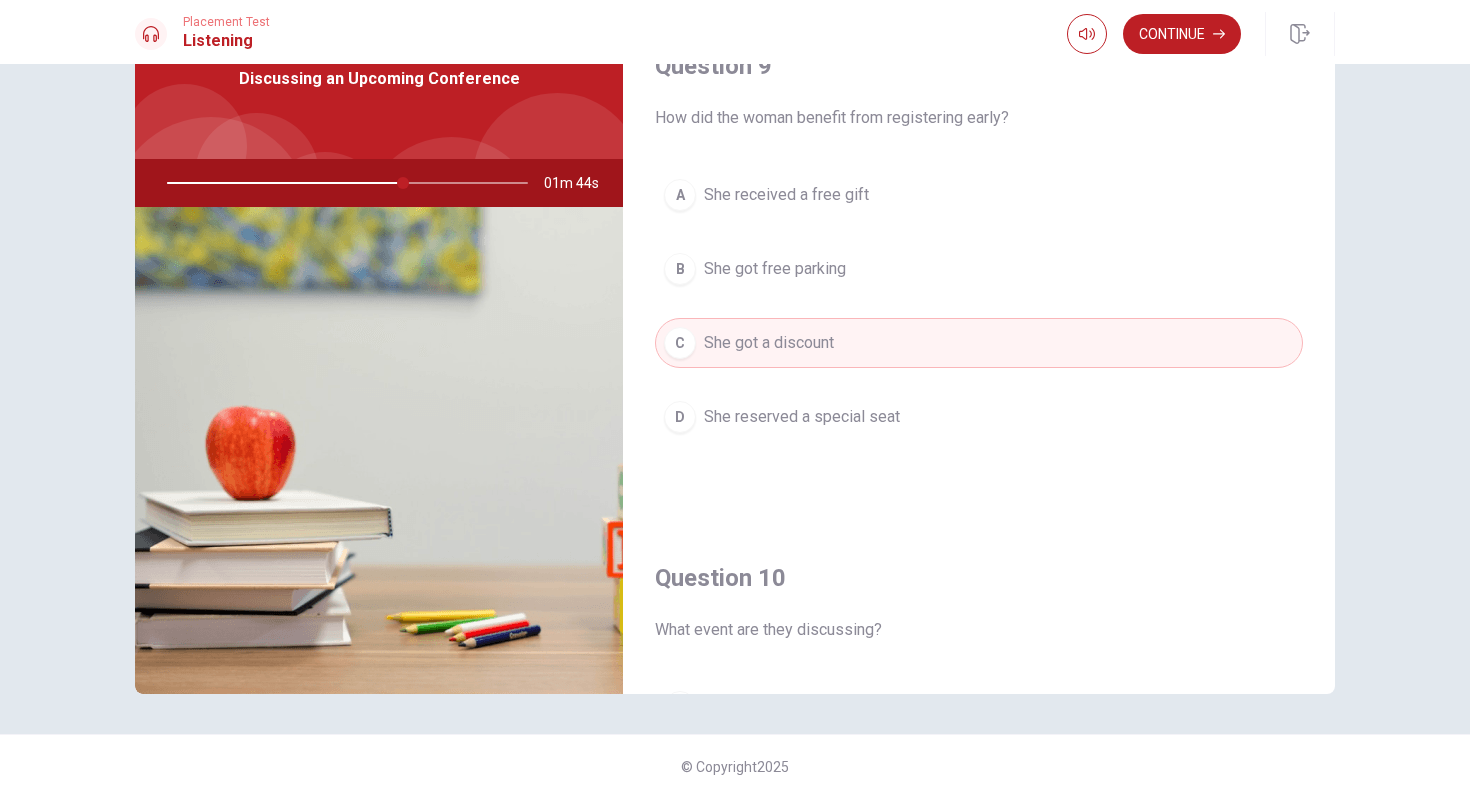 scroll, scrollTop: 1529, scrollLeft: 0, axis: vertical 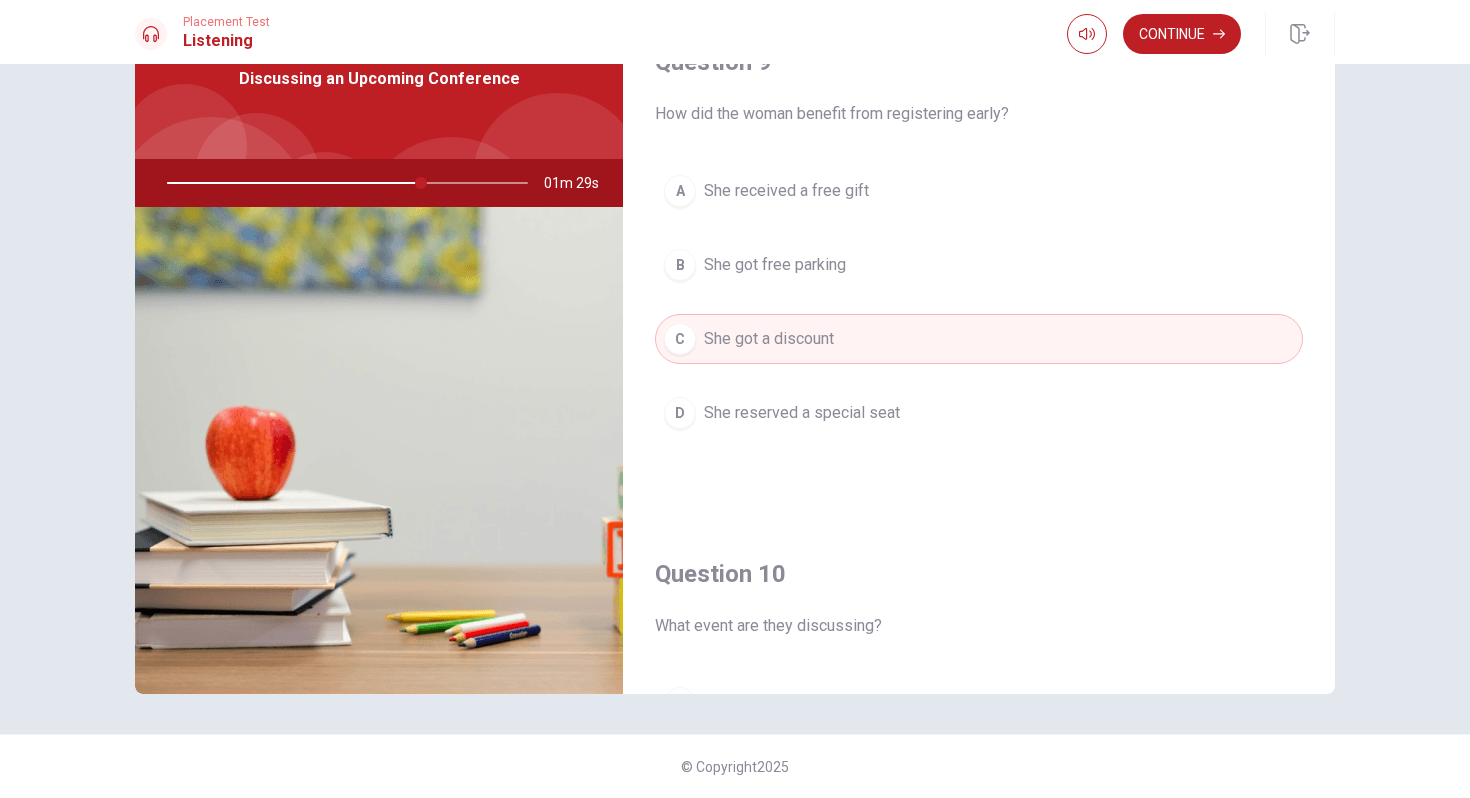 click on "D She reserved a special seat" at bounding box center (979, 413) 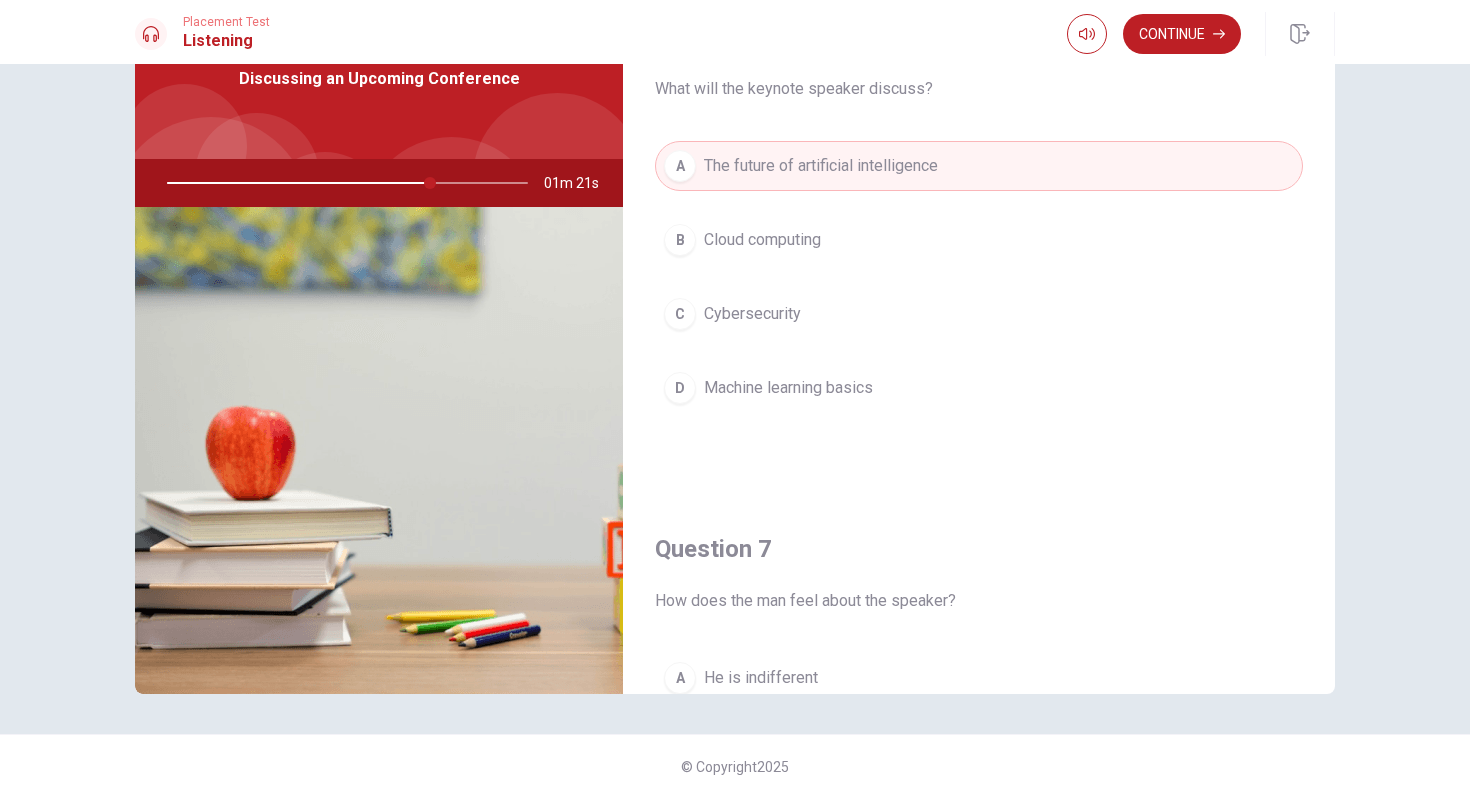 scroll, scrollTop: 0, scrollLeft: 0, axis: both 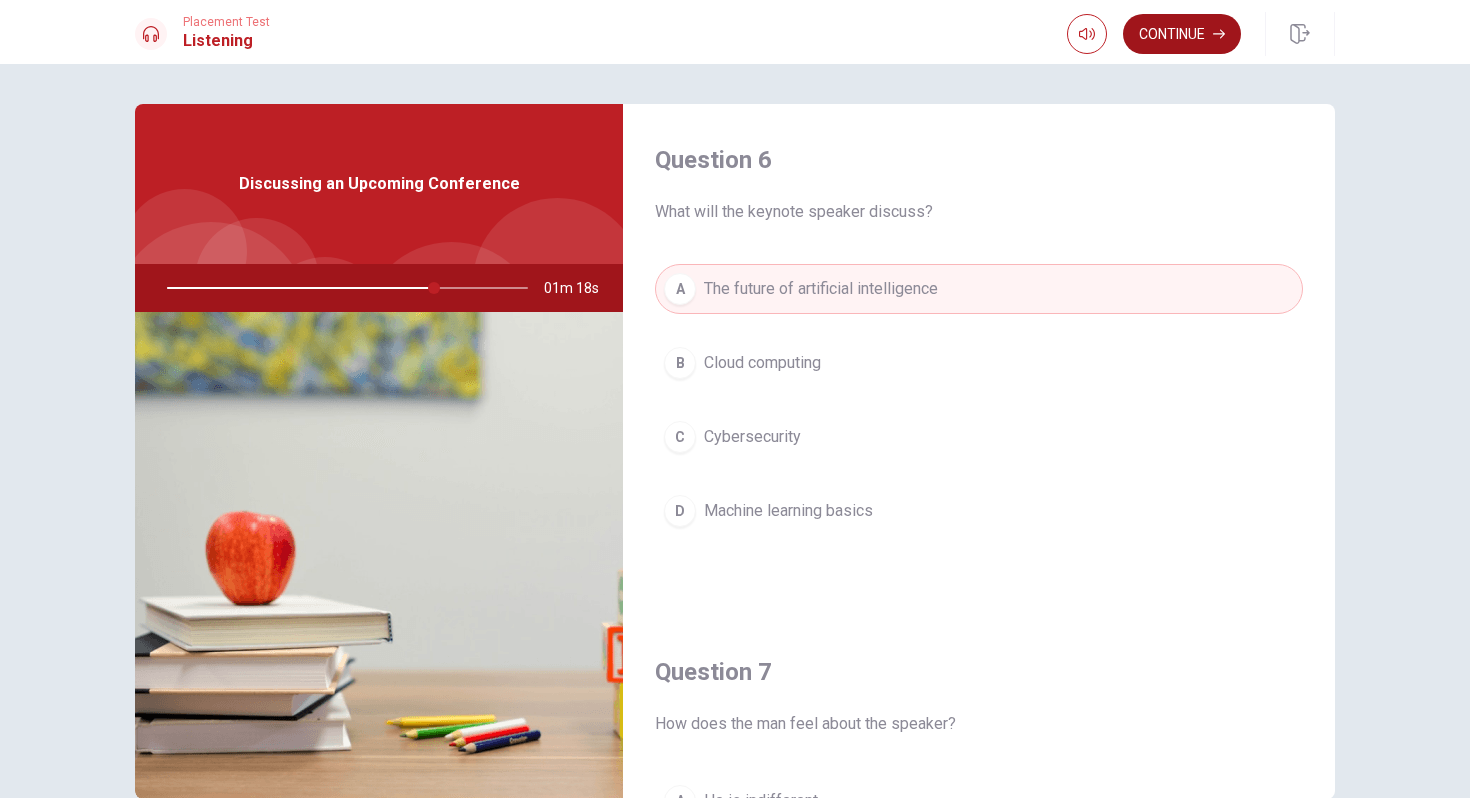 click on "Continue" at bounding box center (1182, 34) 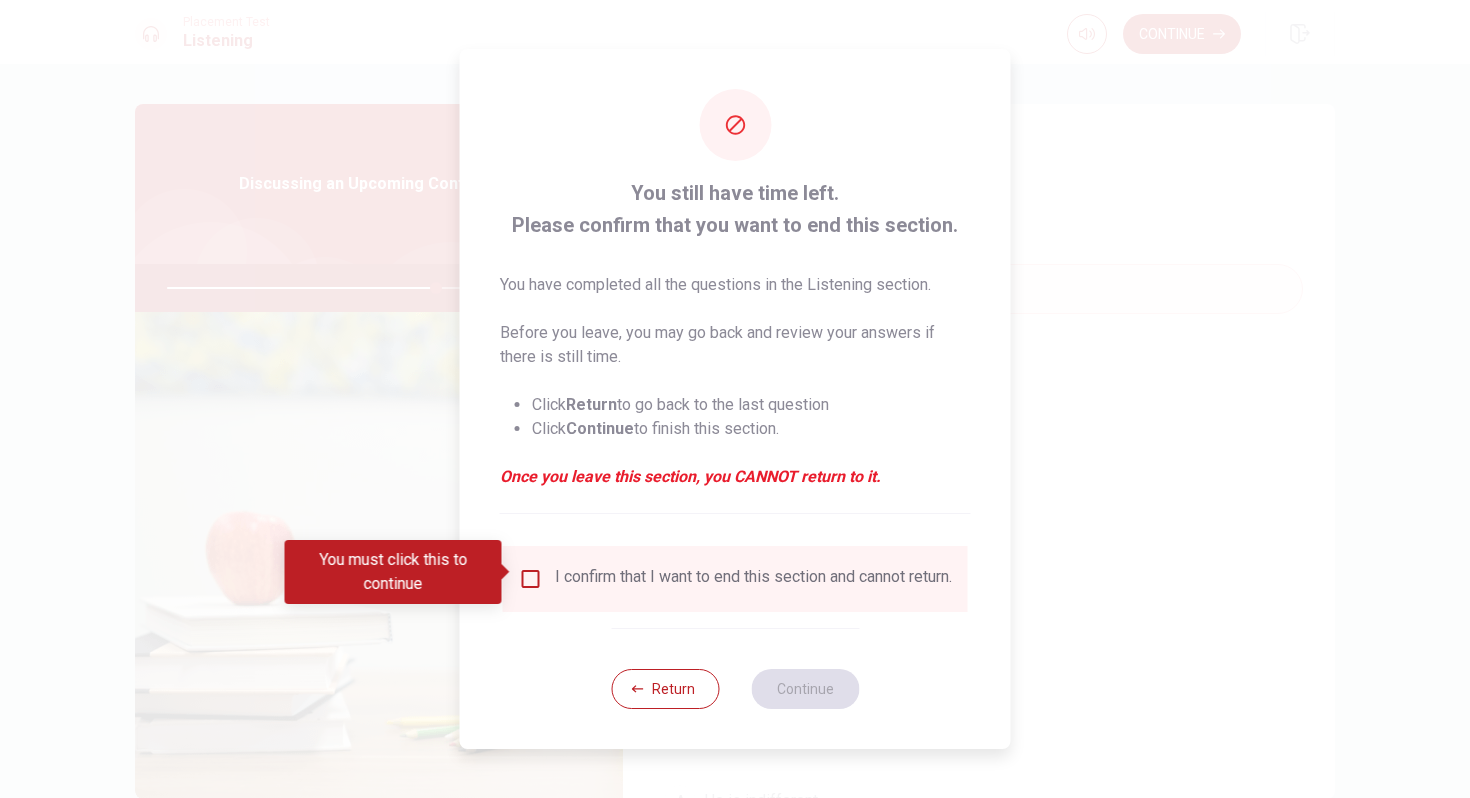 click at bounding box center (531, 579) 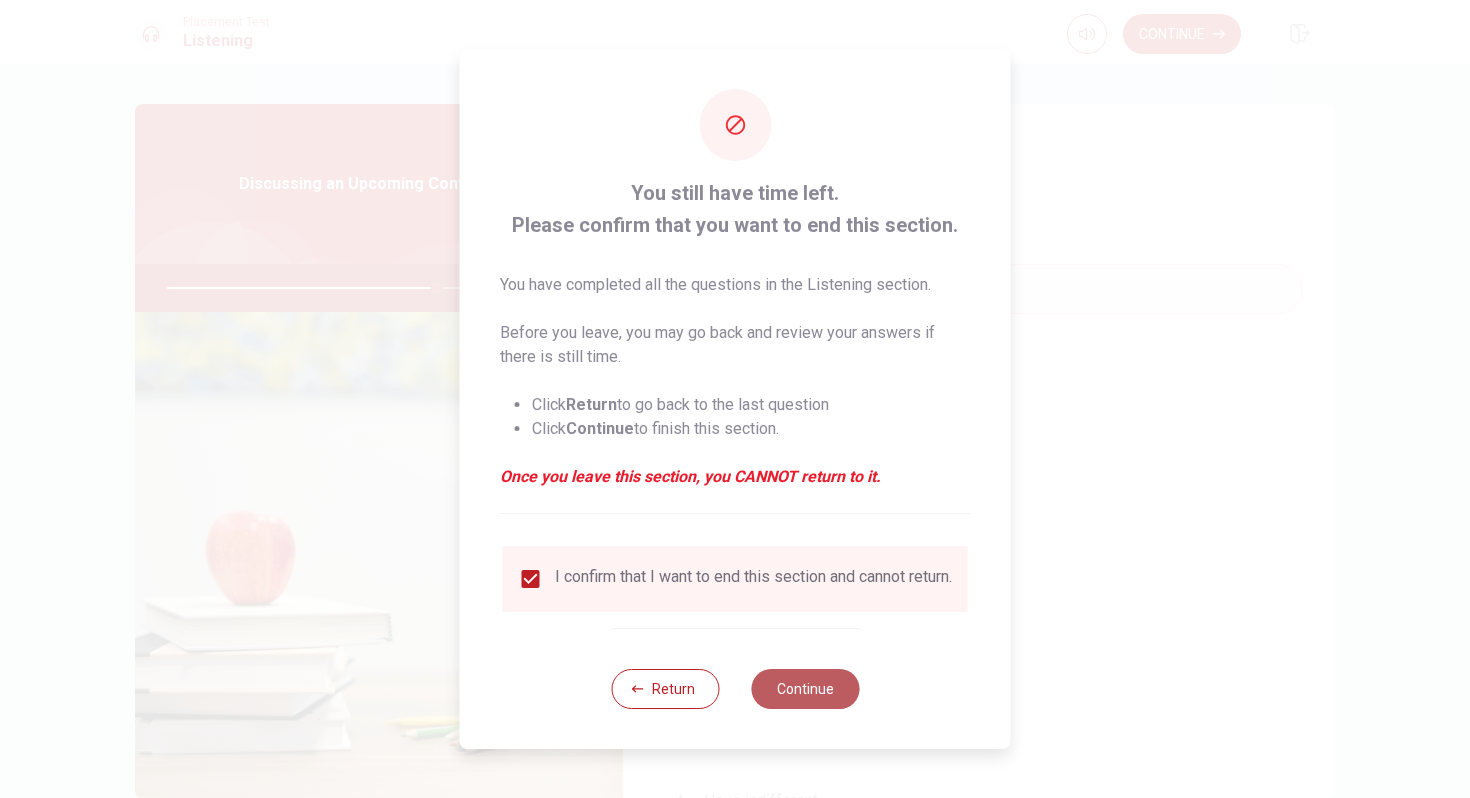 click on "Continue" at bounding box center [805, 689] 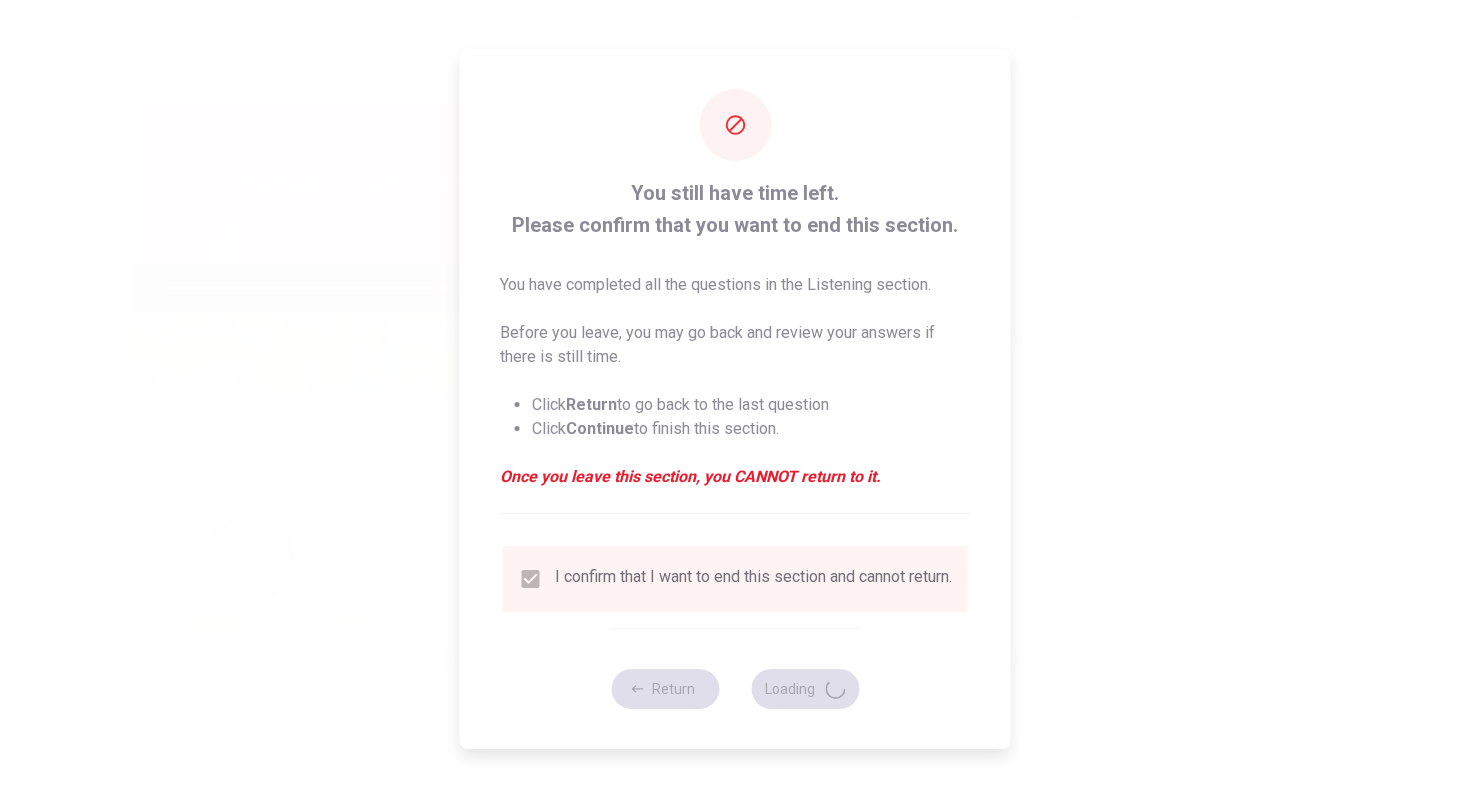 type on "76" 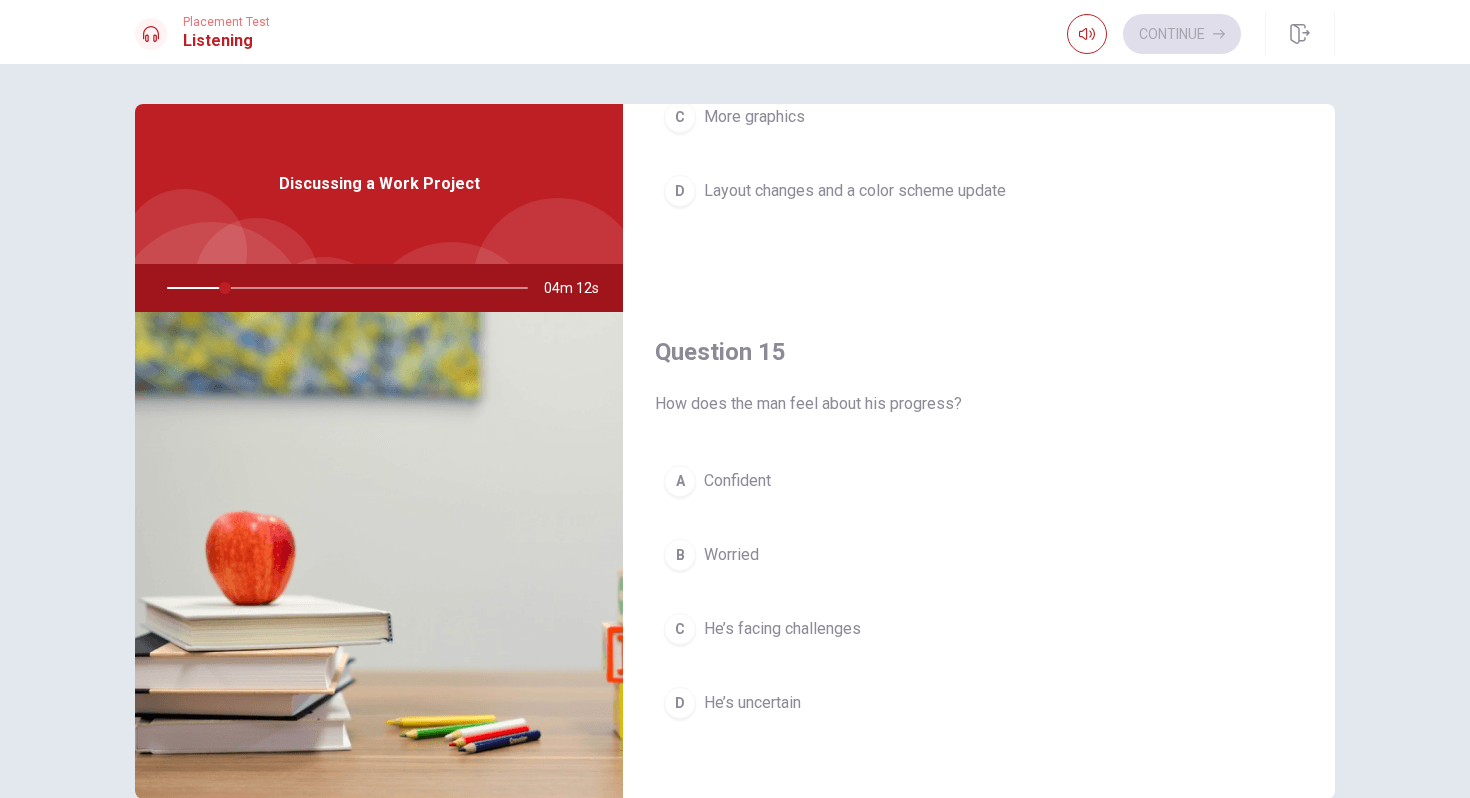 scroll, scrollTop: 1865, scrollLeft: 0, axis: vertical 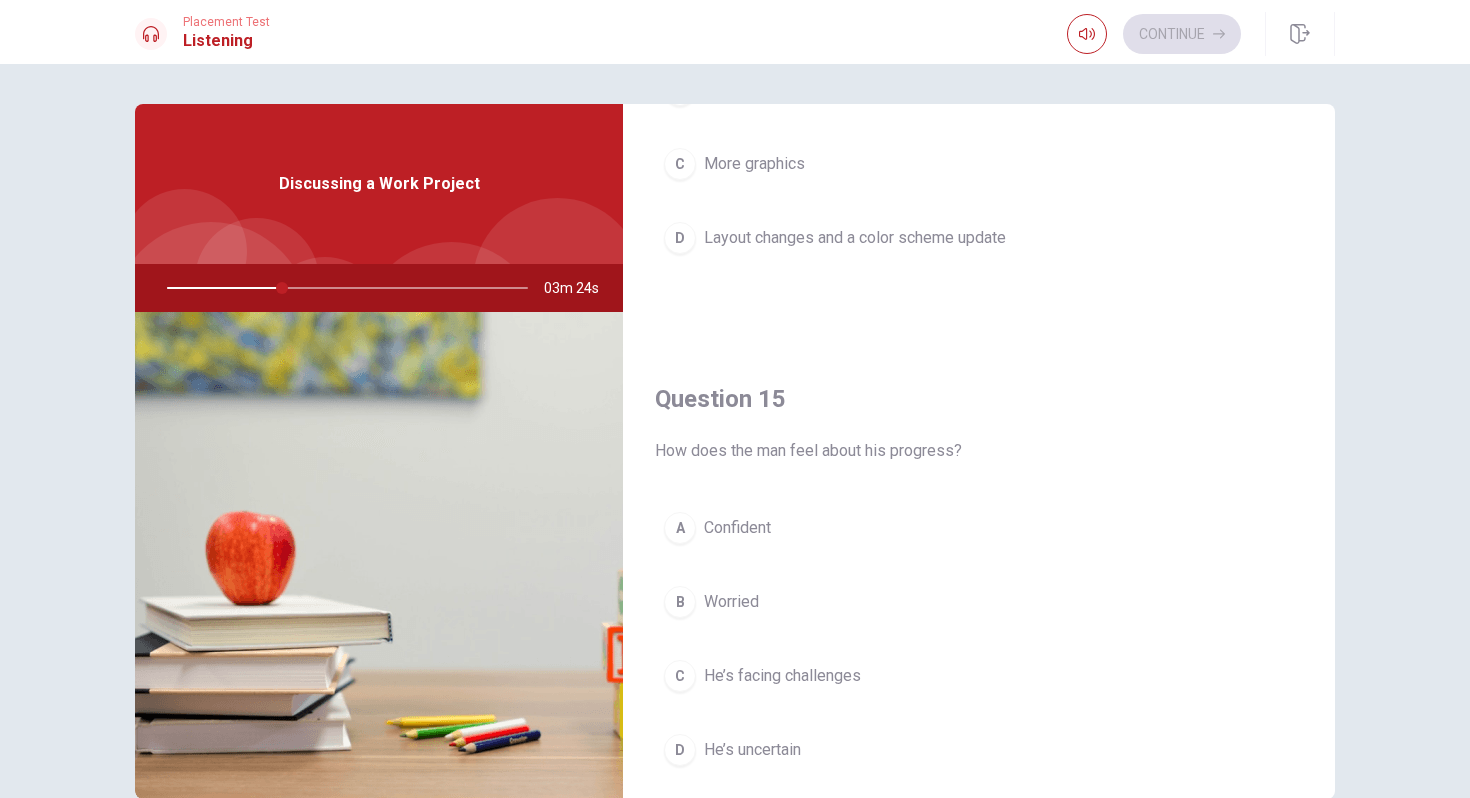 click on "He’s facing challenges" at bounding box center [782, 676] 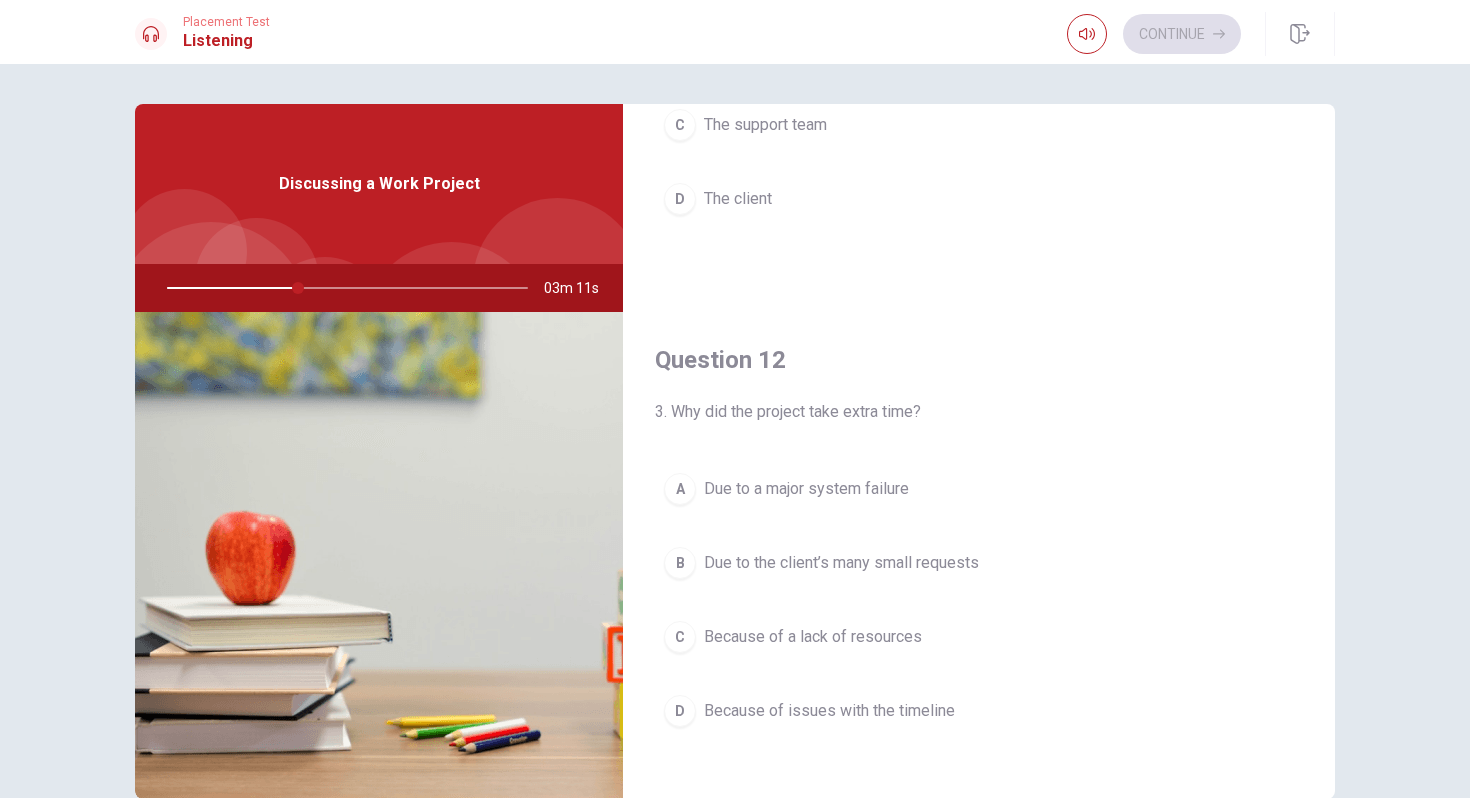 scroll, scrollTop: 323, scrollLeft: 0, axis: vertical 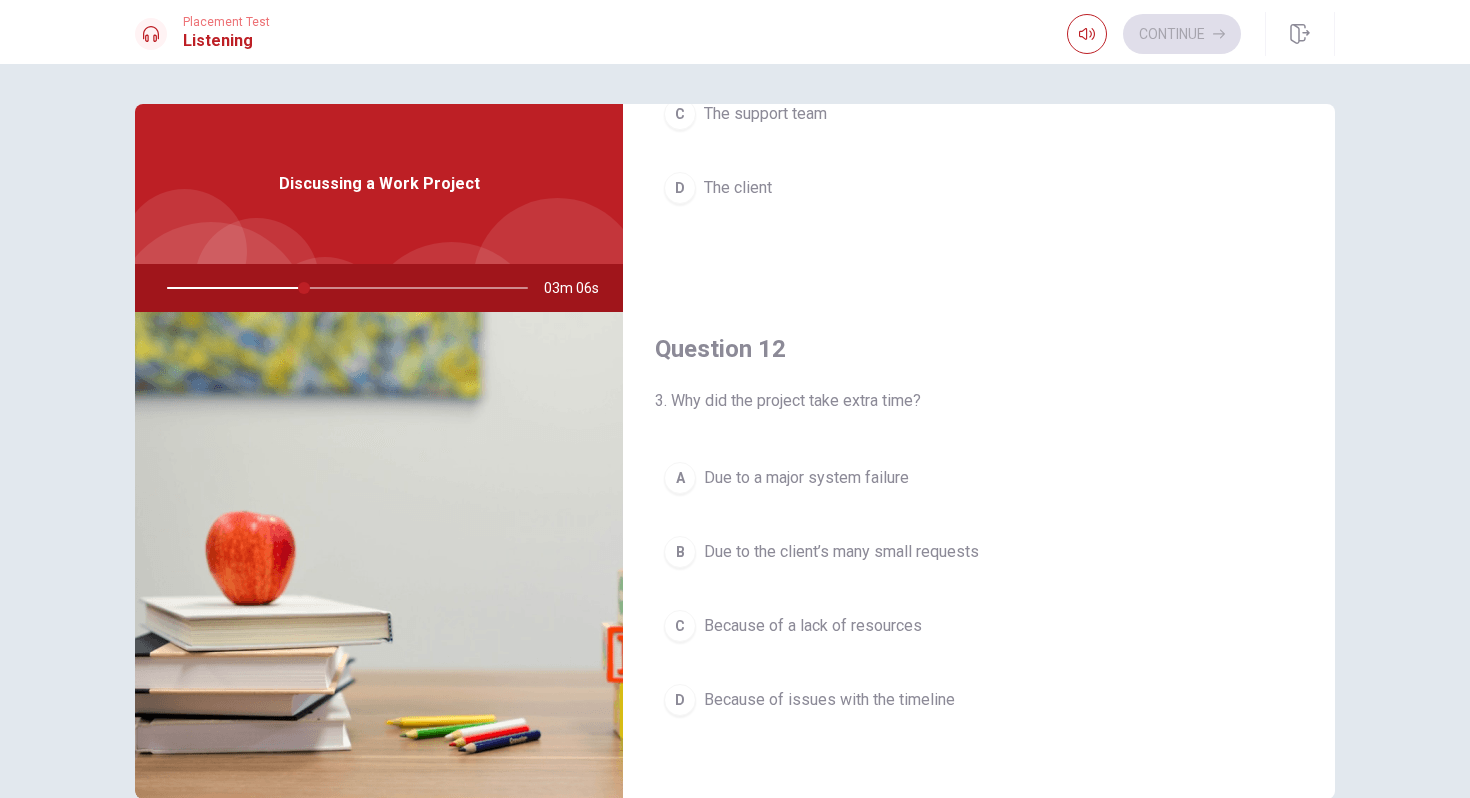 click on "Because of issues with the timeline" at bounding box center (829, 700) 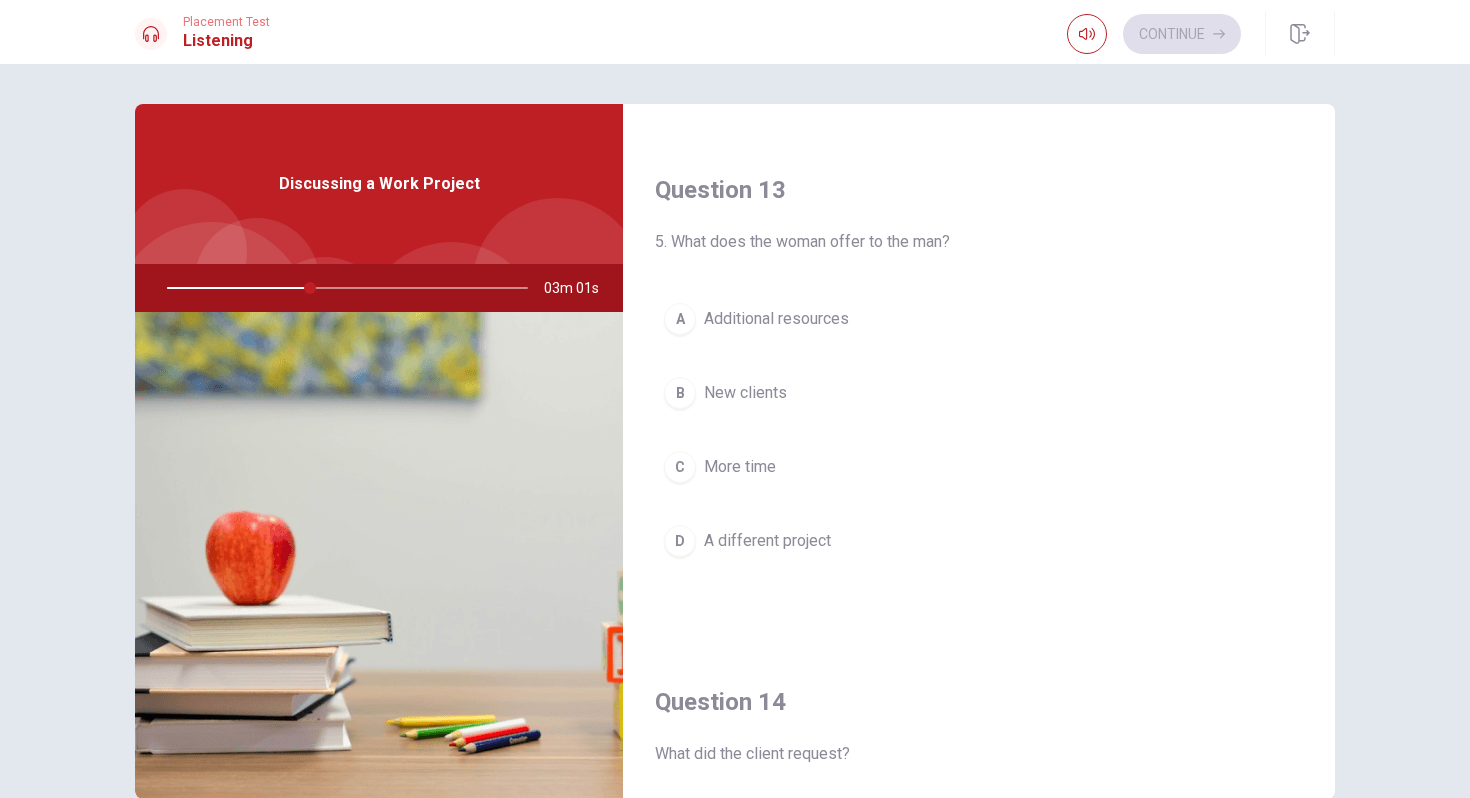 scroll, scrollTop: 0, scrollLeft: 0, axis: both 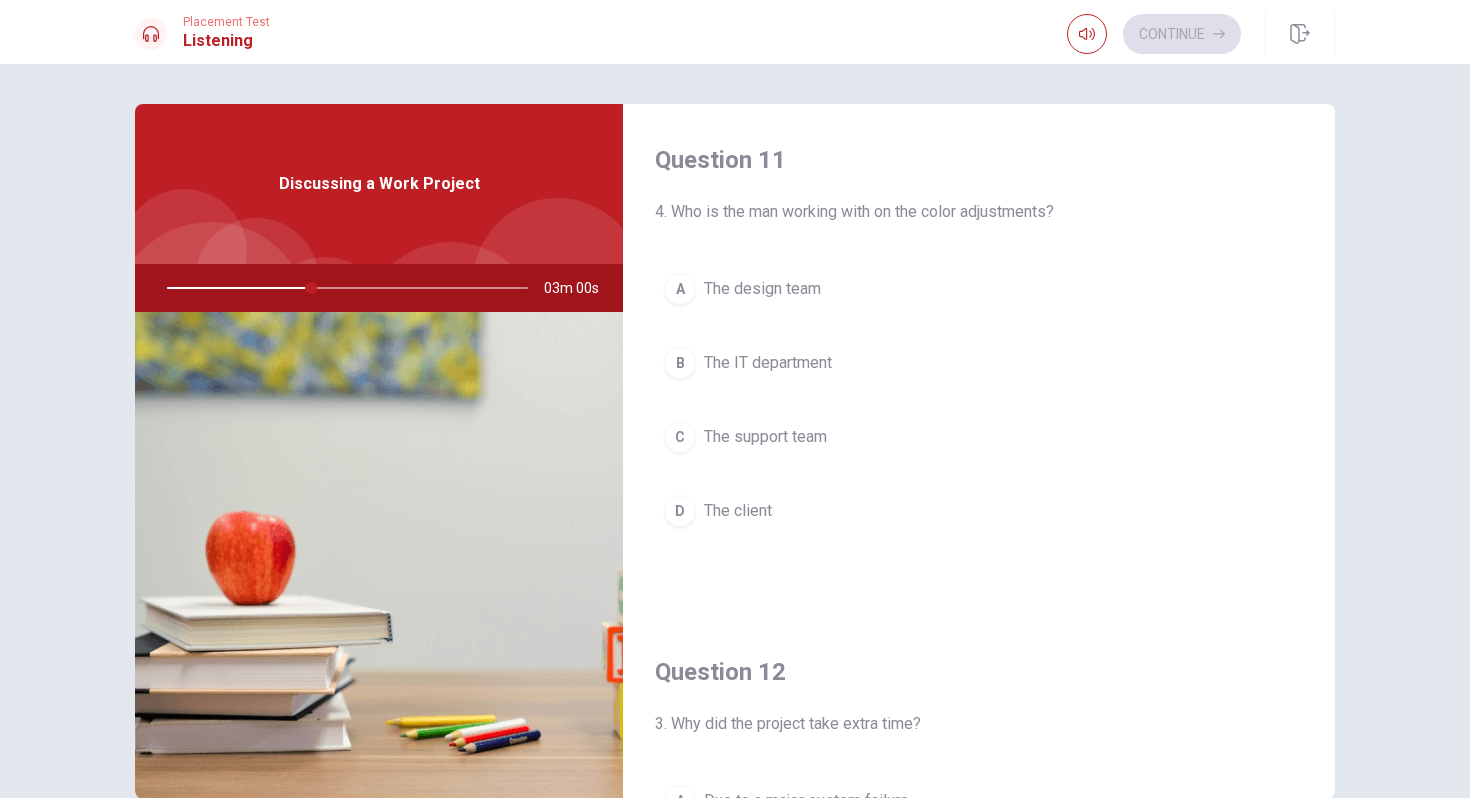 click on "The design team" at bounding box center (762, 289) 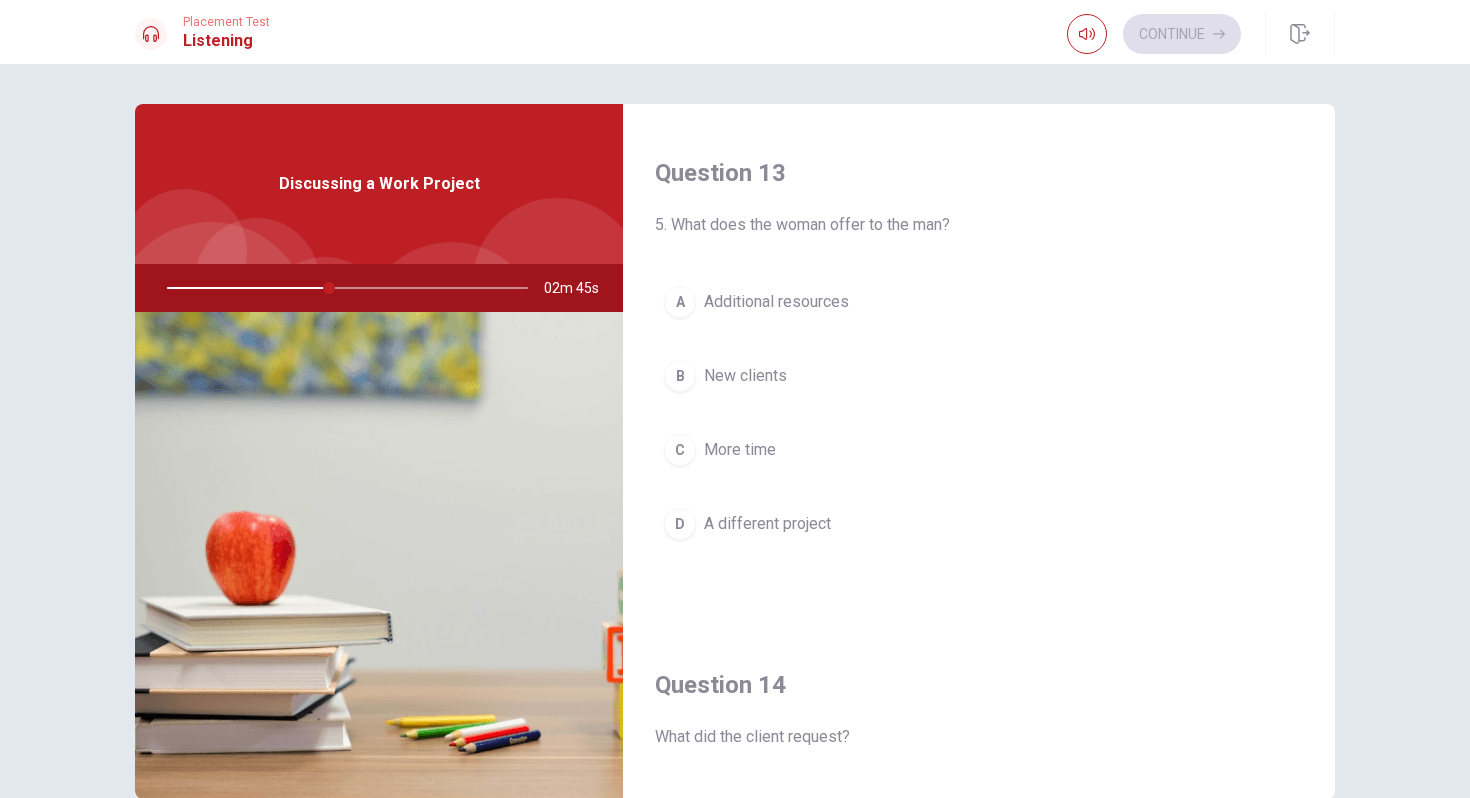 scroll, scrollTop: 1005, scrollLeft: 0, axis: vertical 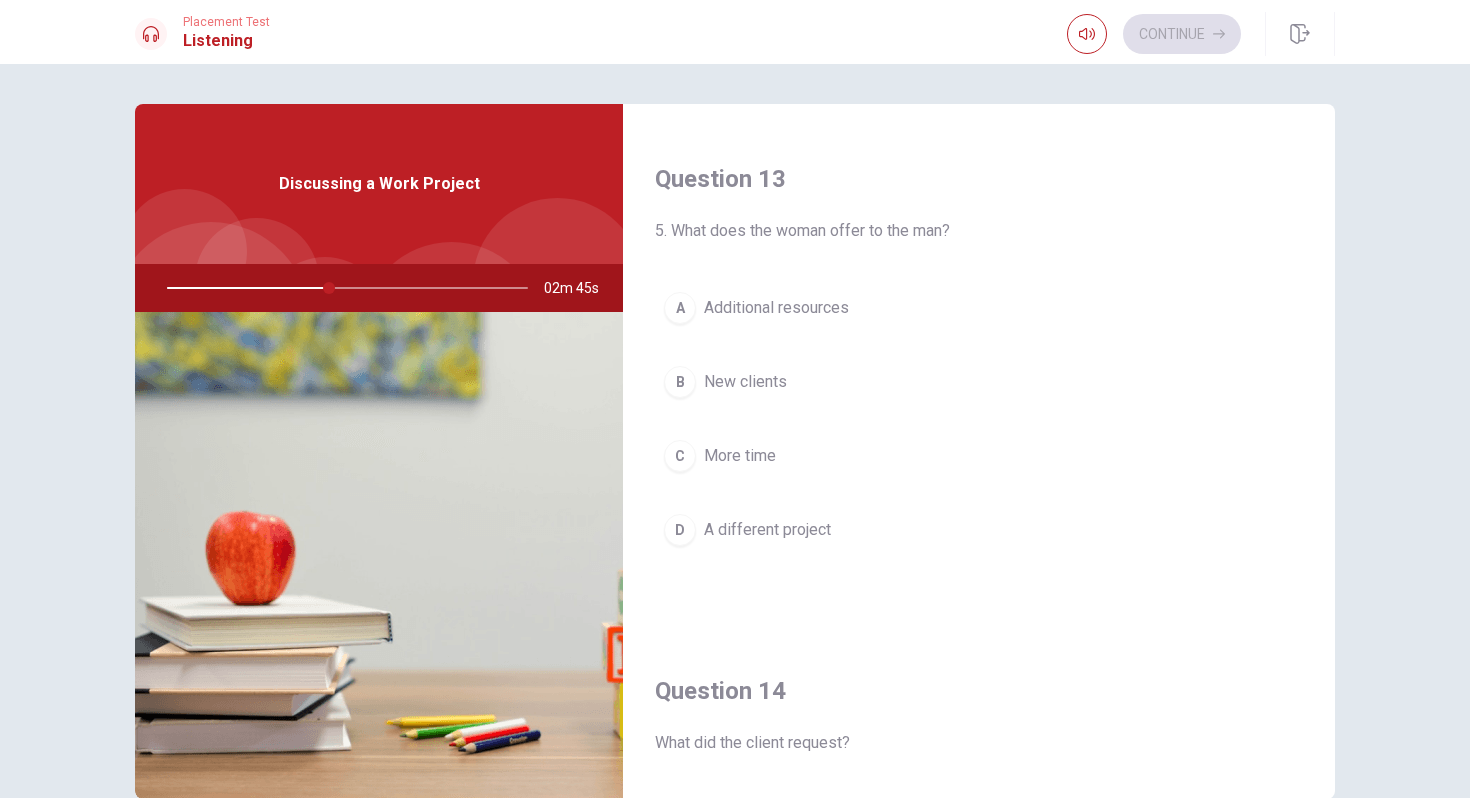 click on "Additional resources" at bounding box center [776, 308] 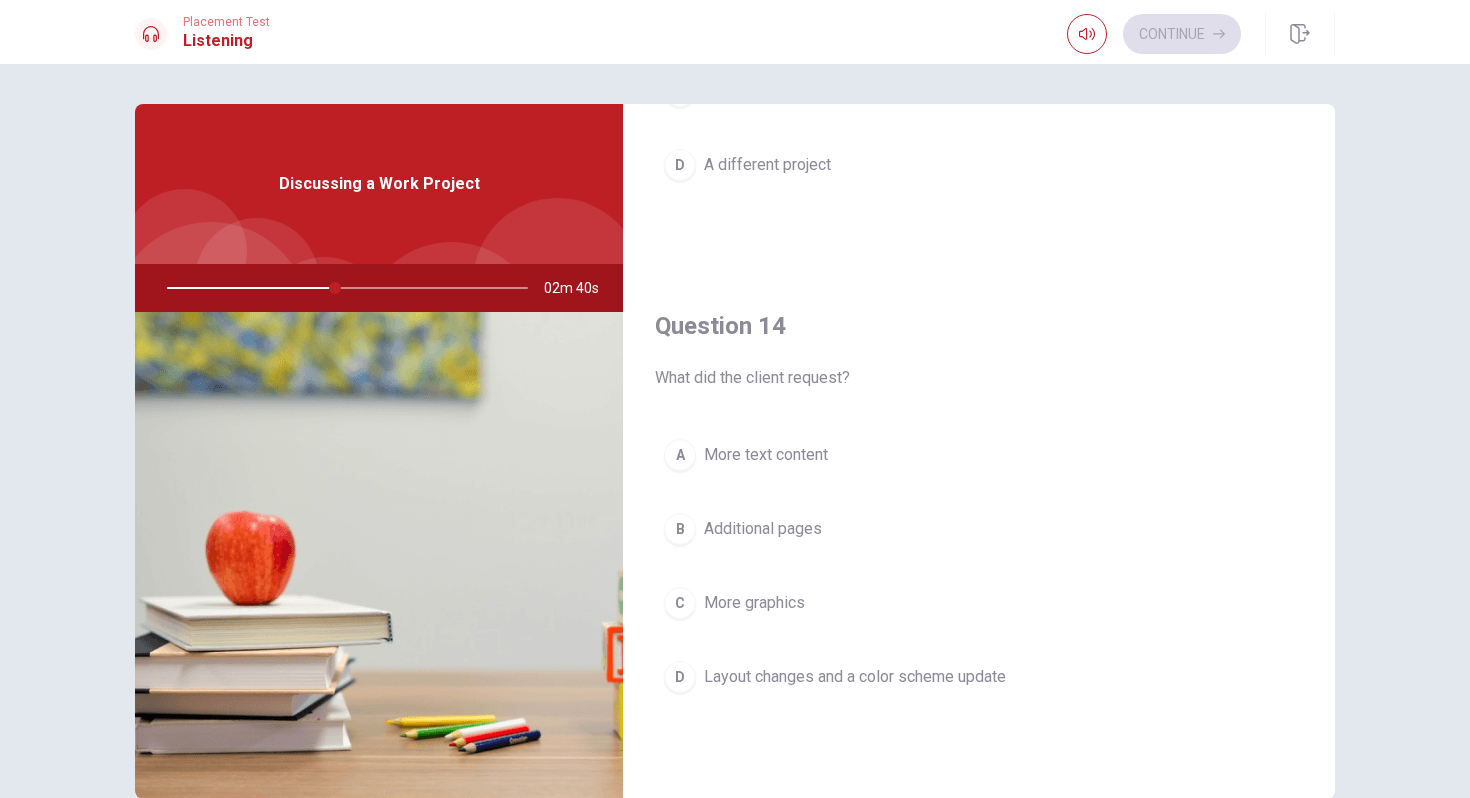 scroll, scrollTop: 1395, scrollLeft: 0, axis: vertical 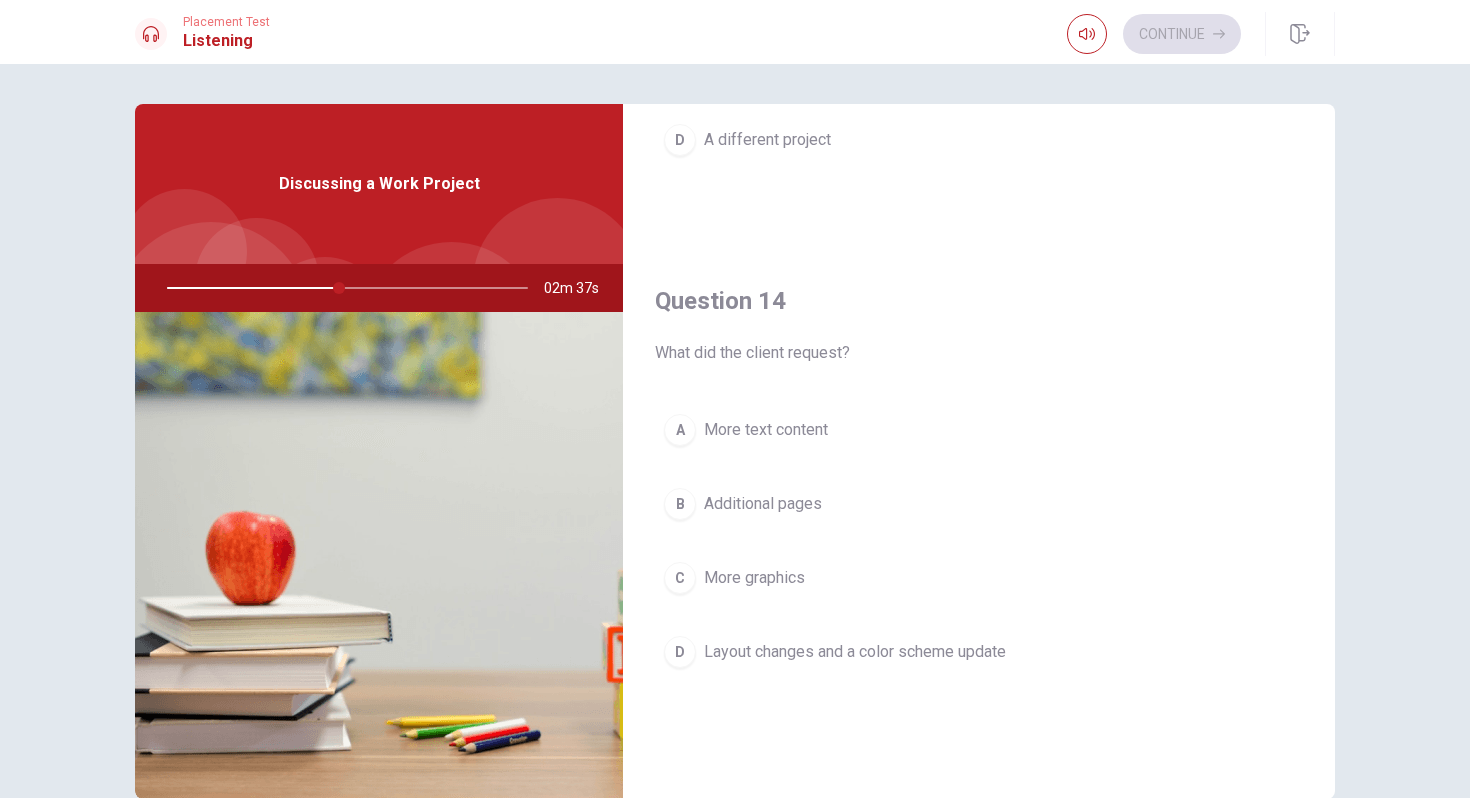 click on "Additional pages" at bounding box center [763, 504] 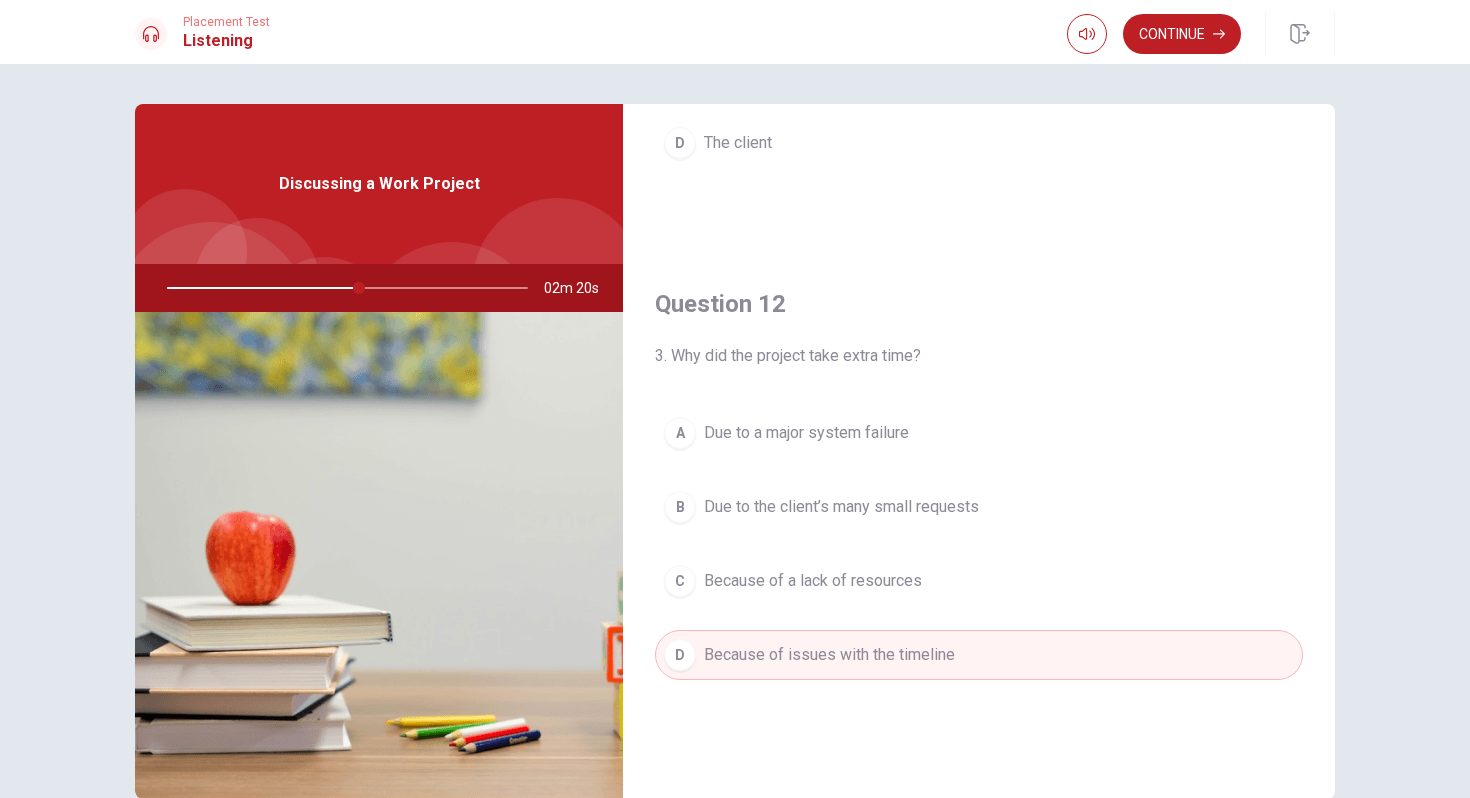 scroll, scrollTop: 373, scrollLeft: 0, axis: vertical 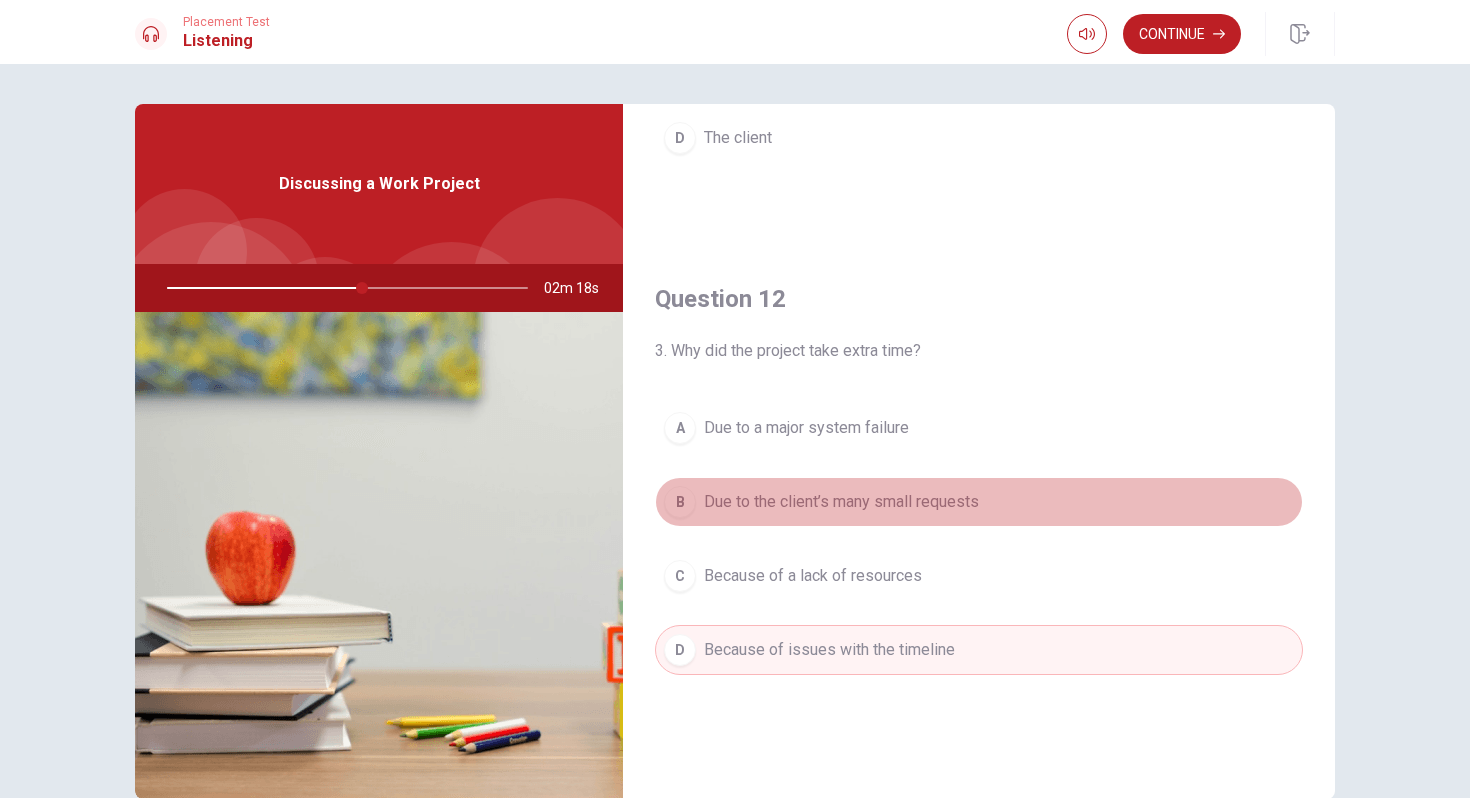 click on "Due to the client’s many small requests" at bounding box center (841, 502) 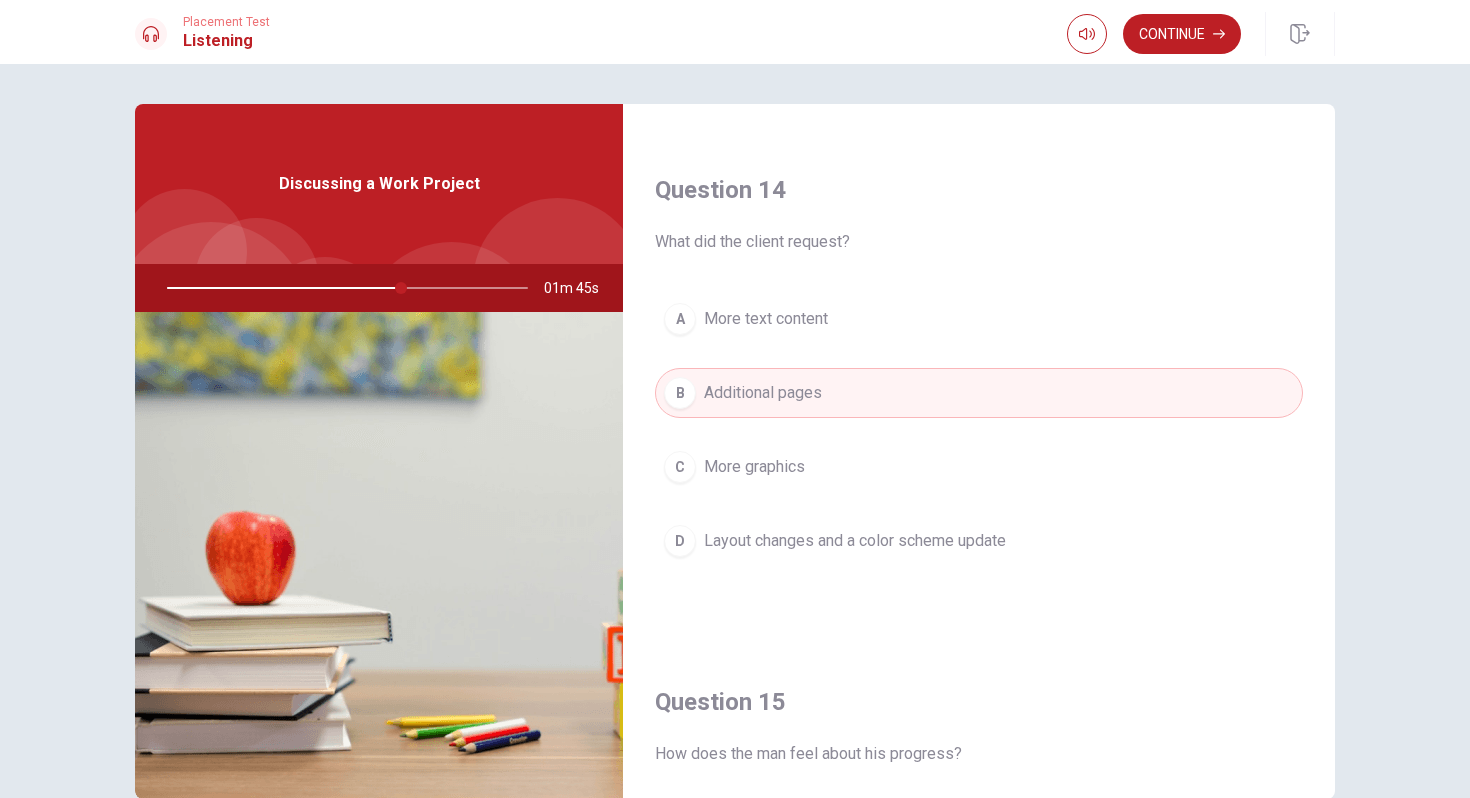 scroll, scrollTop: 1533, scrollLeft: 0, axis: vertical 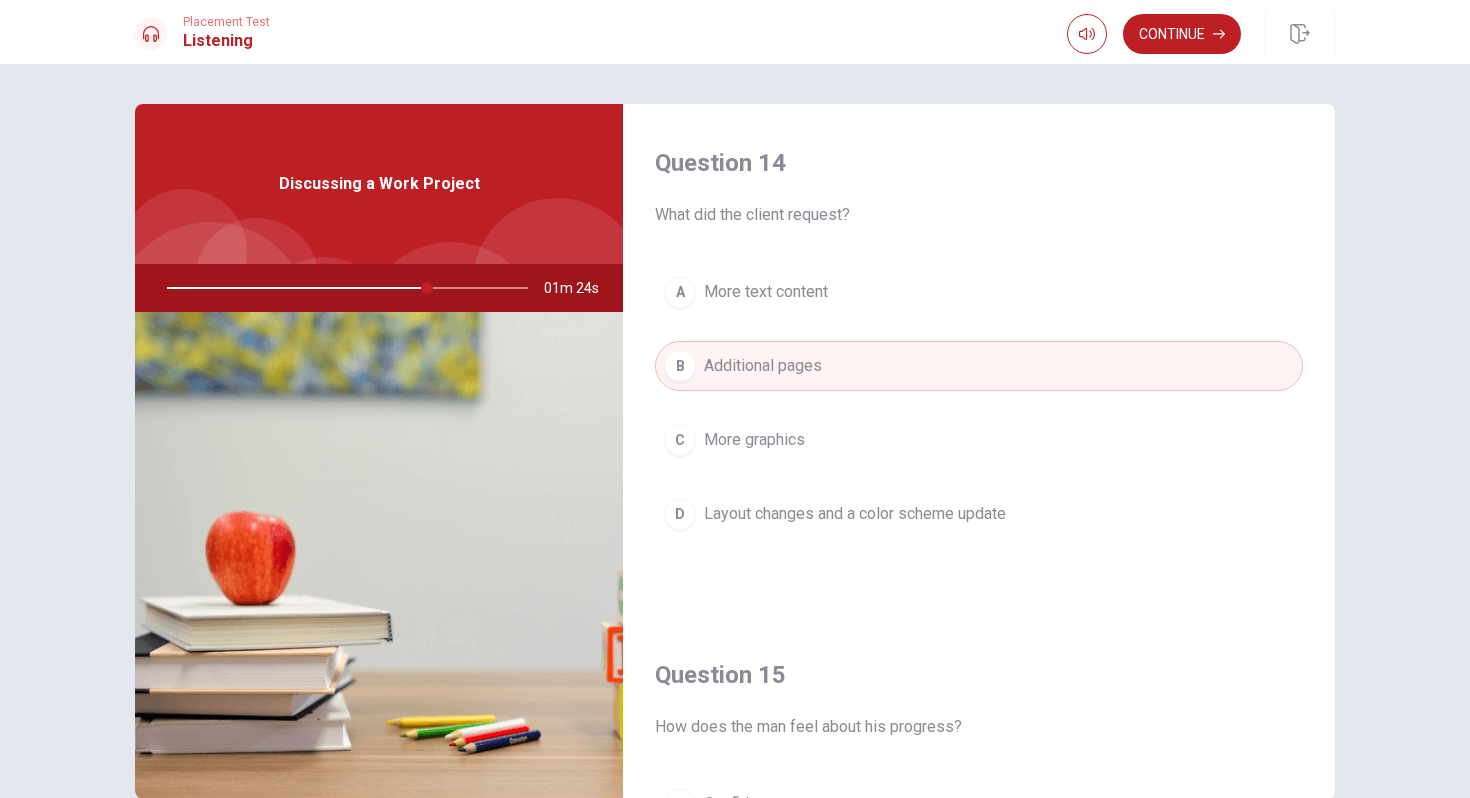 click on "Layout changes and a color scheme update" at bounding box center (855, 514) 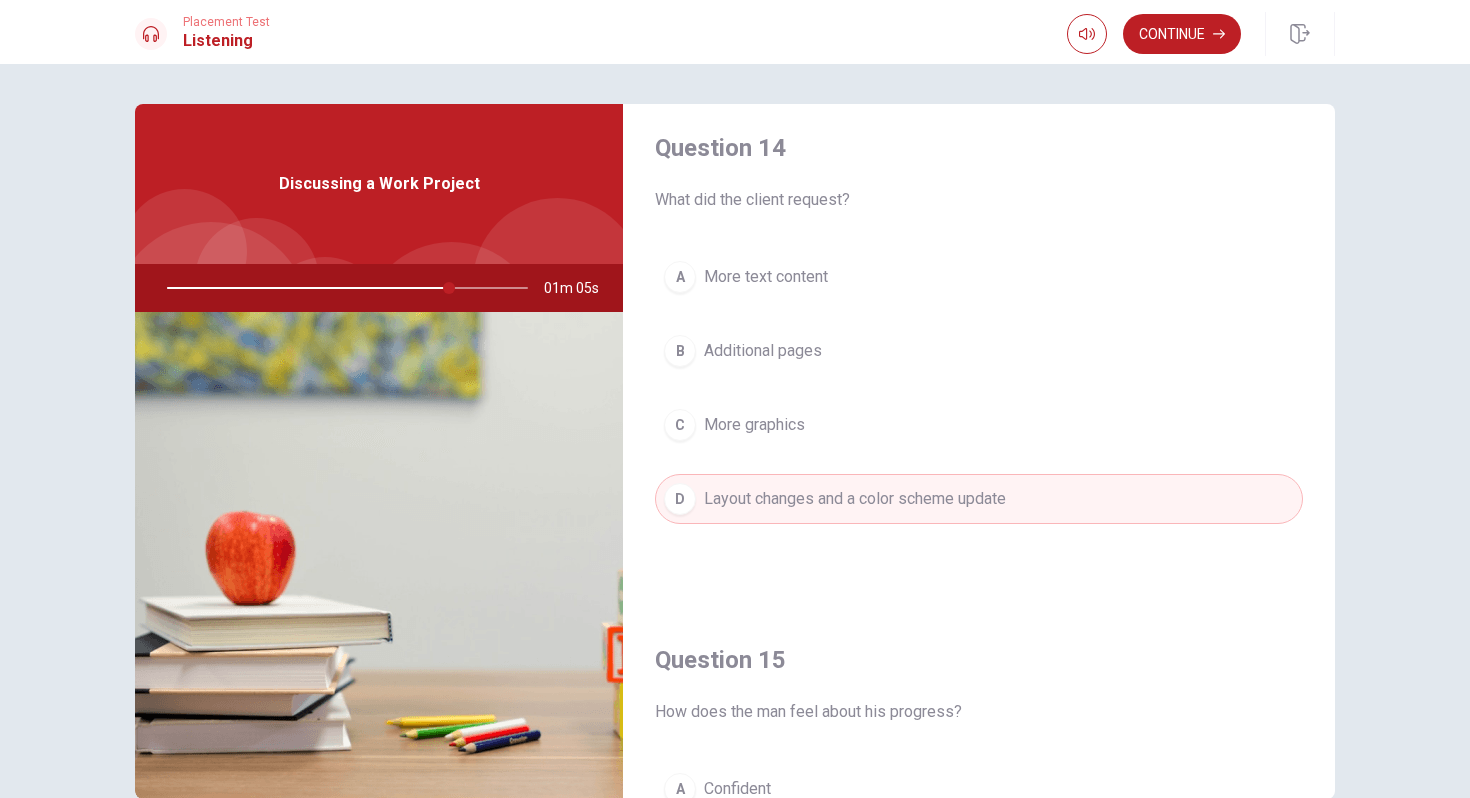 scroll, scrollTop: 1865, scrollLeft: 0, axis: vertical 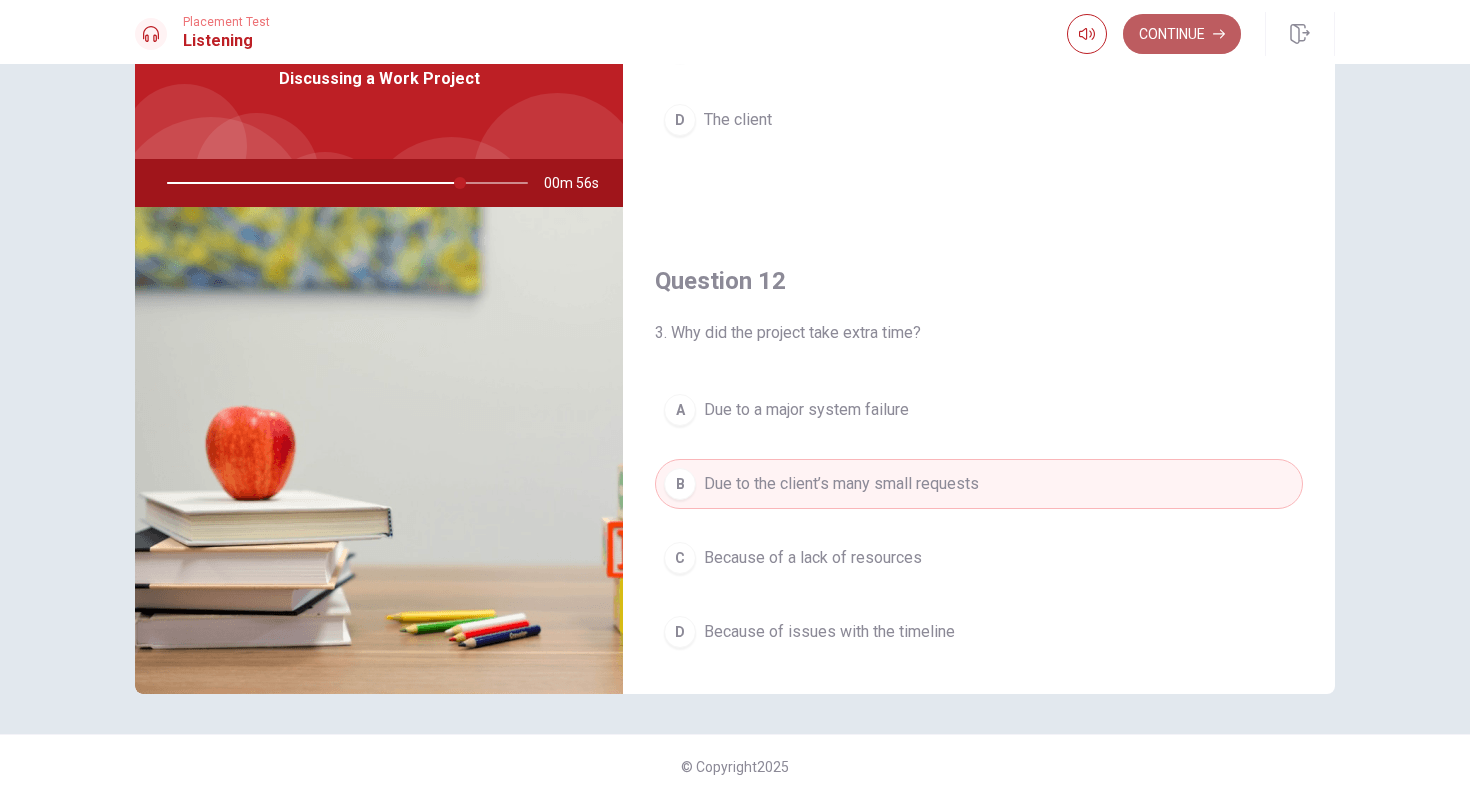 click on "Continue" at bounding box center [1182, 34] 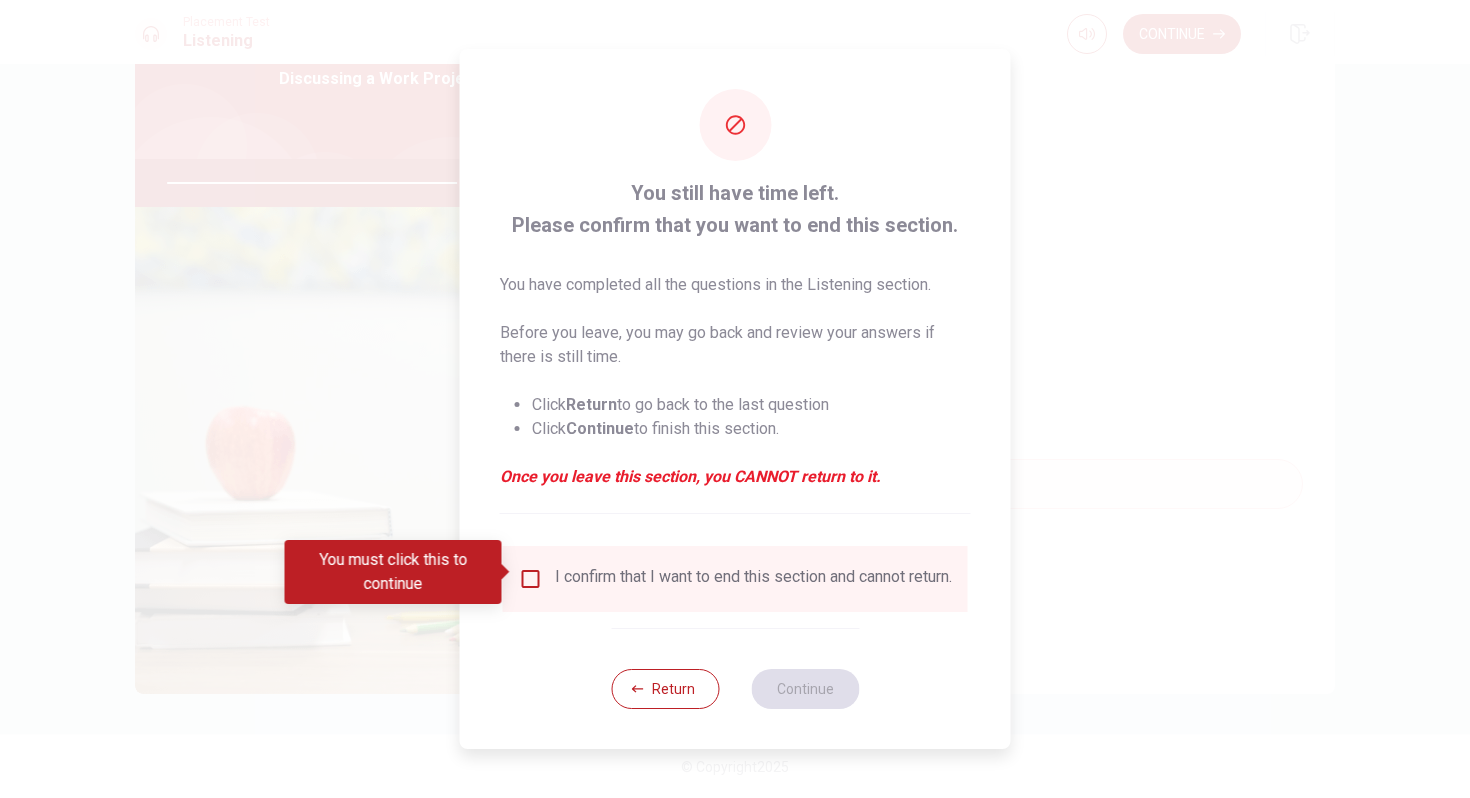 click on "I confirm that I want to end this section and cannot return." at bounding box center [735, 579] 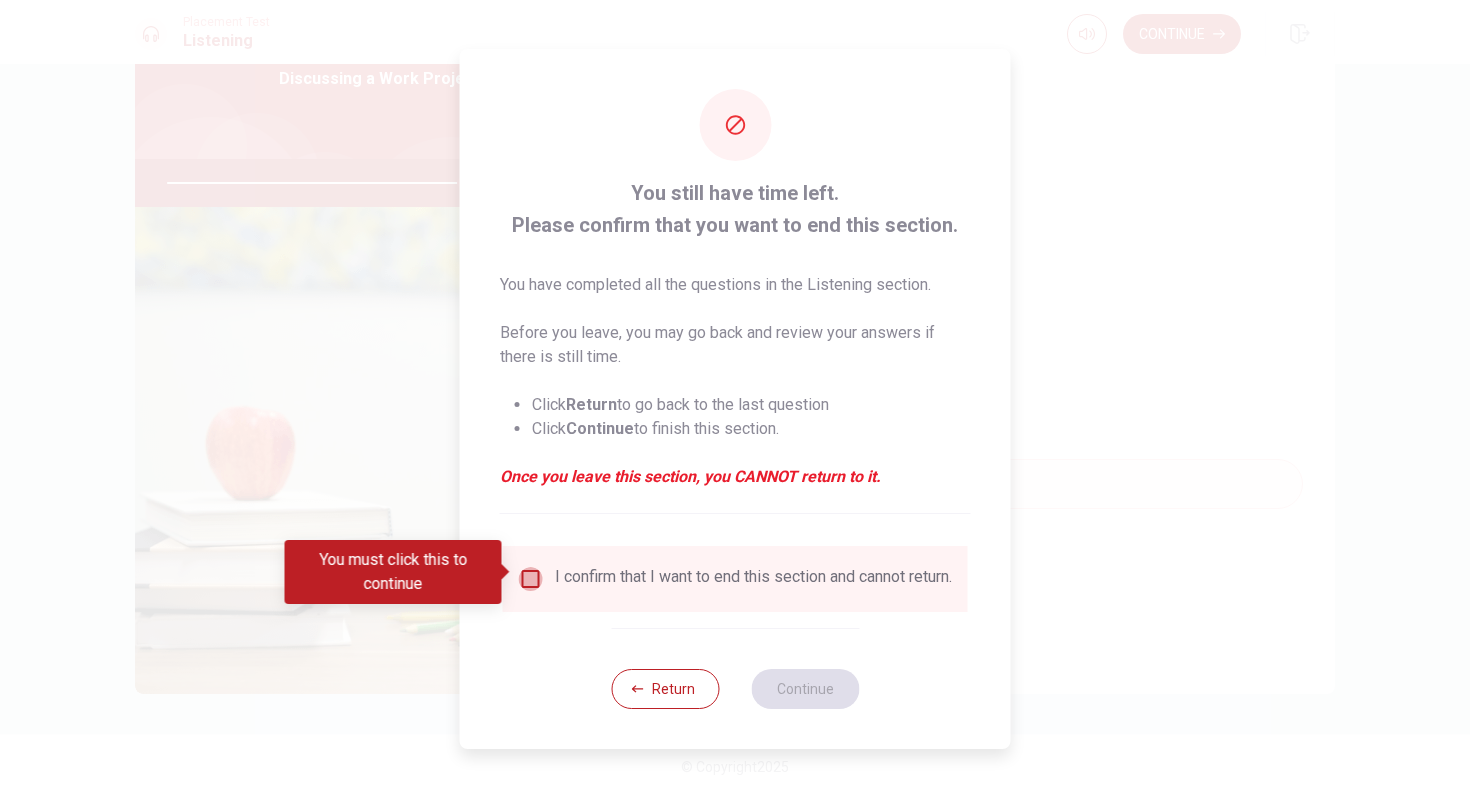 click at bounding box center (531, 579) 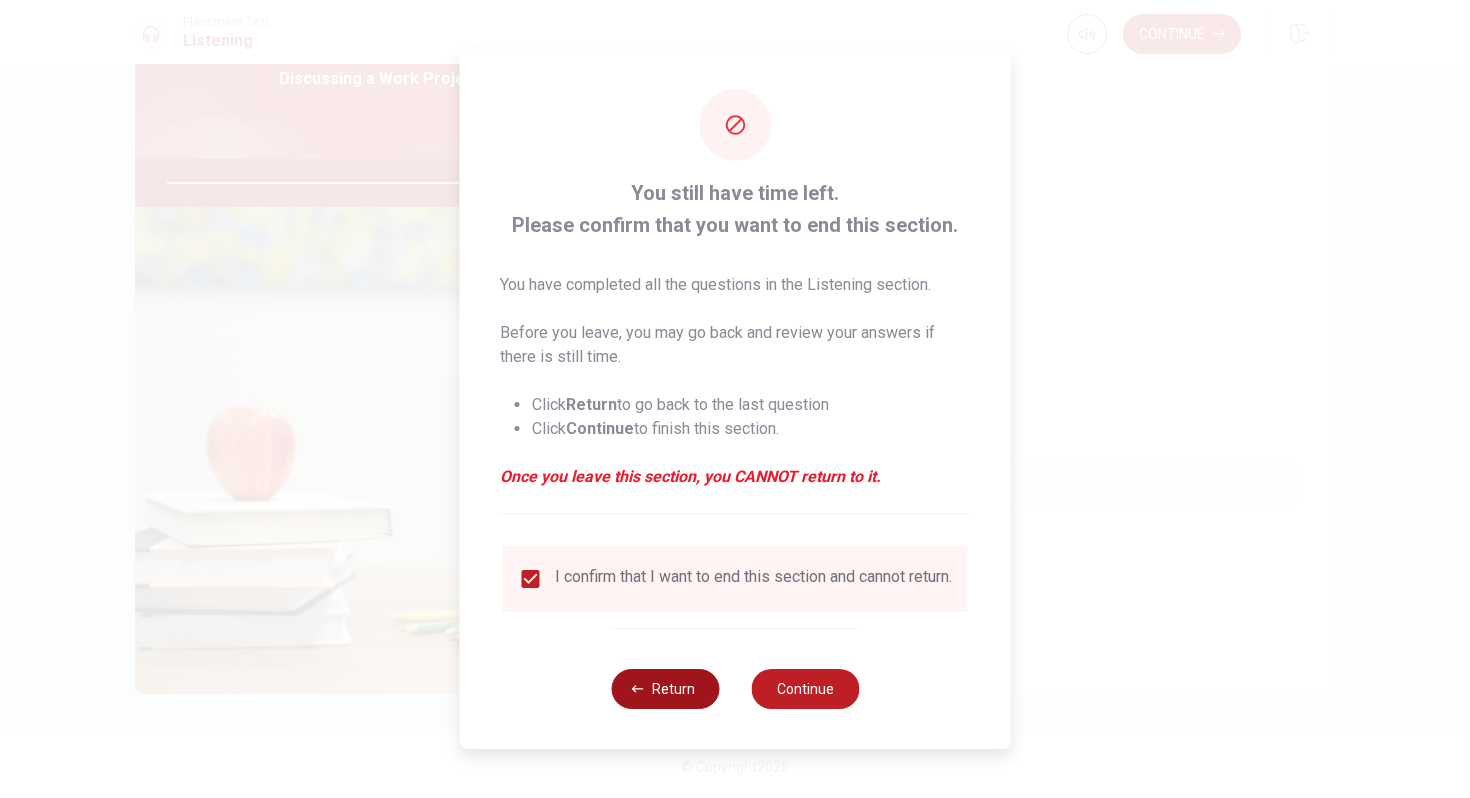 click on "Return" at bounding box center (665, 689) 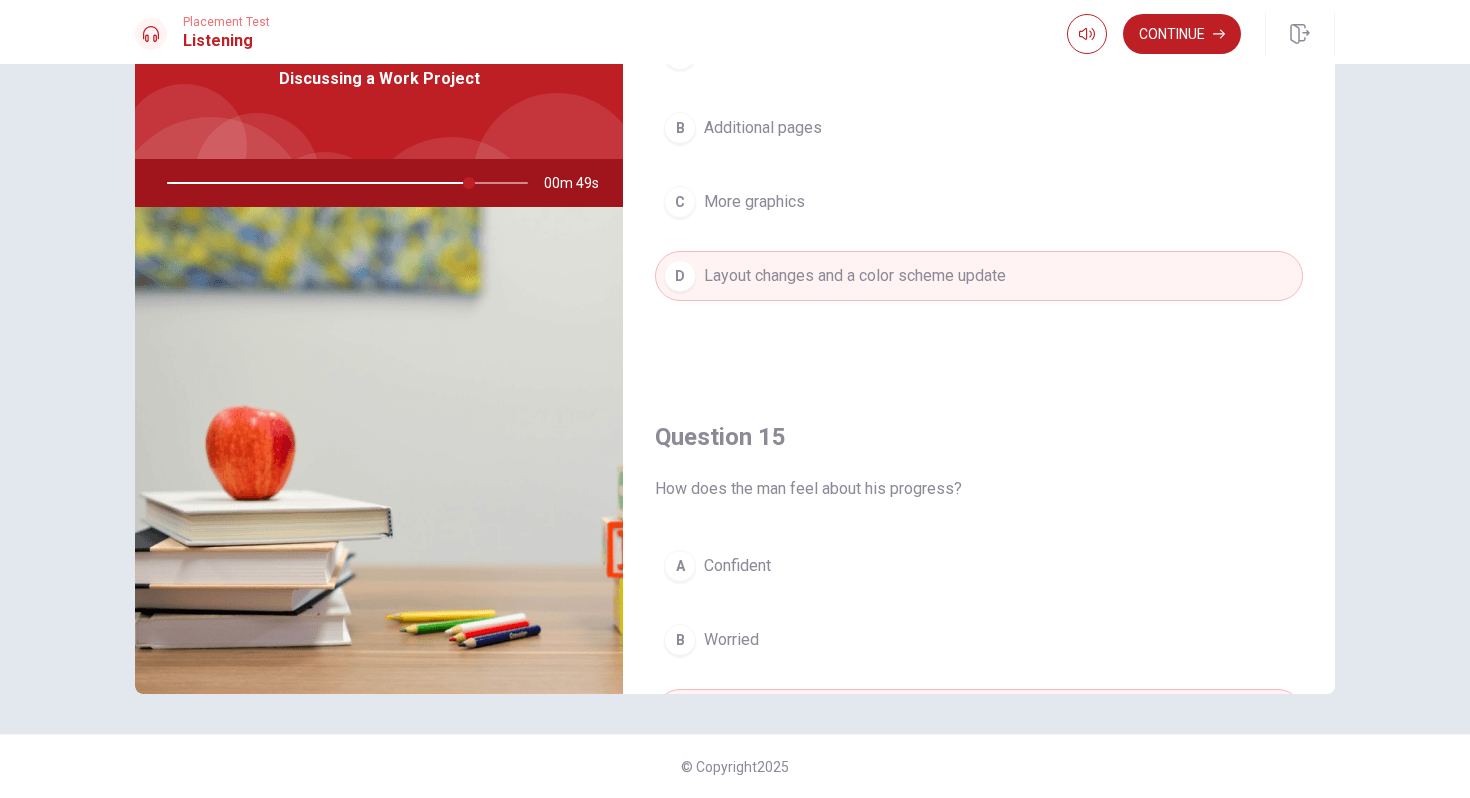 scroll, scrollTop: 1865, scrollLeft: 0, axis: vertical 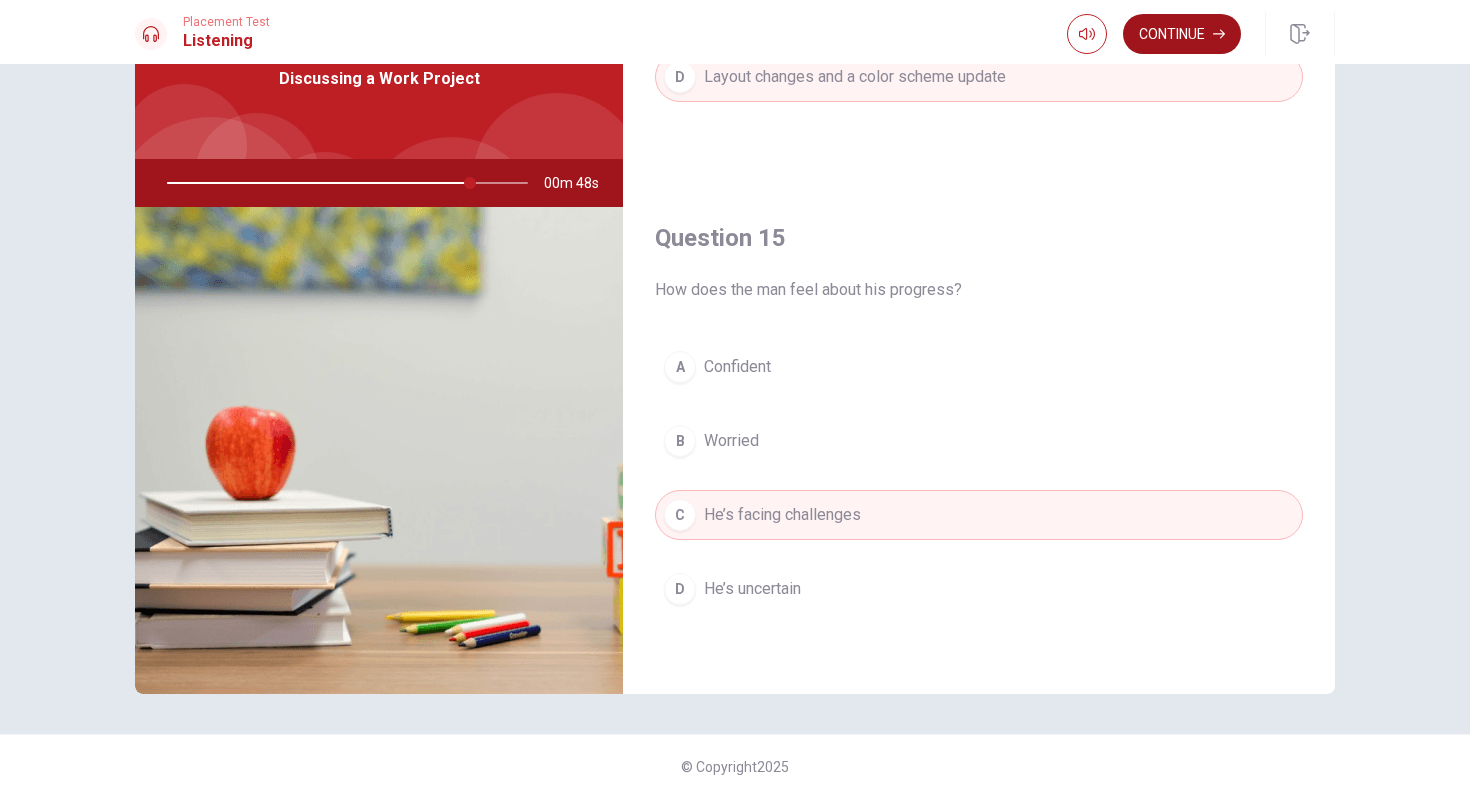 click on "Continue" at bounding box center (1182, 34) 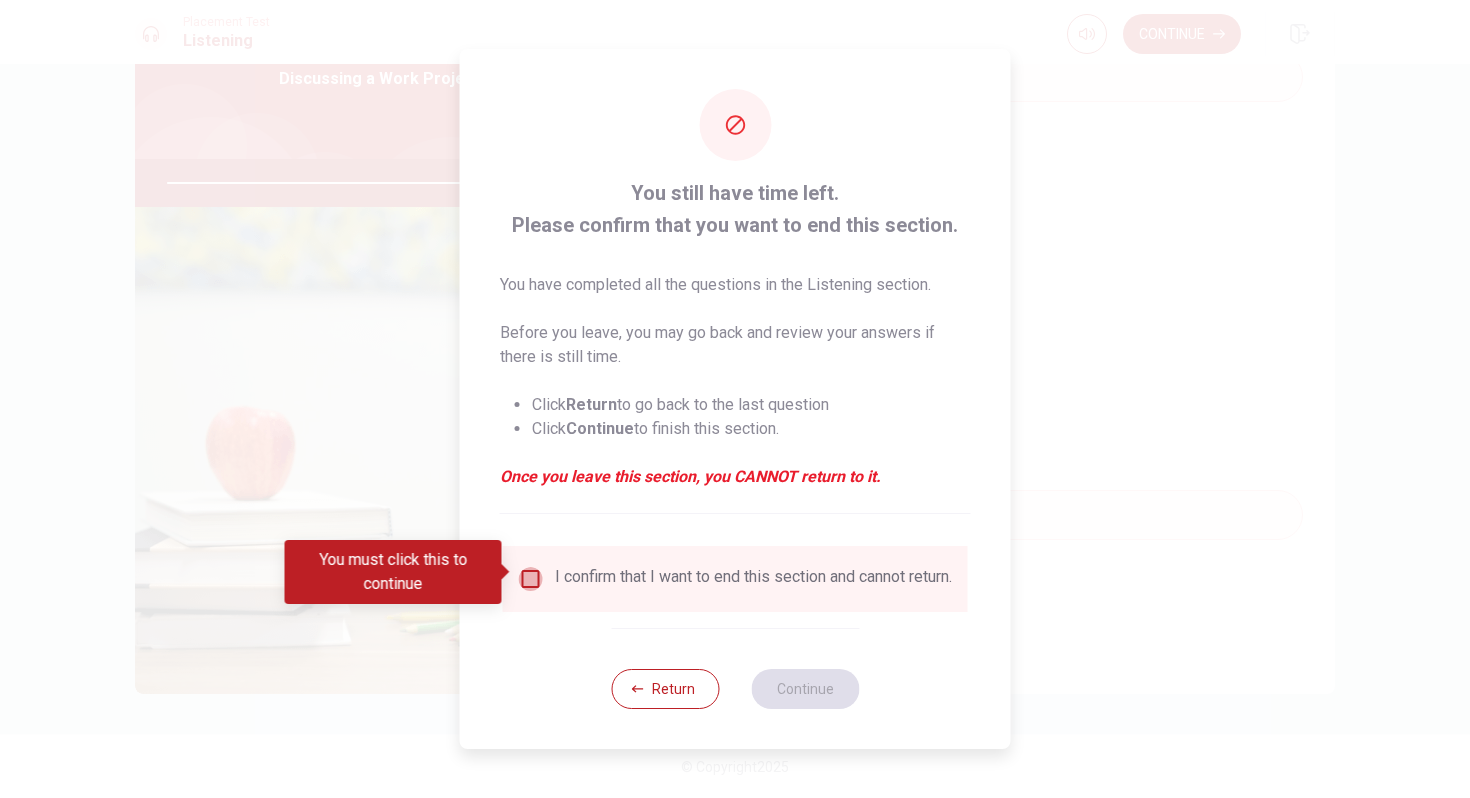 click at bounding box center [531, 579] 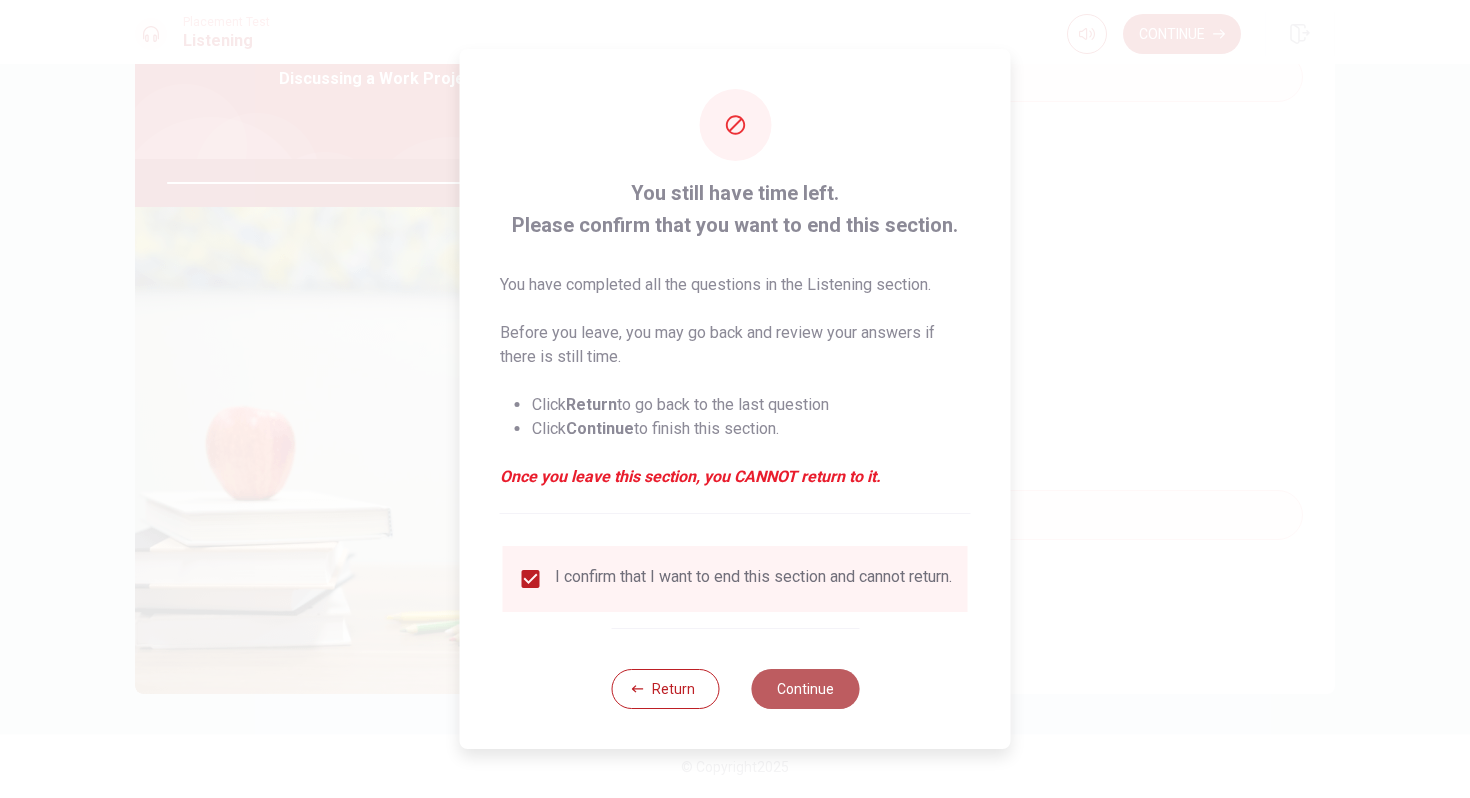 click on "Continue" at bounding box center [805, 689] 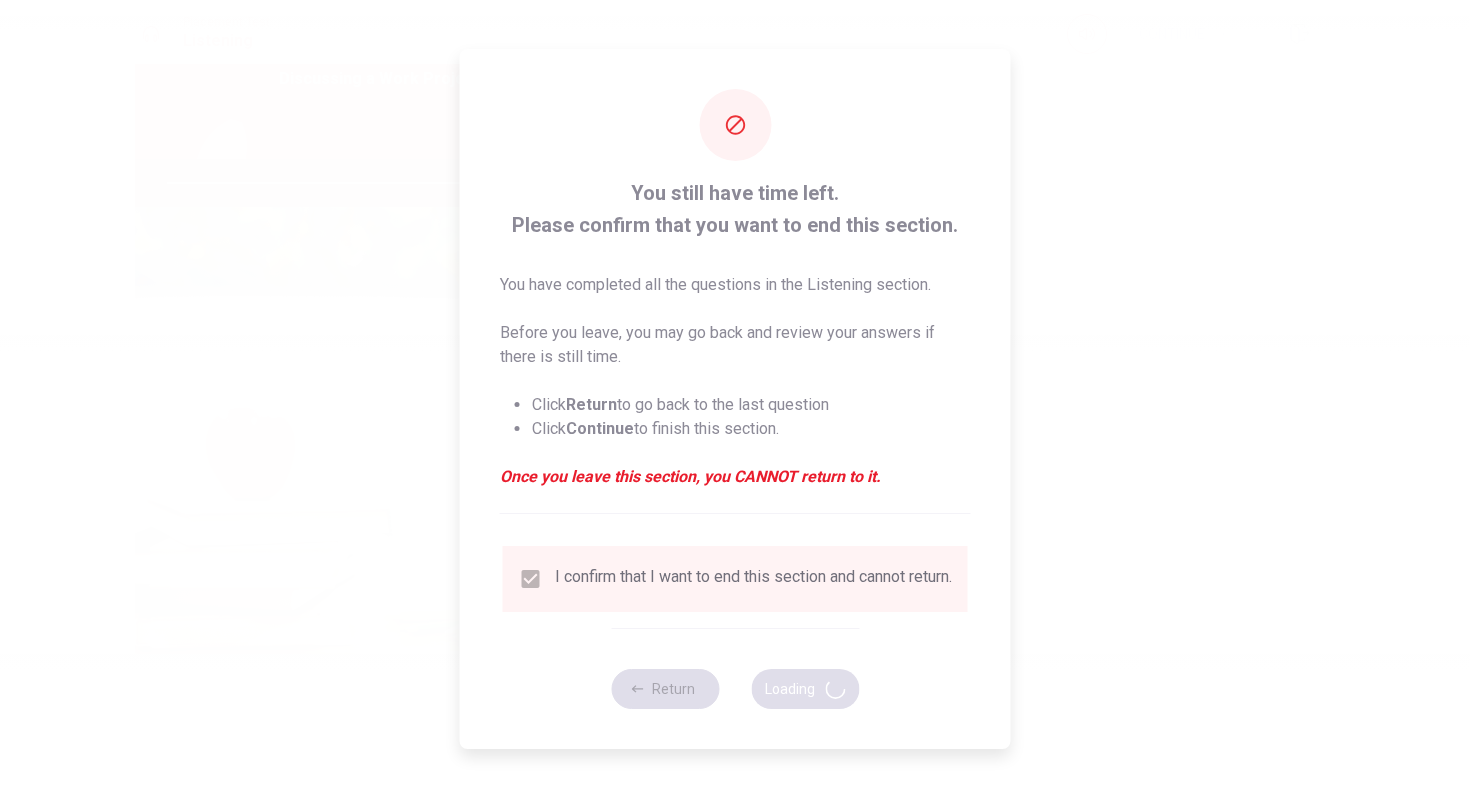 type on "86" 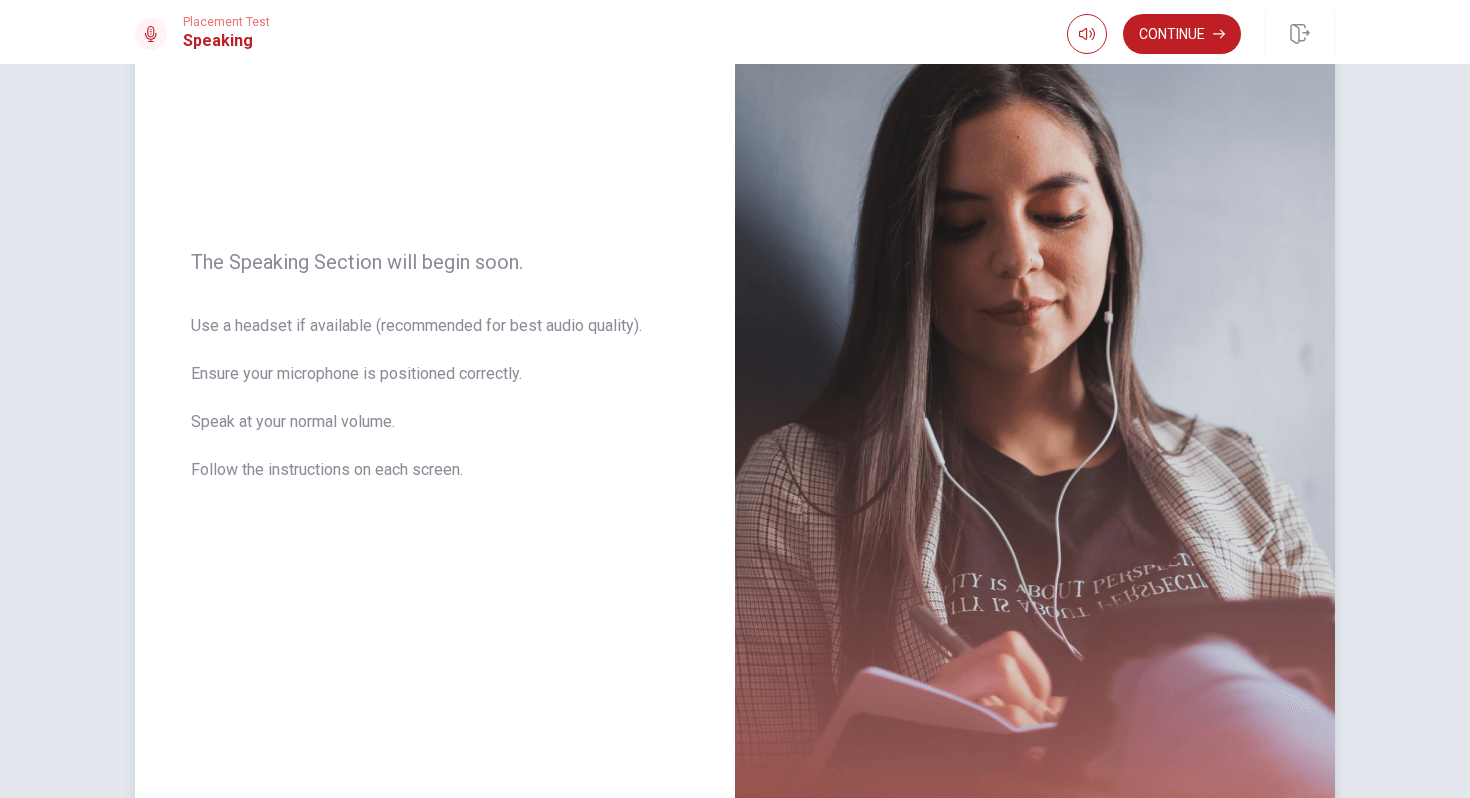 scroll, scrollTop: 0, scrollLeft: 0, axis: both 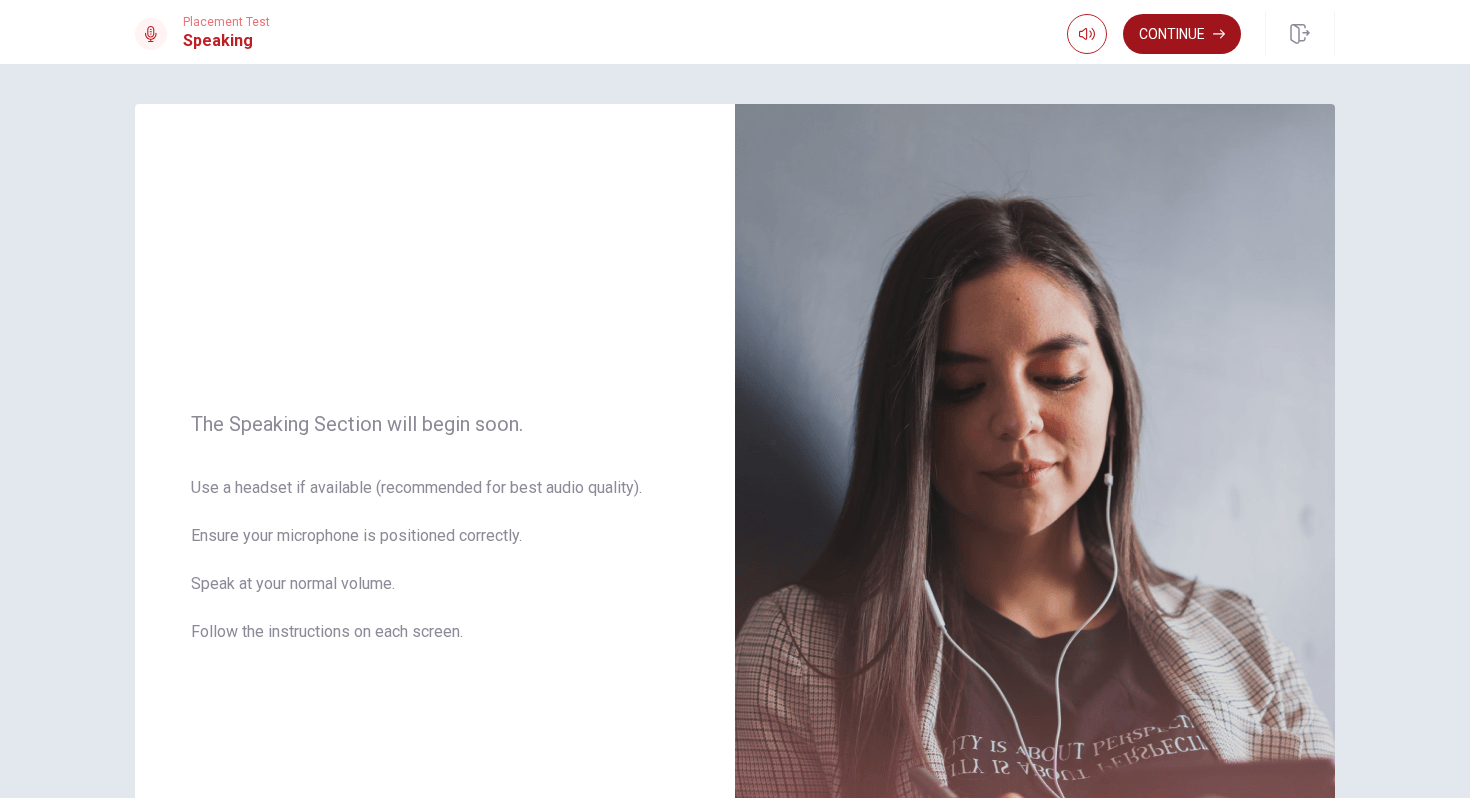 click on "Continue" at bounding box center [1182, 34] 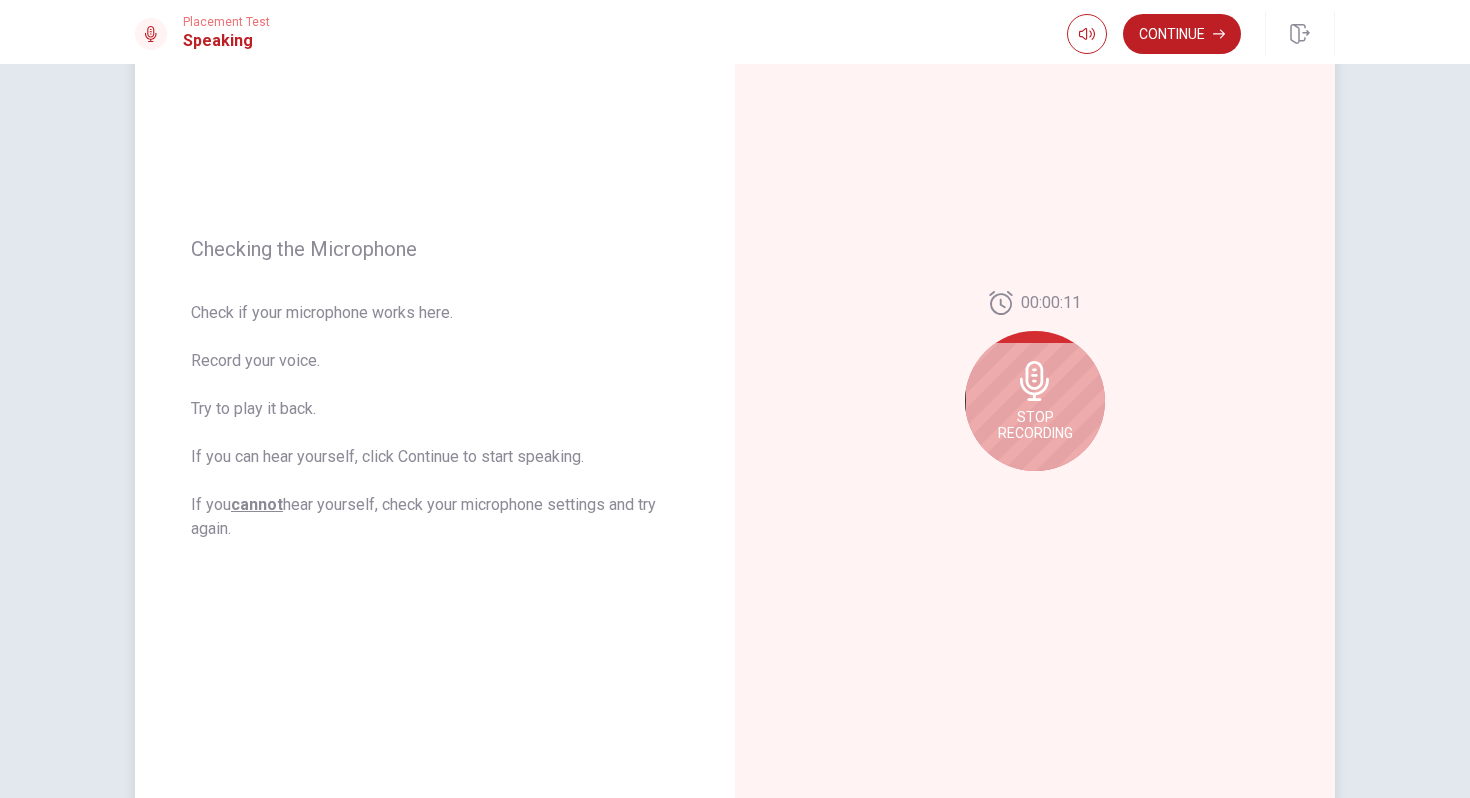 scroll, scrollTop: 165, scrollLeft: 0, axis: vertical 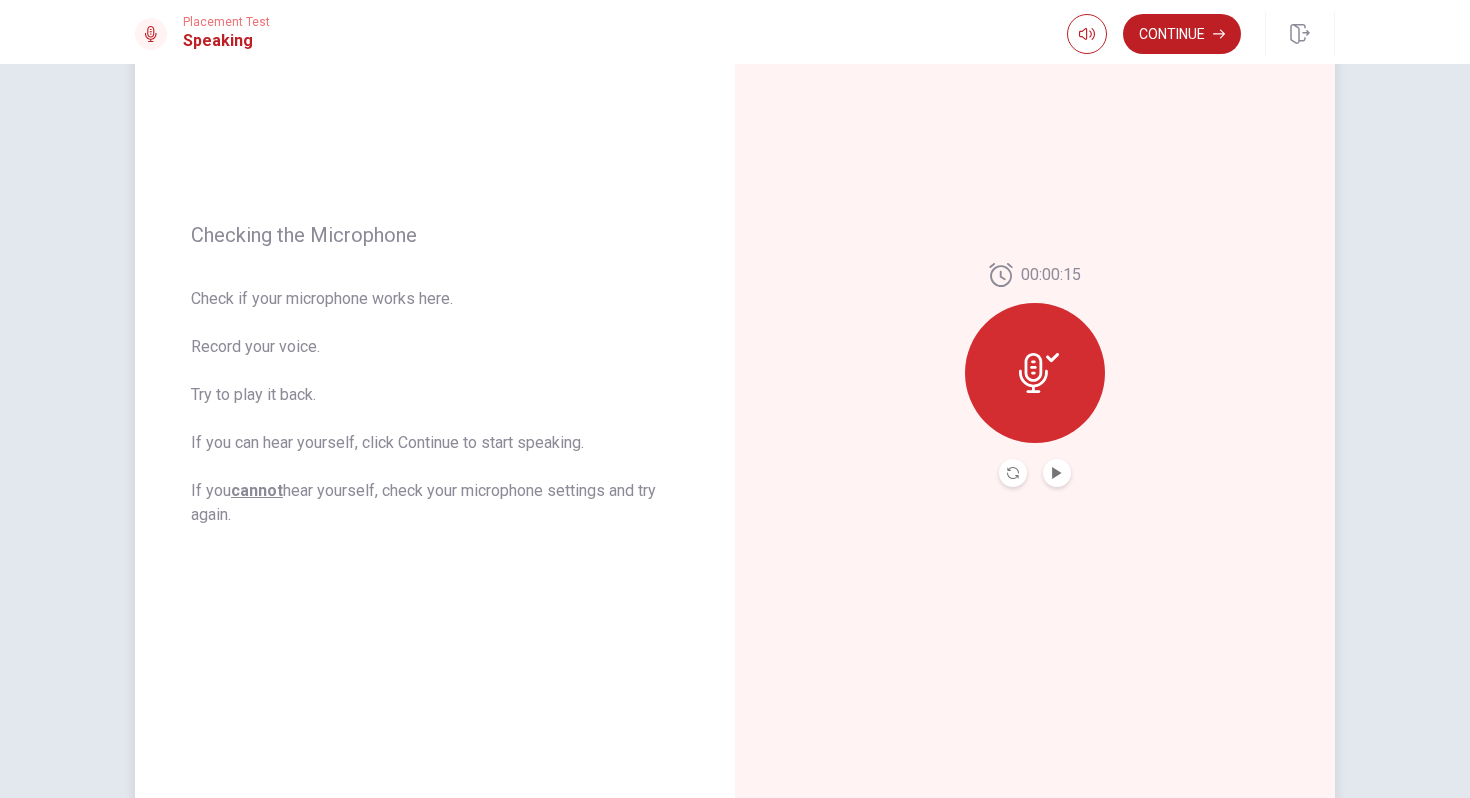 click at bounding box center [1035, 473] 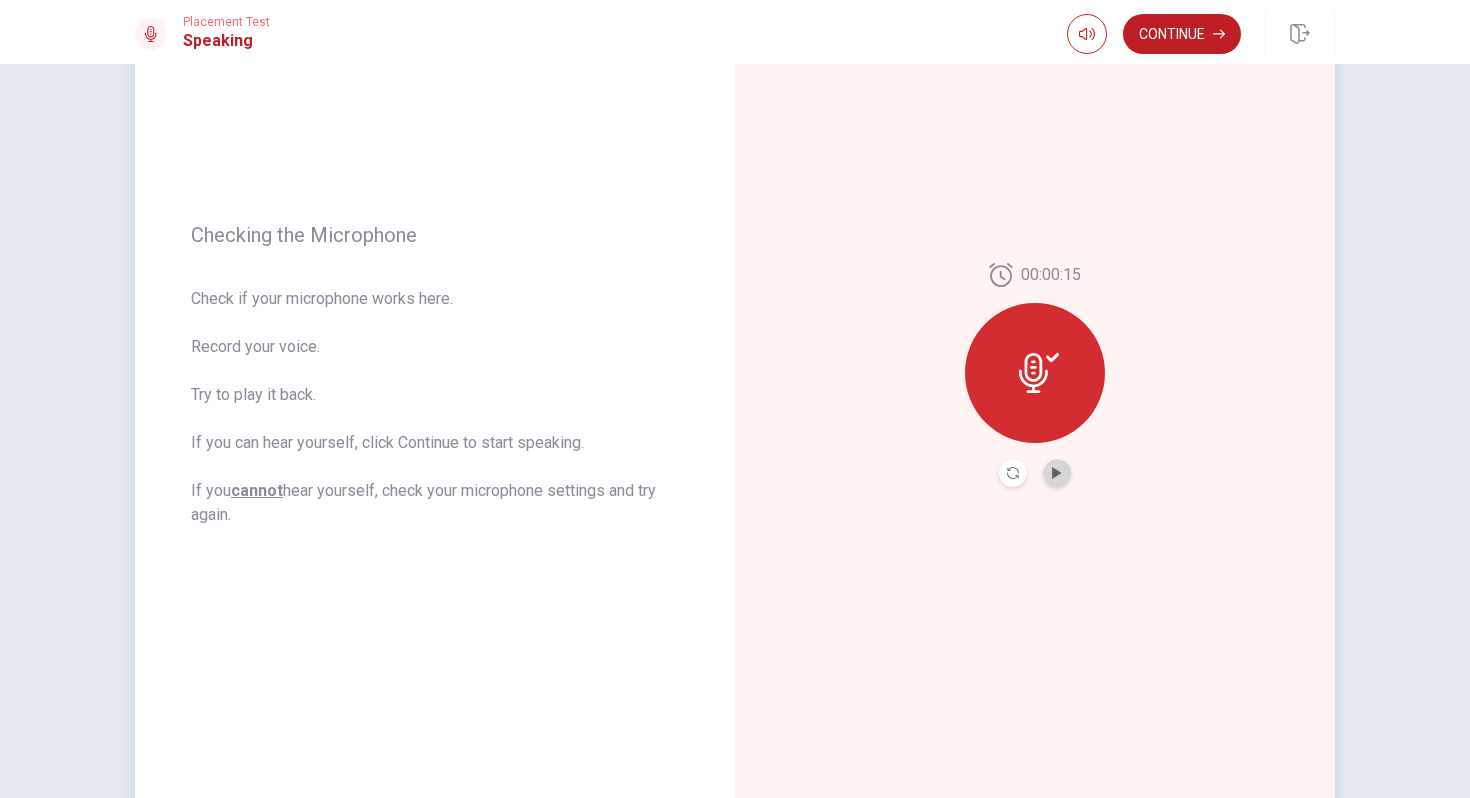 click at bounding box center (1057, 473) 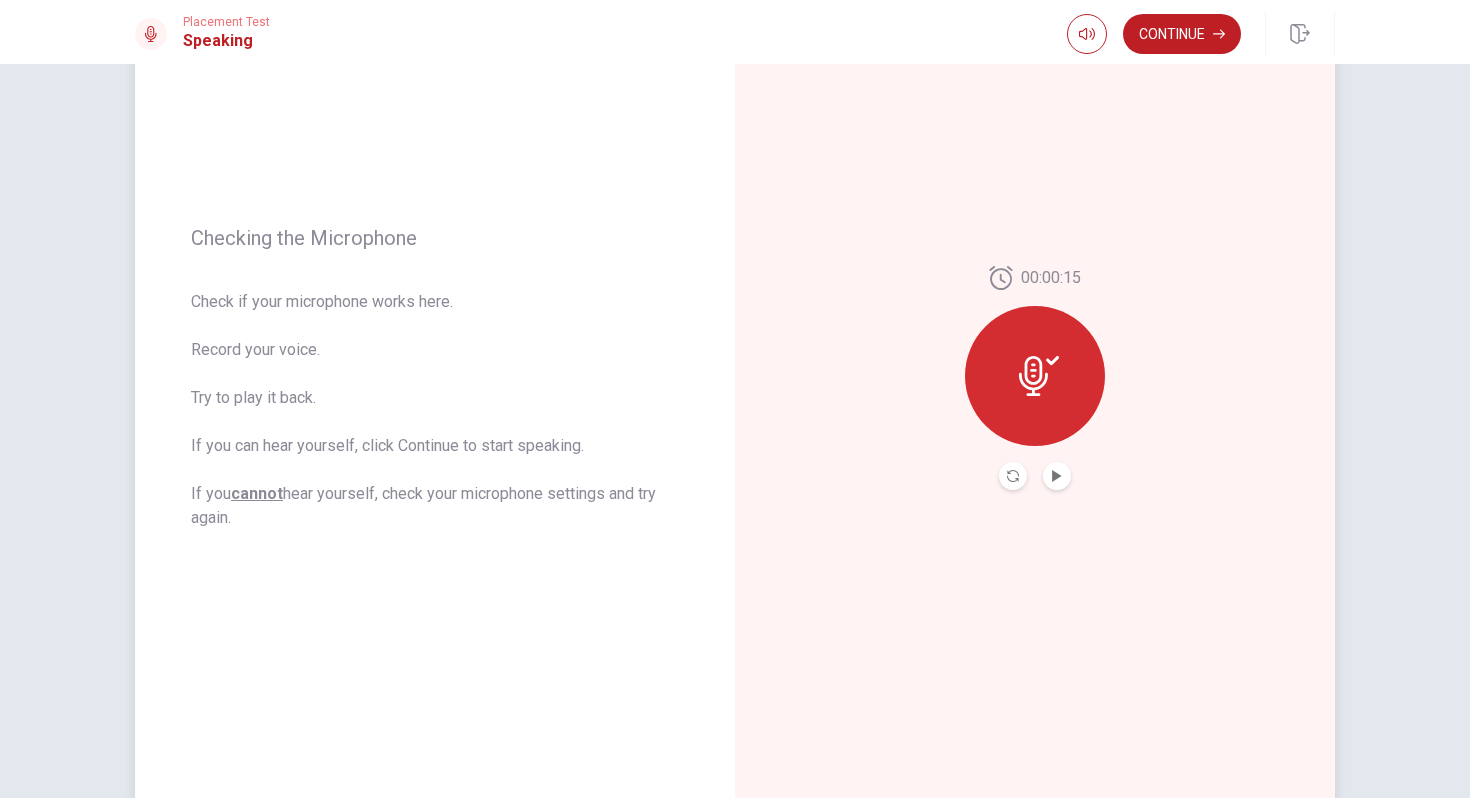 scroll, scrollTop: 120, scrollLeft: 0, axis: vertical 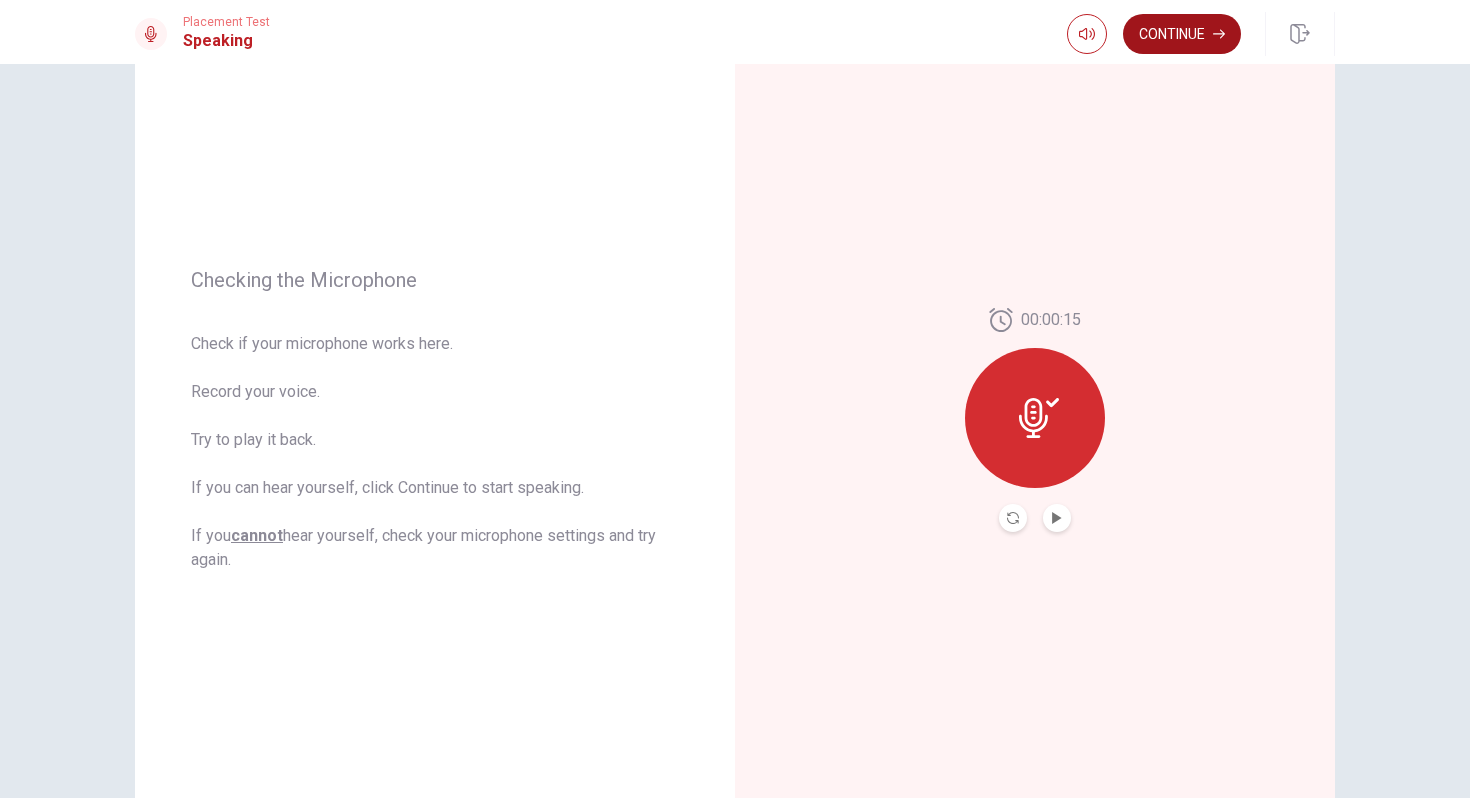click on "Continue" at bounding box center (1182, 34) 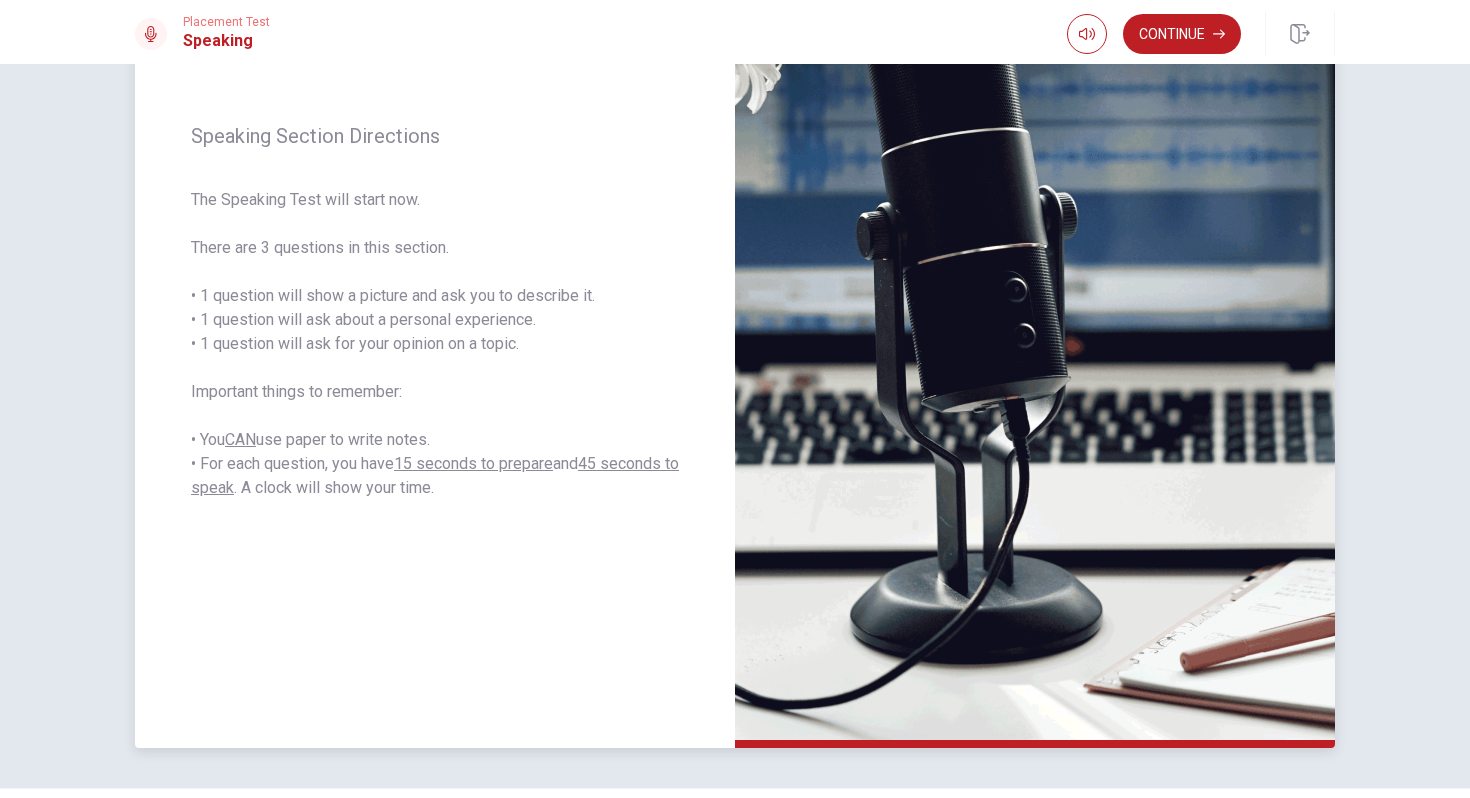 scroll, scrollTop: 235, scrollLeft: 0, axis: vertical 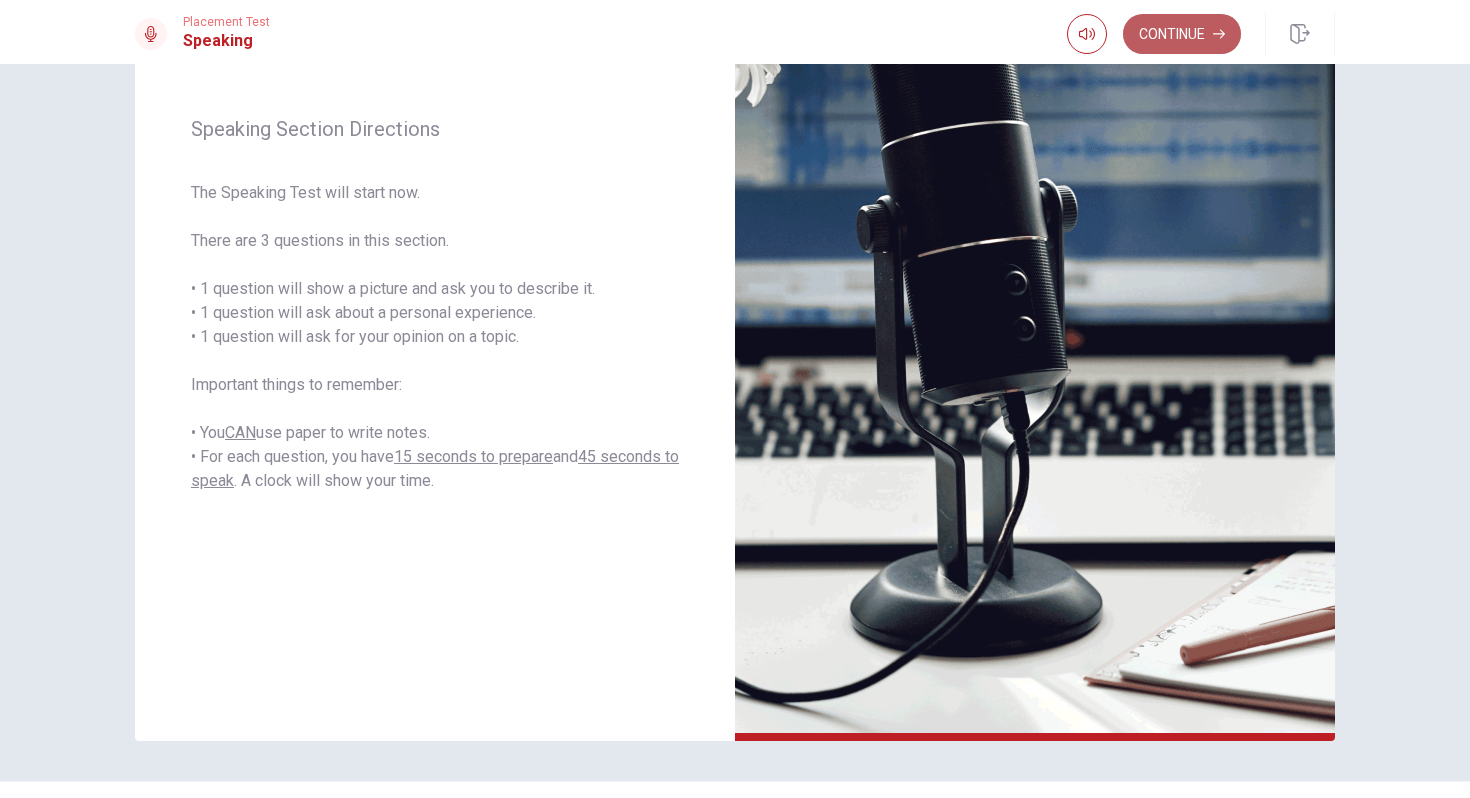 click on "Continue" at bounding box center (1182, 34) 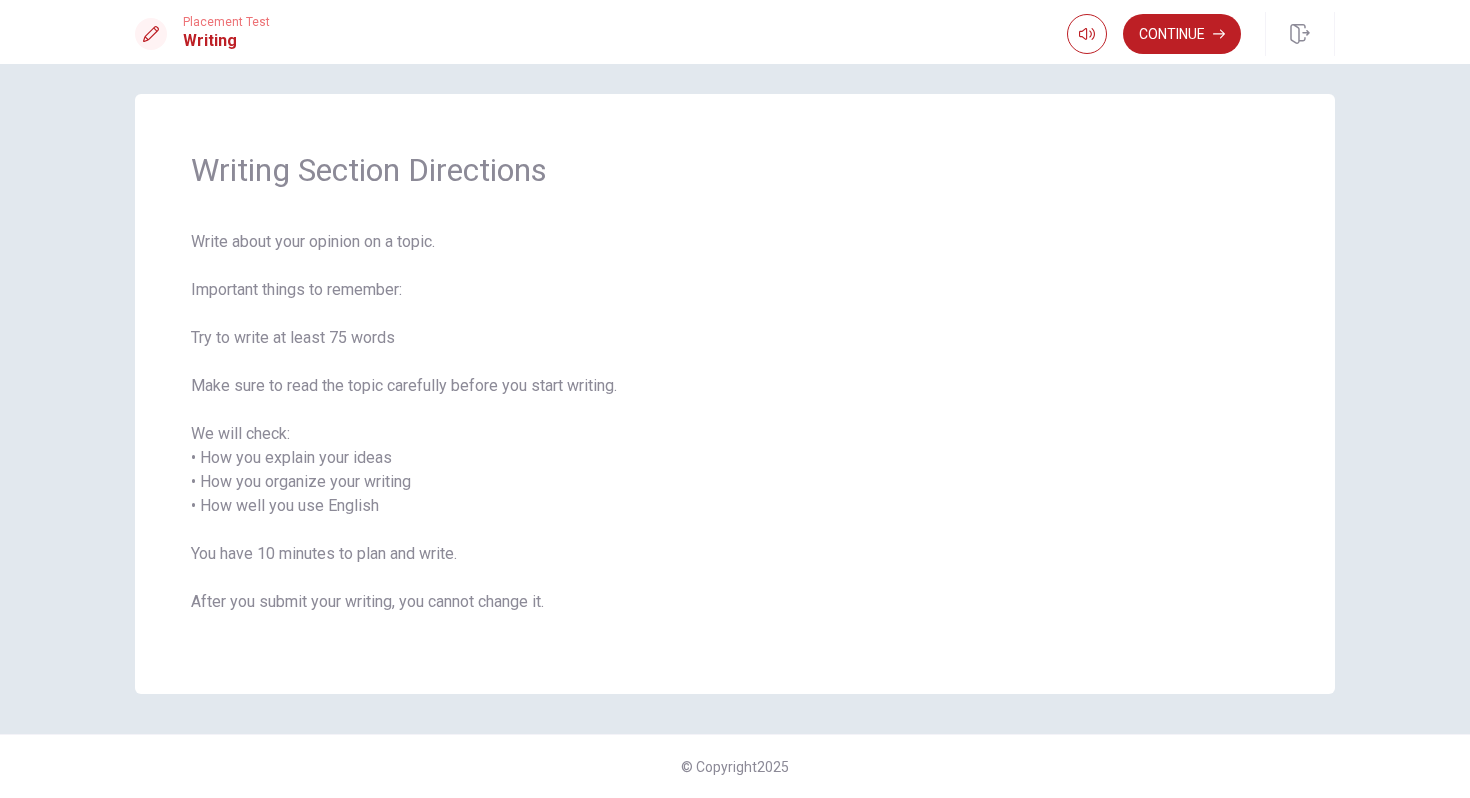 scroll, scrollTop: 0, scrollLeft: 0, axis: both 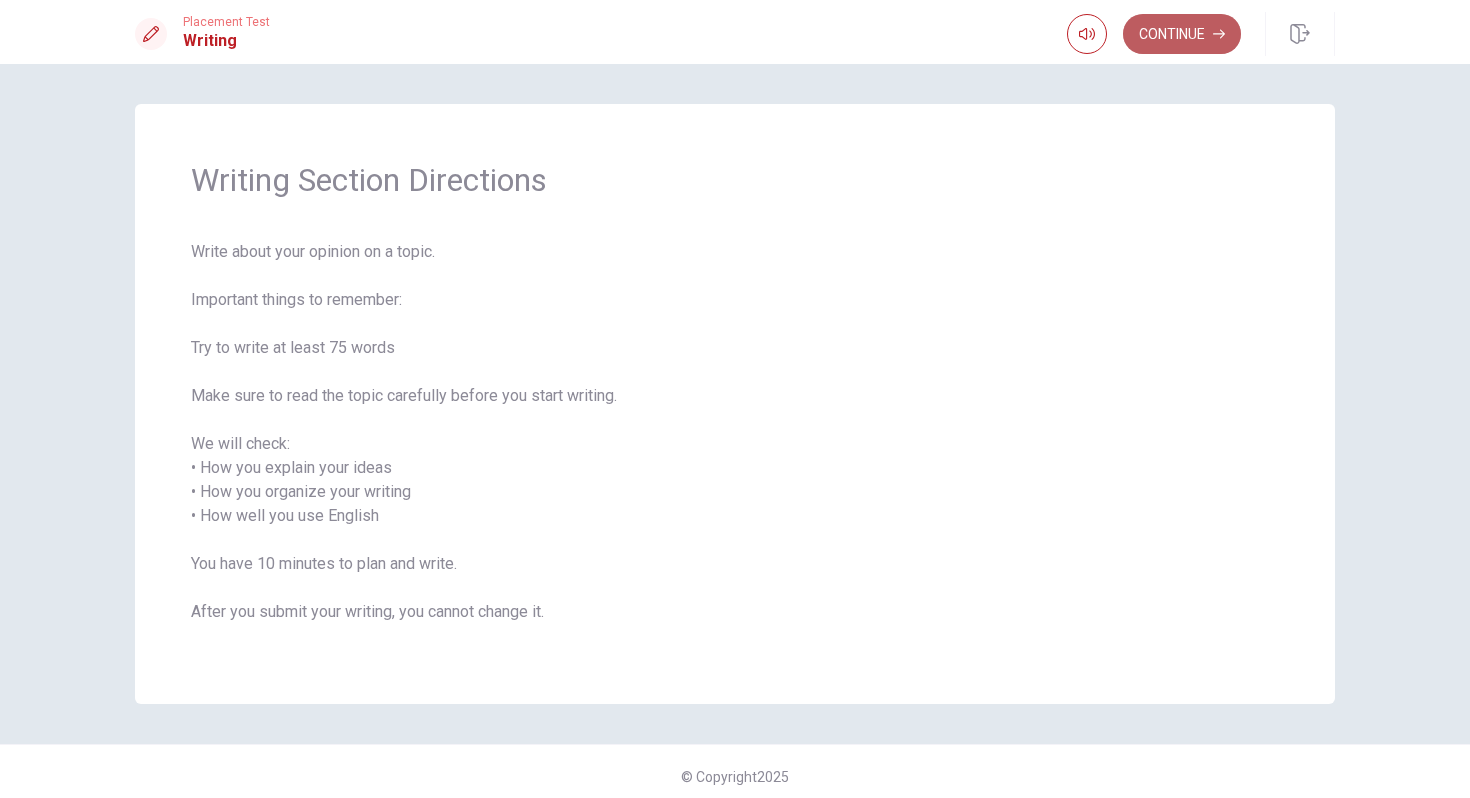 click on "Continue" at bounding box center [1182, 34] 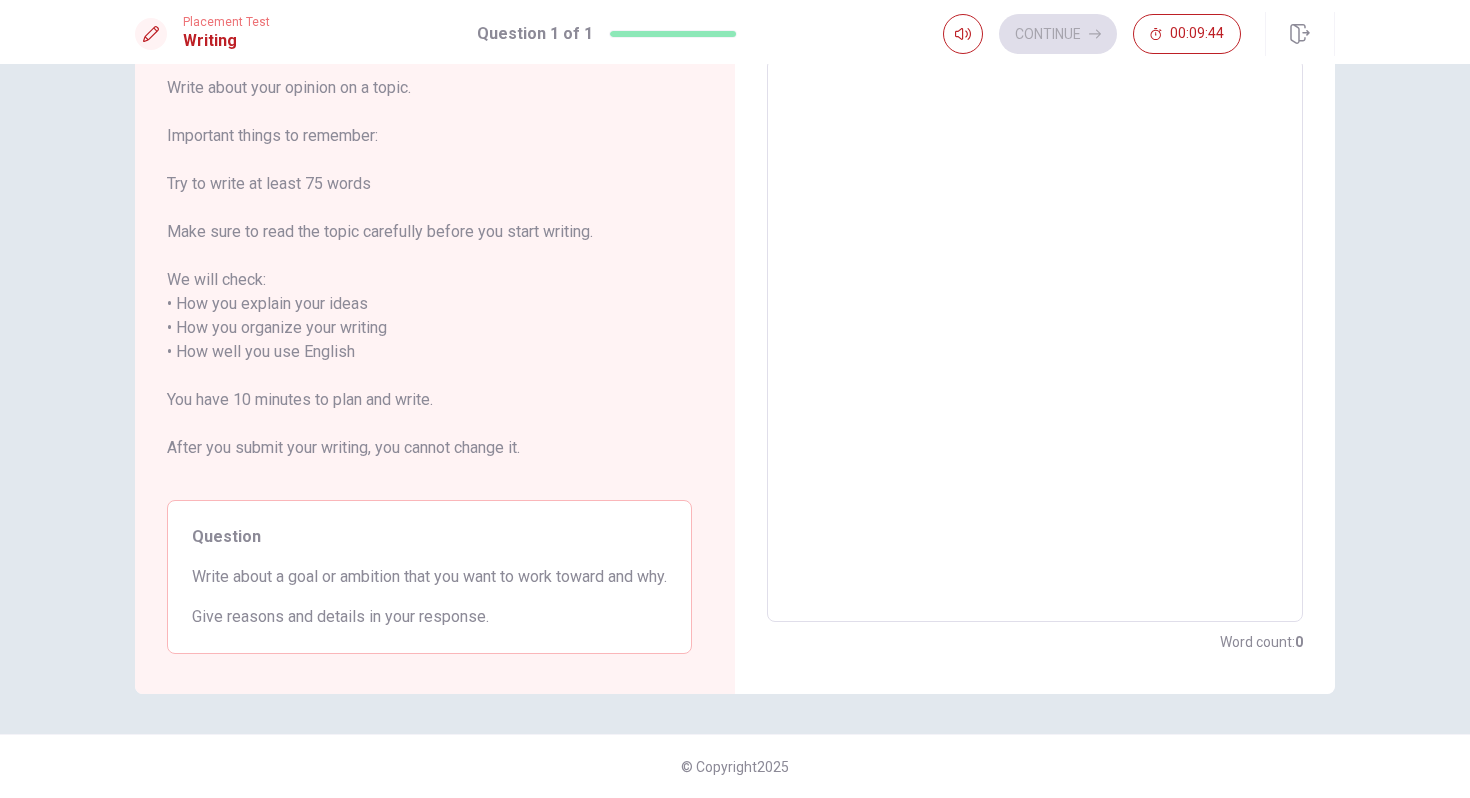 scroll, scrollTop: 0, scrollLeft: 0, axis: both 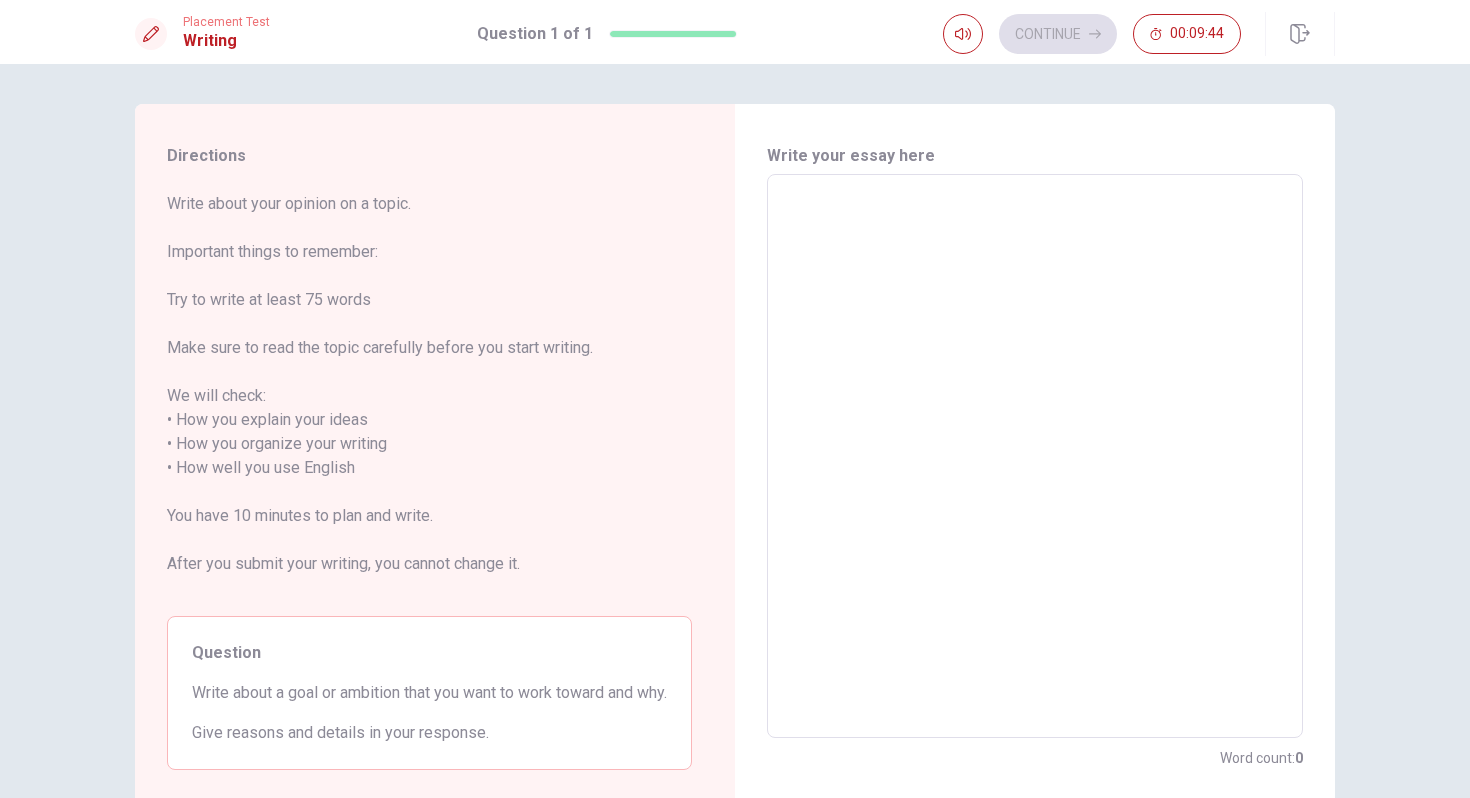 click at bounding box center [1035, 456] 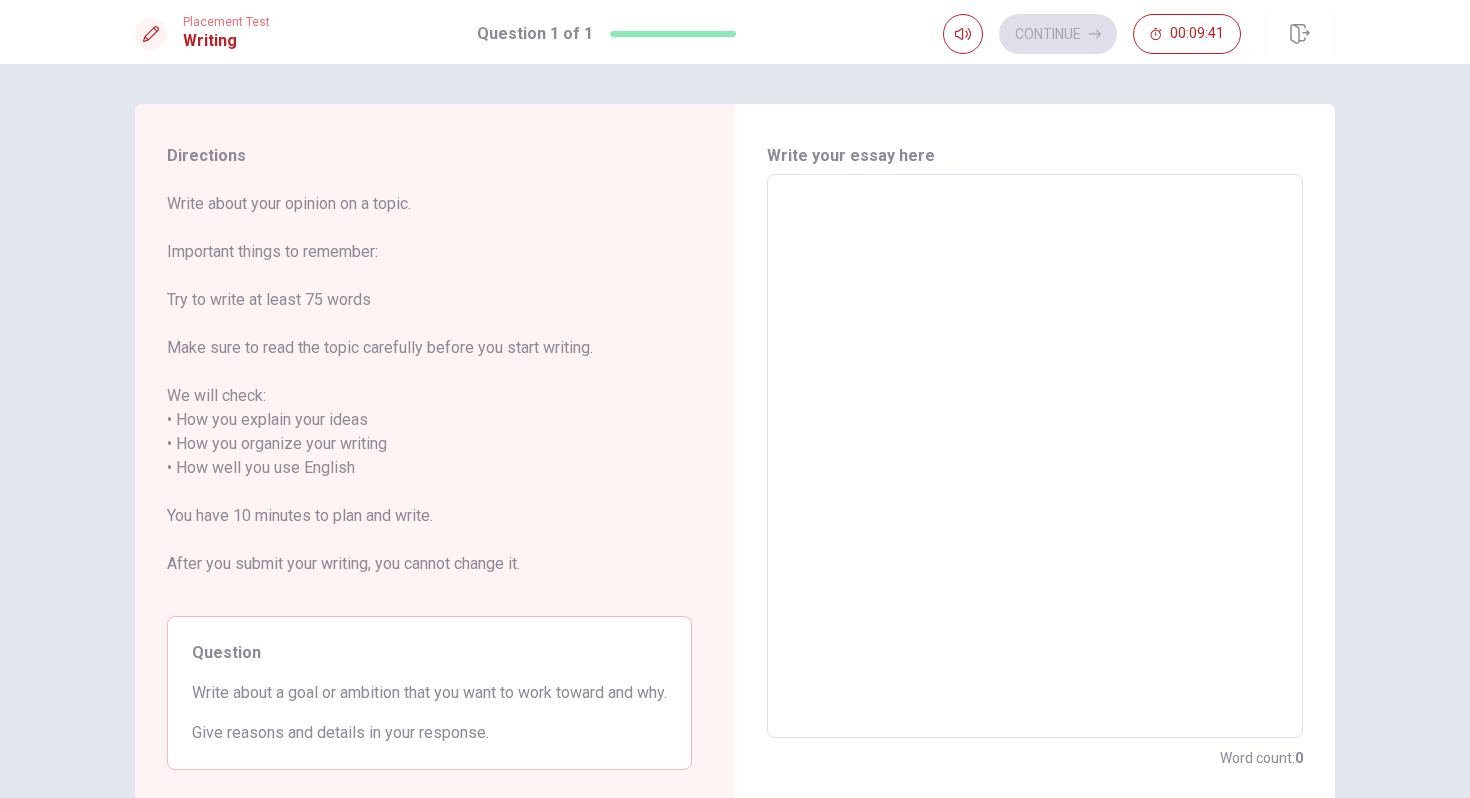 type on "I" 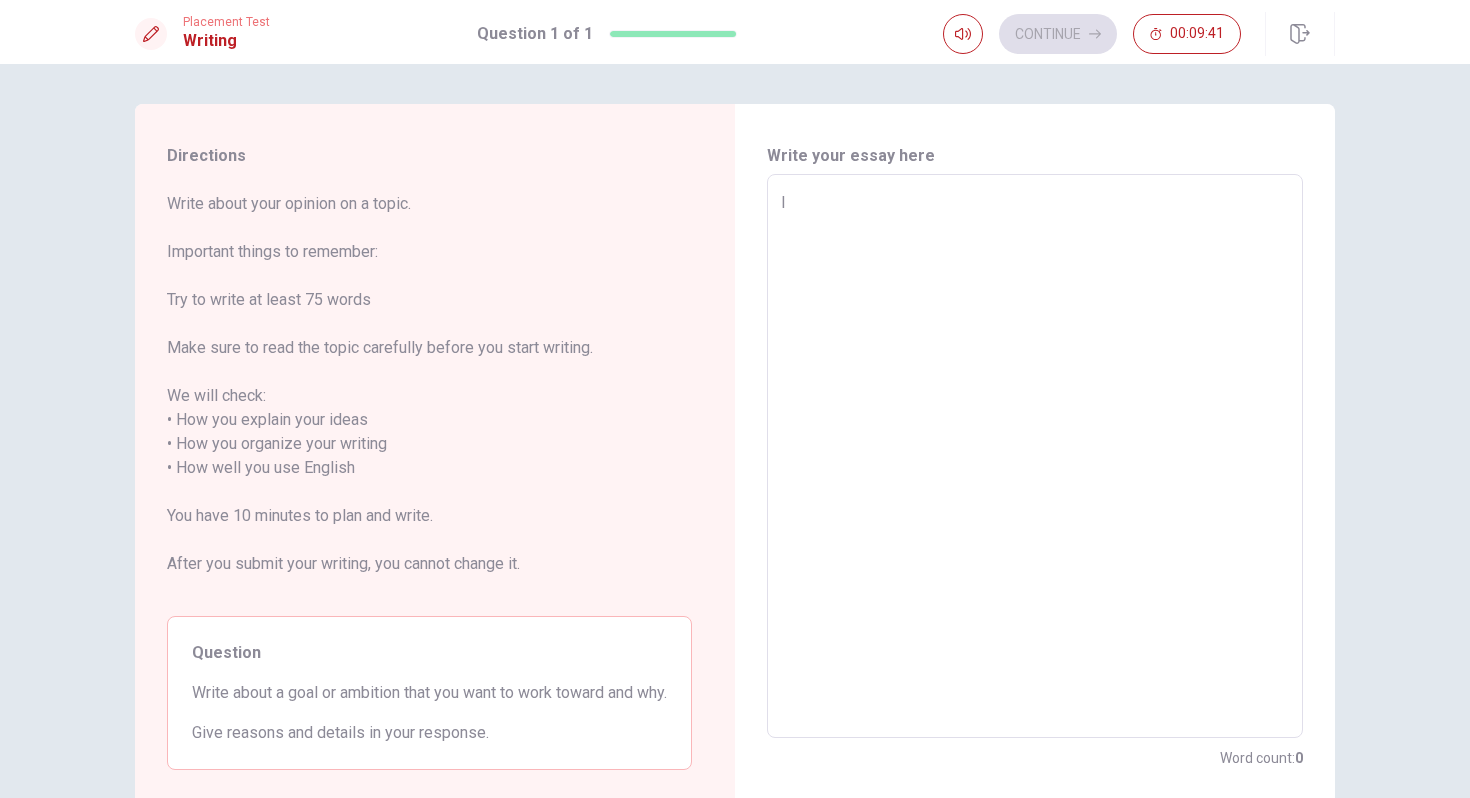 type on "x" 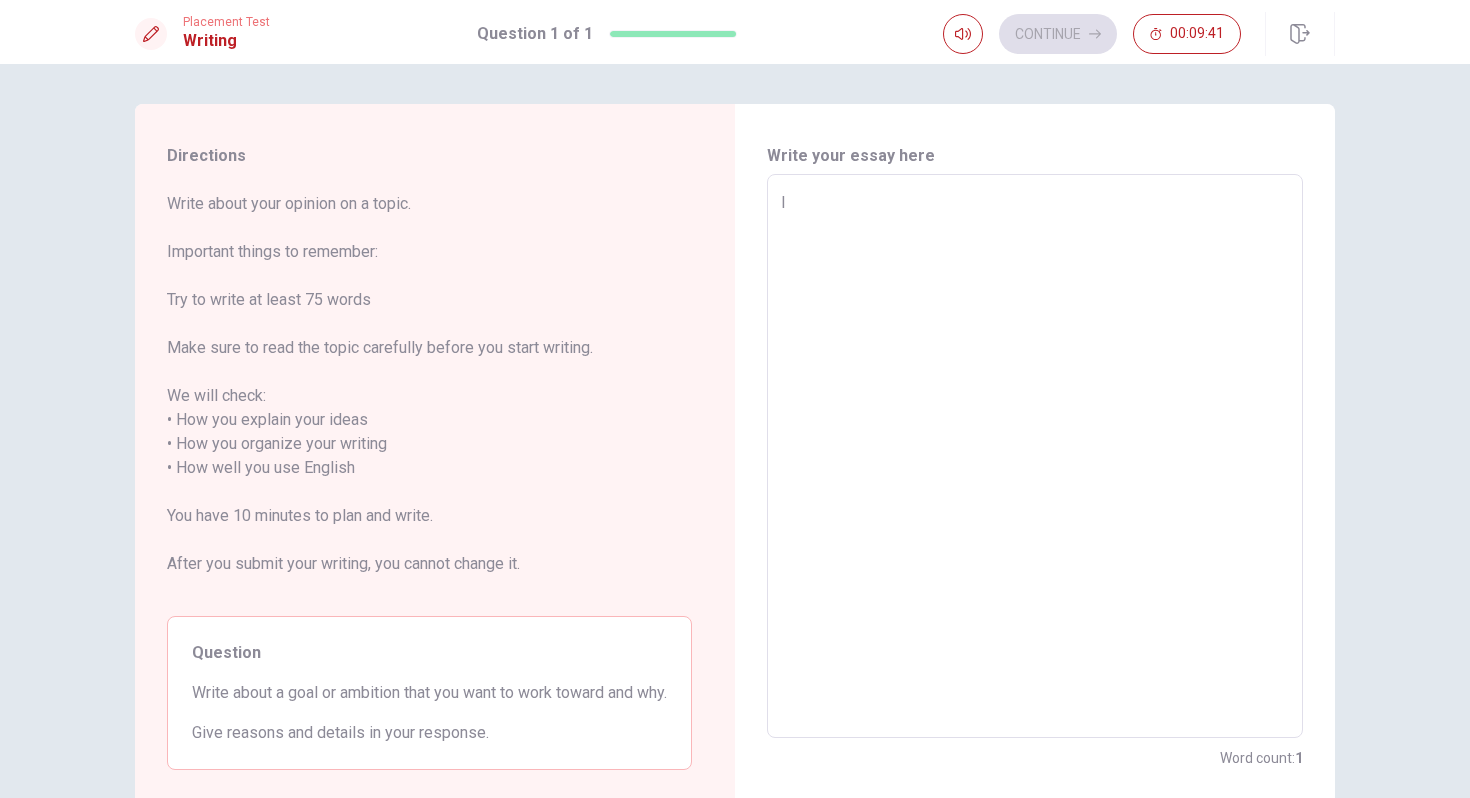 type on "In" 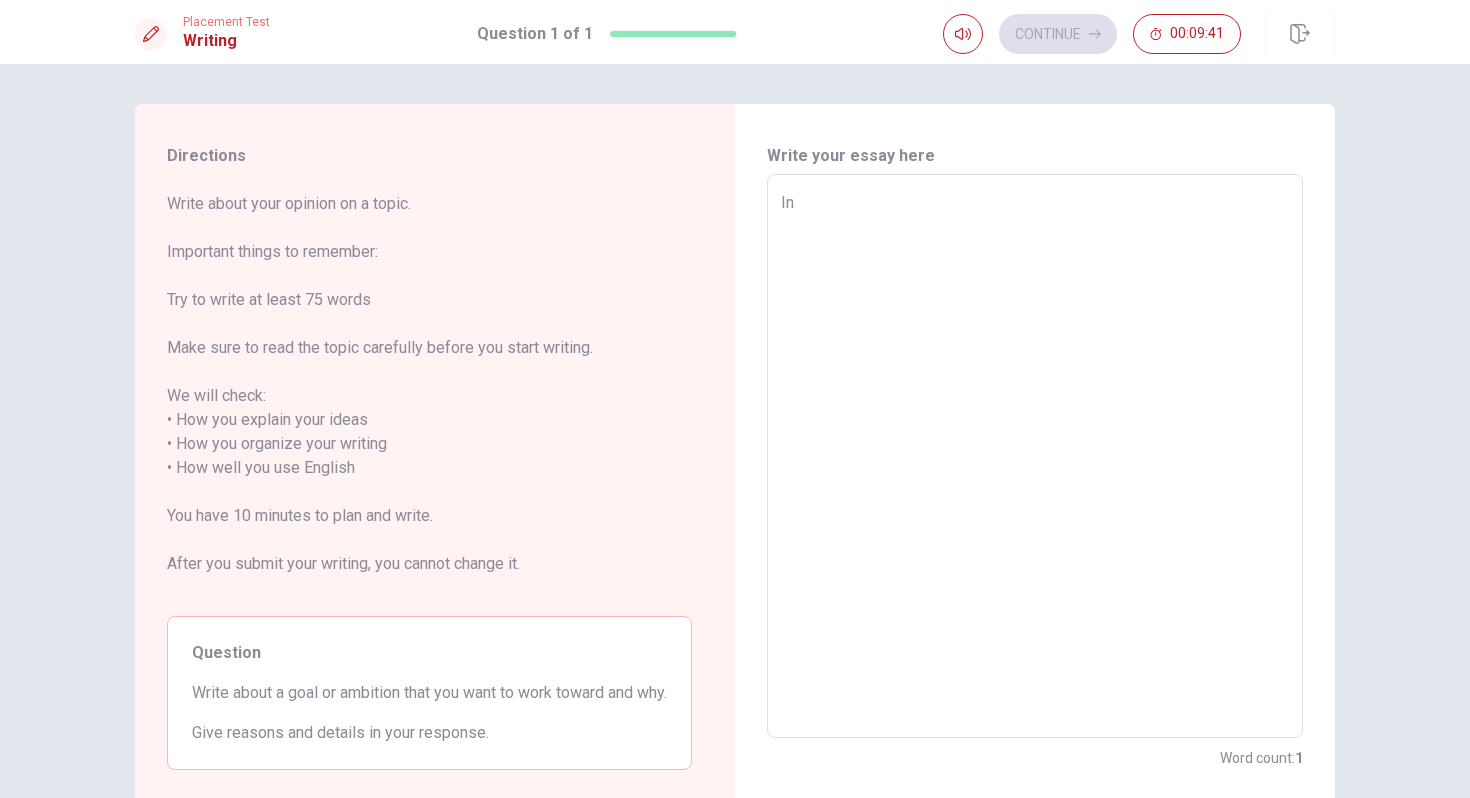 type on "x" 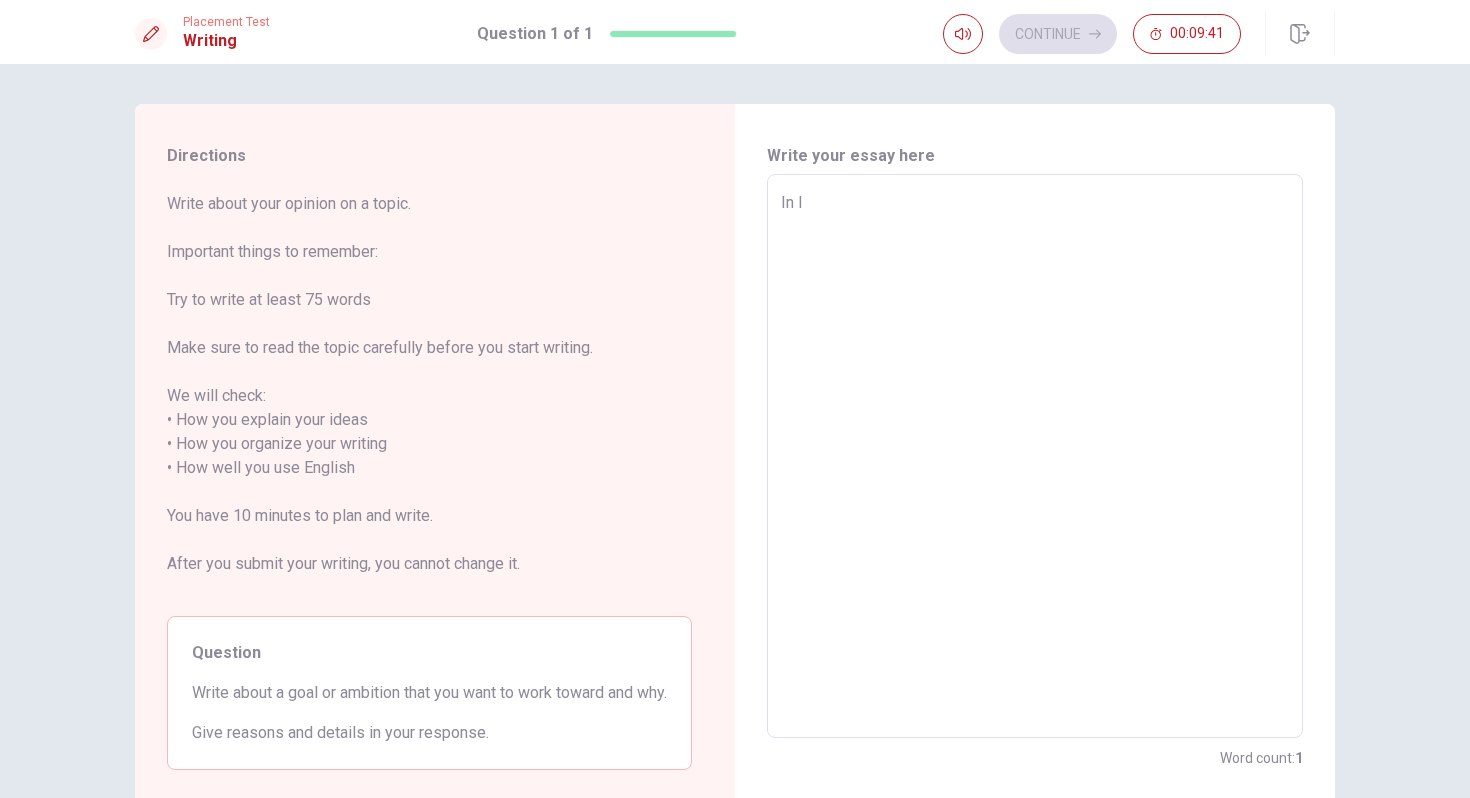 type on "x" 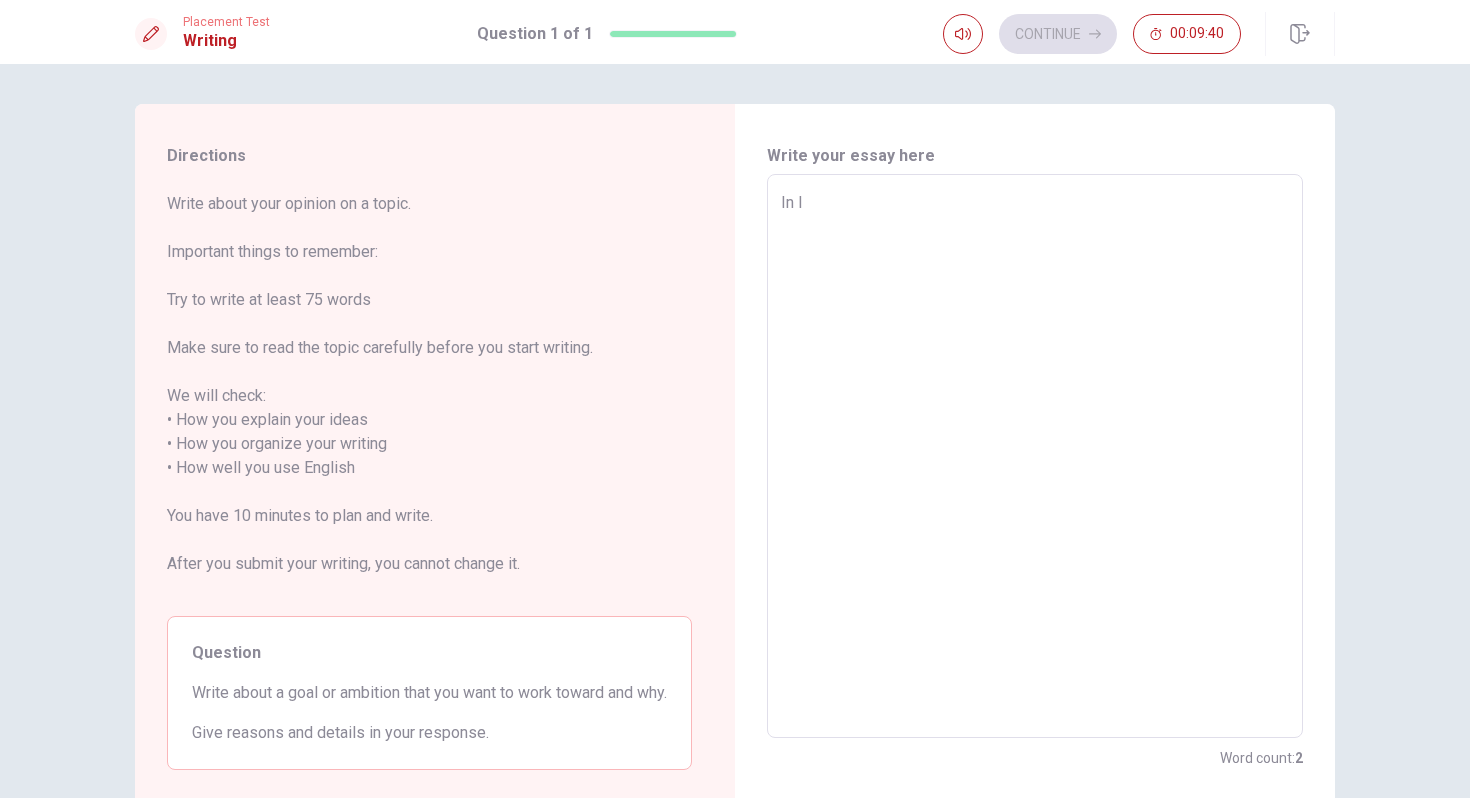 type on "In ly" 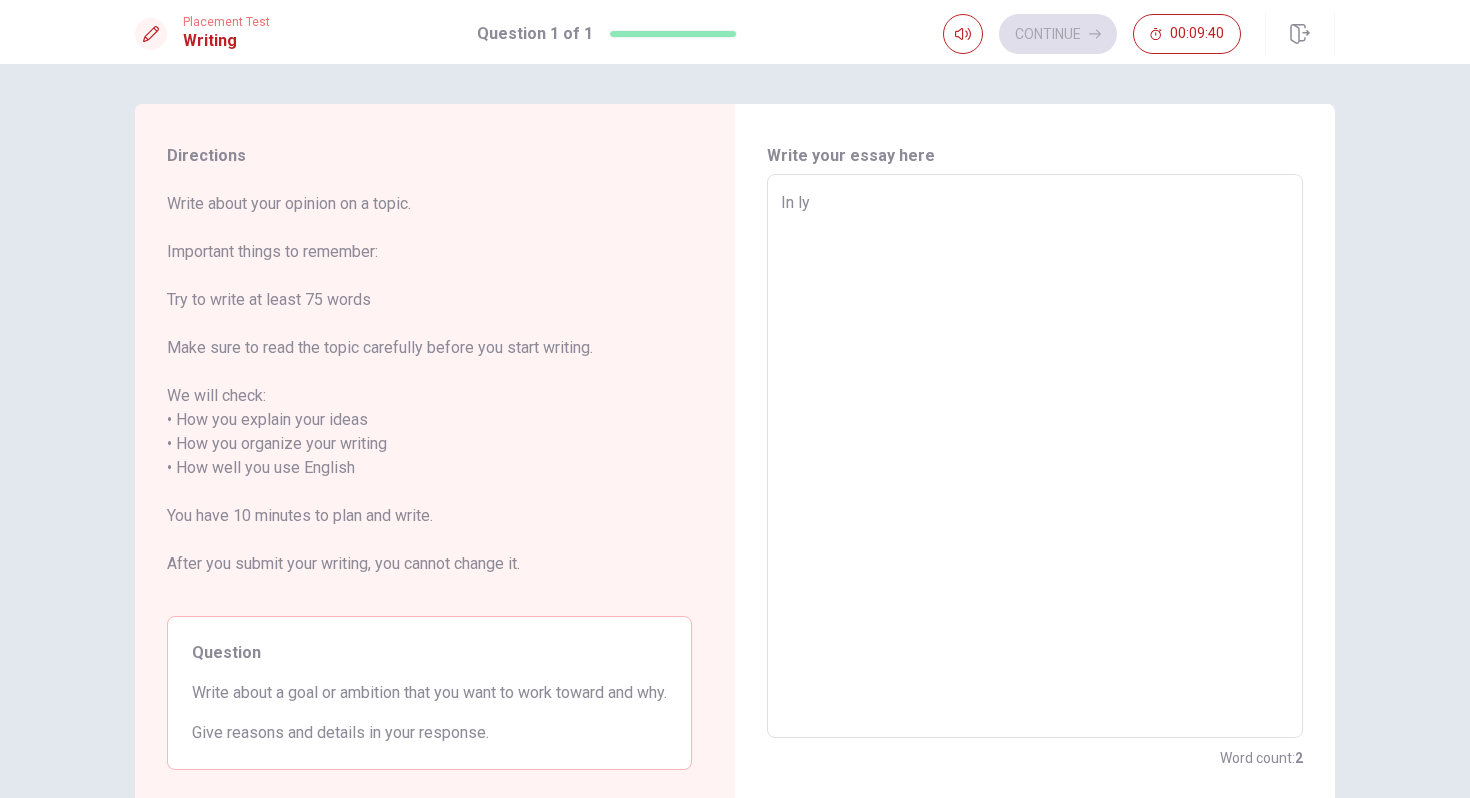 type on "x" 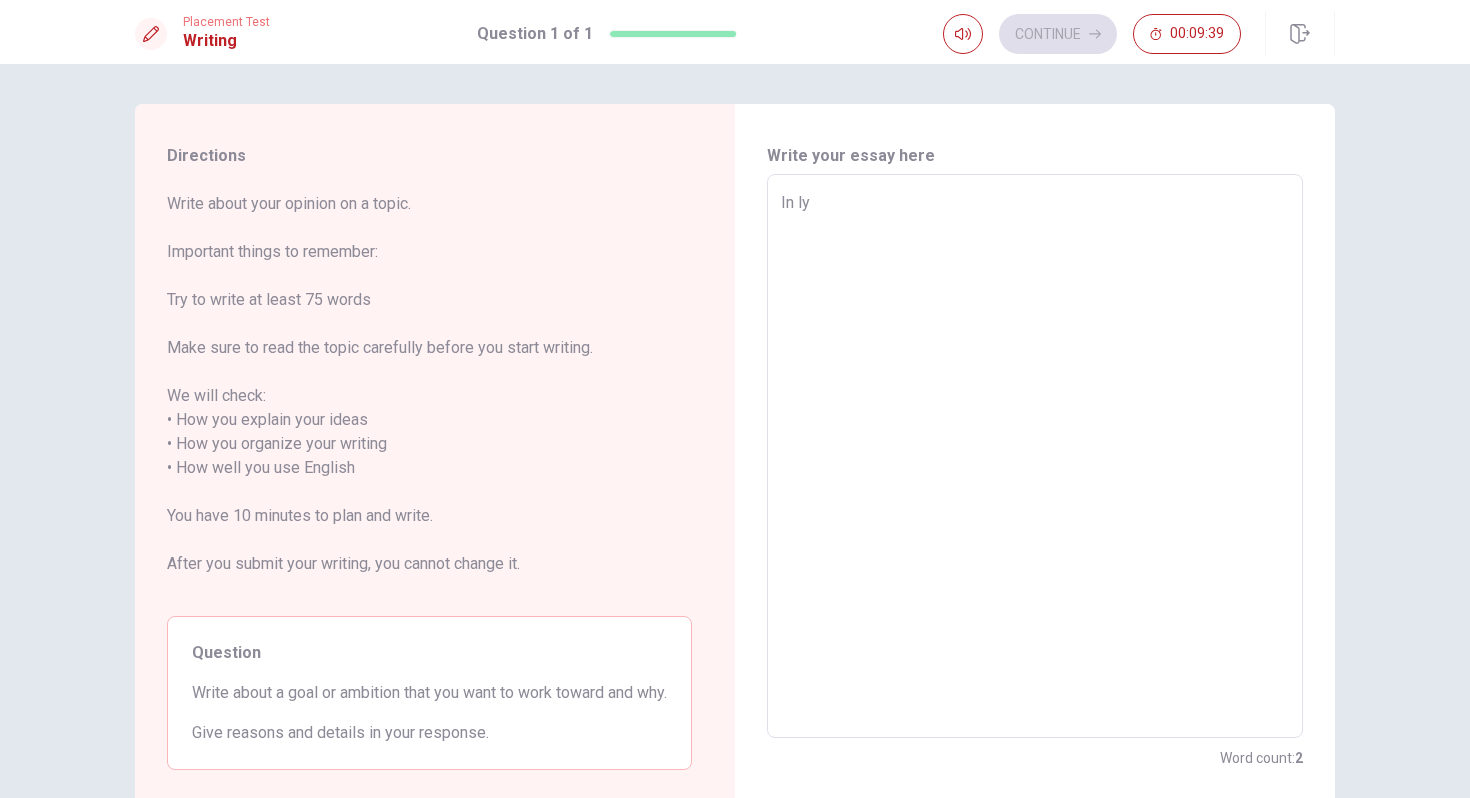 type on "In l" 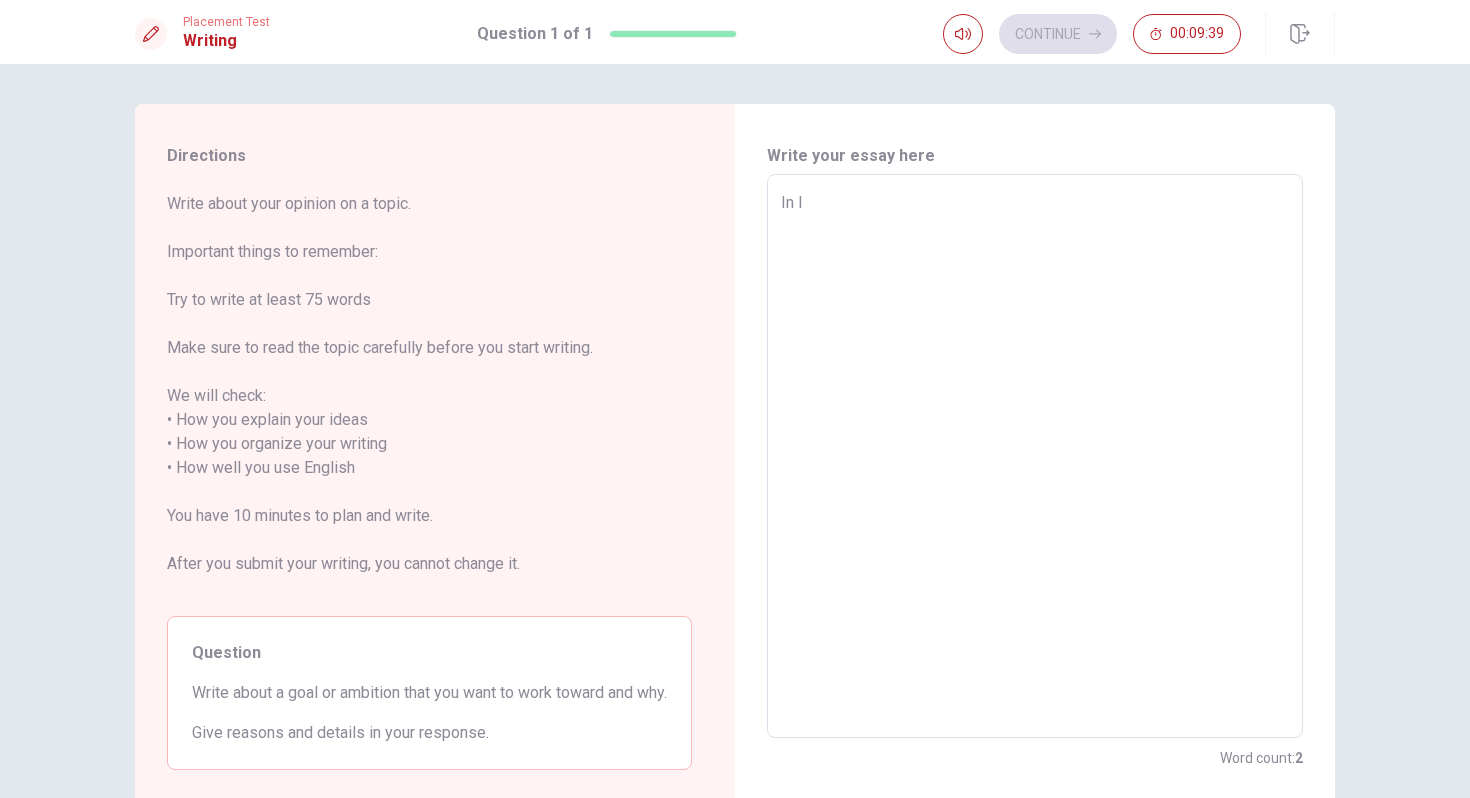 type on "x" 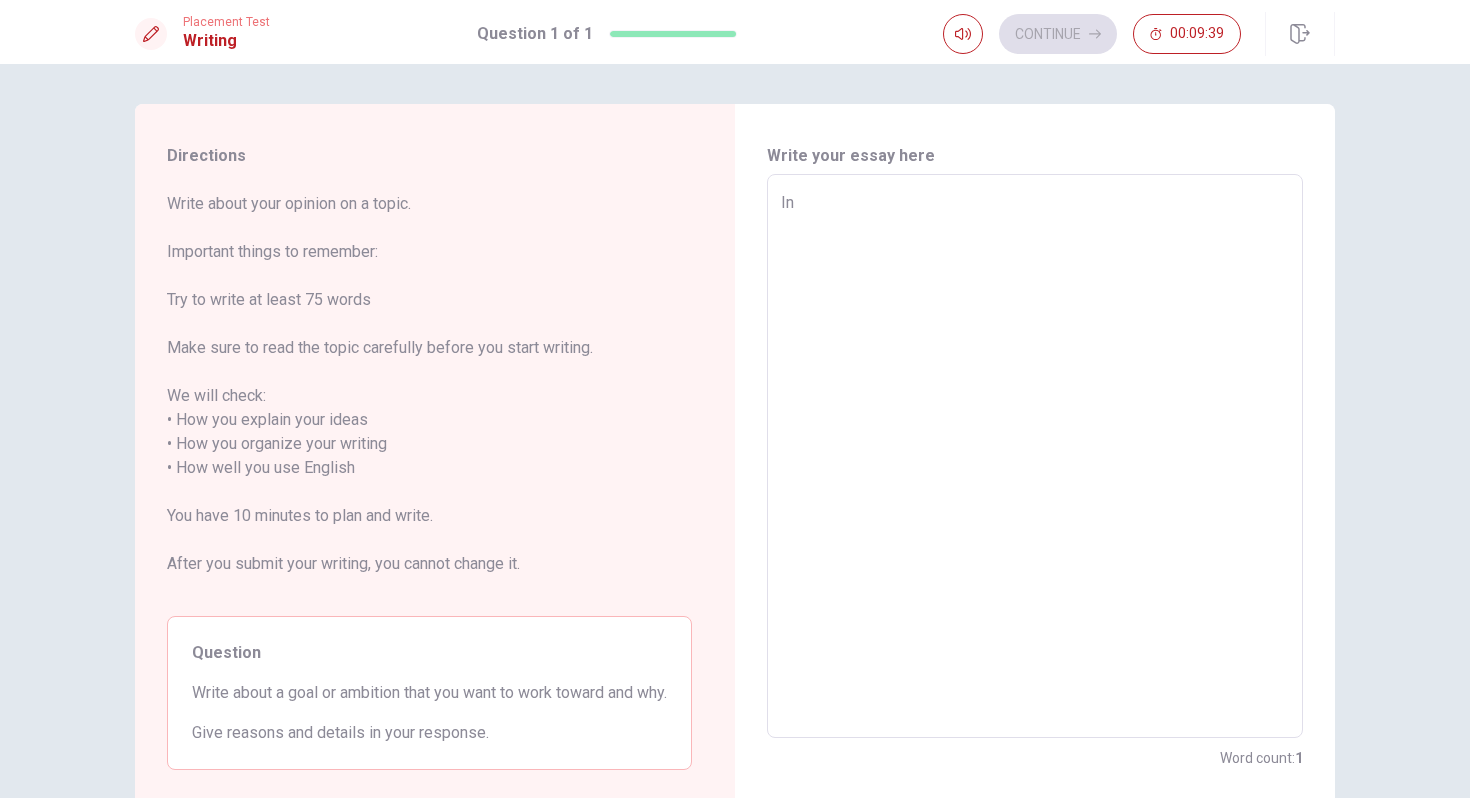 type on "x" 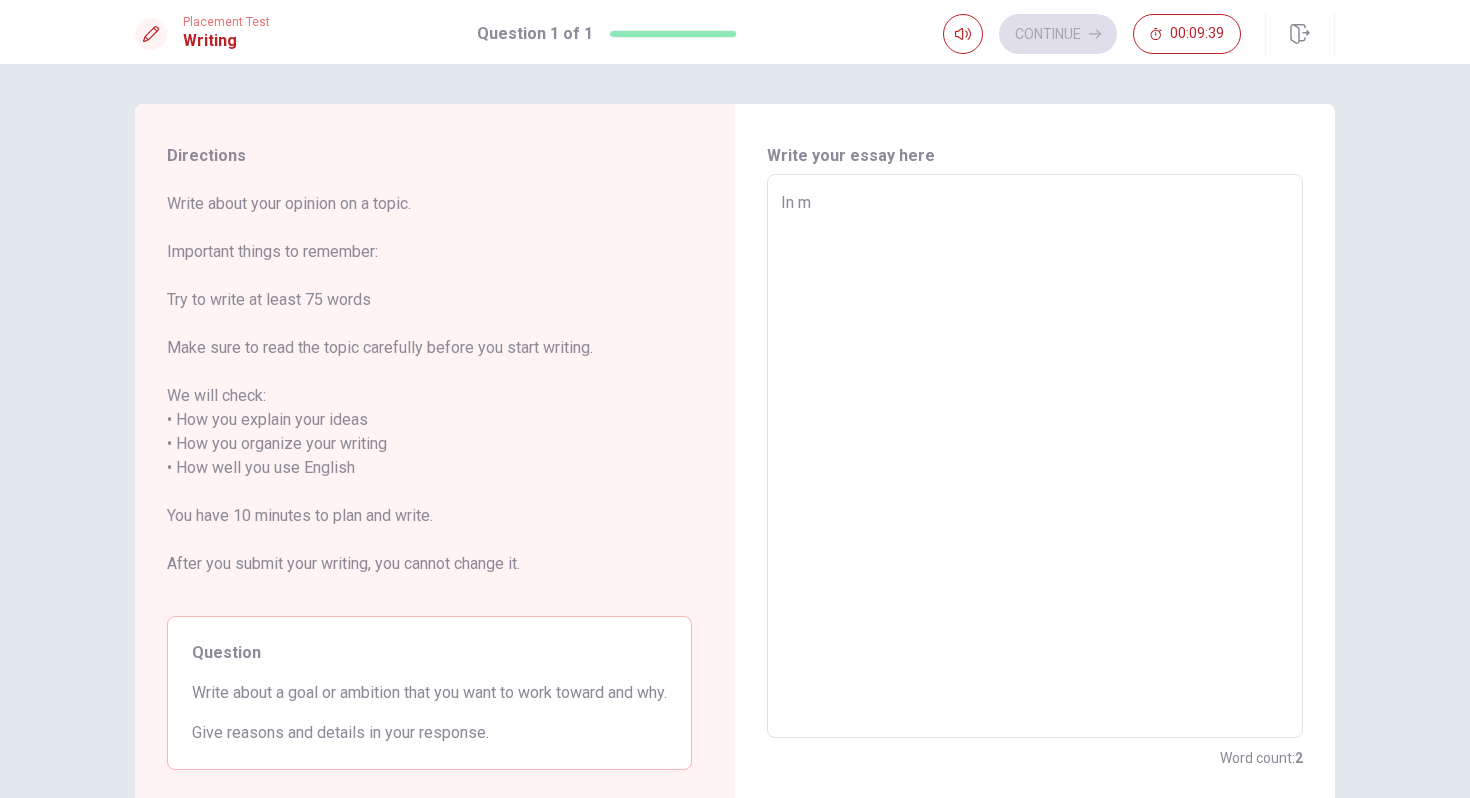 type on "x" 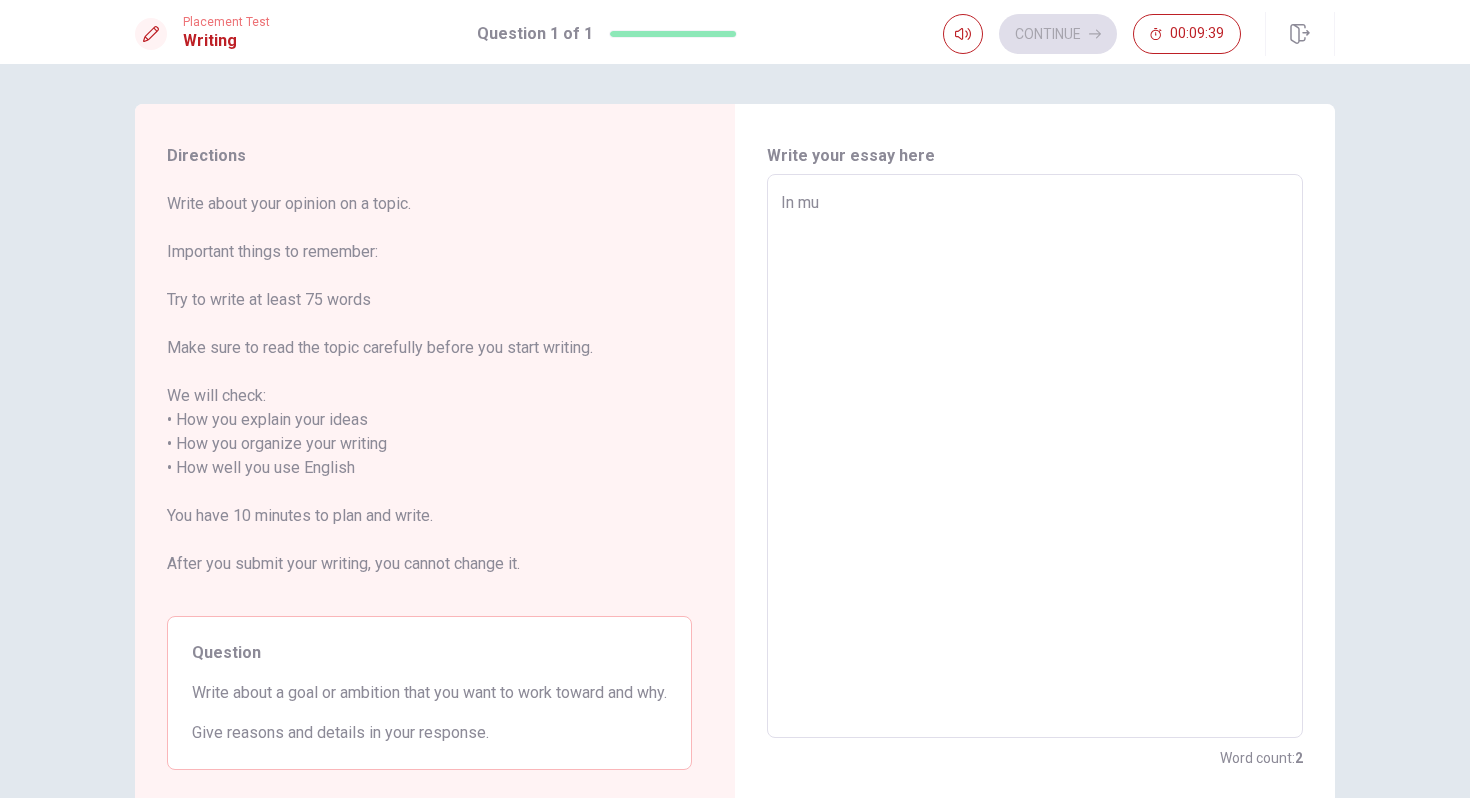 type on "In muy" 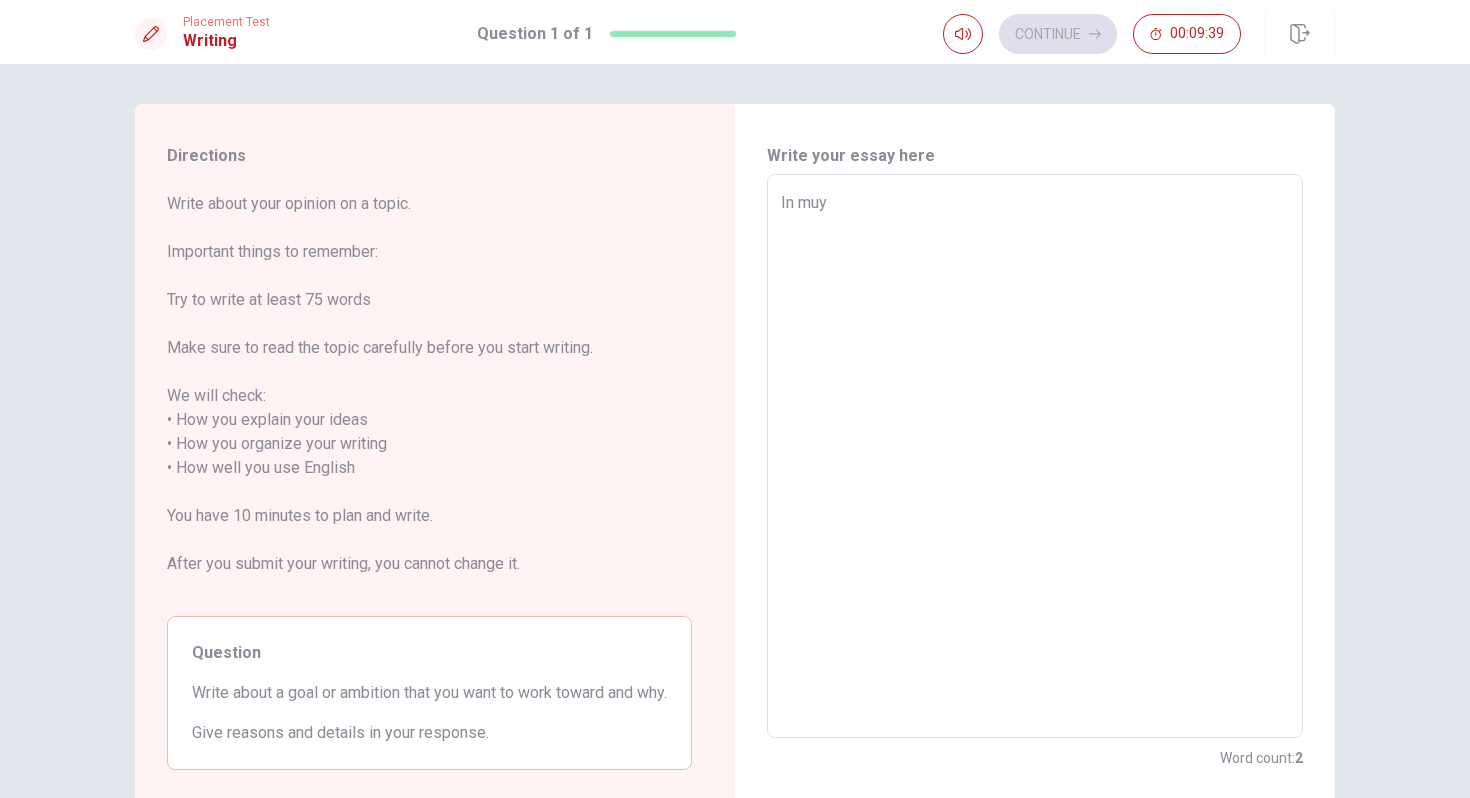 type on "x" 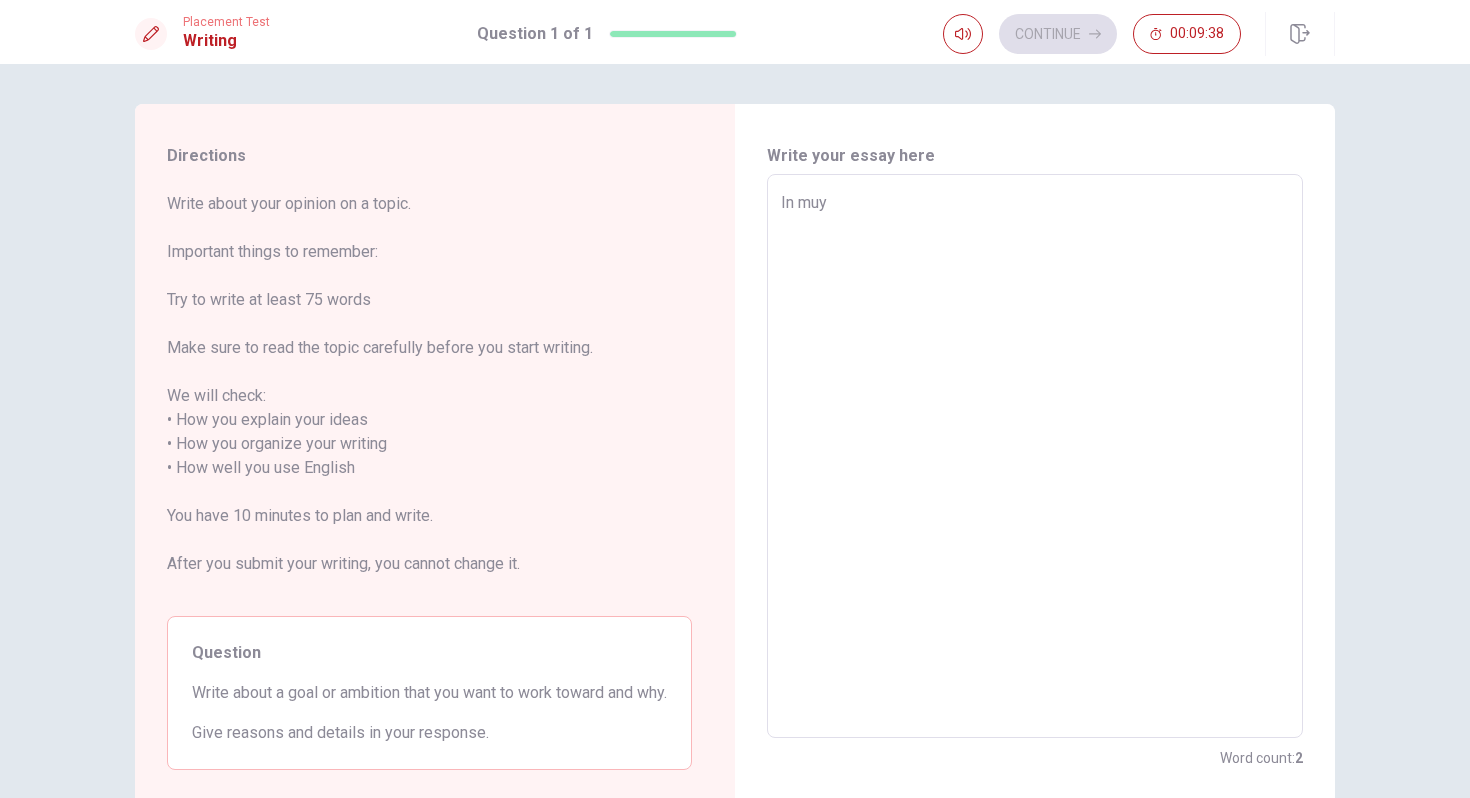 type on "In mu" 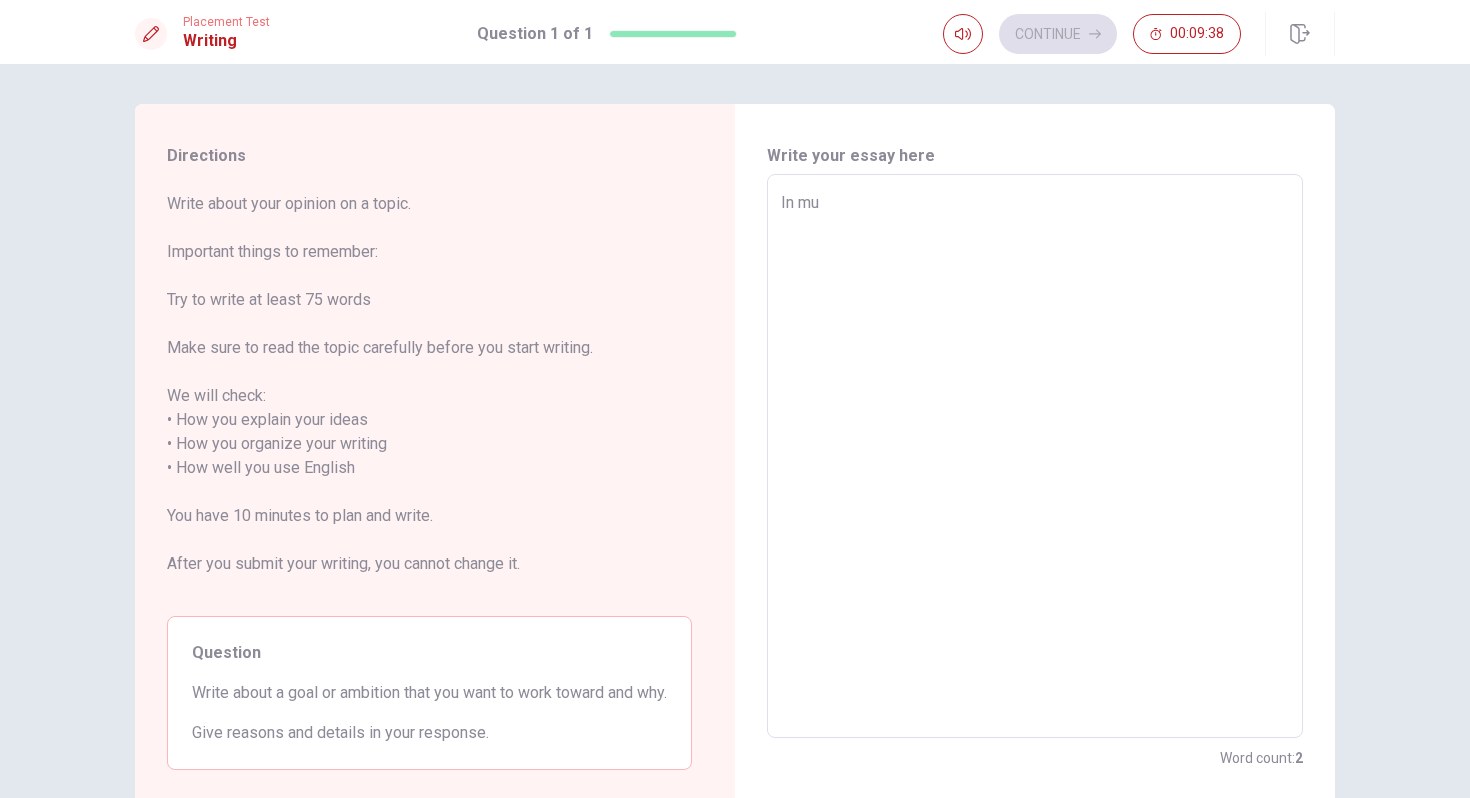type on "x" 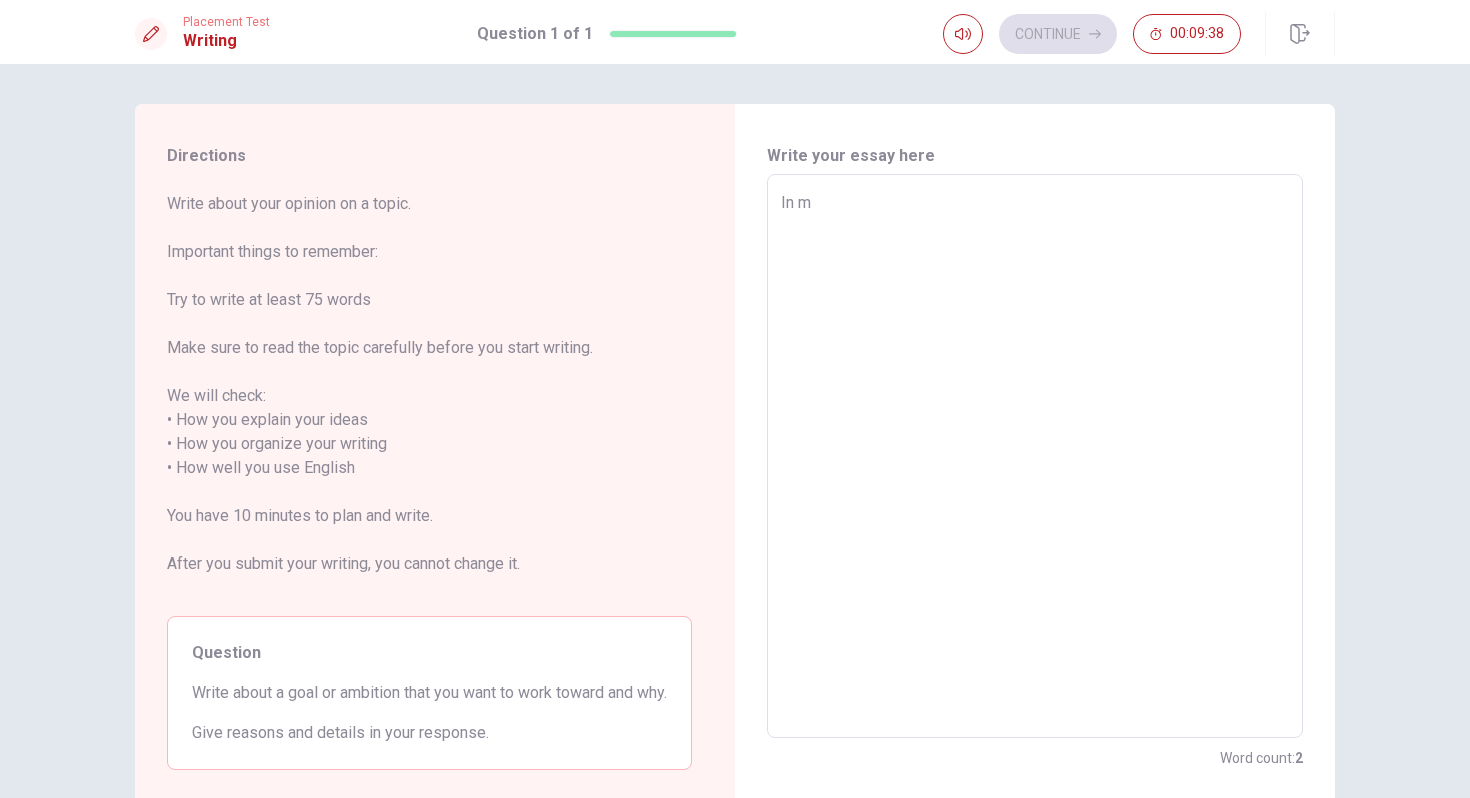 type on "x" 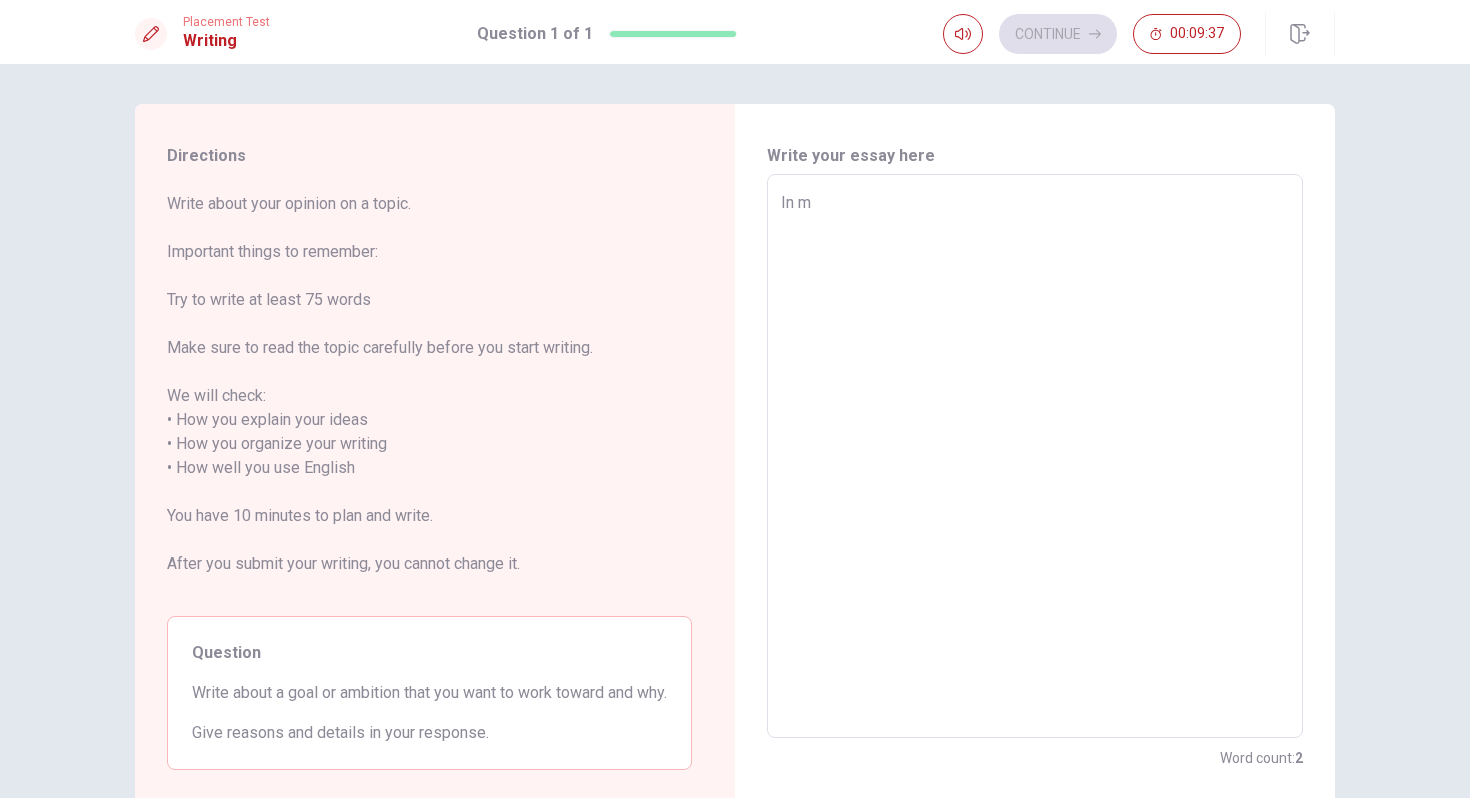 type on "In my" 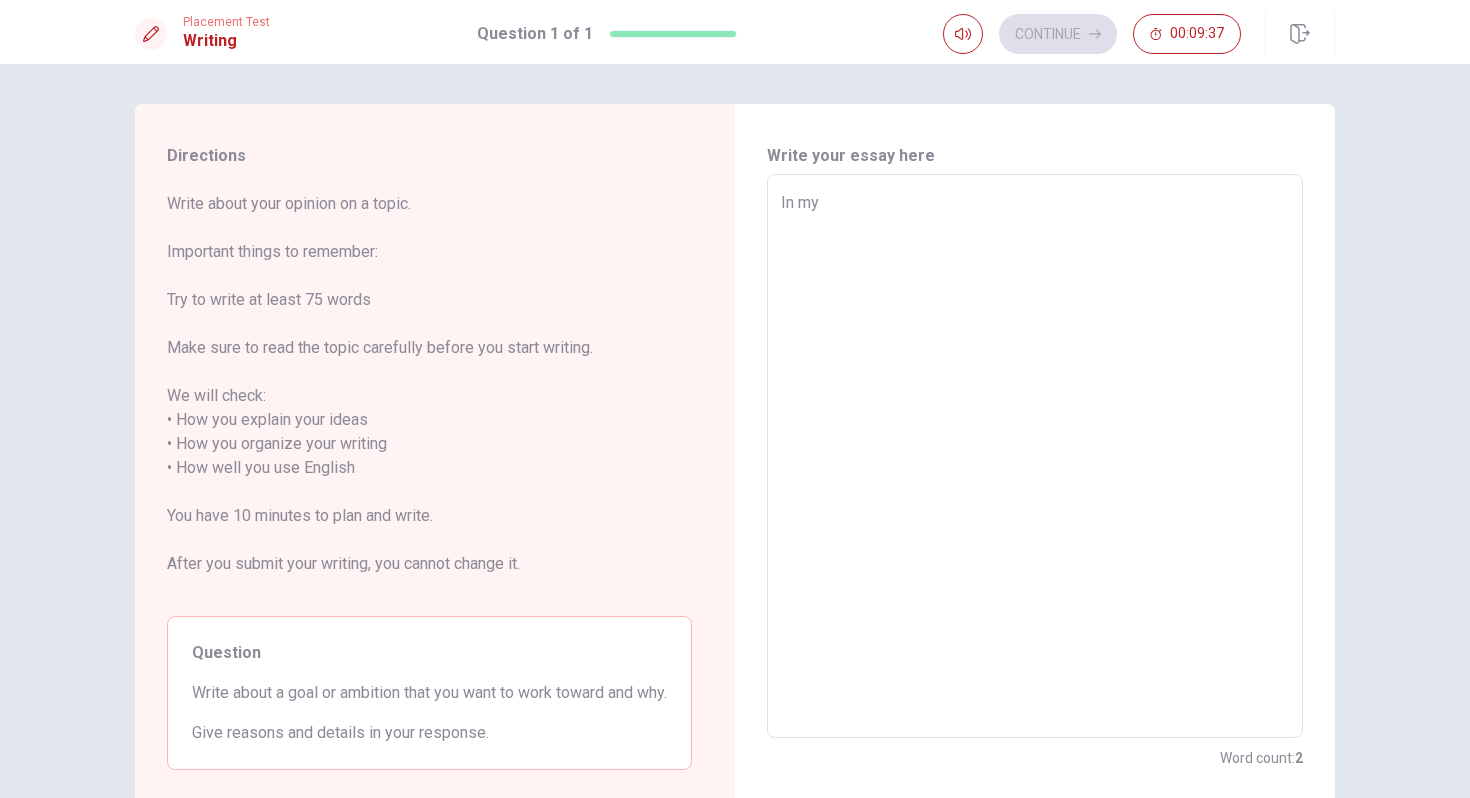type on "x" 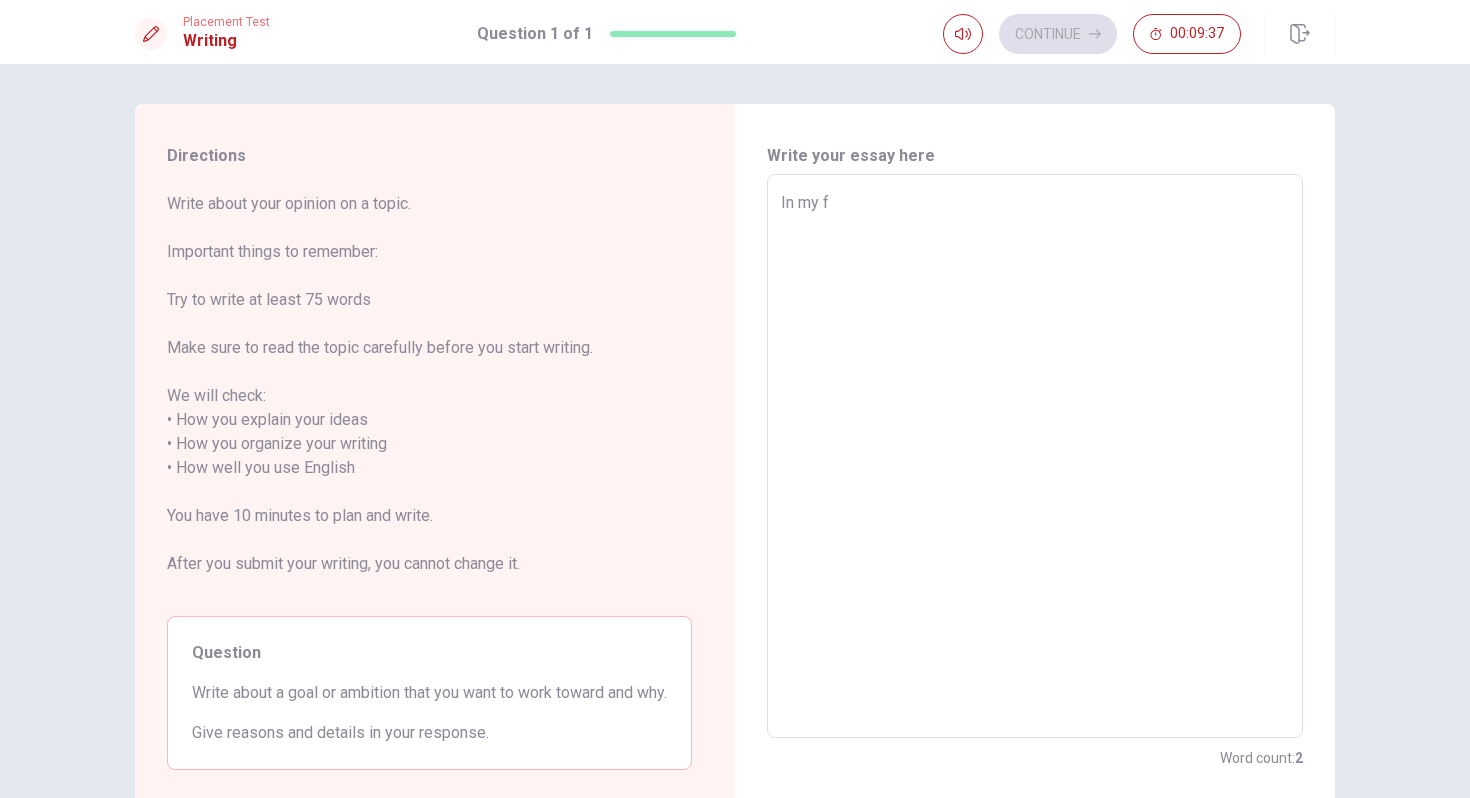 type on "x" 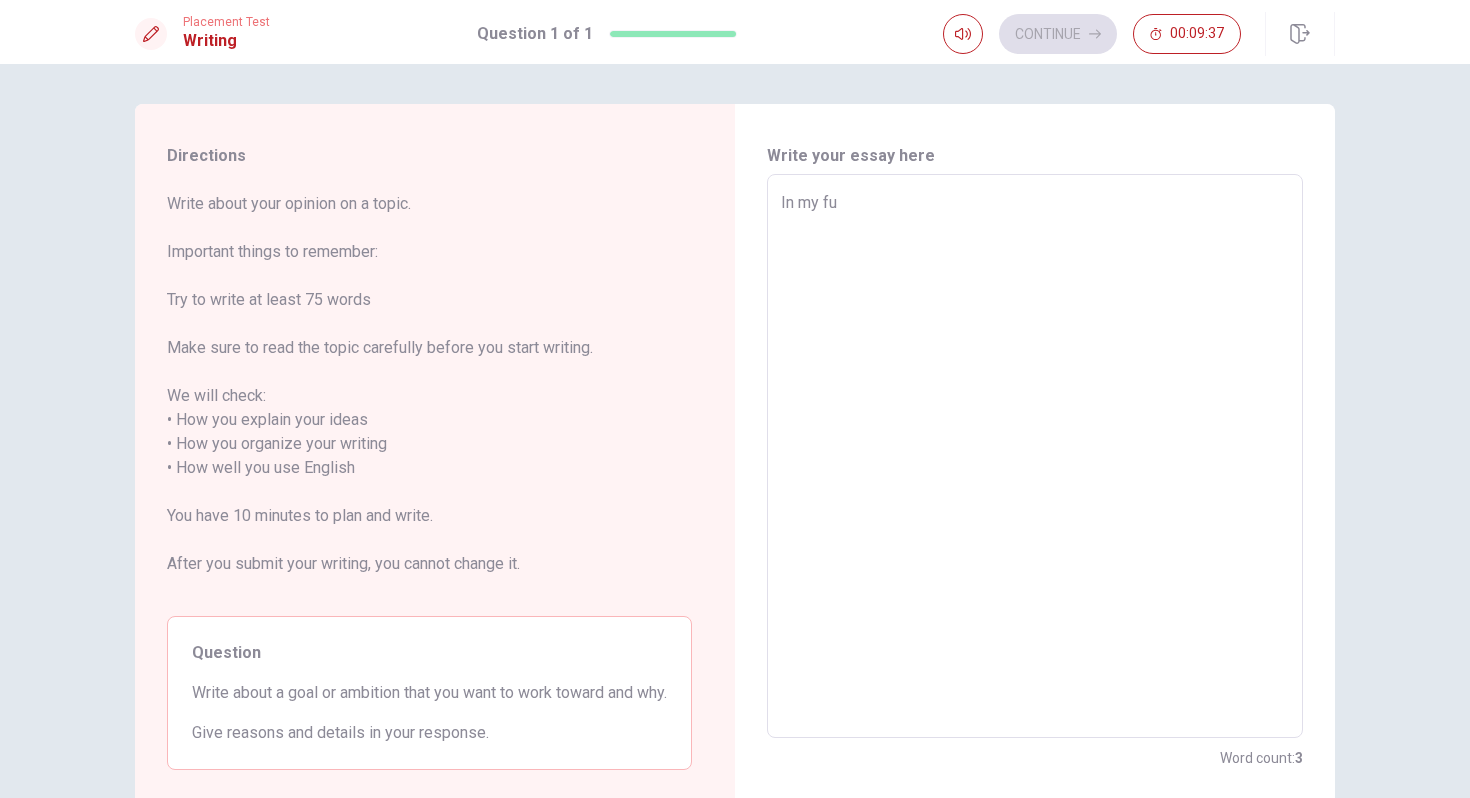 type on "x" 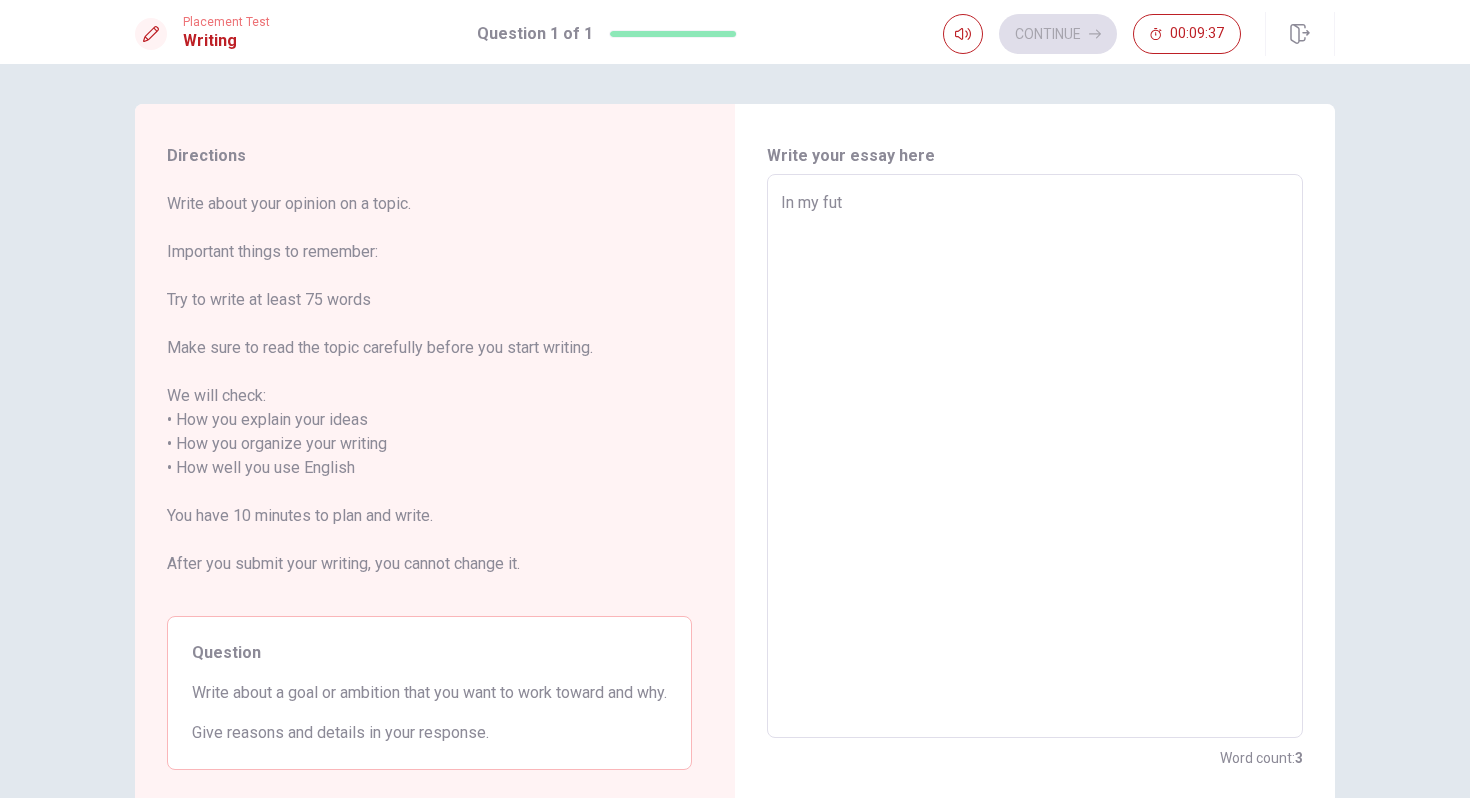 type on "x" 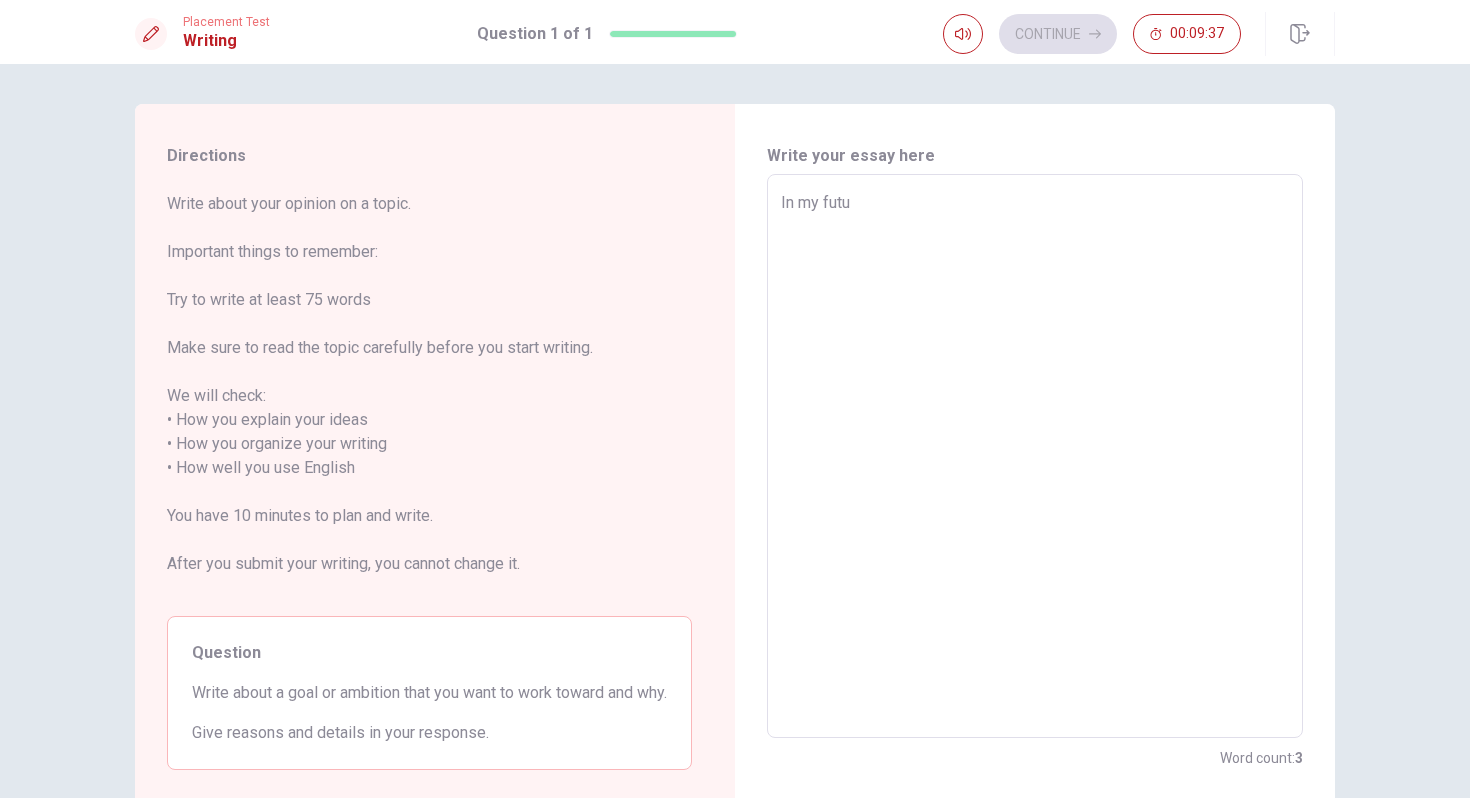 type on "x" 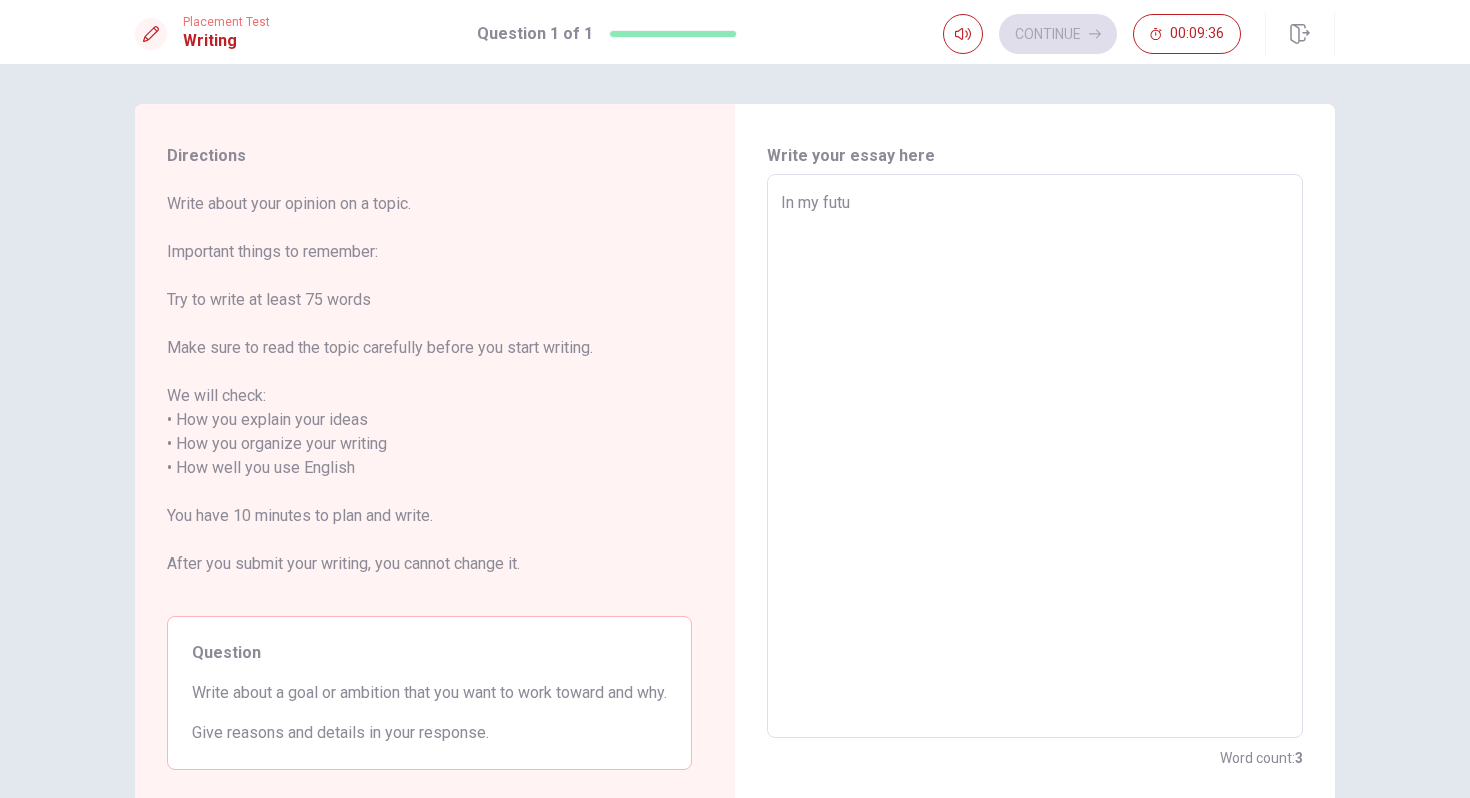 type on "In my futur" 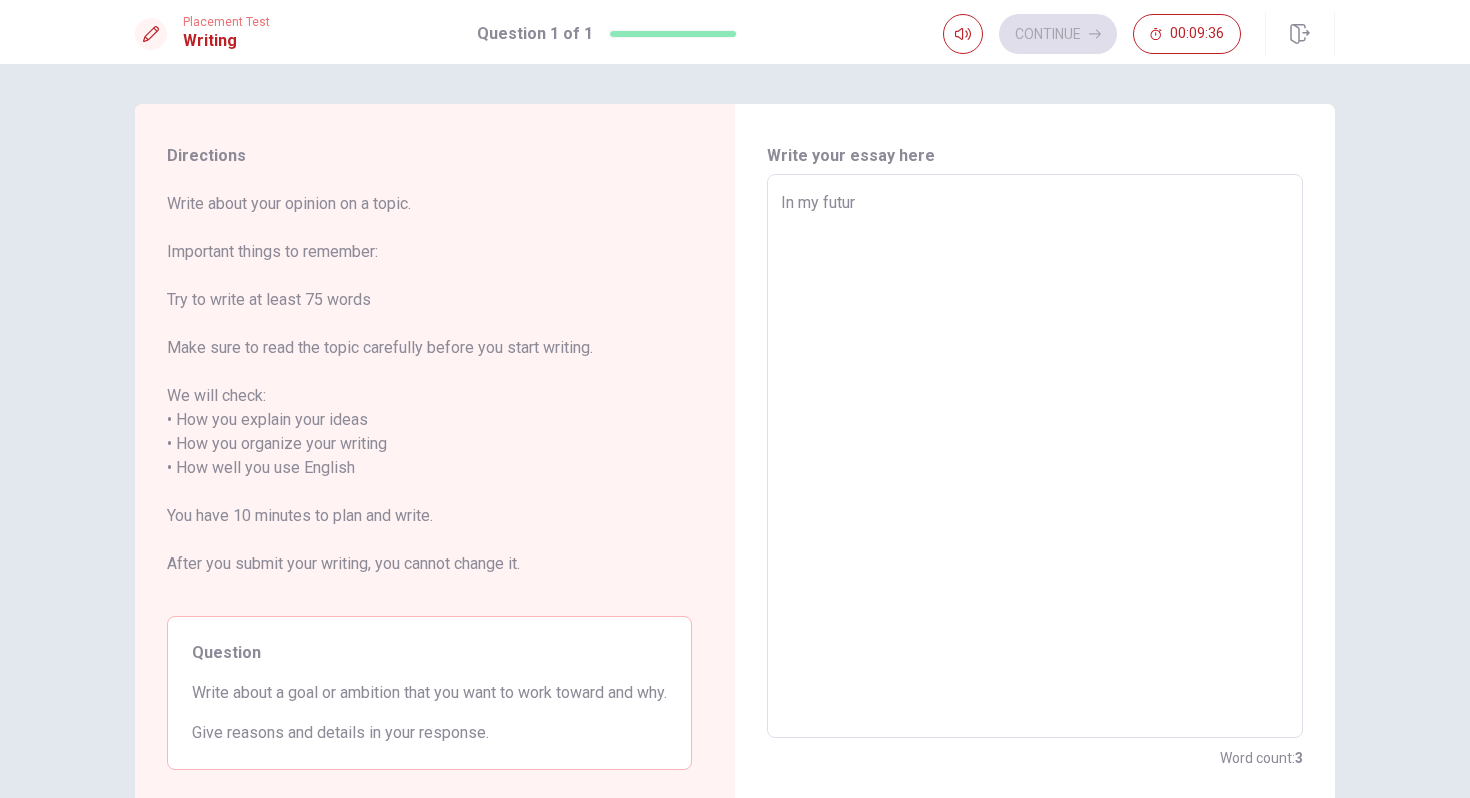 type on "x" 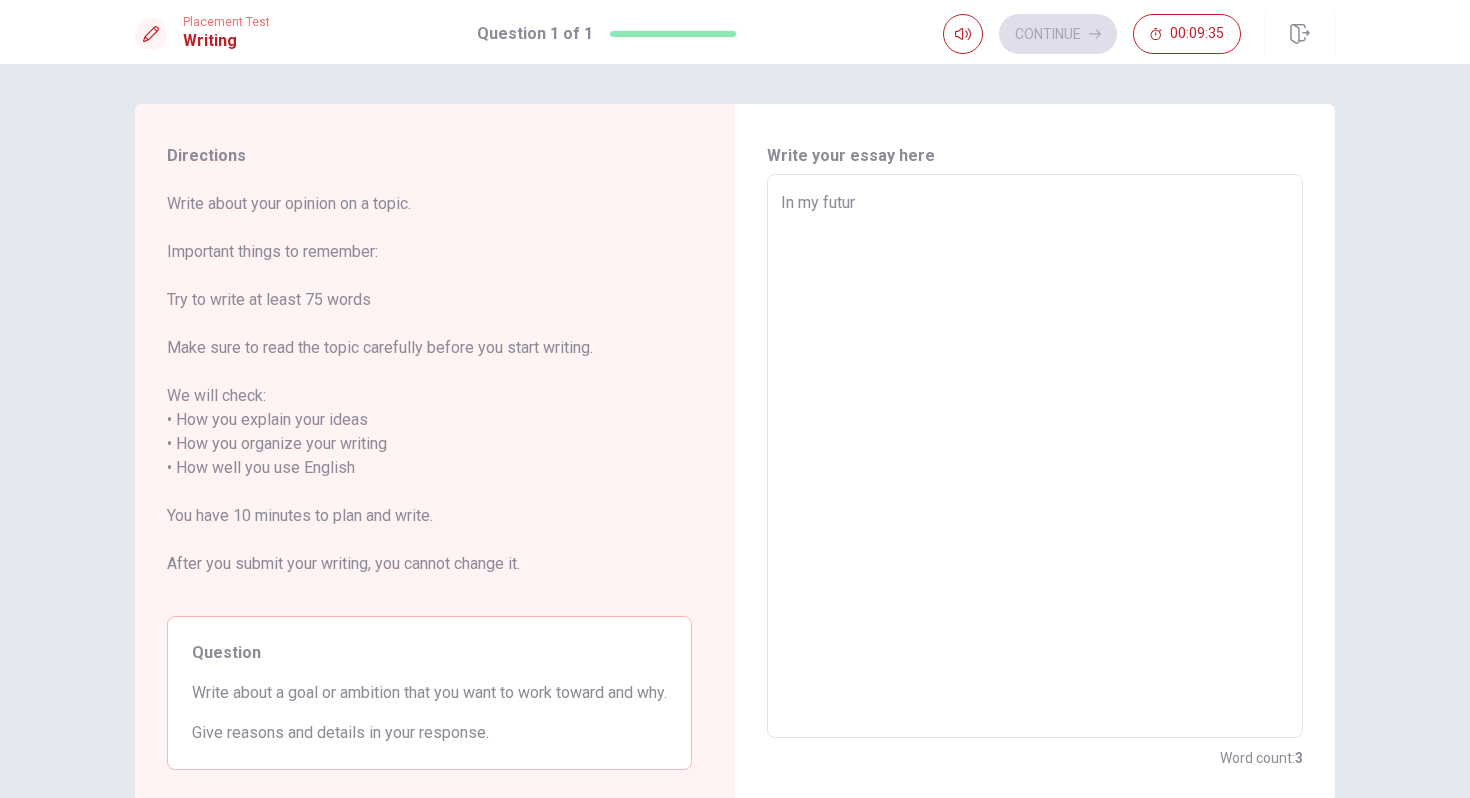 type on "In my futur i" 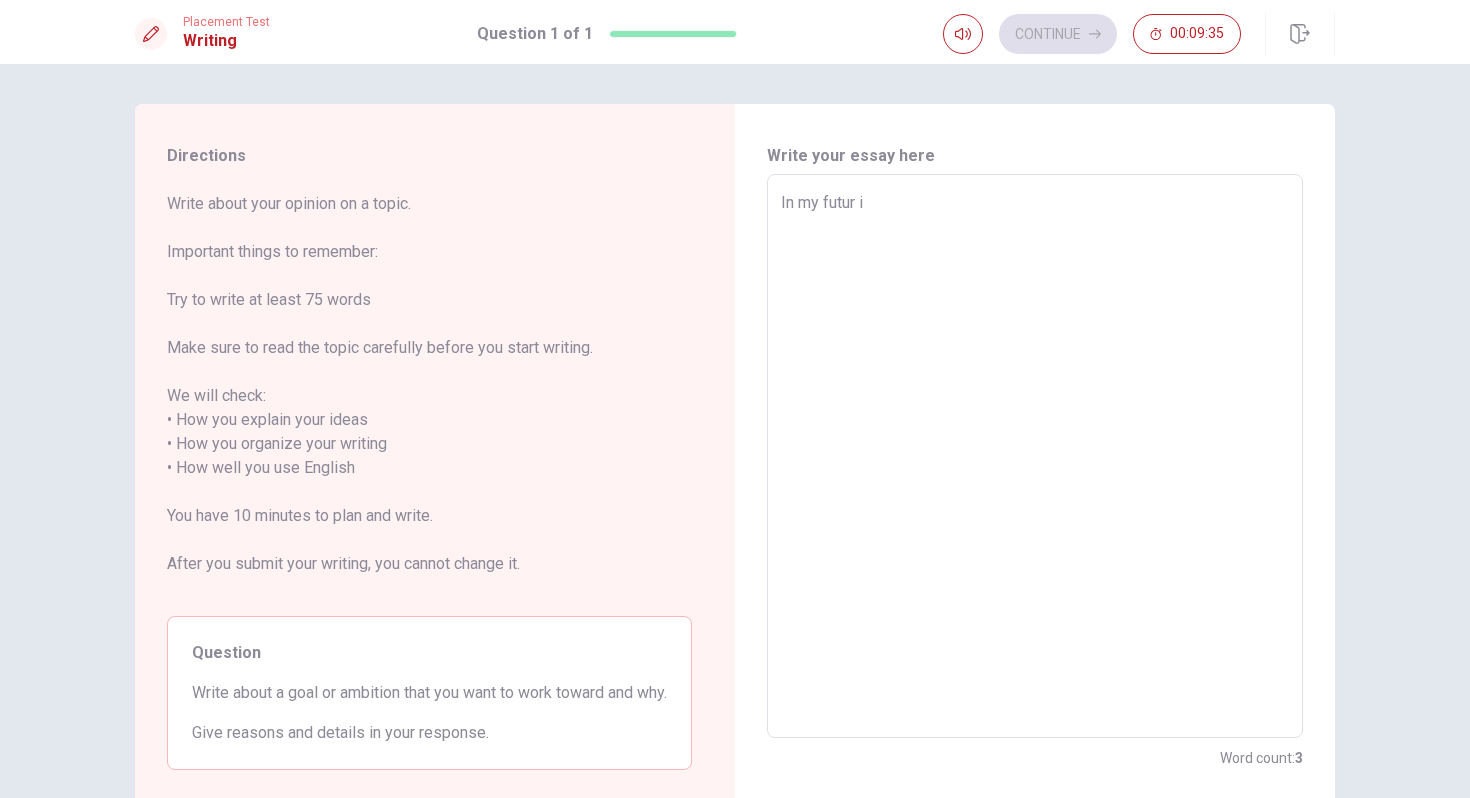type on "x" 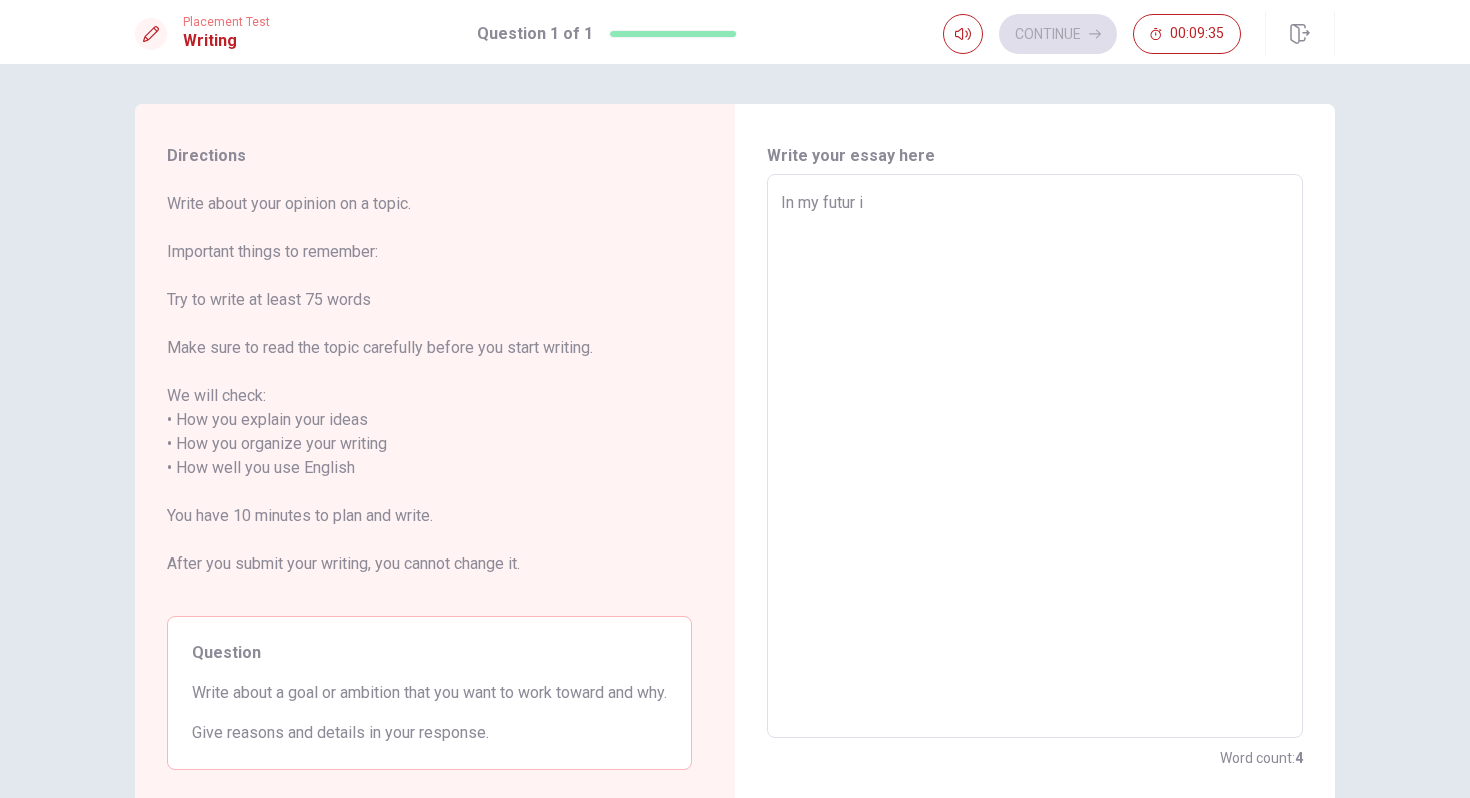 type on "x" 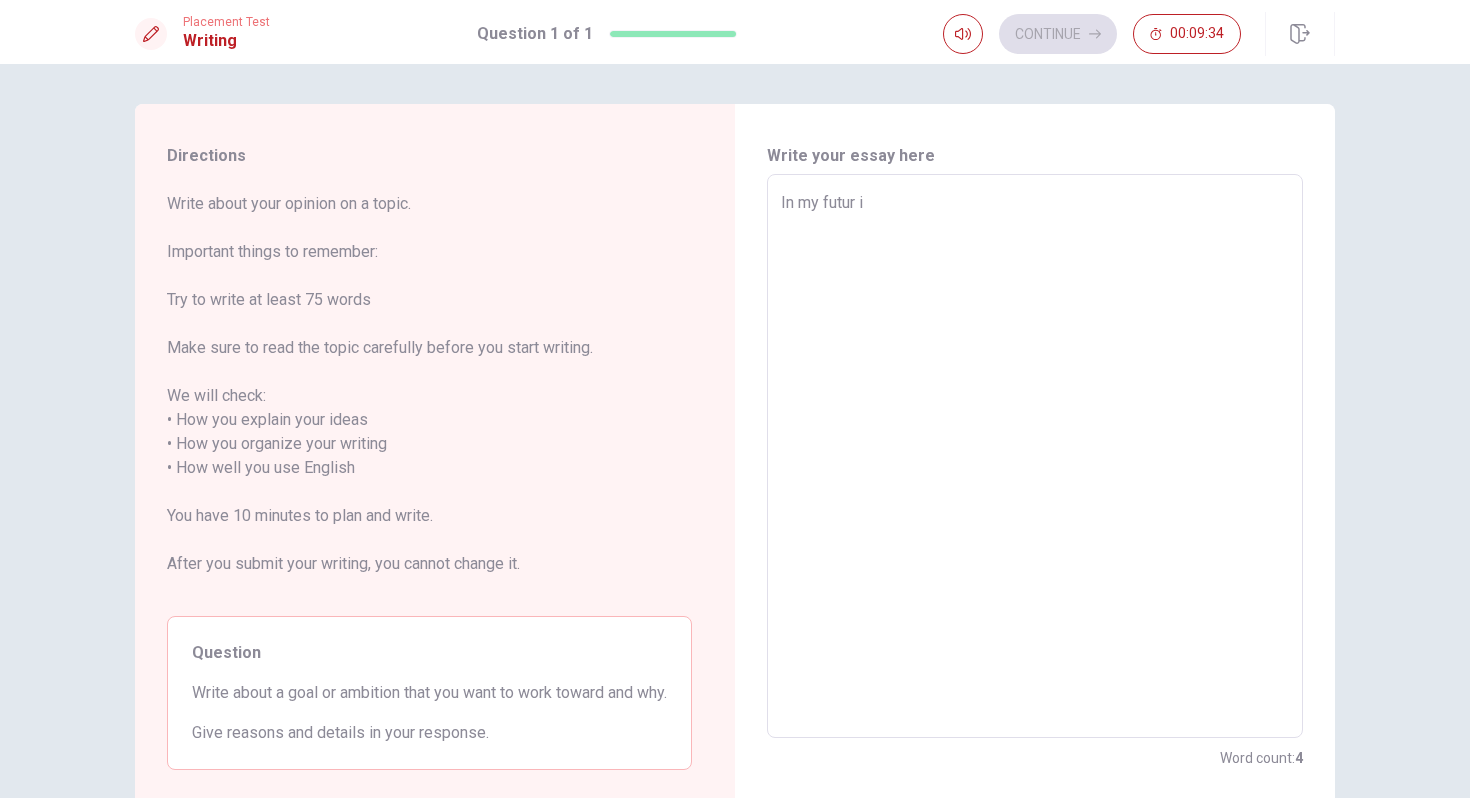 type on "In my futur i" 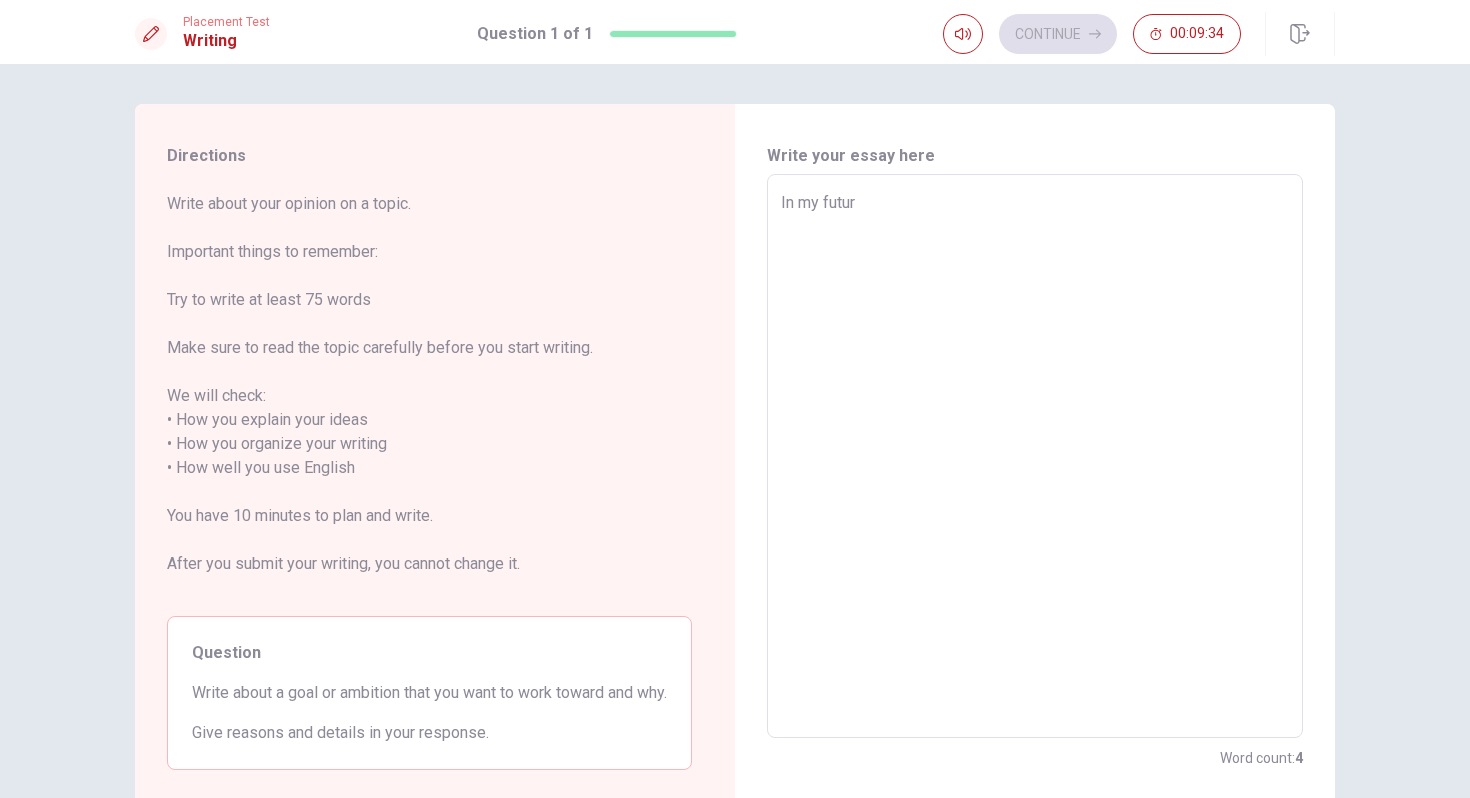 type on "x" 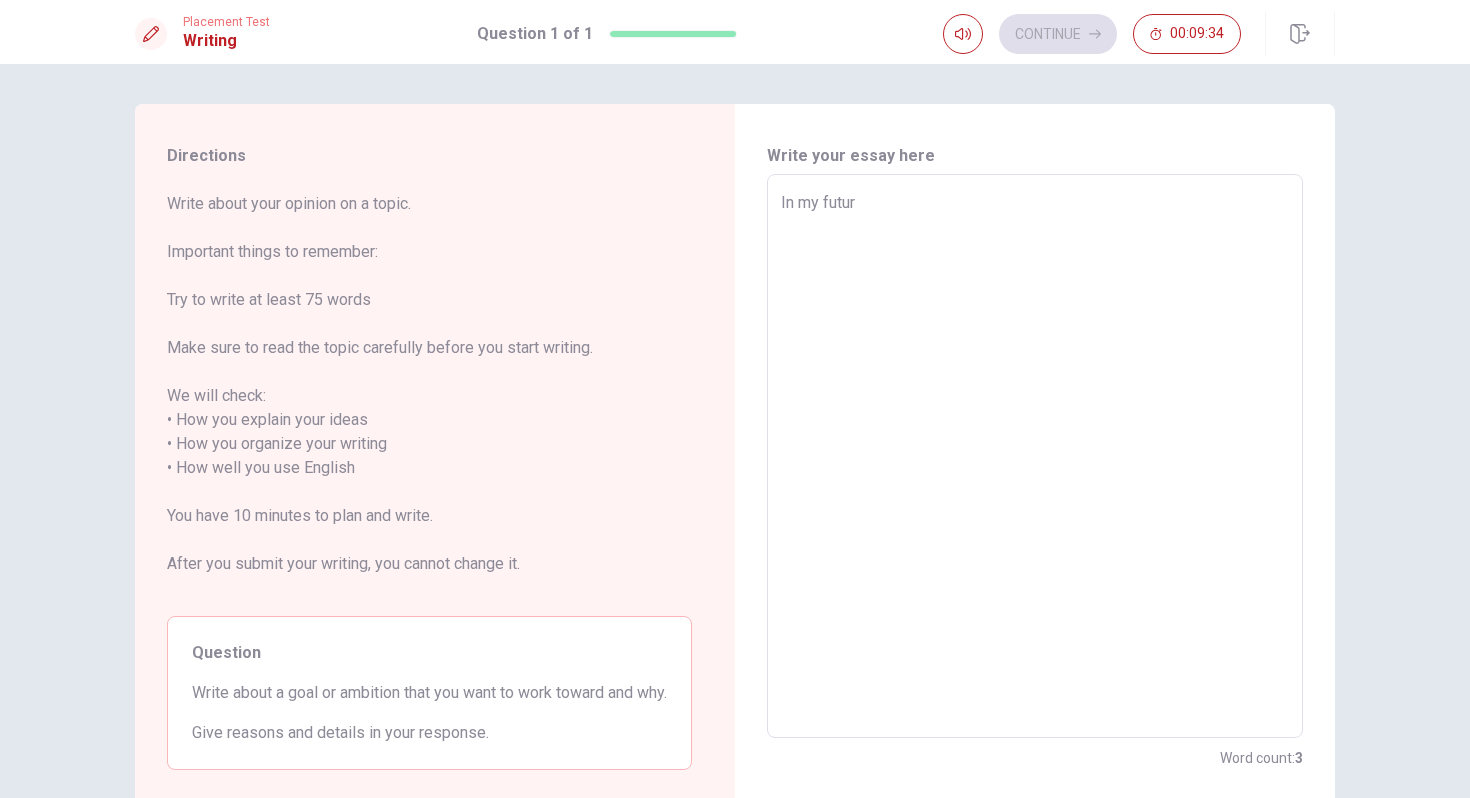 type on "In my futur I" 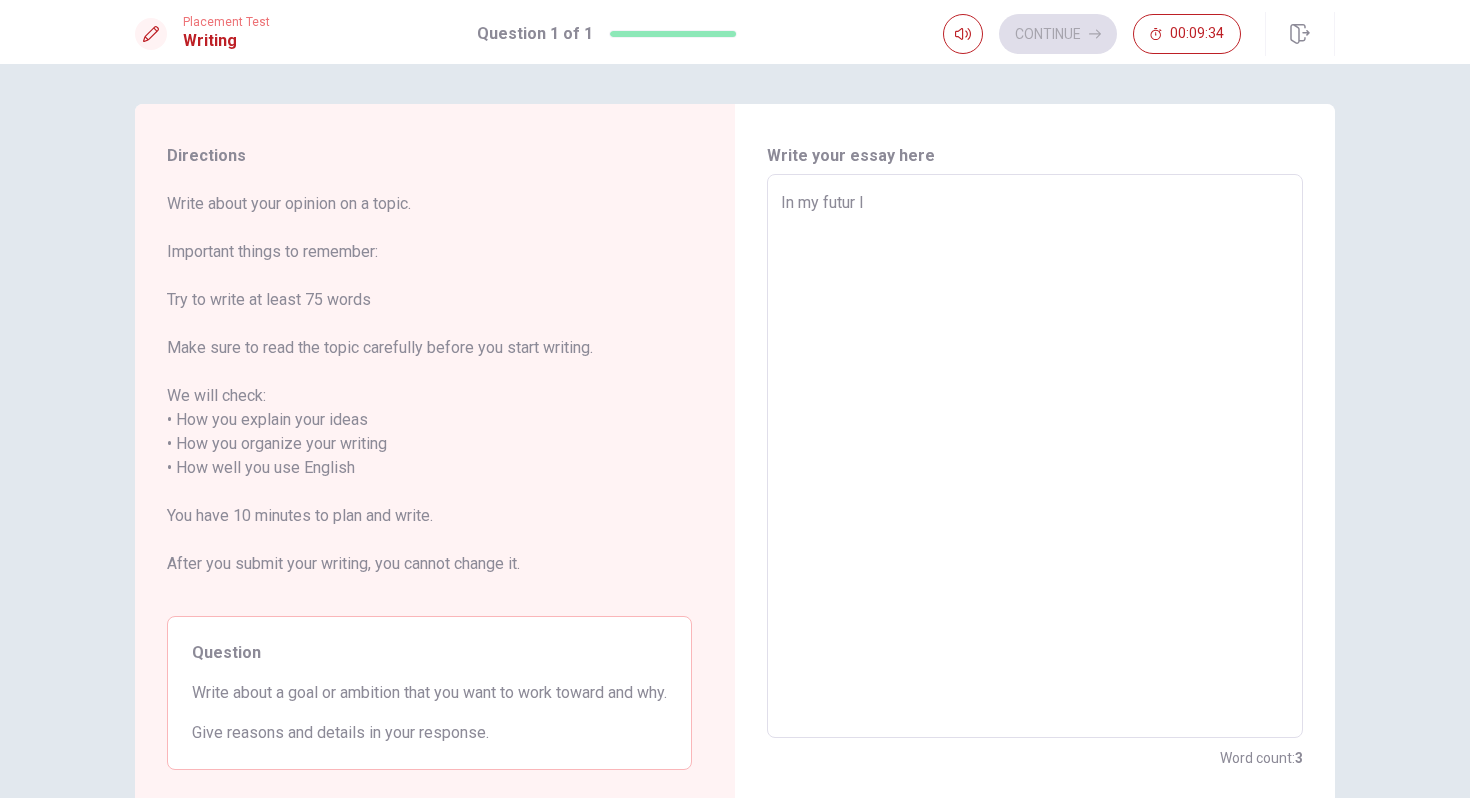 type on "x" 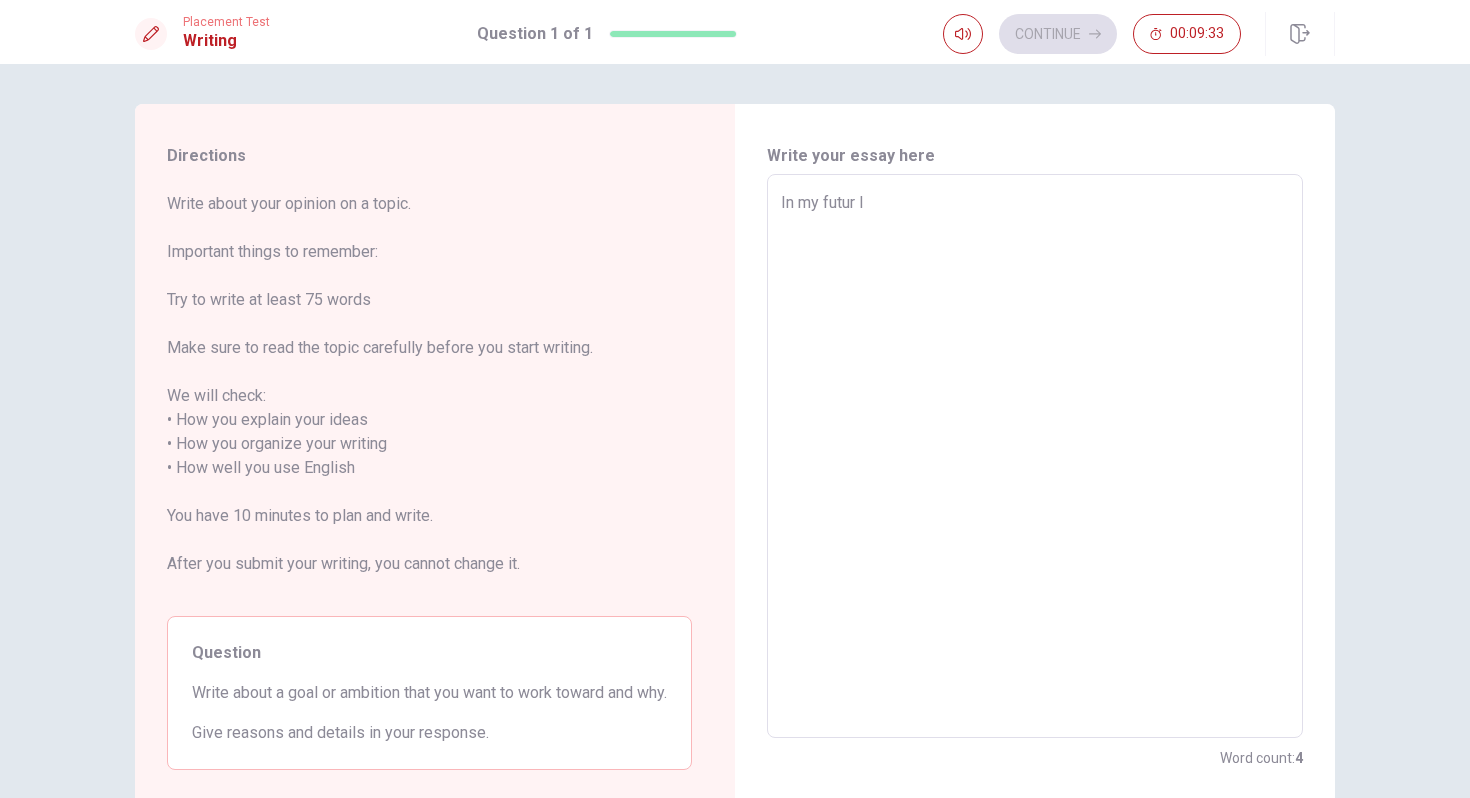 type on "x" 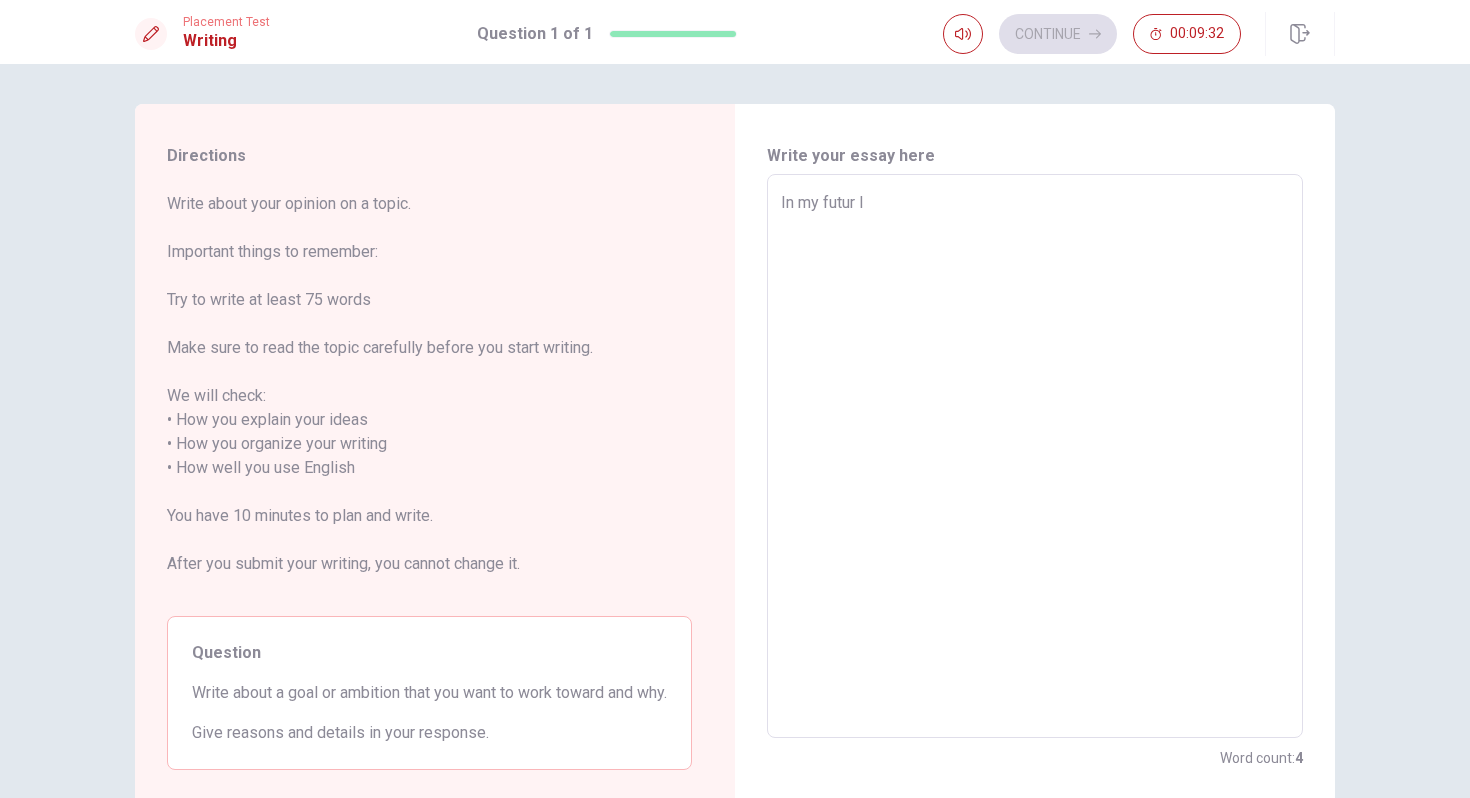 type on "In my futur I w" 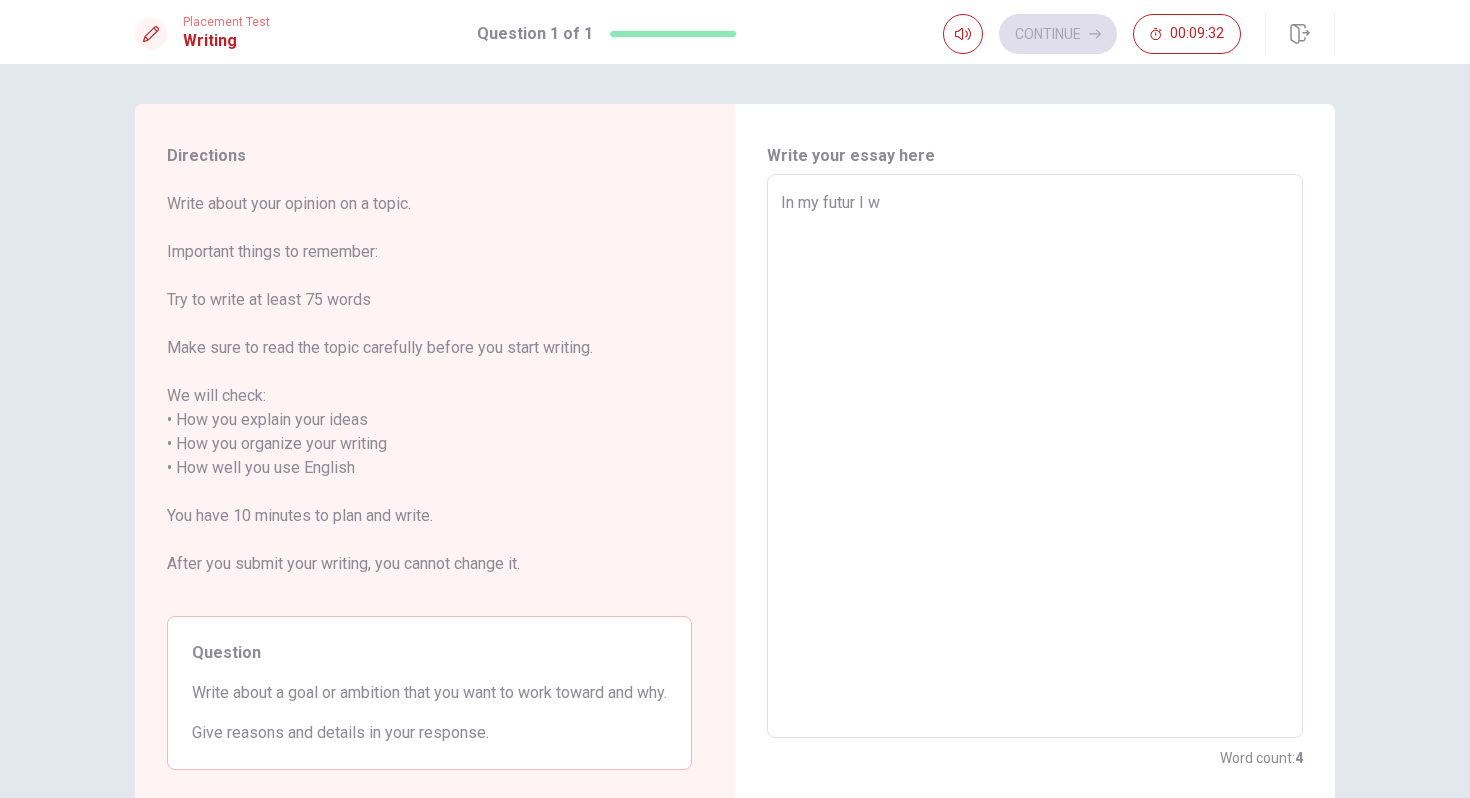 type on "x" 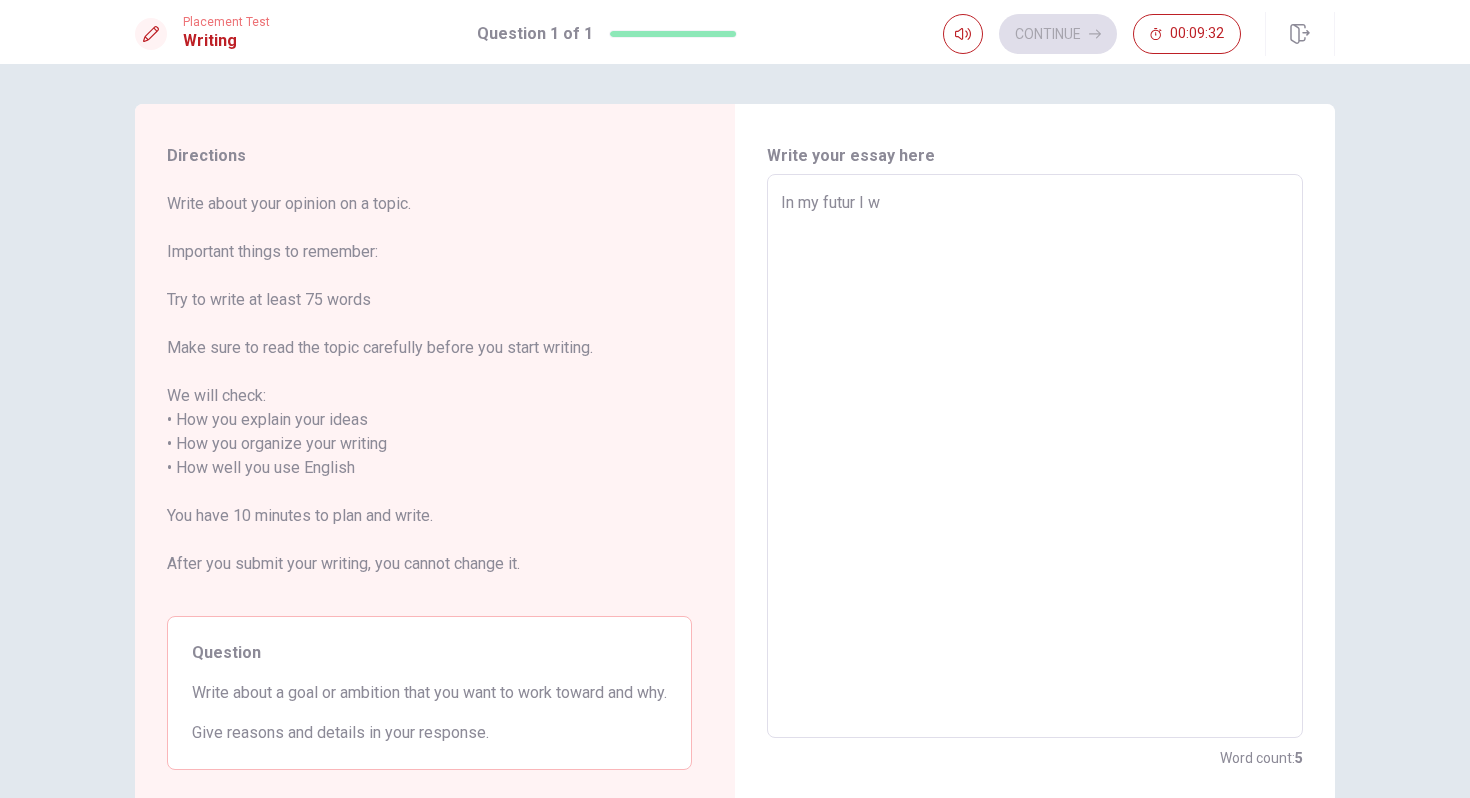 type on "In my futur I wo" 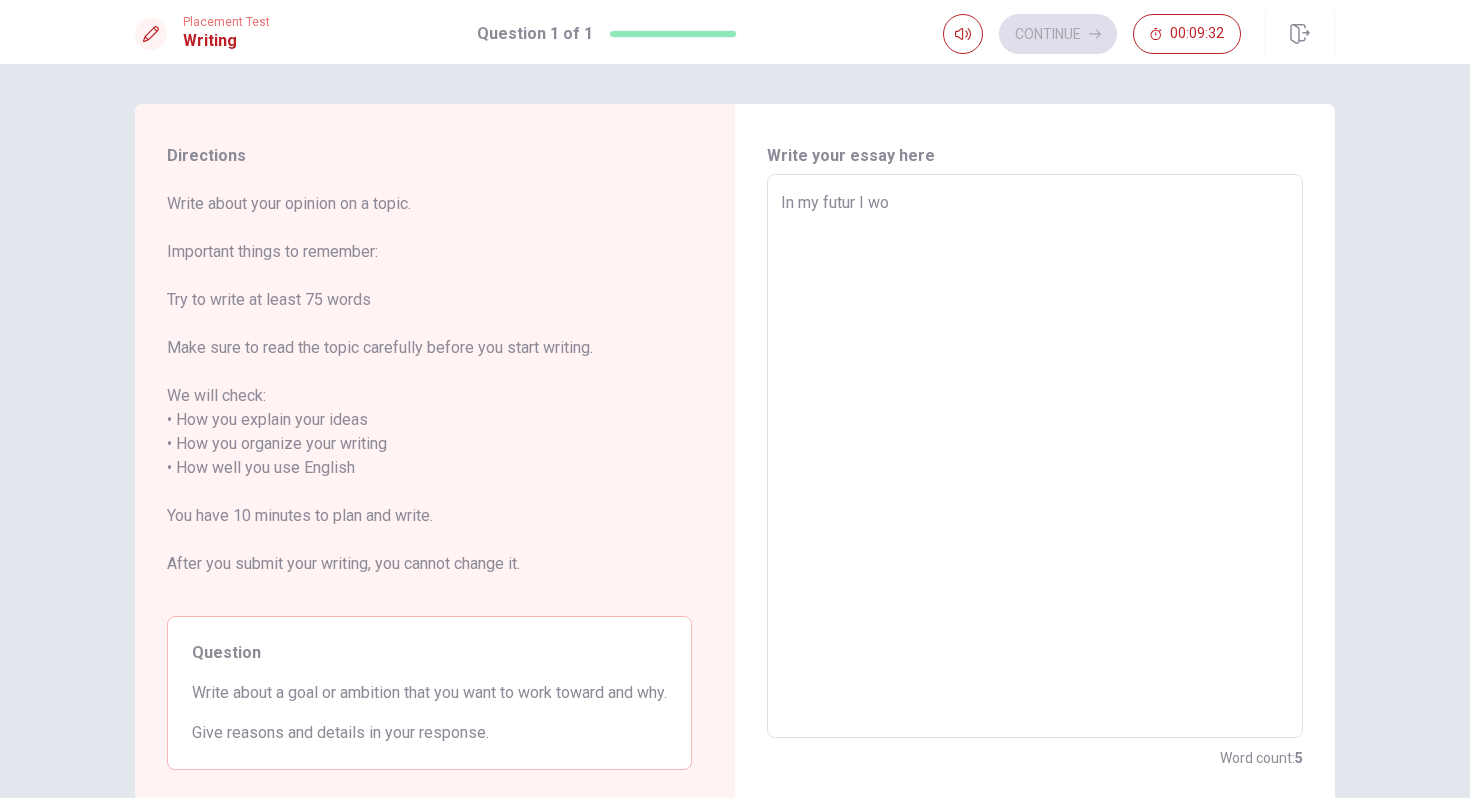 type on "In my futur I wou" 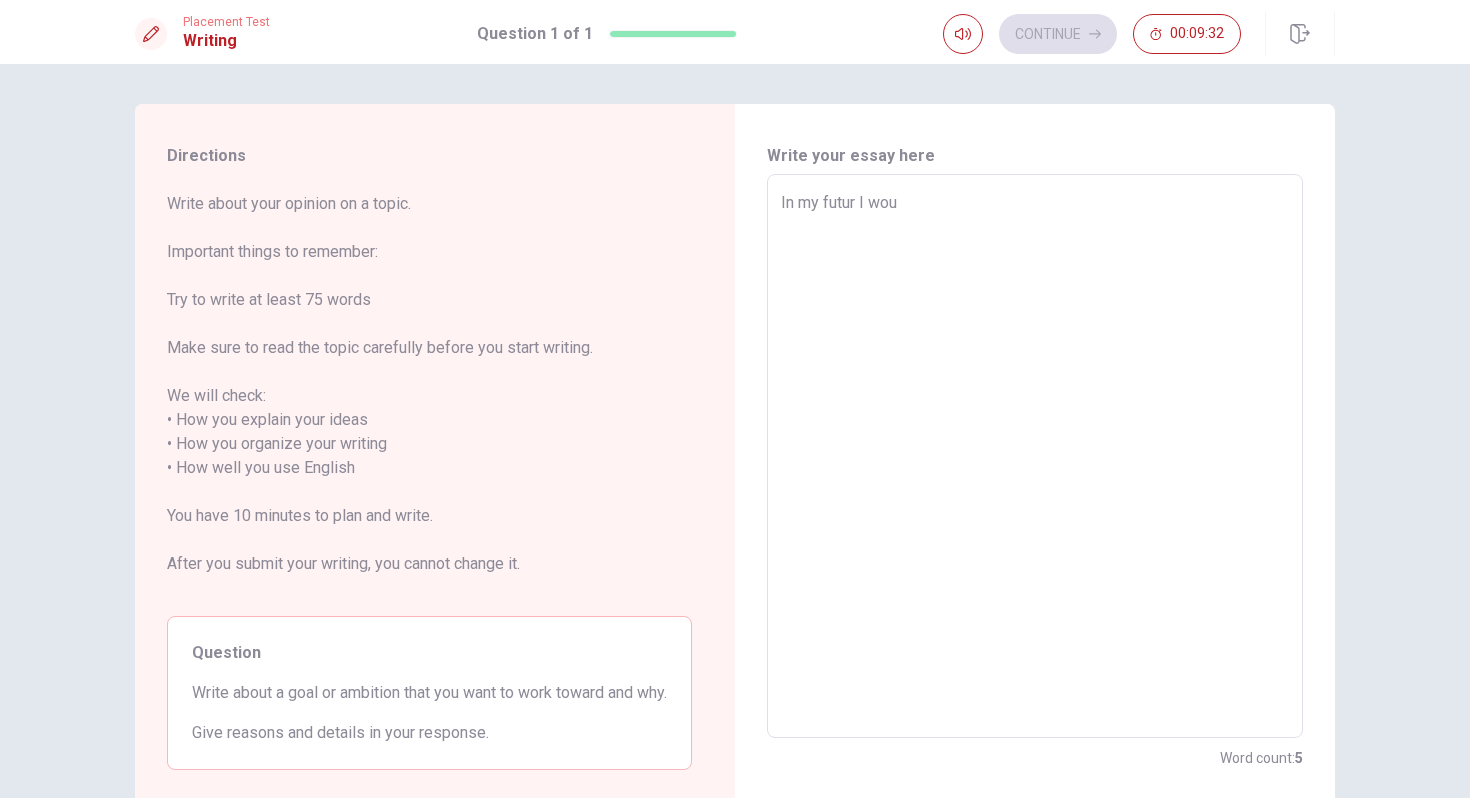 type on "x" 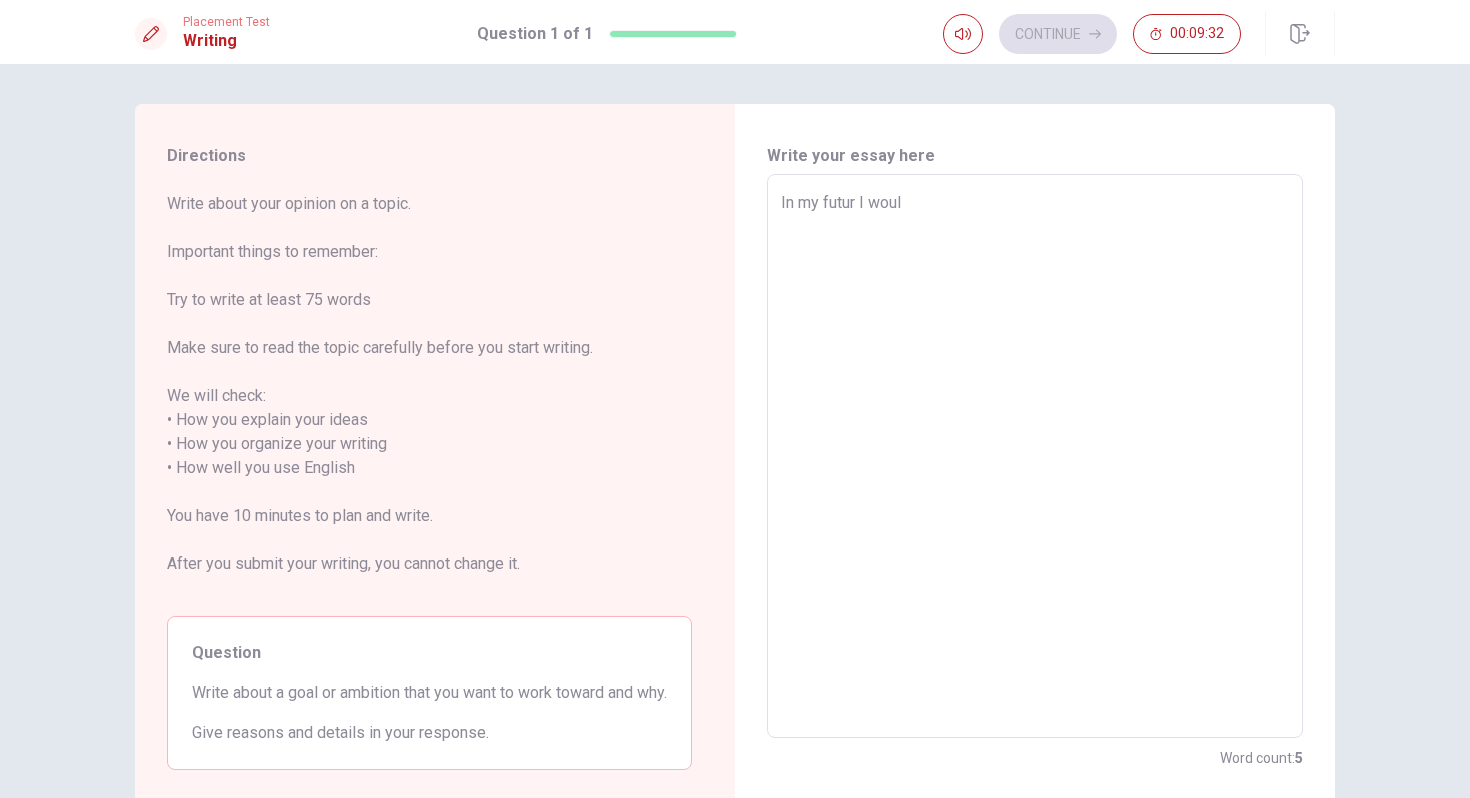 type on "x" 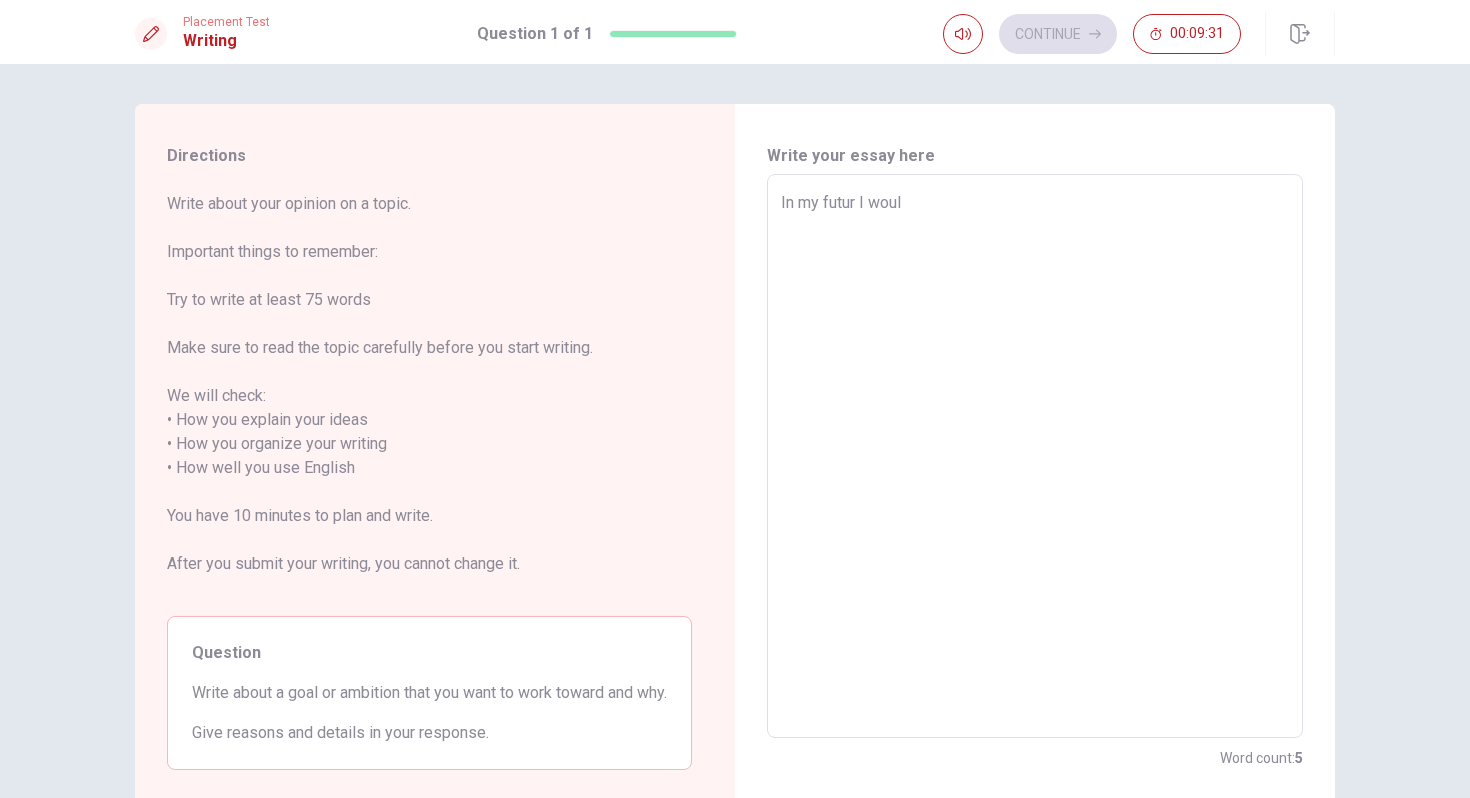 type on "In my futur I would" 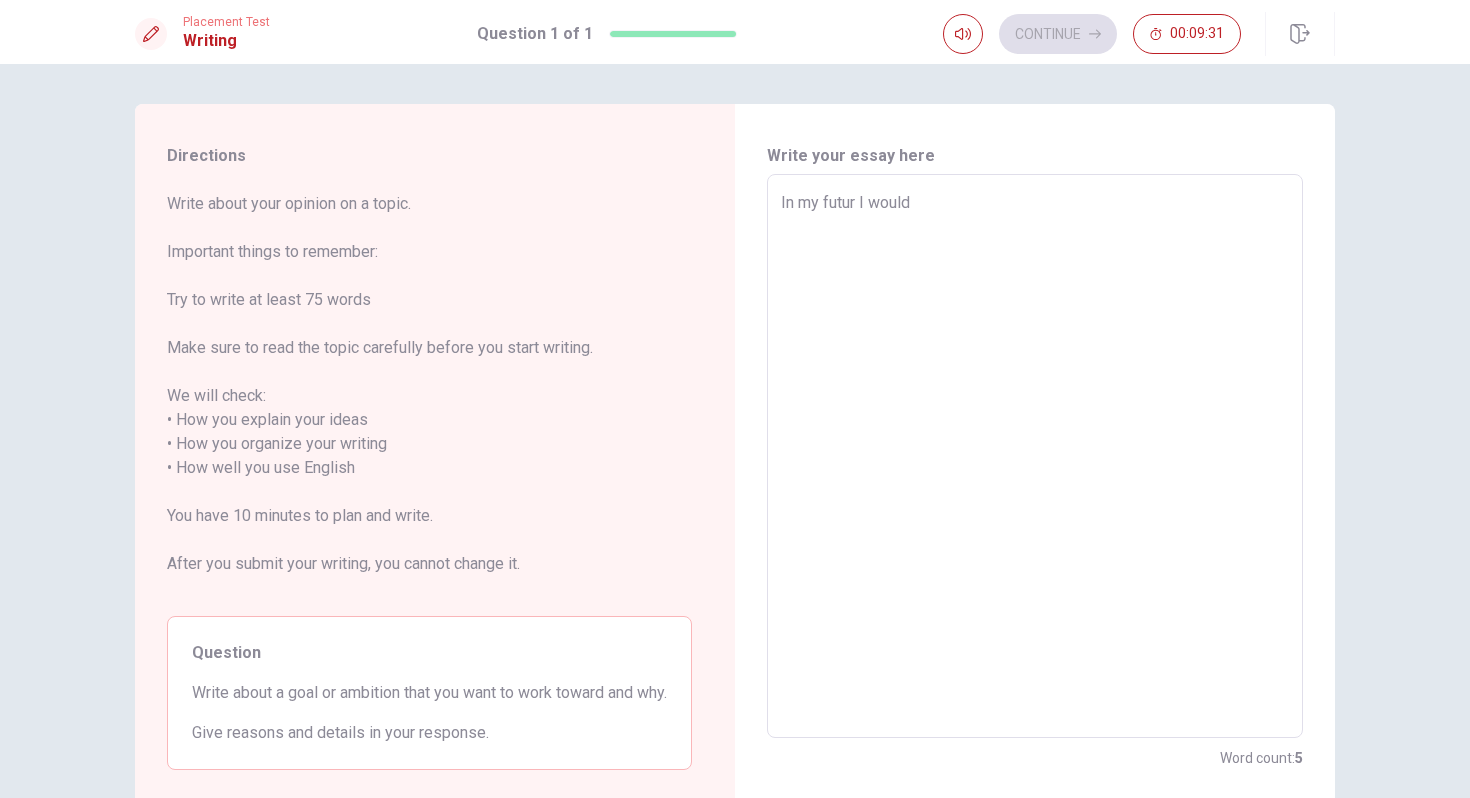 type on "x" 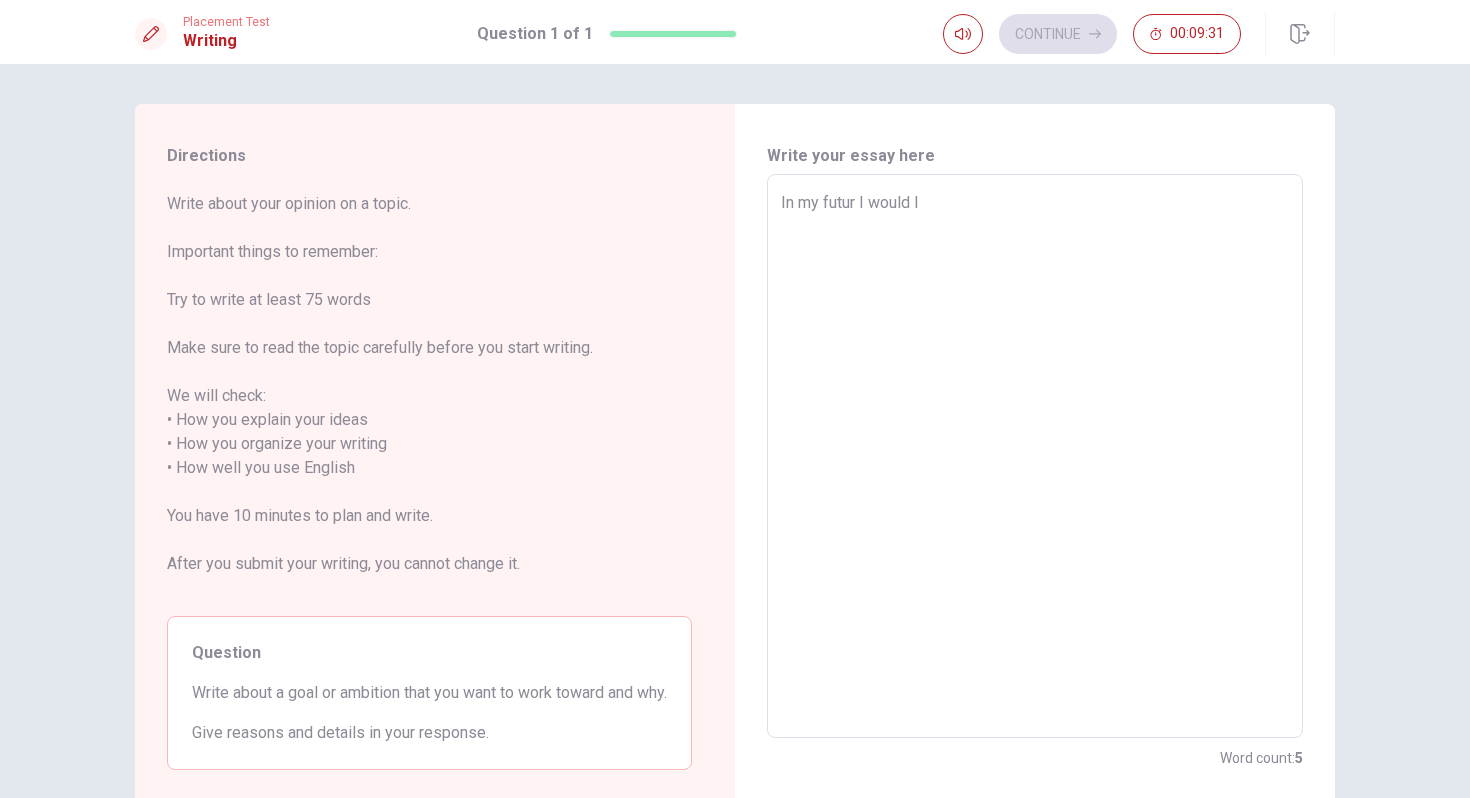 type on "x" 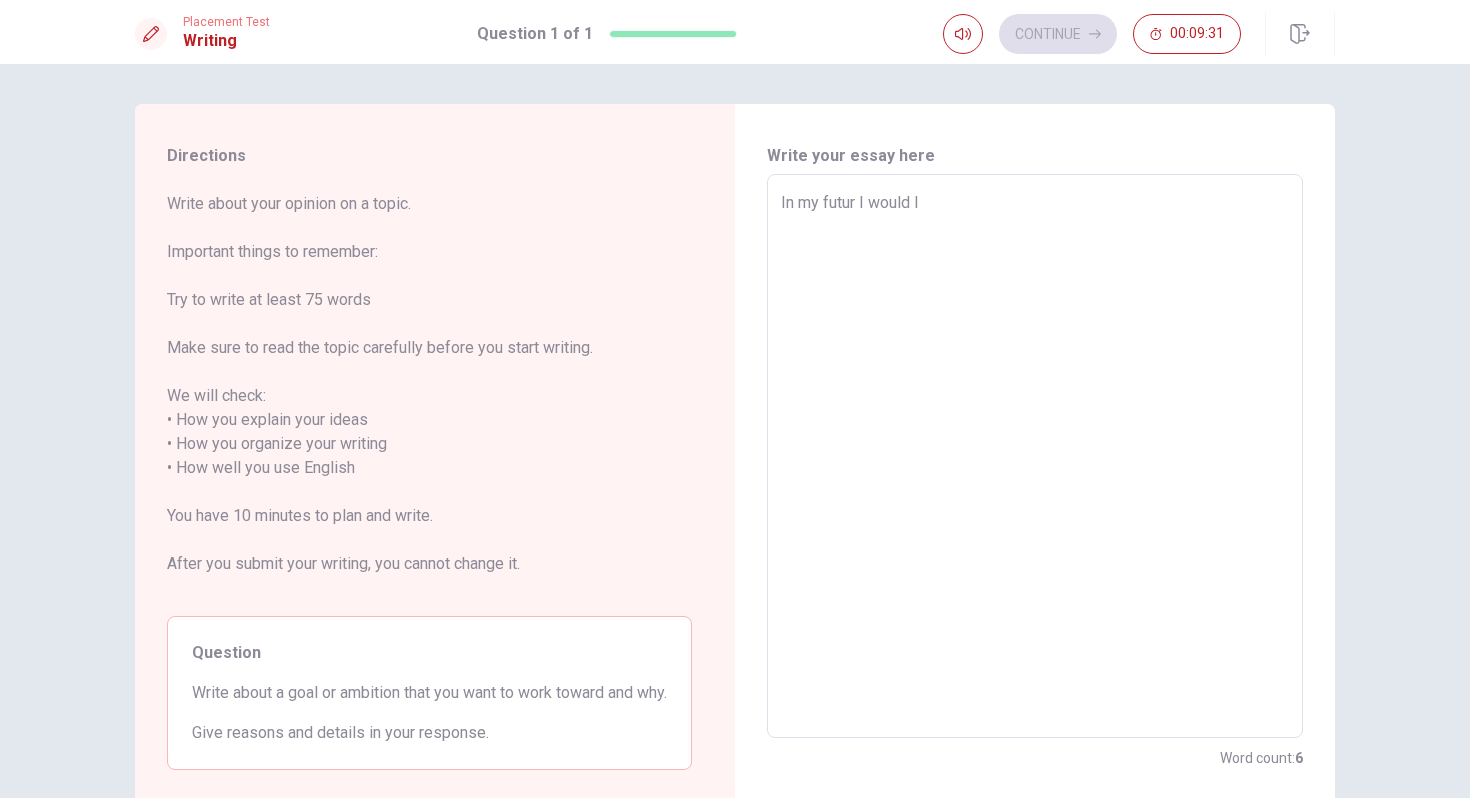 type on "In my futur I would li" 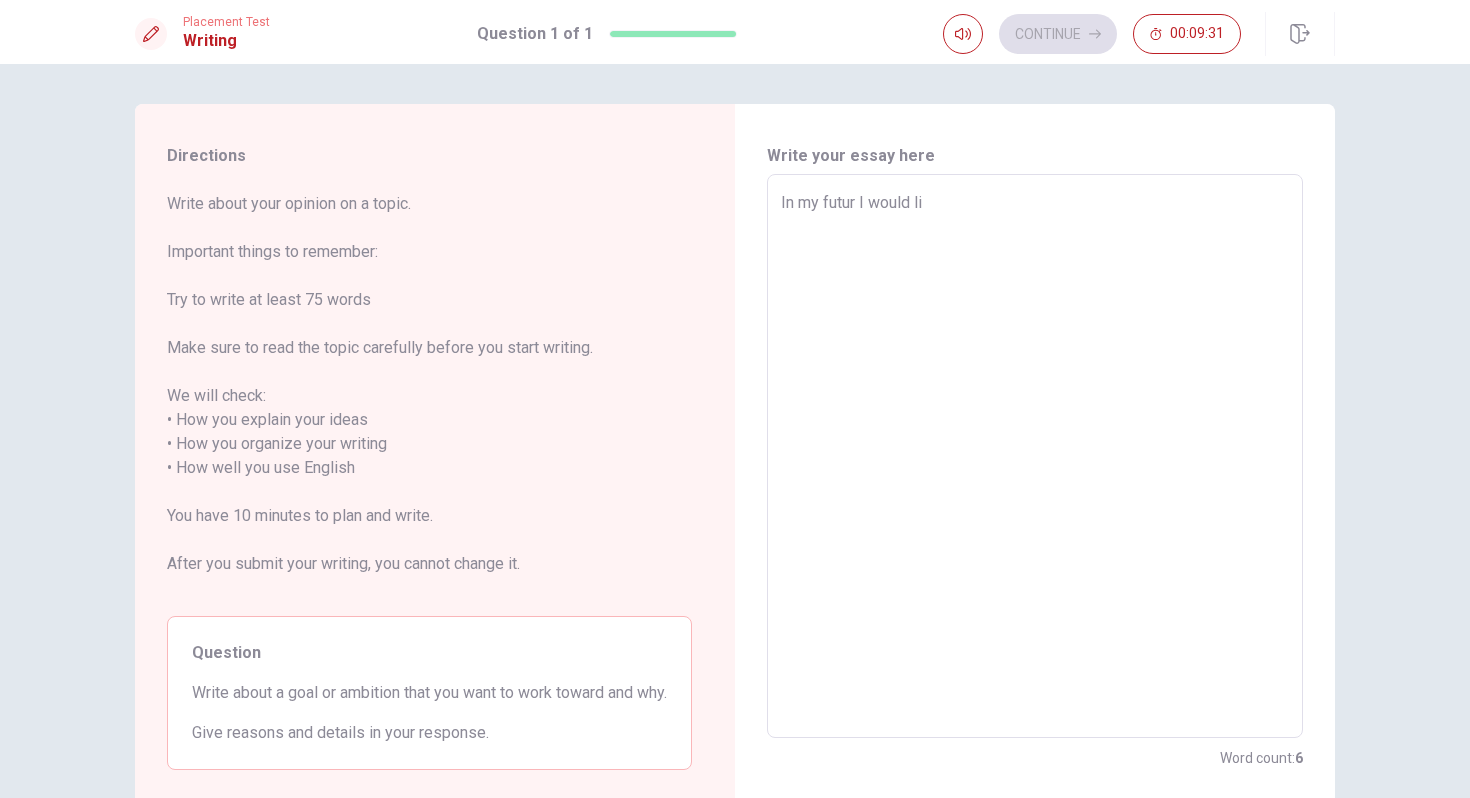 type on "x" 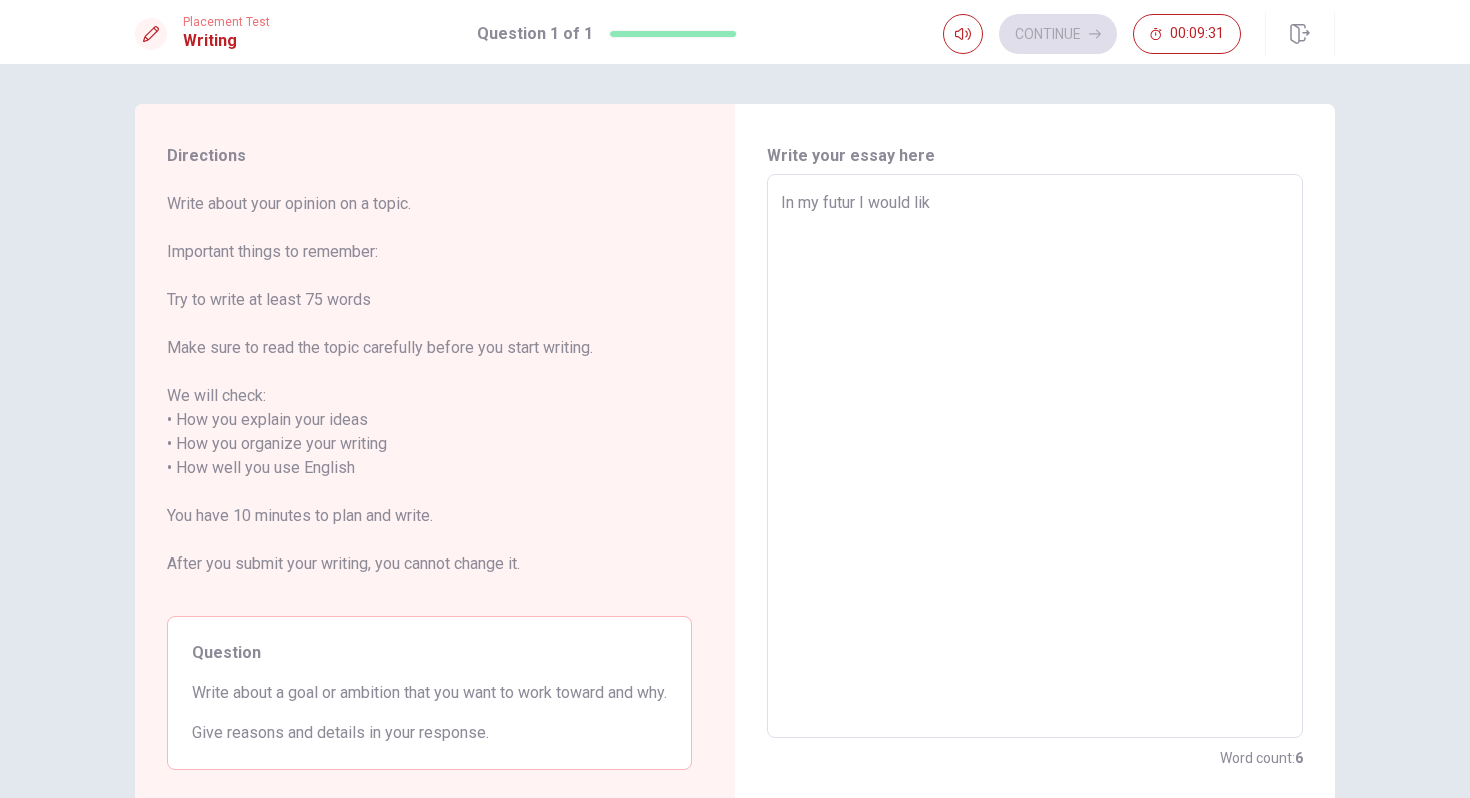 type on "x" 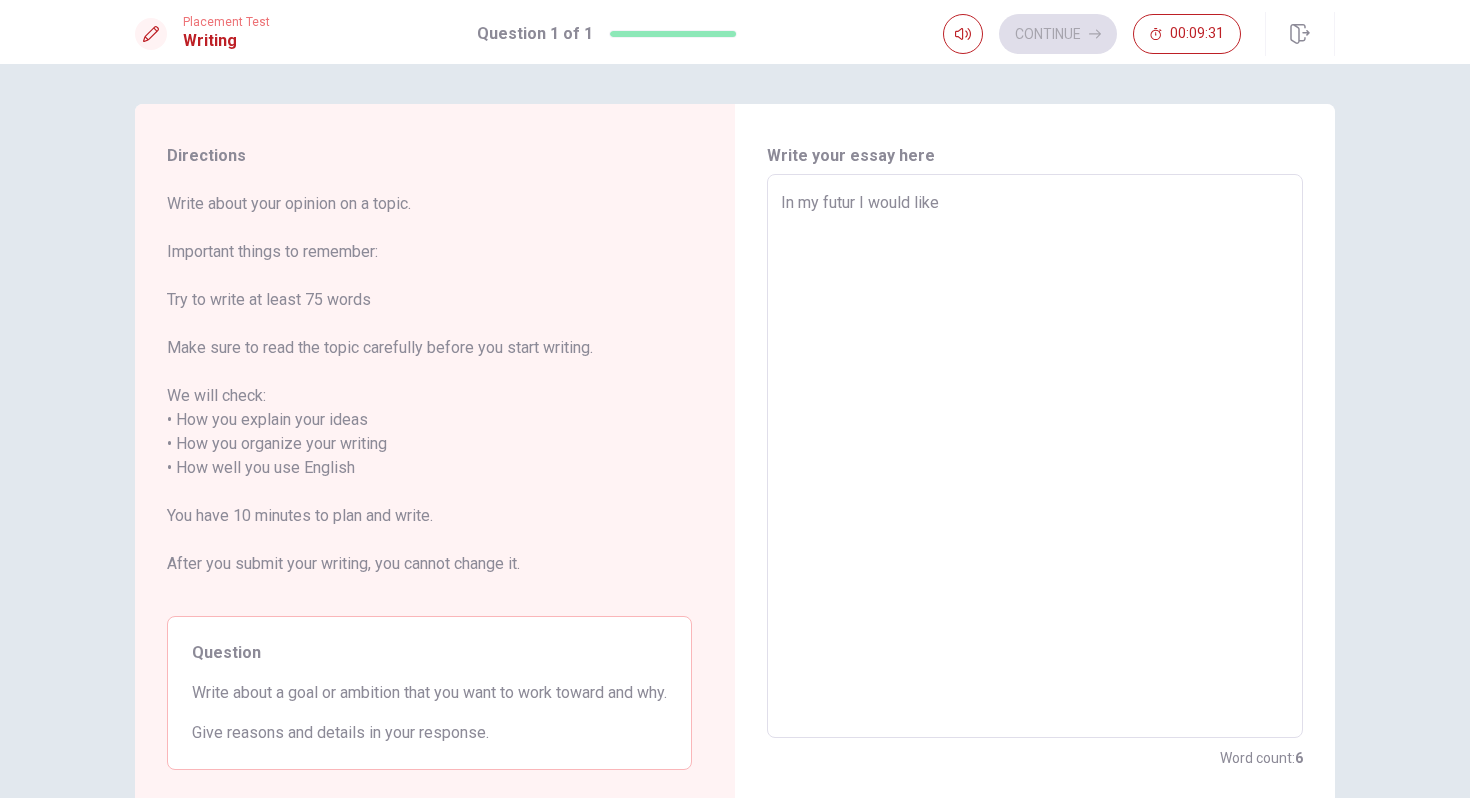 type on "x" 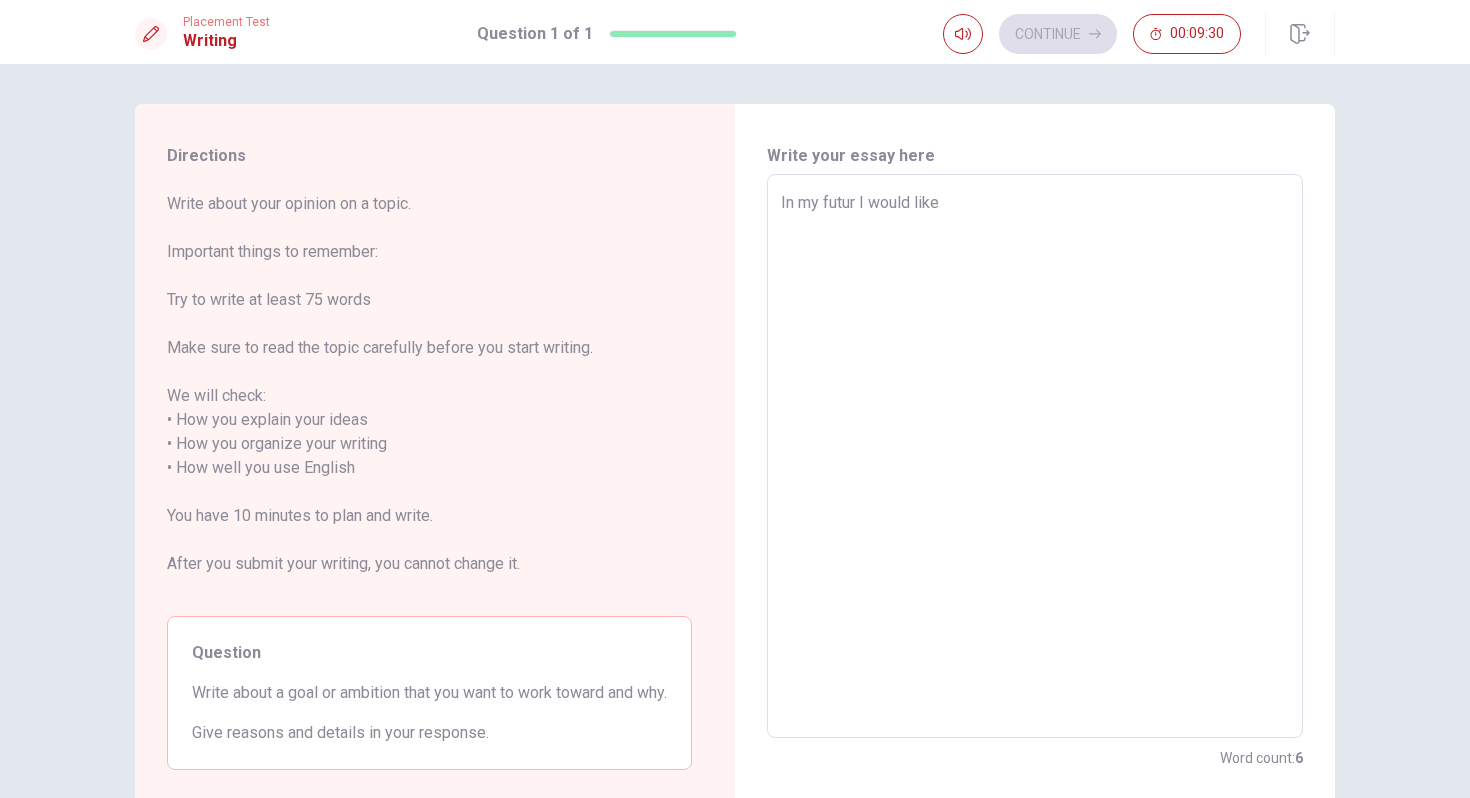 type on "In my futur I would like" 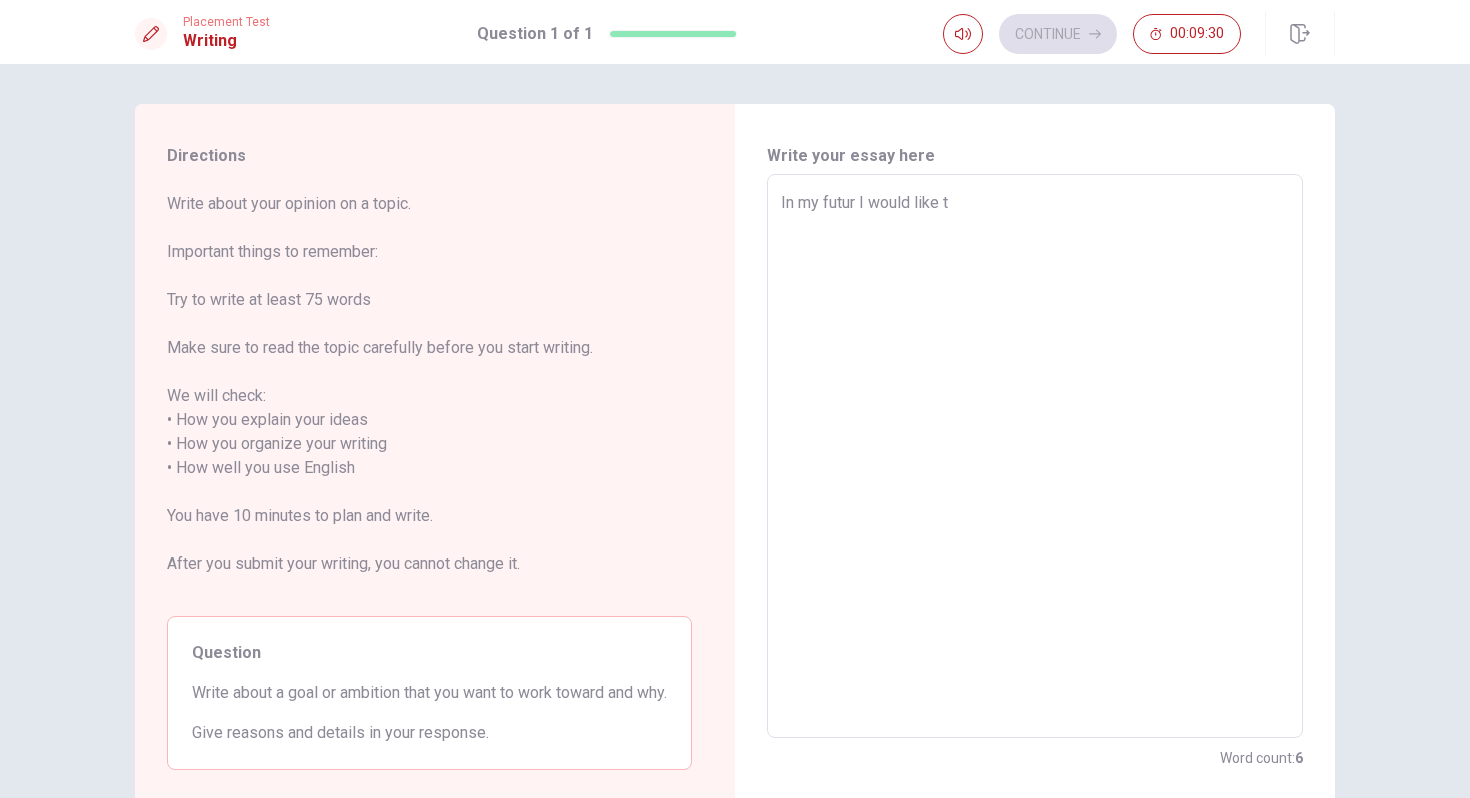 type on "x" 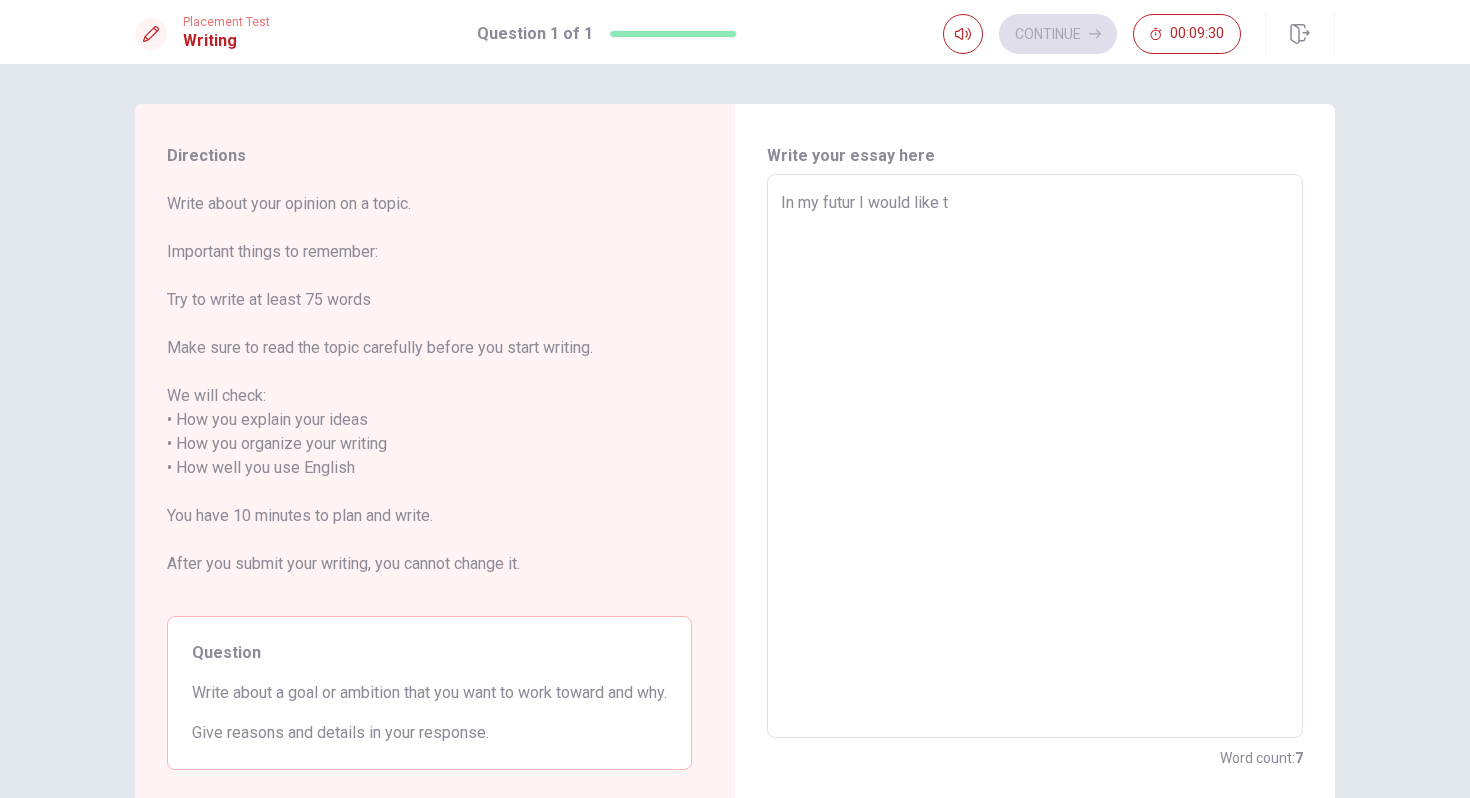 type on "In my futur I would like to" 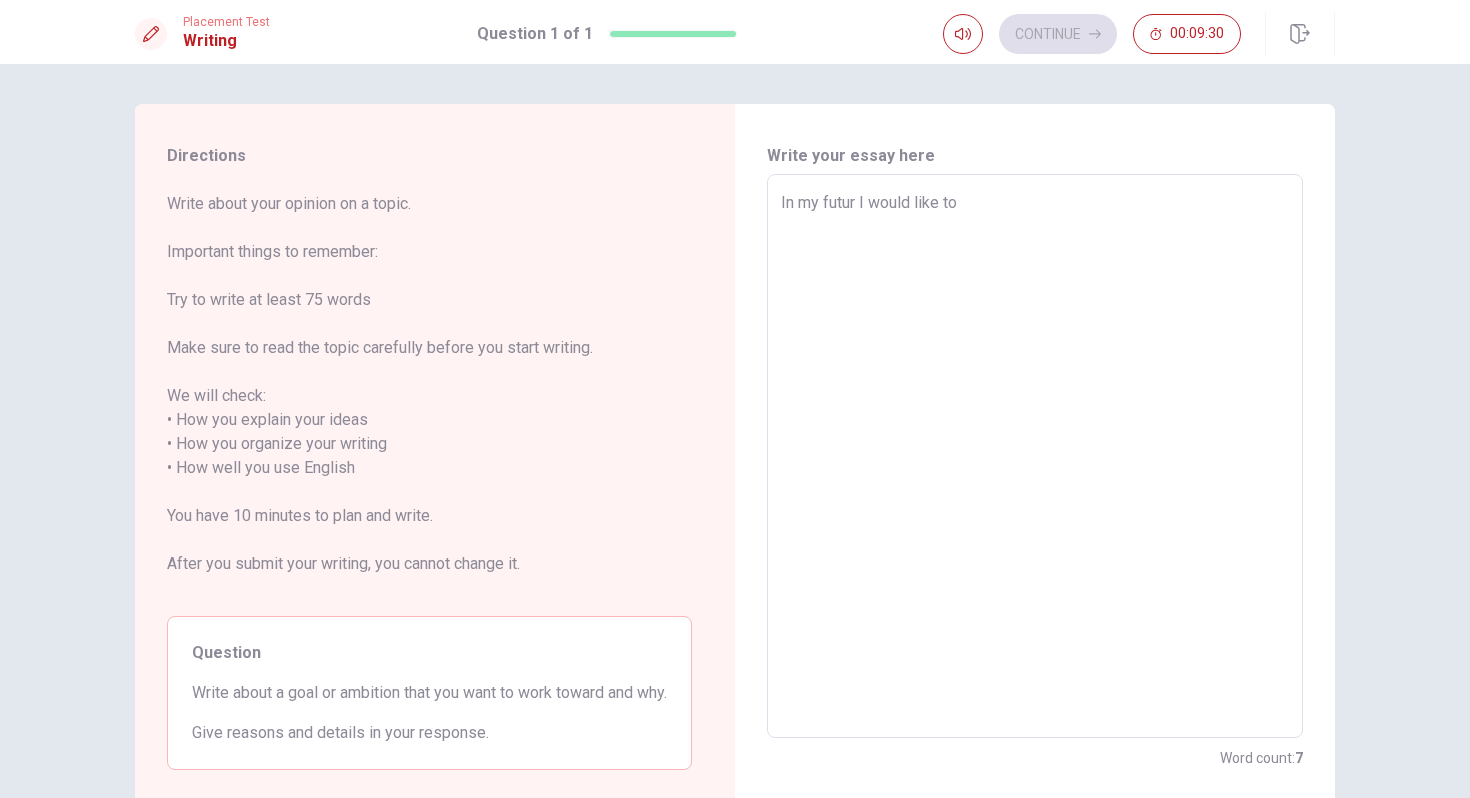 type on "x" 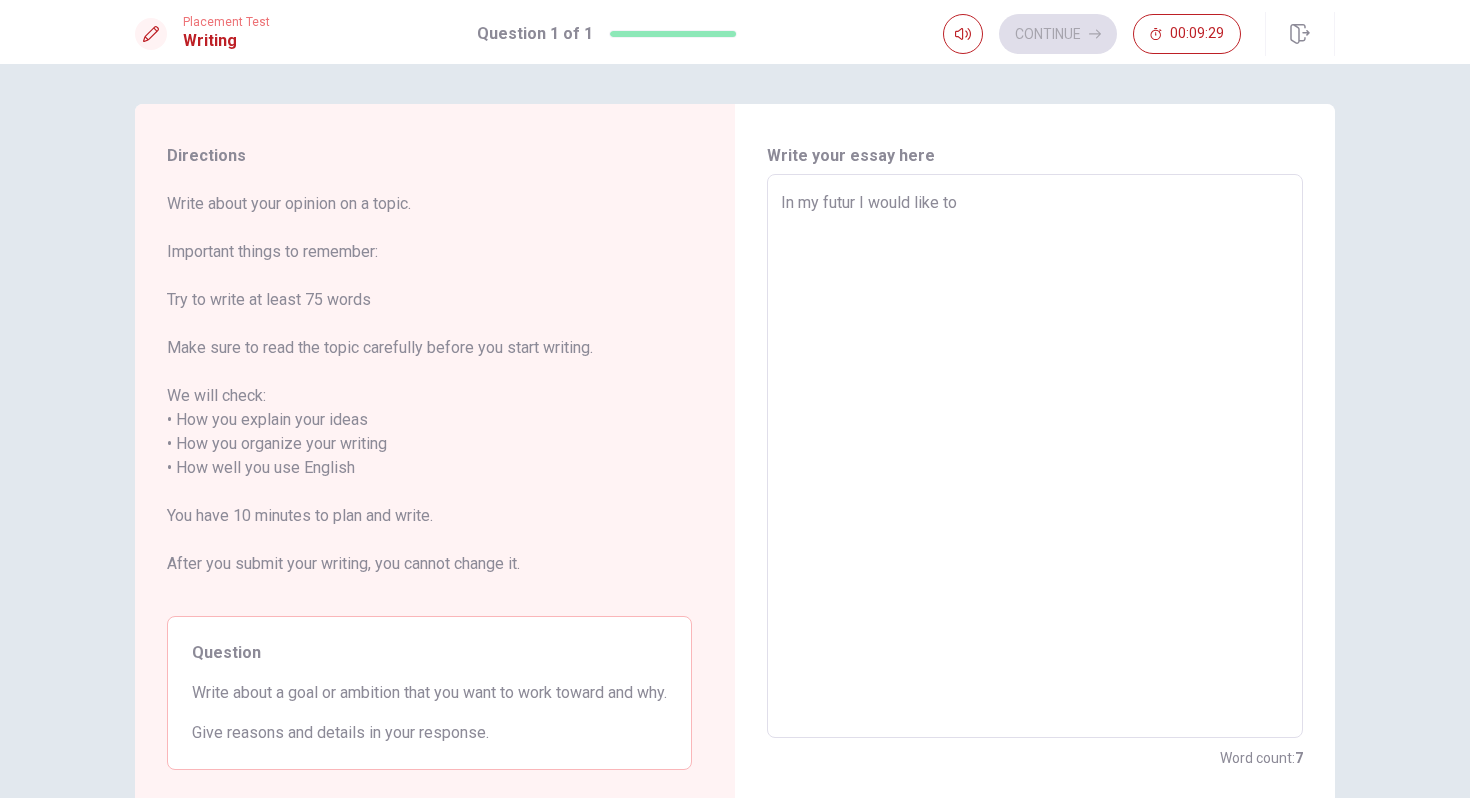 type on "In my futur I would like to d" 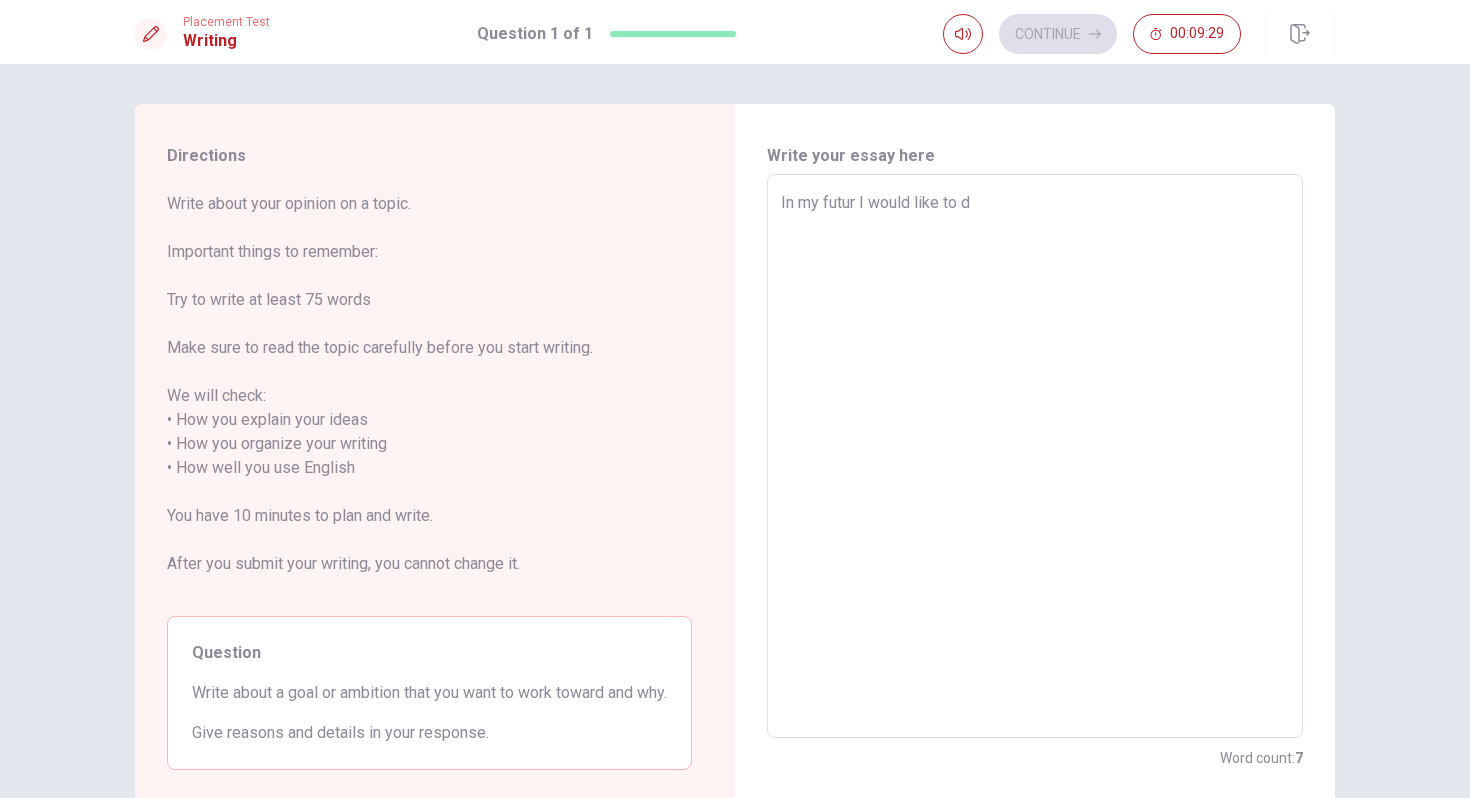 type on "x" 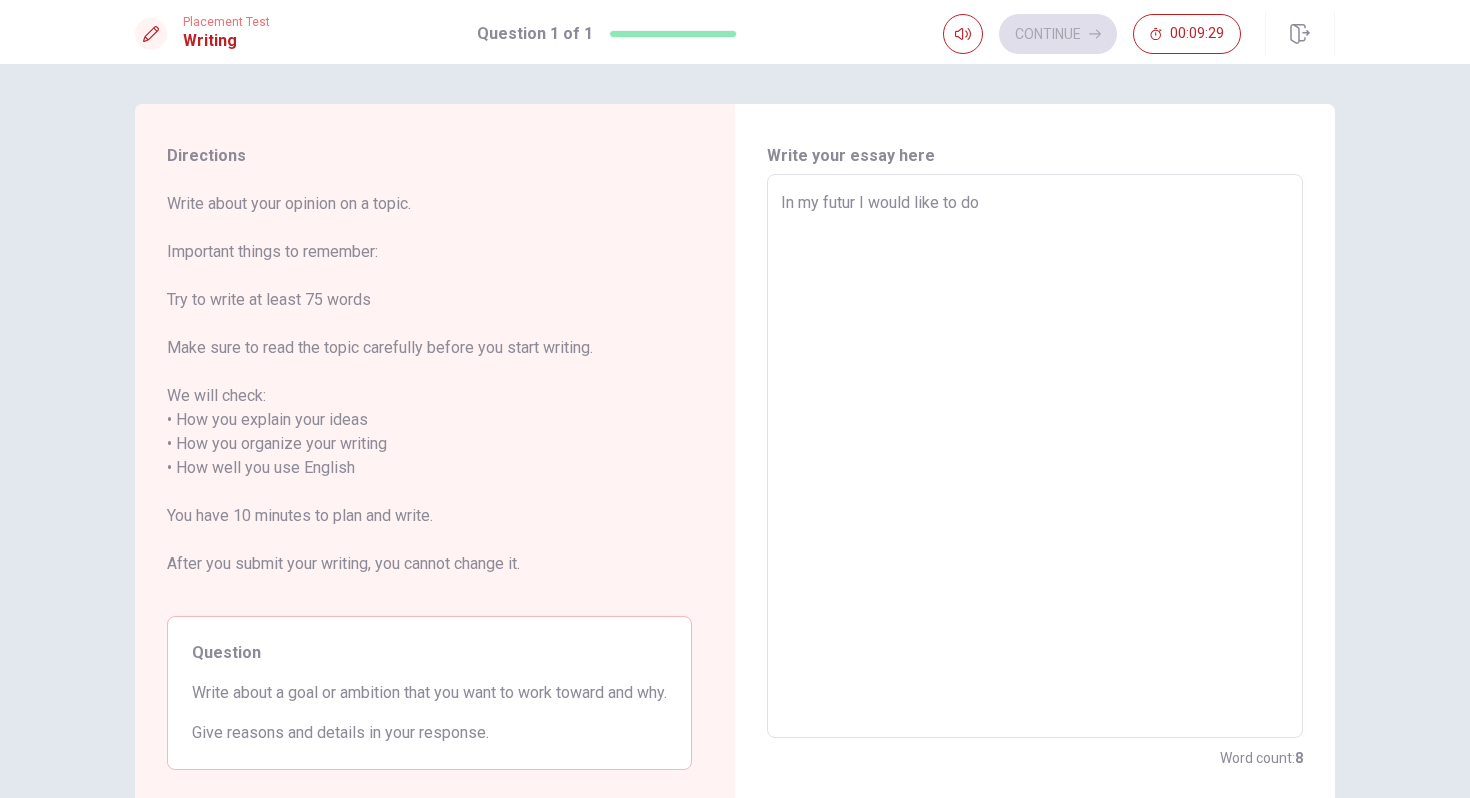 type on "In my futur I would like to do" 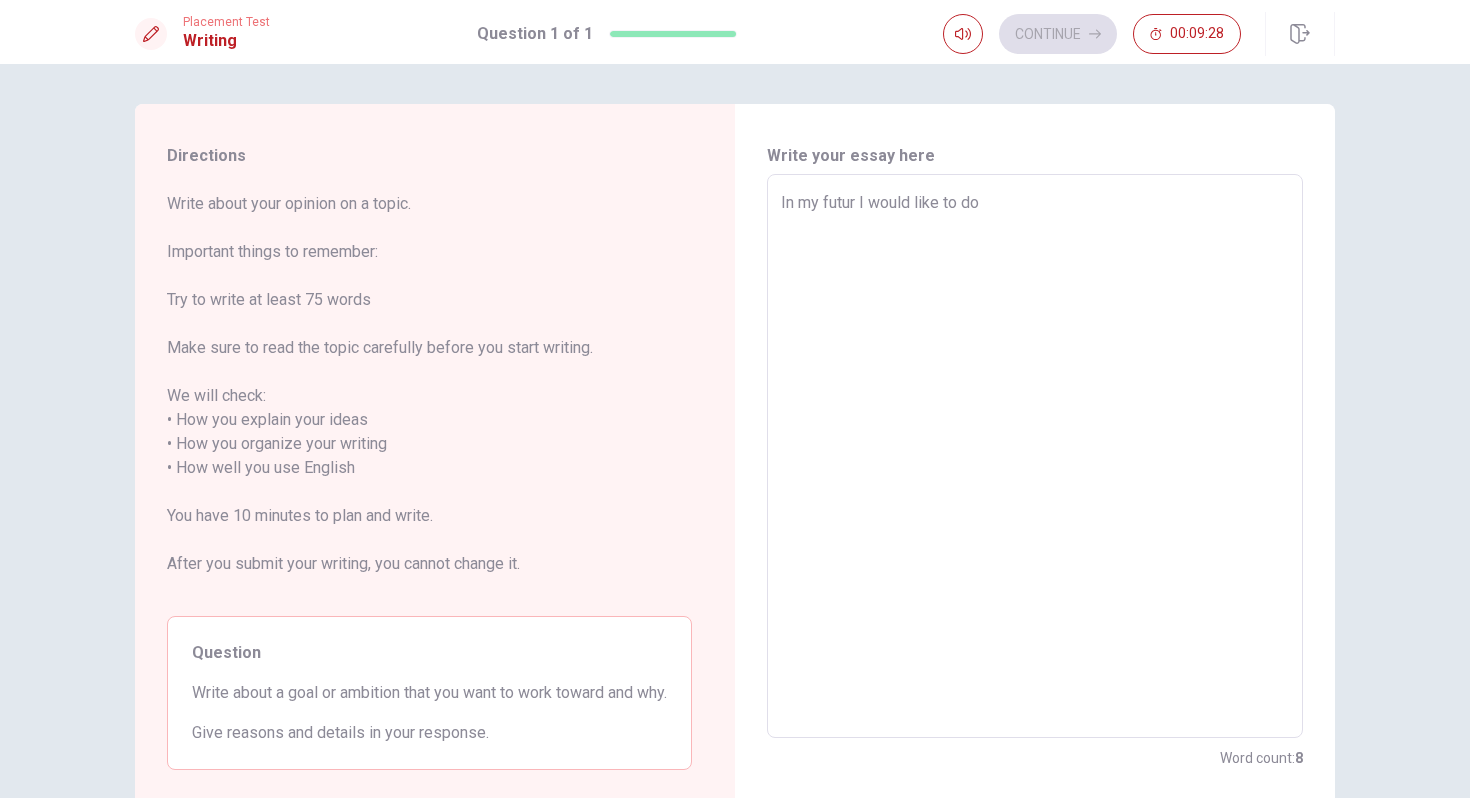 type on "In my futur I would like to do a" 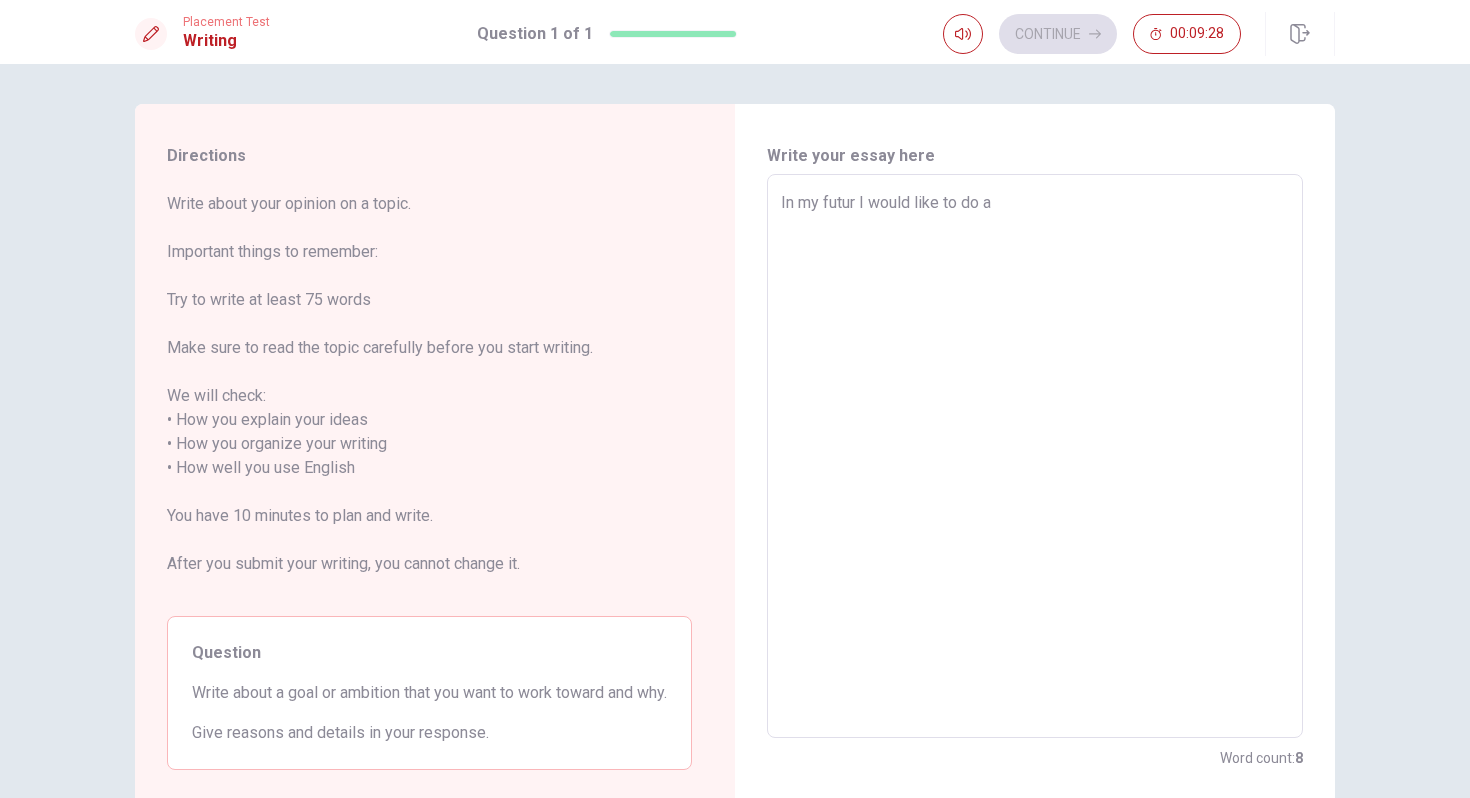 type on "x" 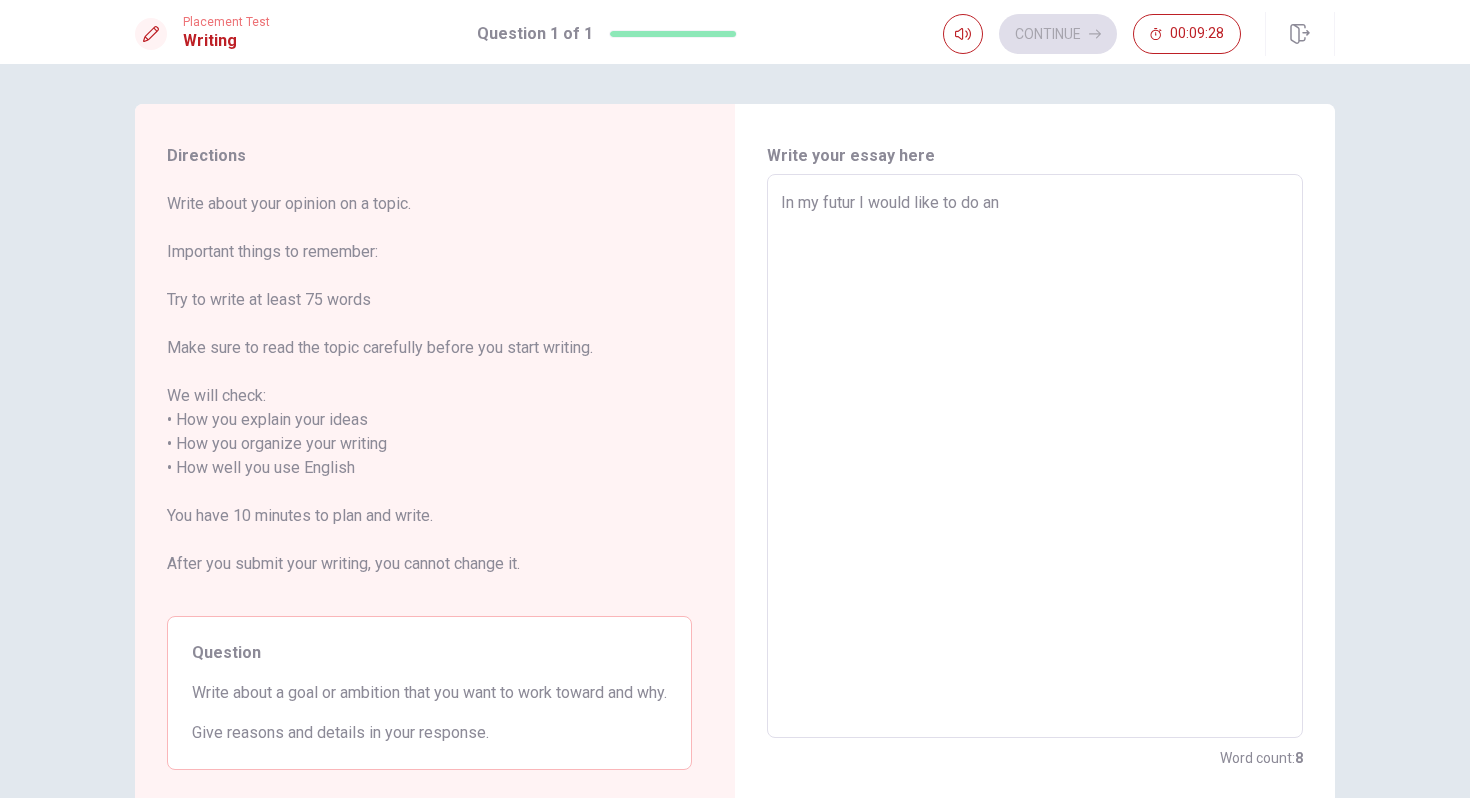 type on "x" 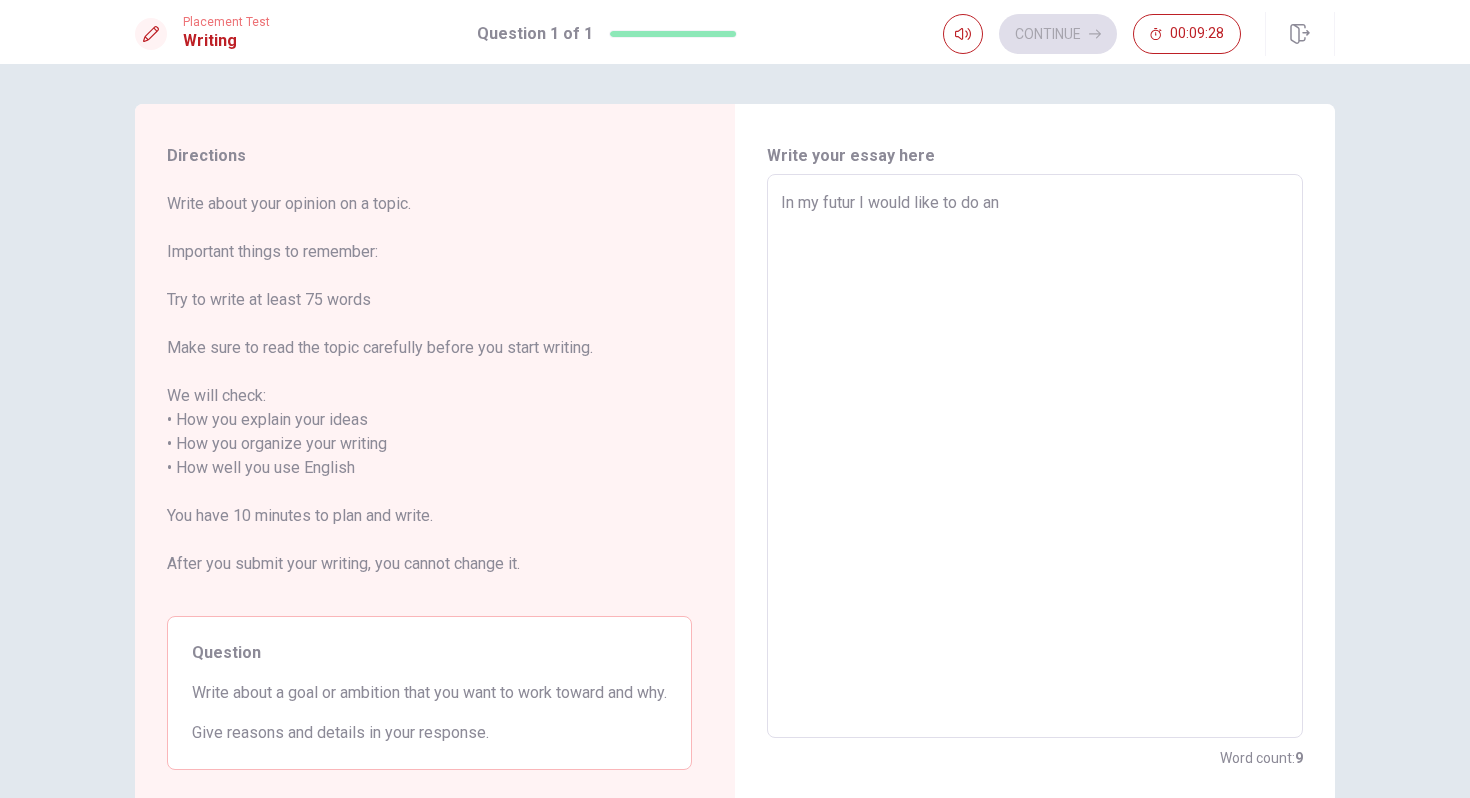 type on "In my futur I would like to do an" 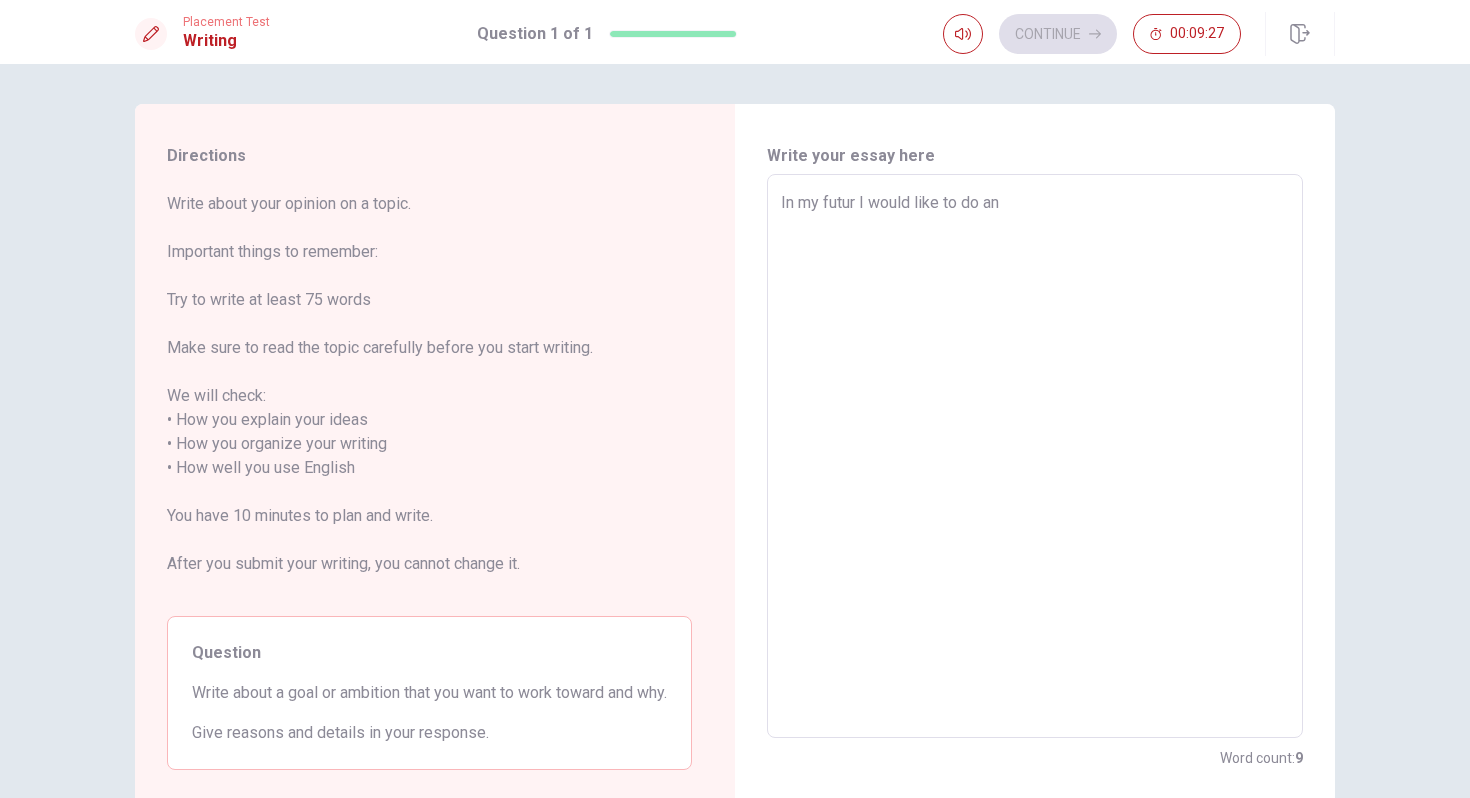 type on "In my futur I would like to do an p" 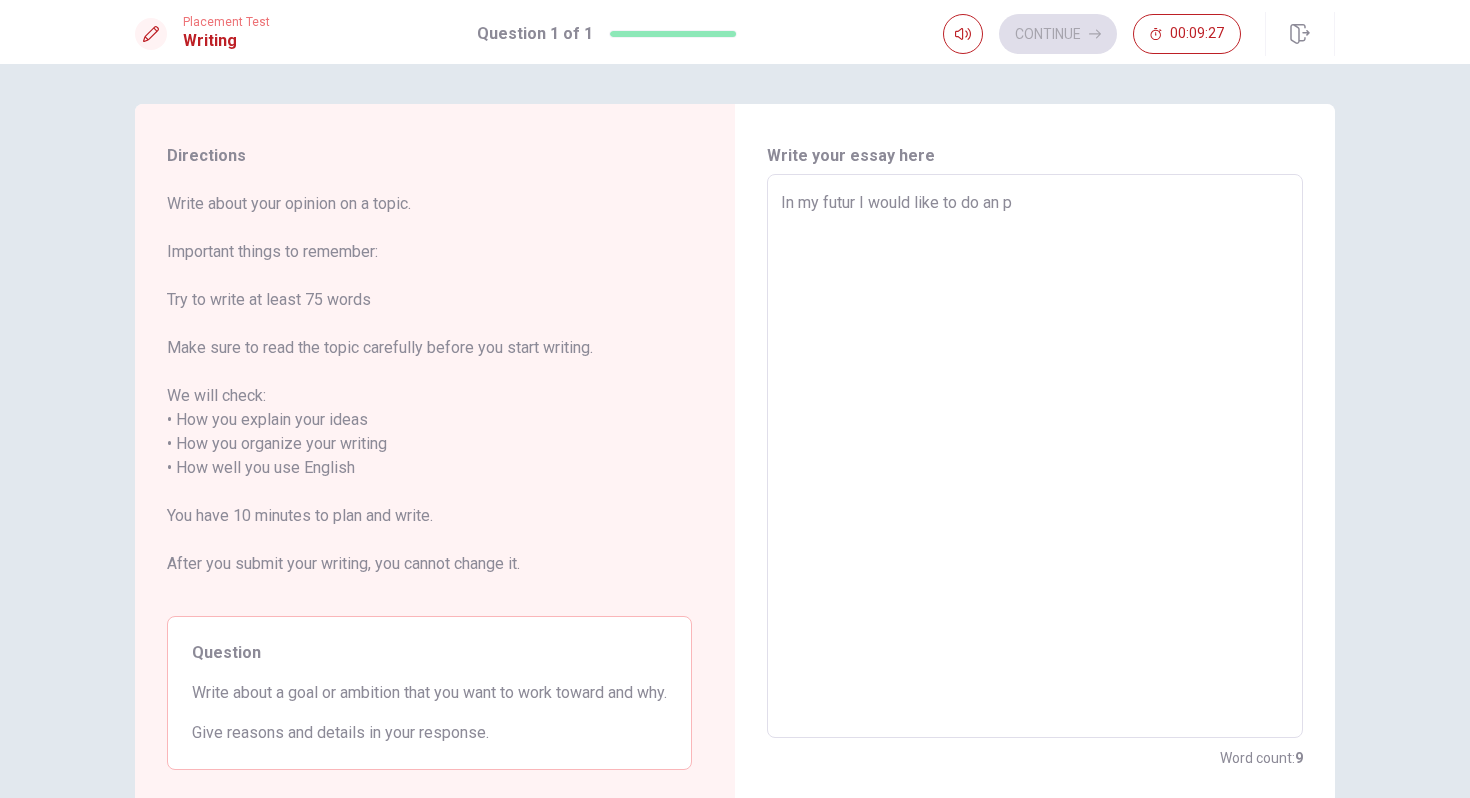 type on "x" 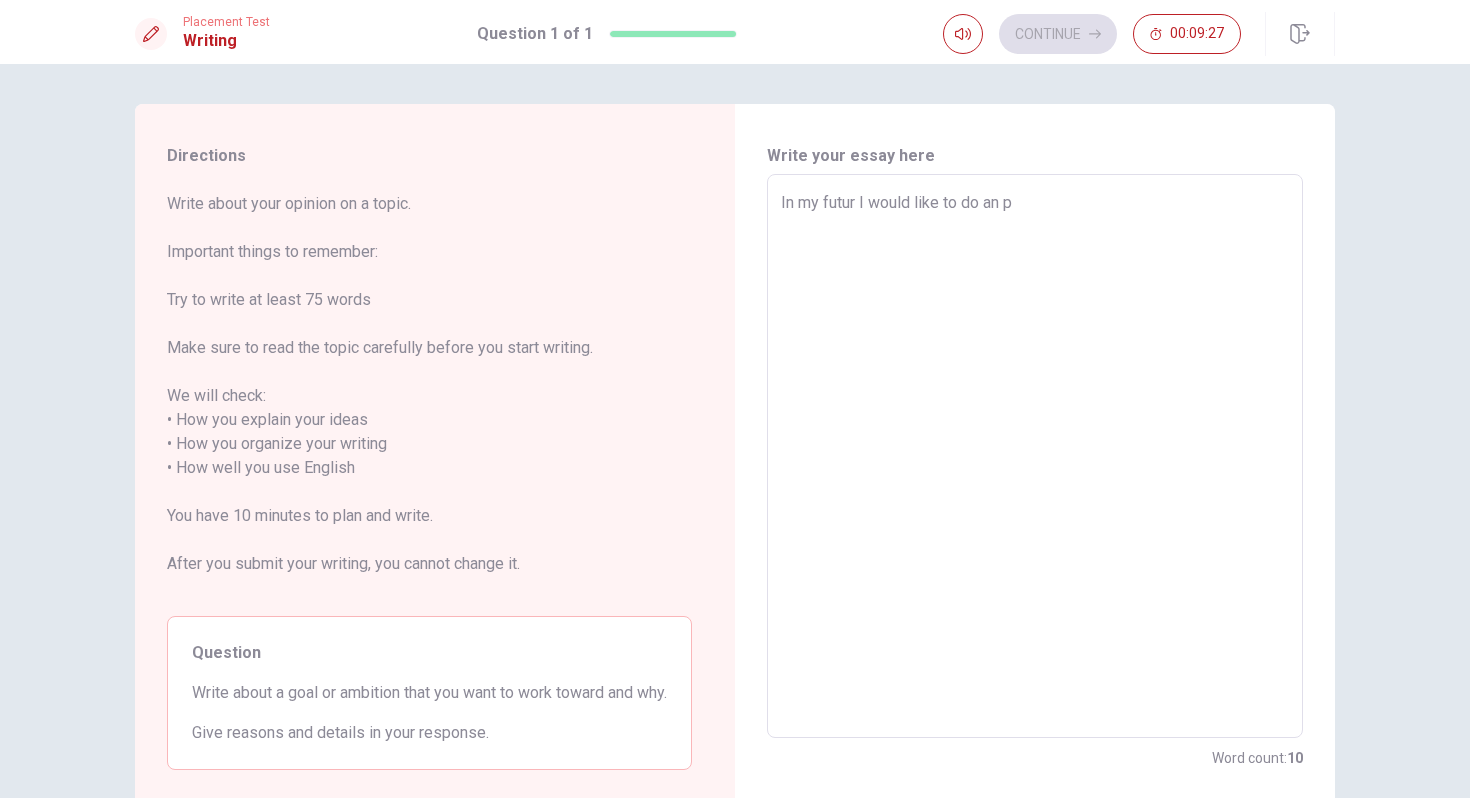 type on "In my futur I would like to do an ph" 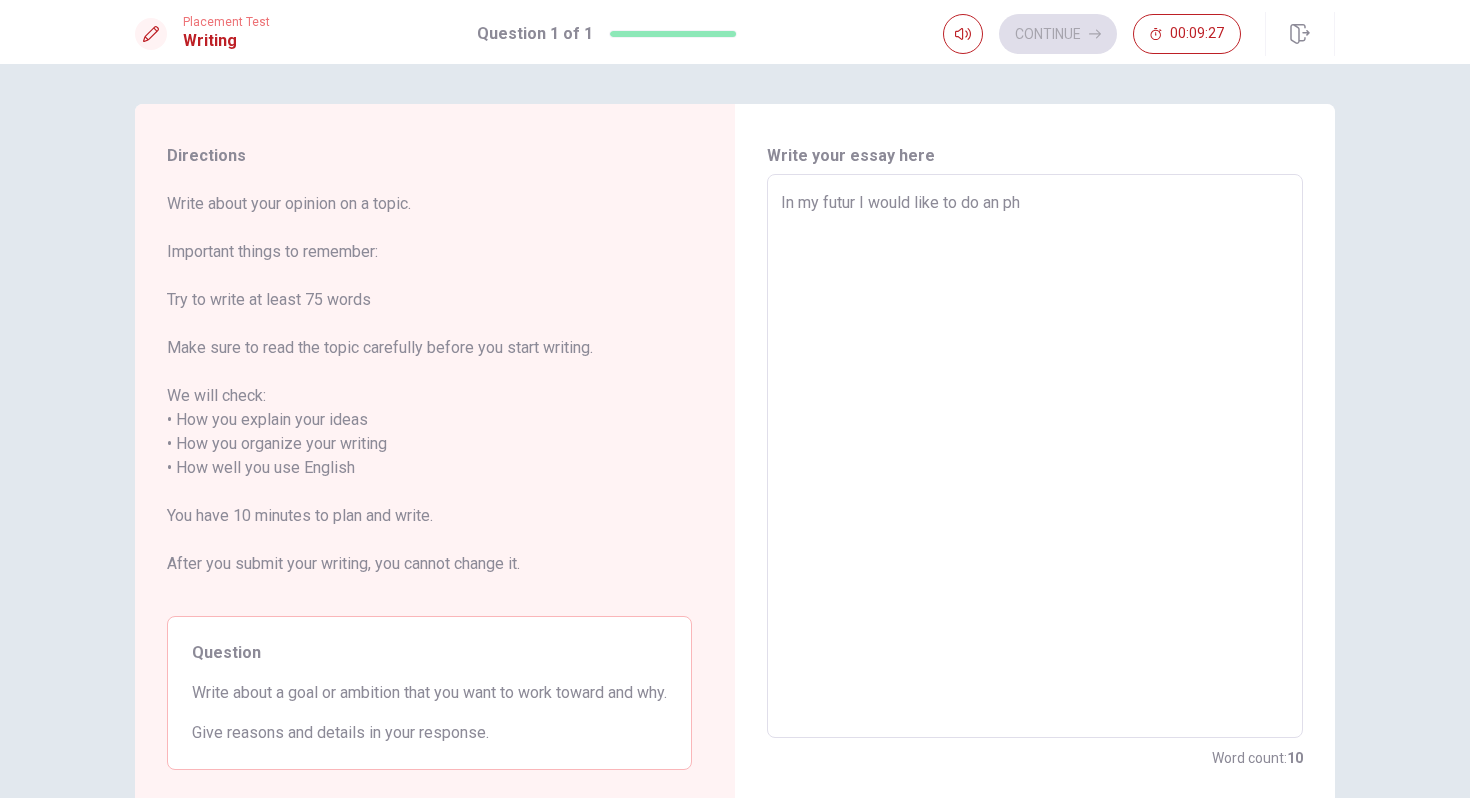 type on "x" 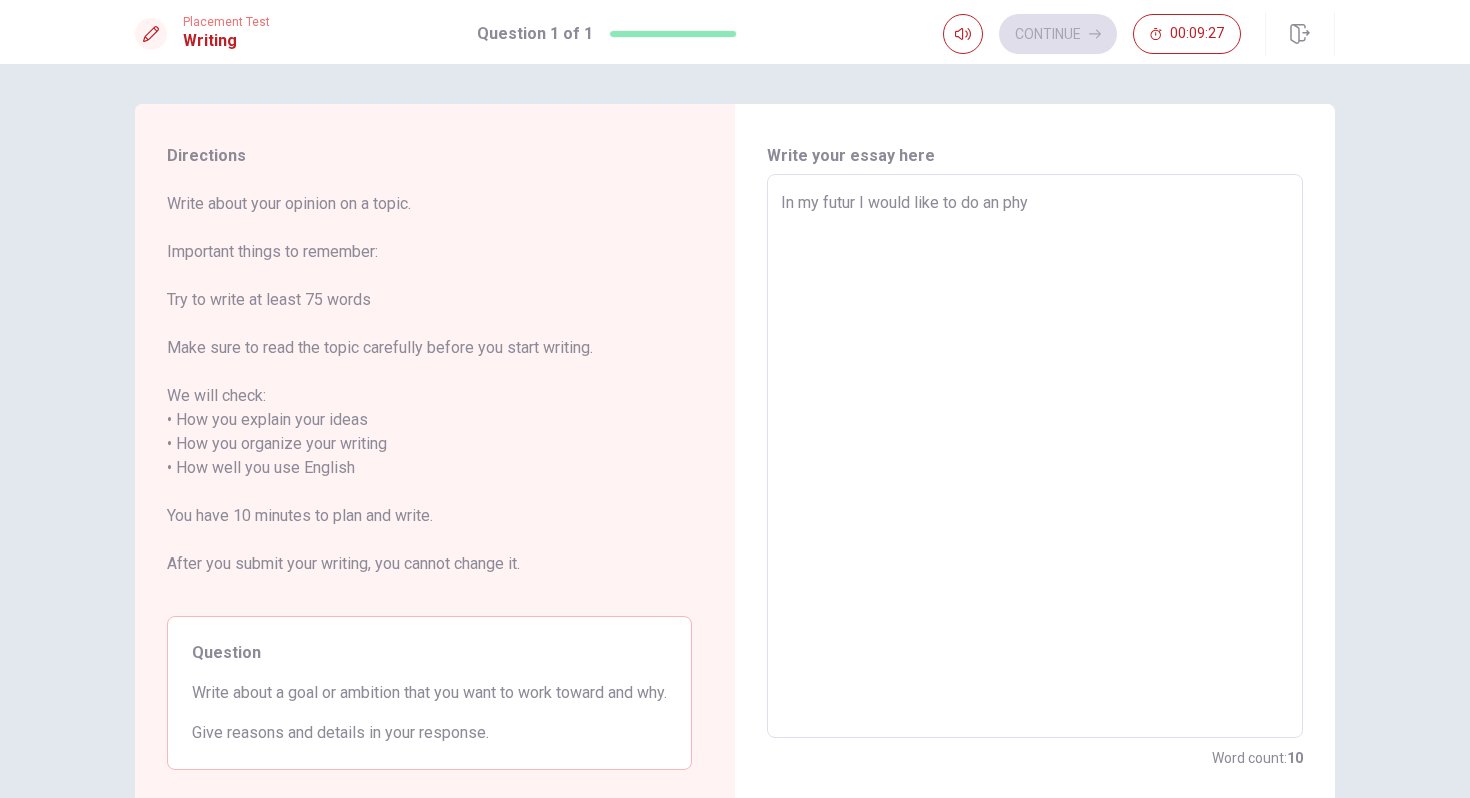 type on "x" 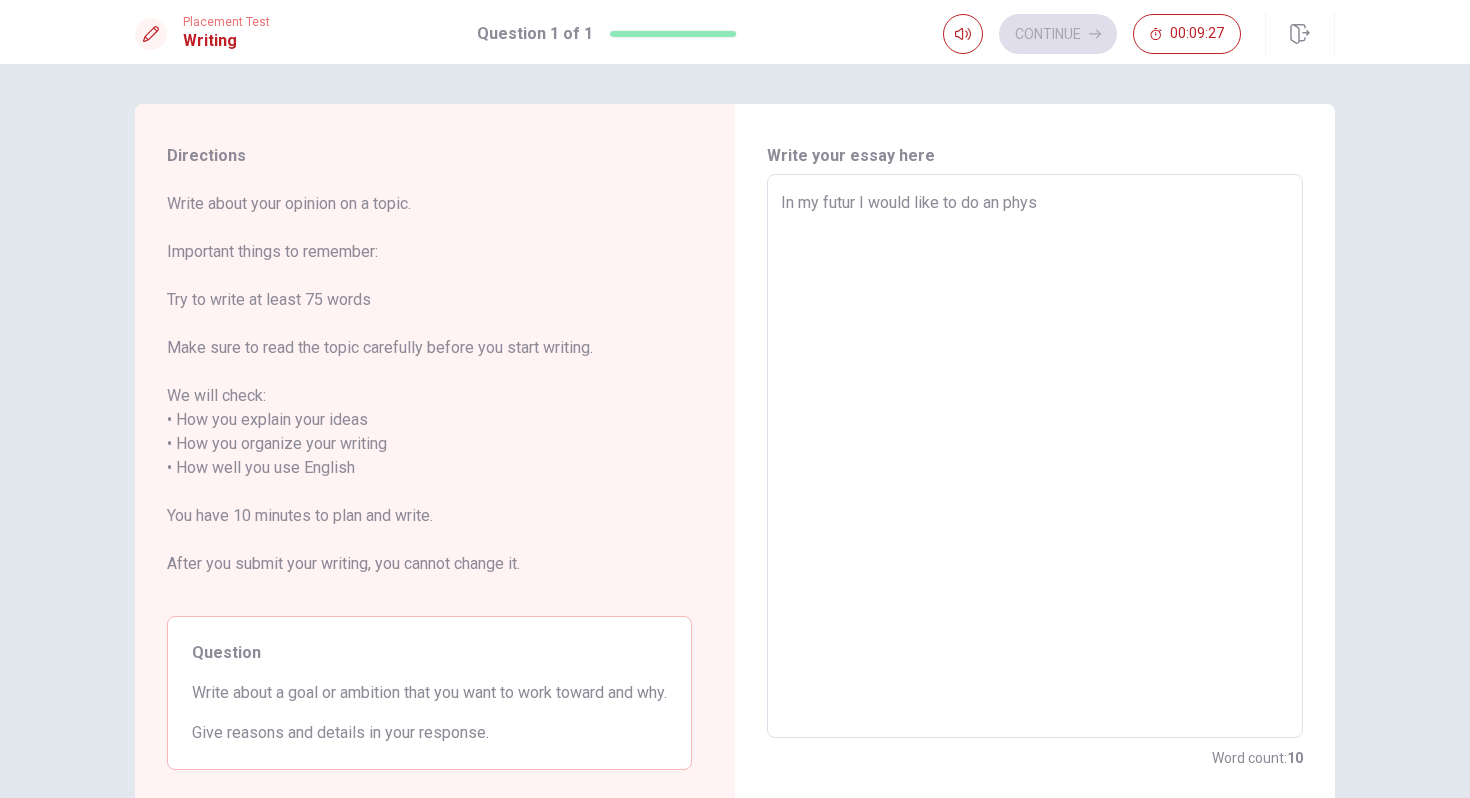type on "x" 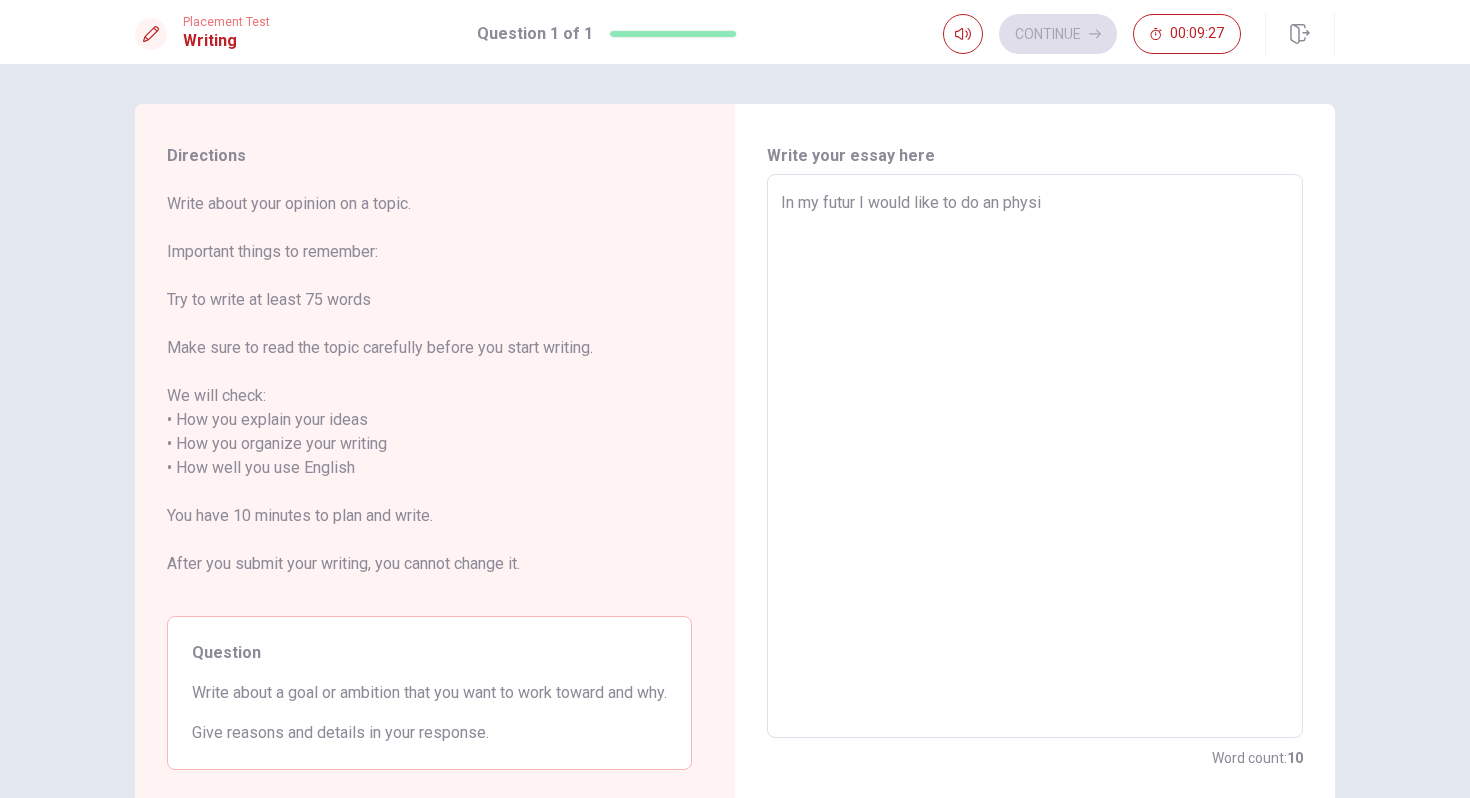 type on "x" 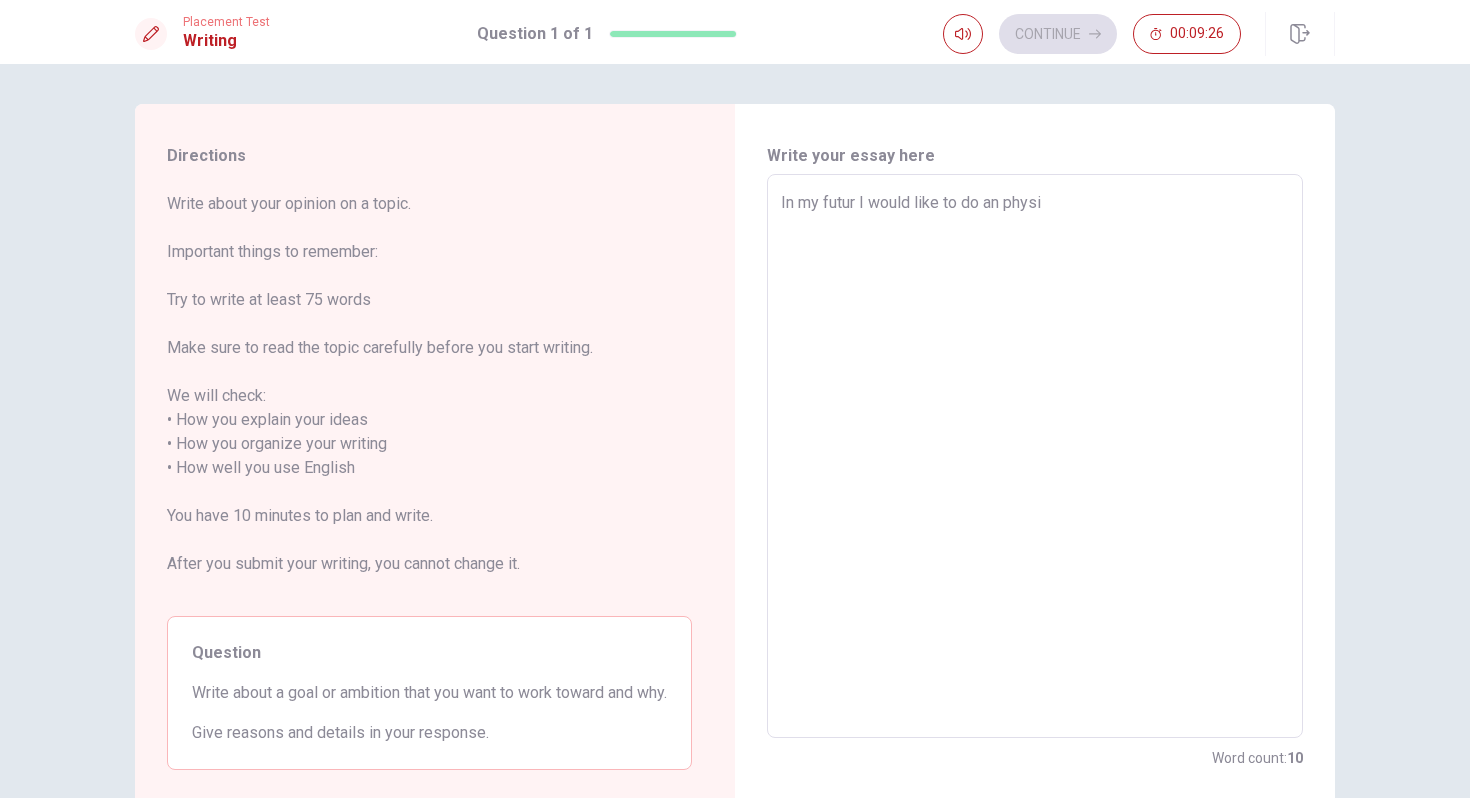 type on "In my futur I would like to do an physii" 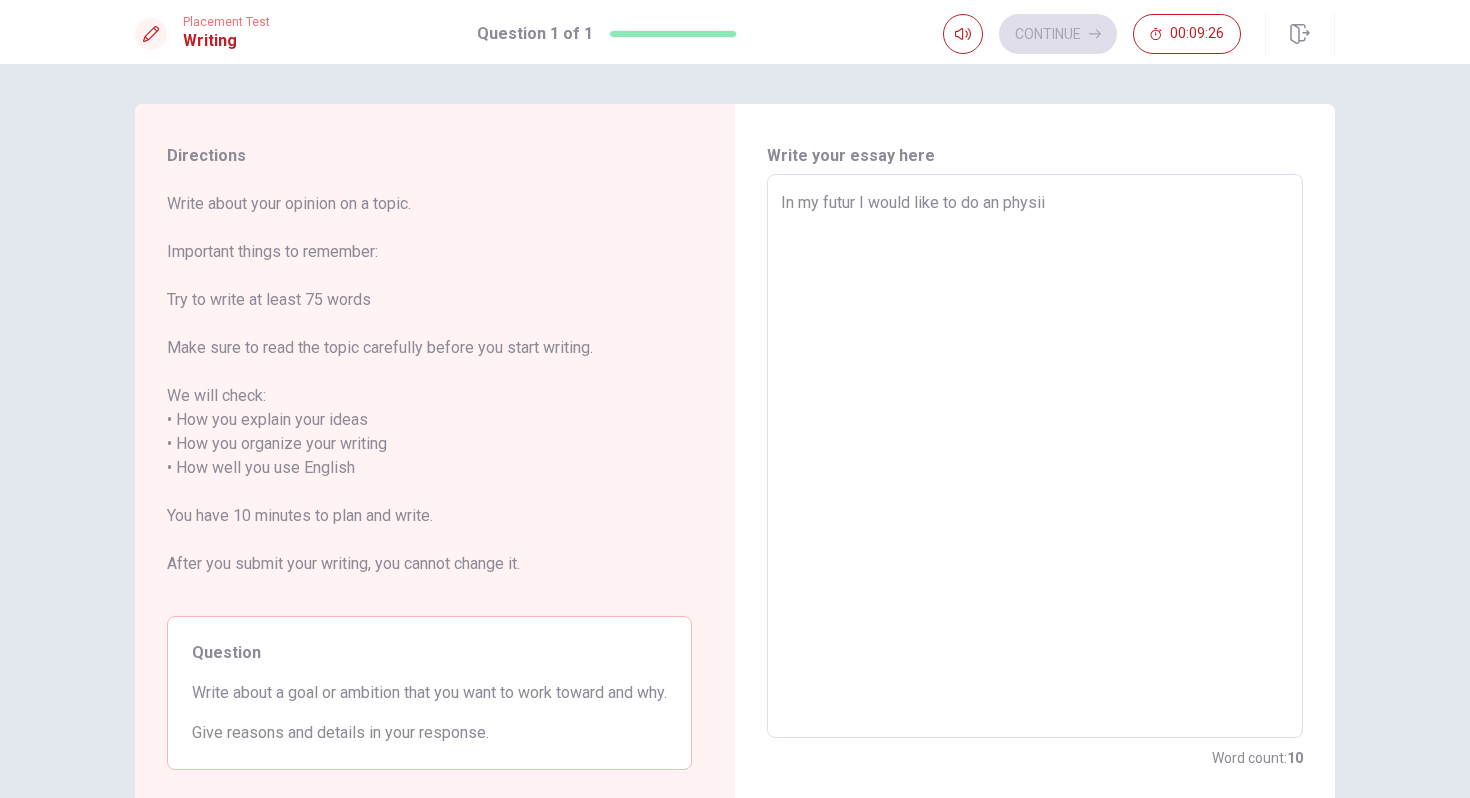 type on "x" 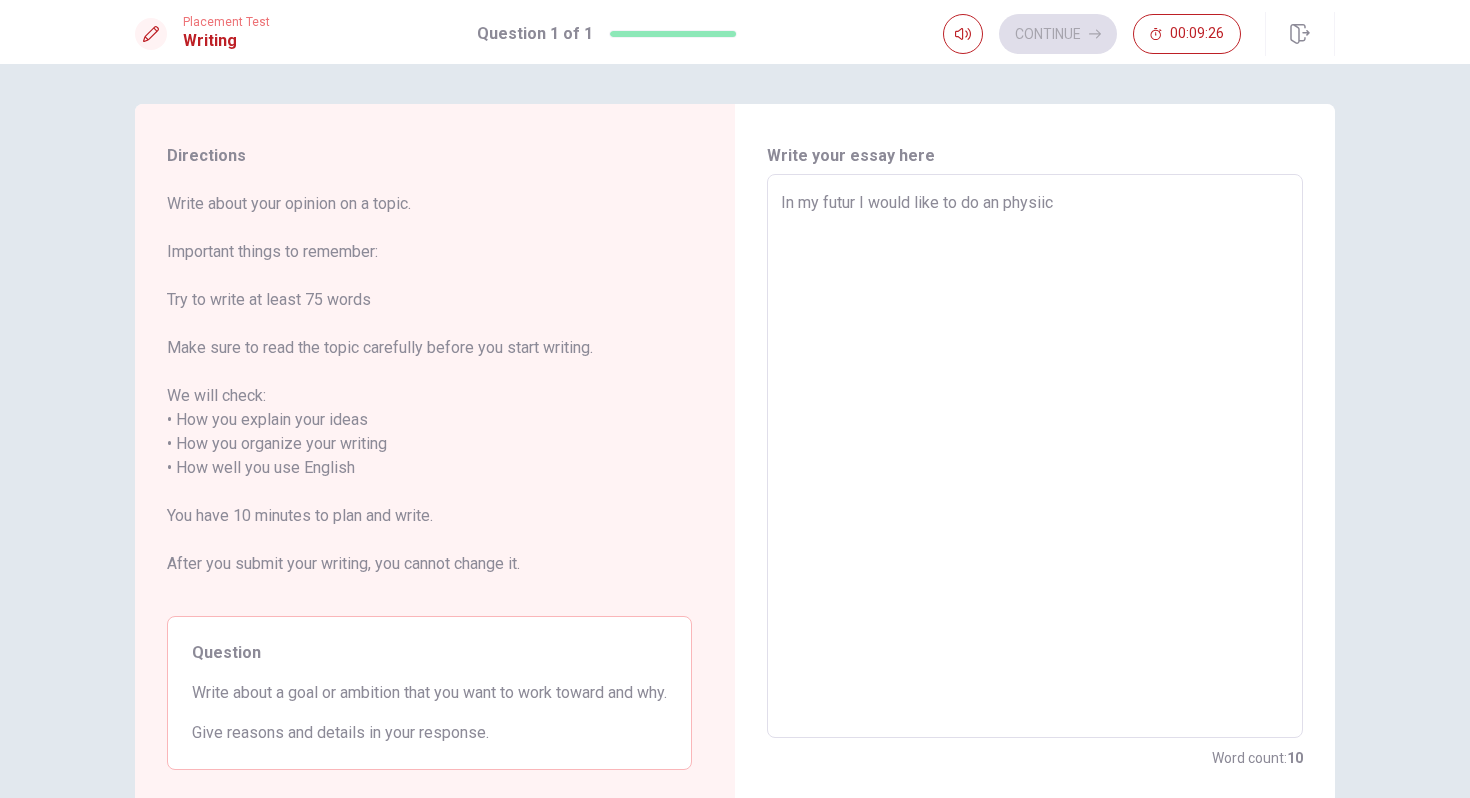 type on "x" 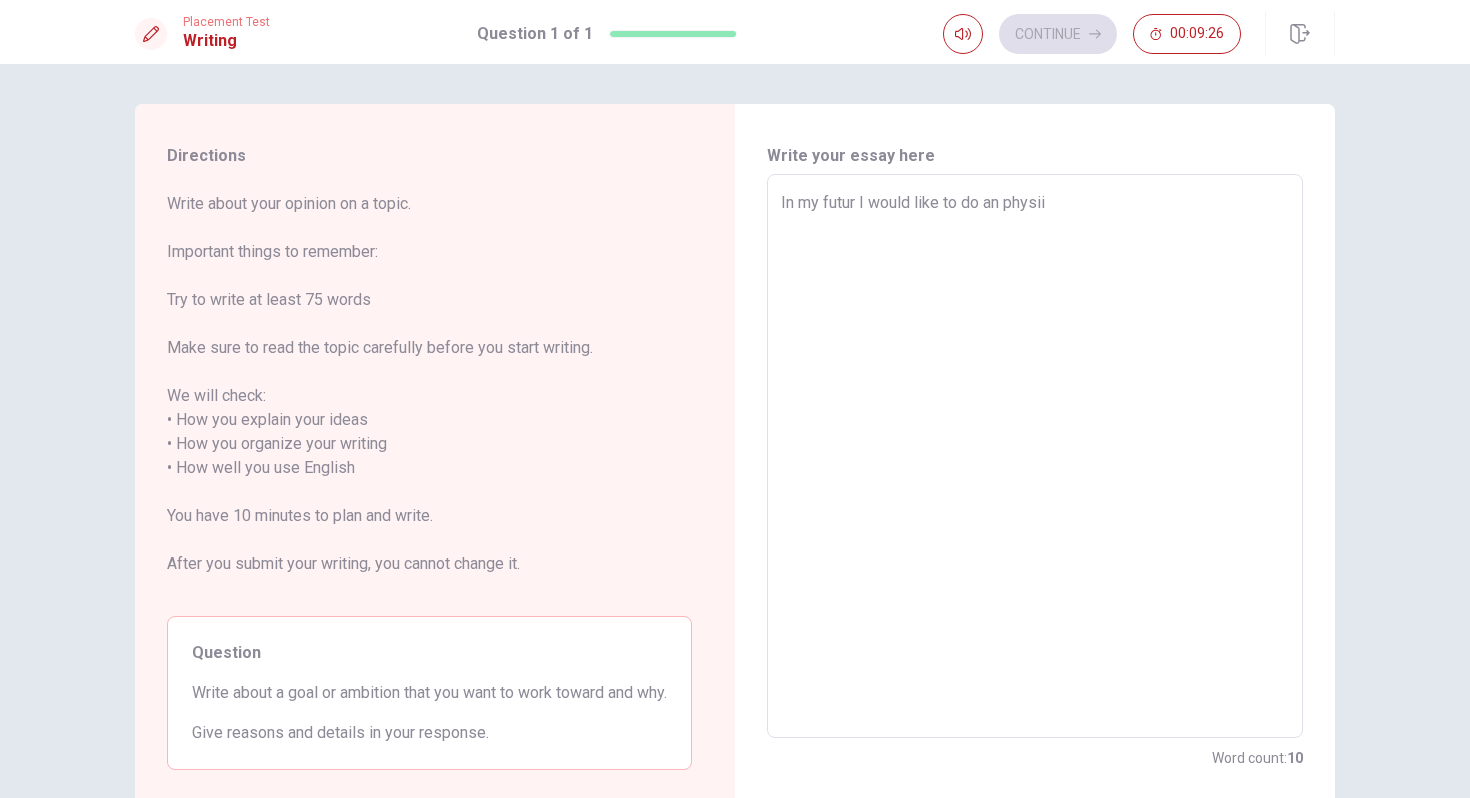 type on "x" 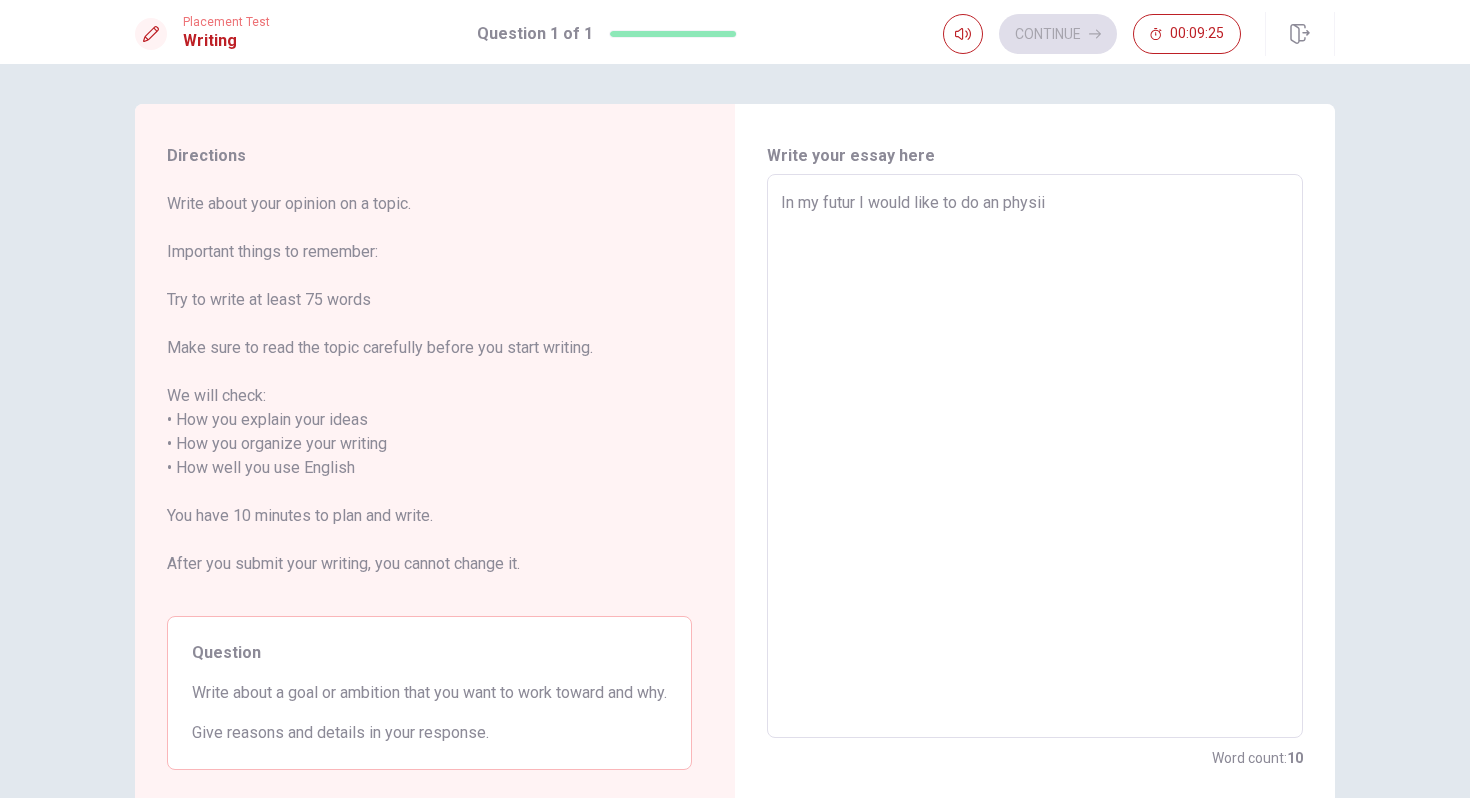 type on "In my futur I would like to do an physi" 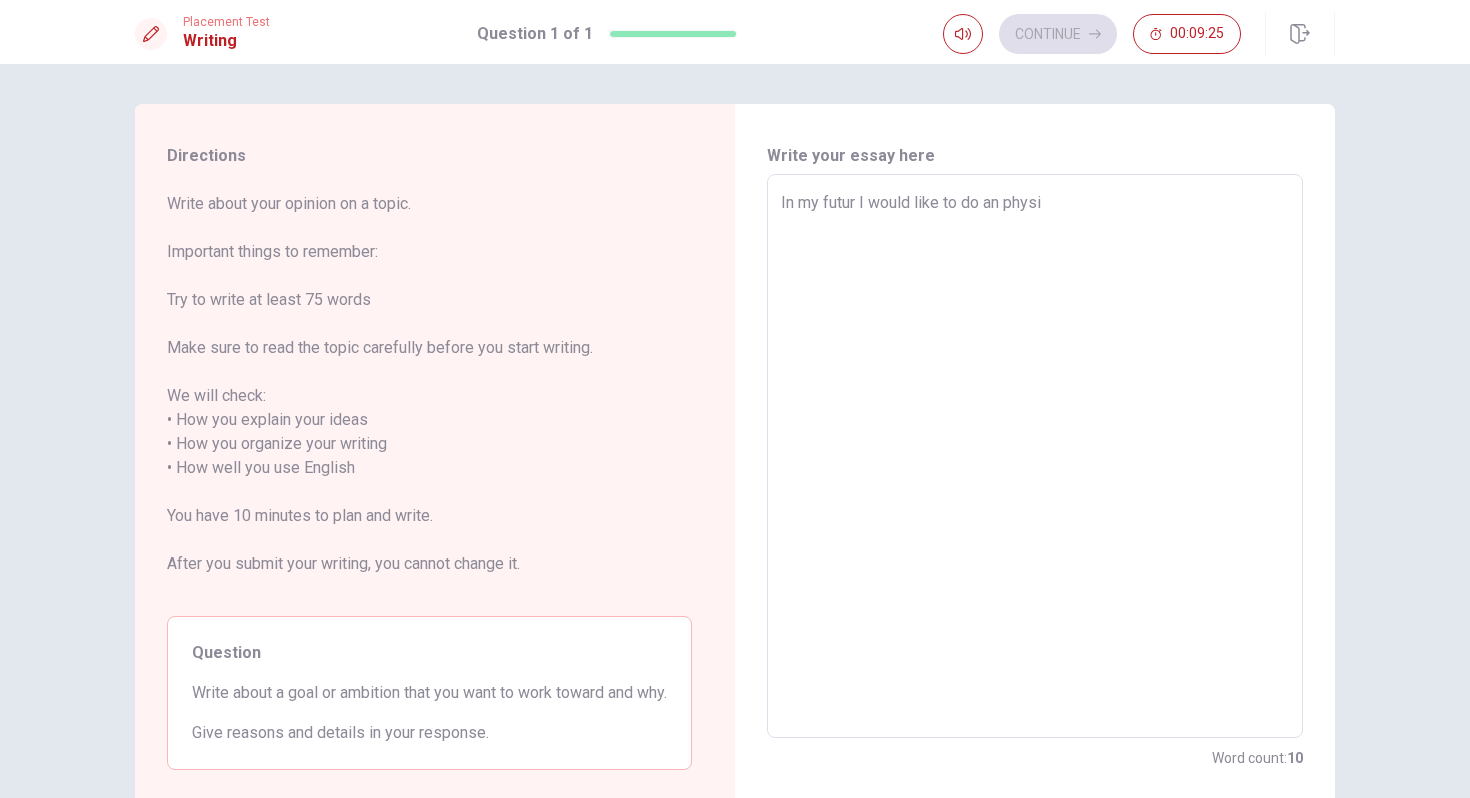 type on "x" 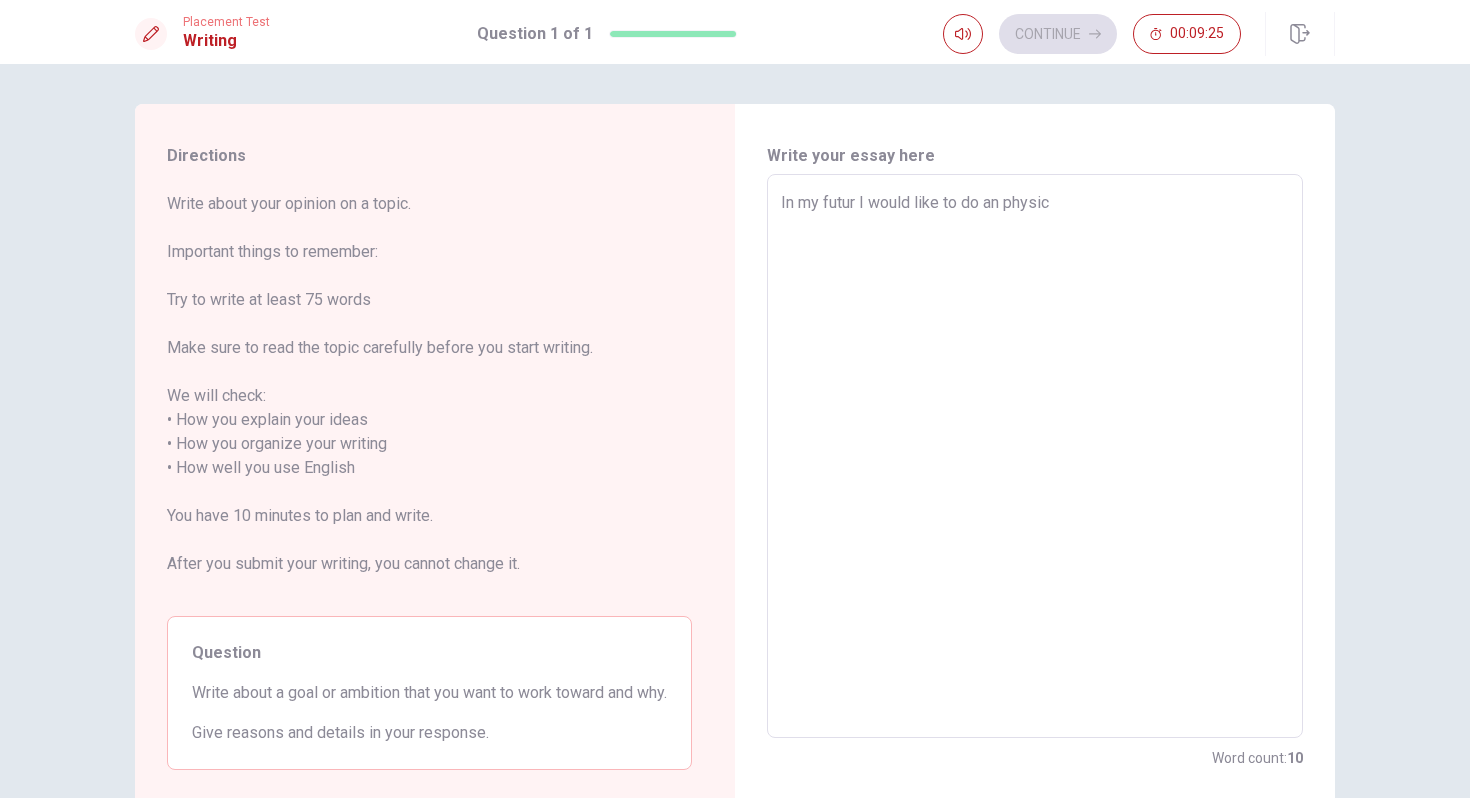 type on "x" 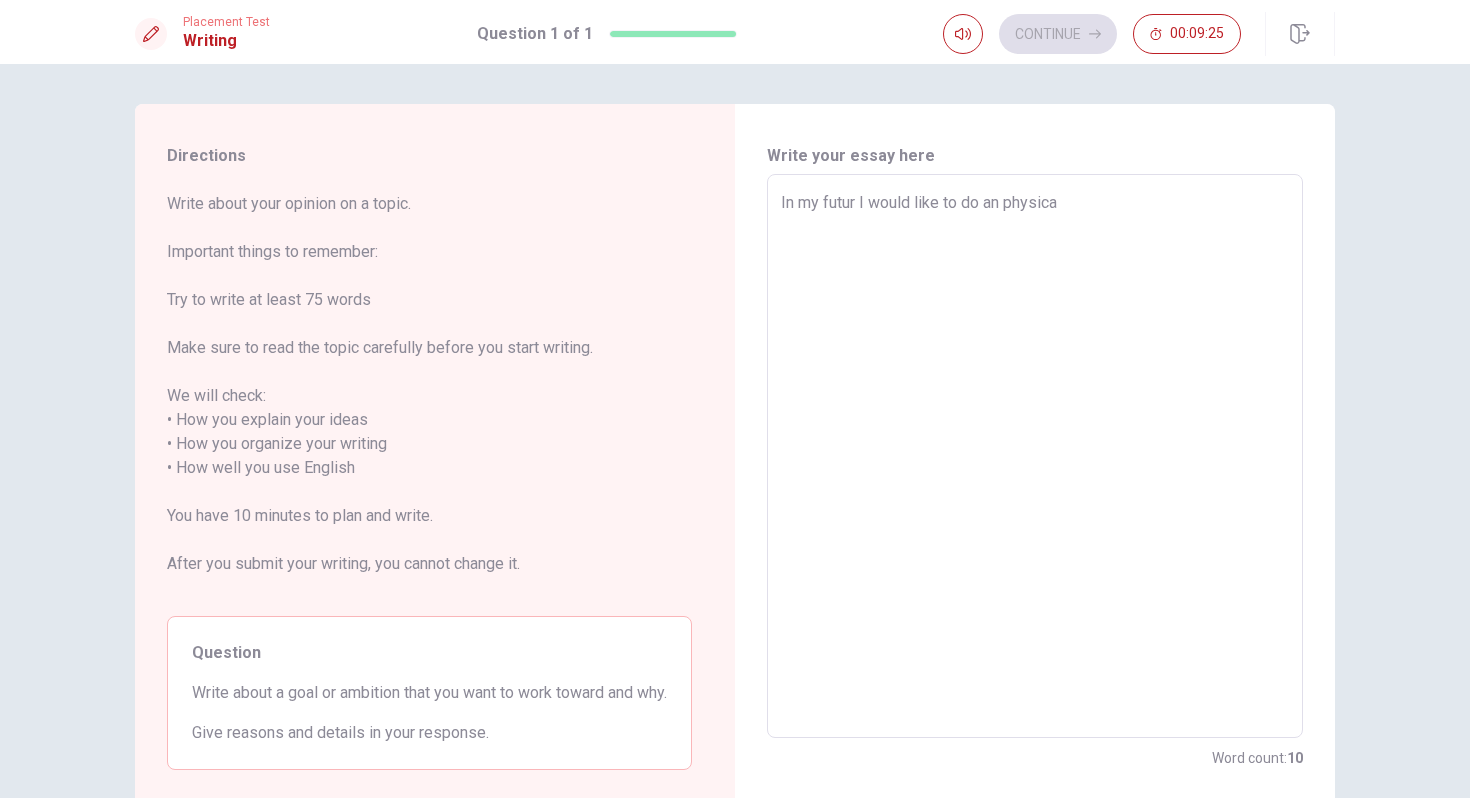 type on "x" 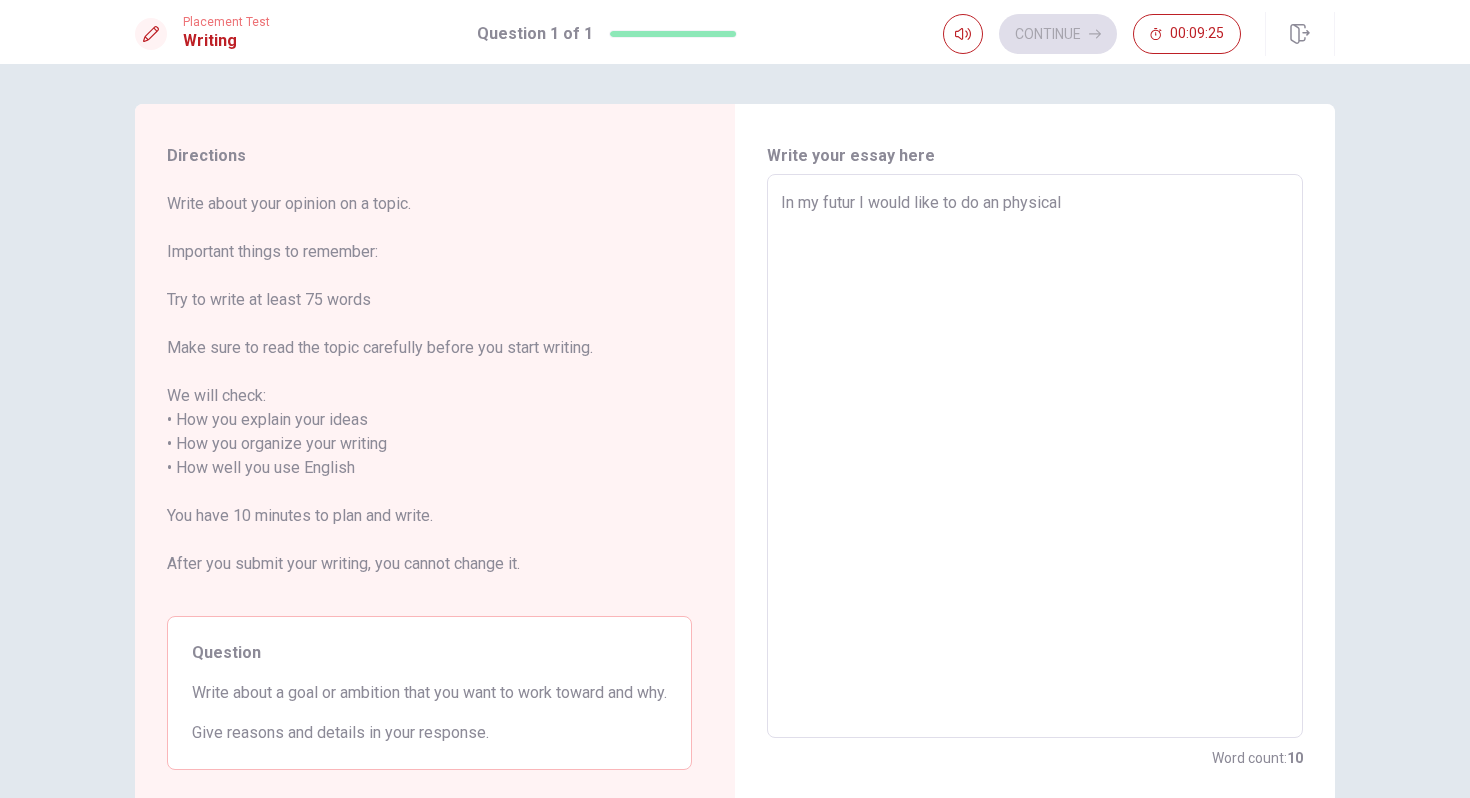 type on "x" 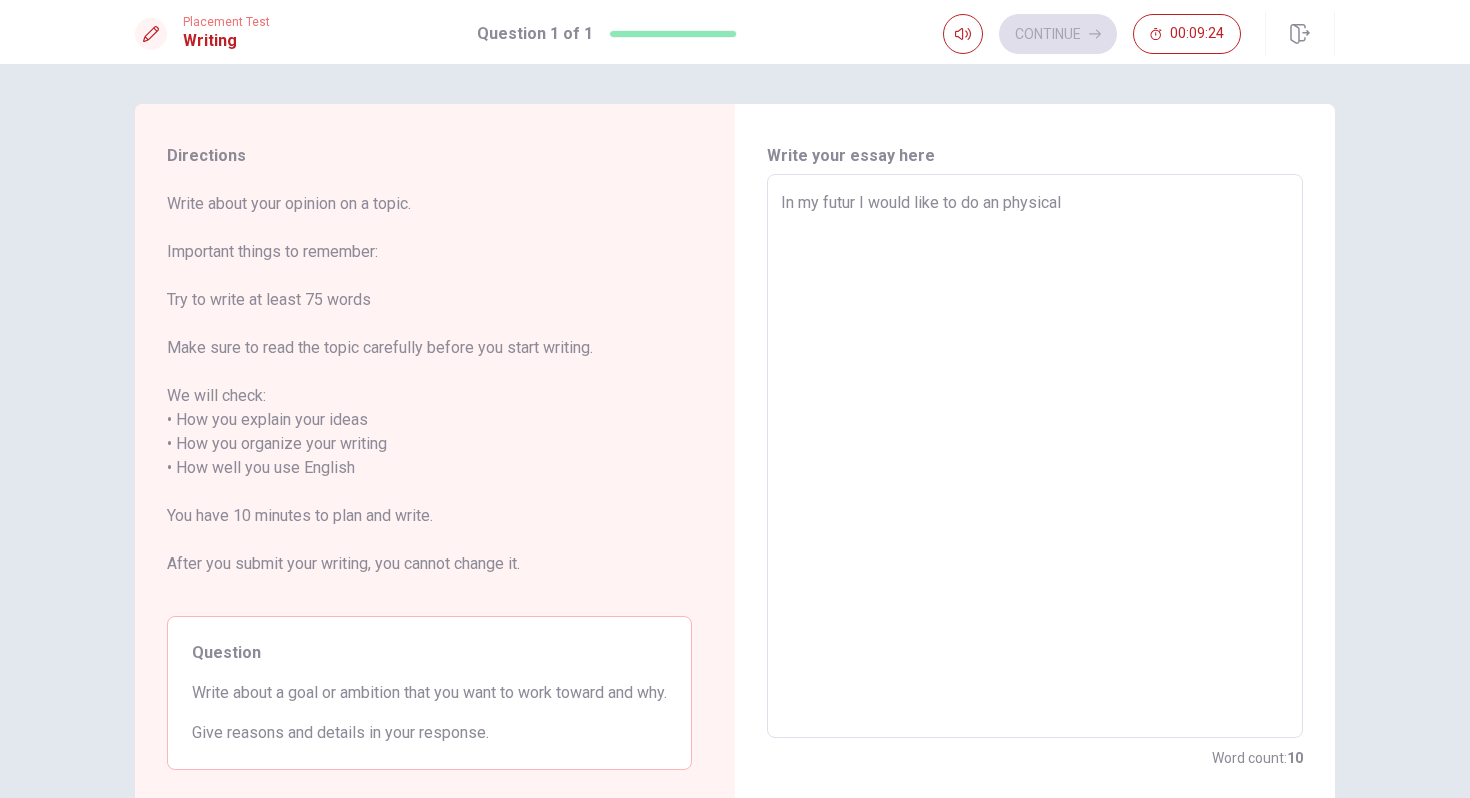 type on "In my futur I would like to do an physical t" 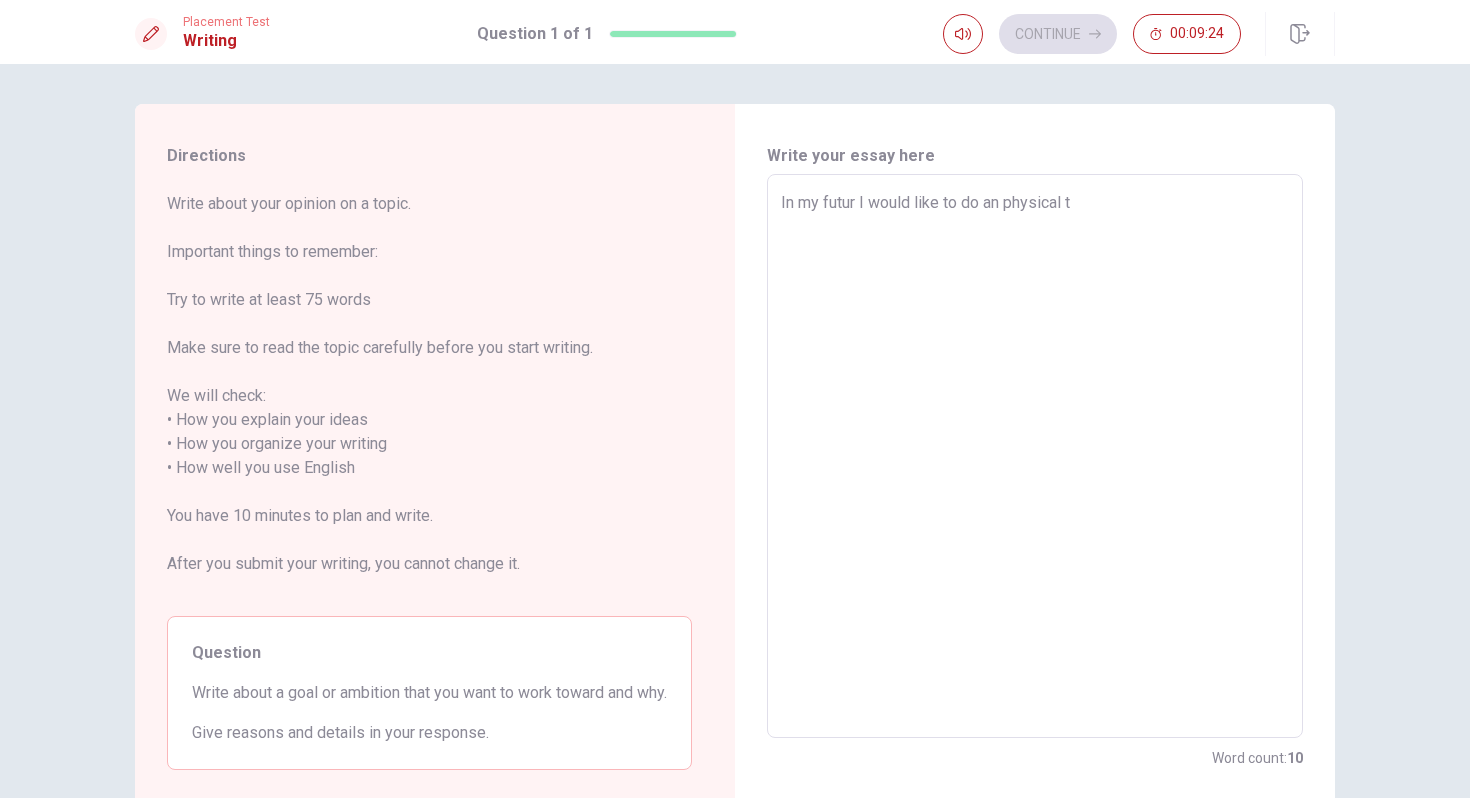 type on "x" 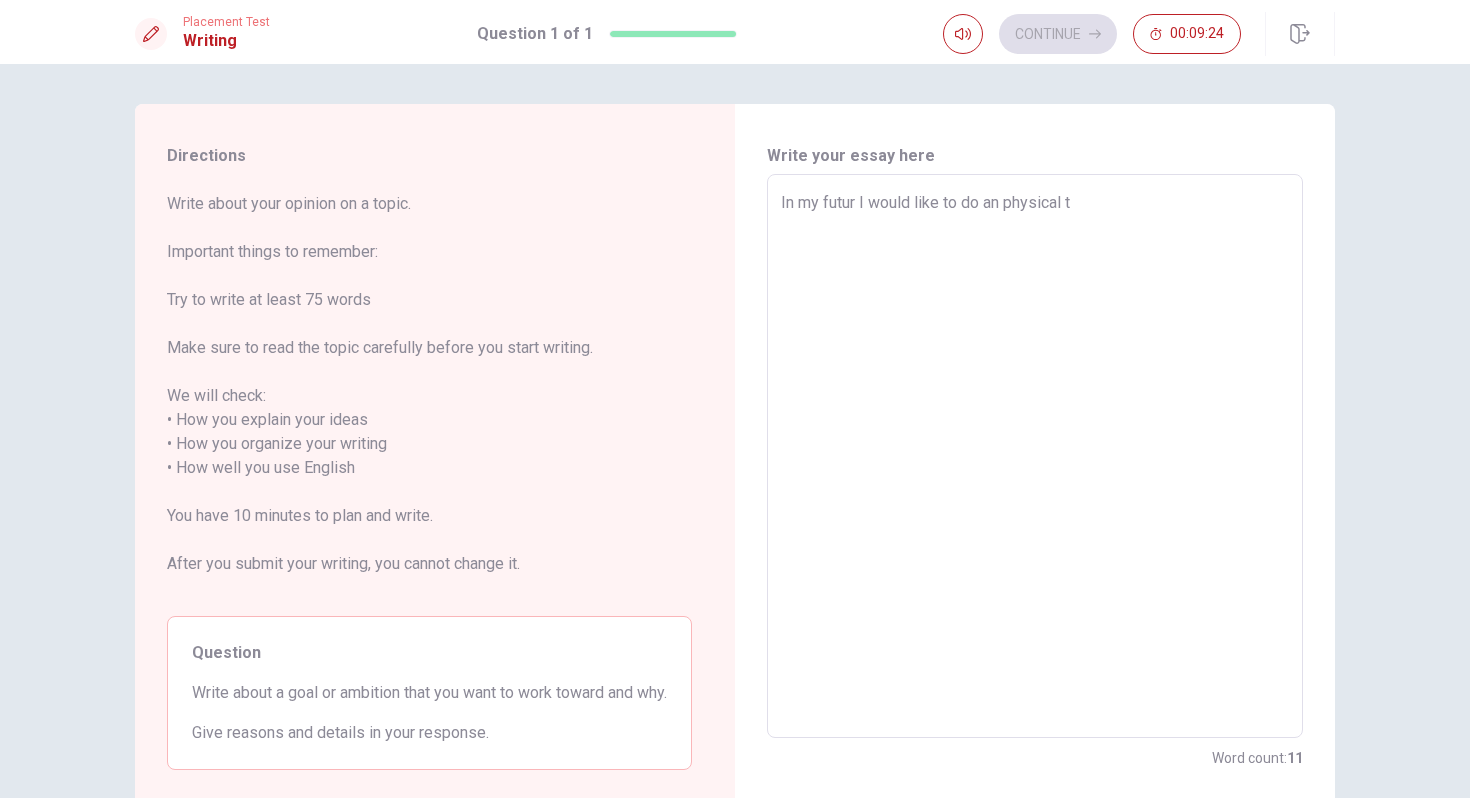 type on "In my futur I would like to do an physical th" 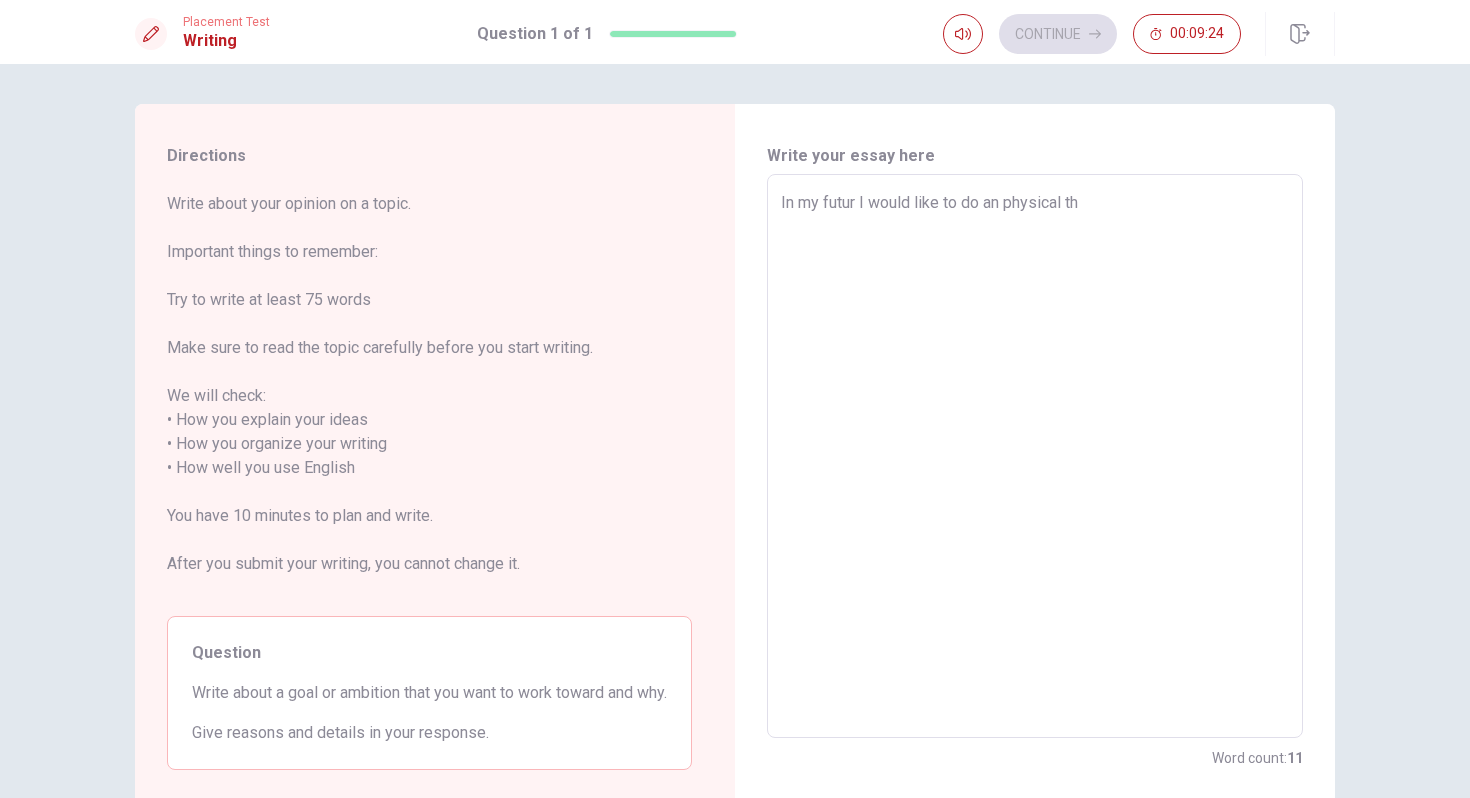 type on "x" 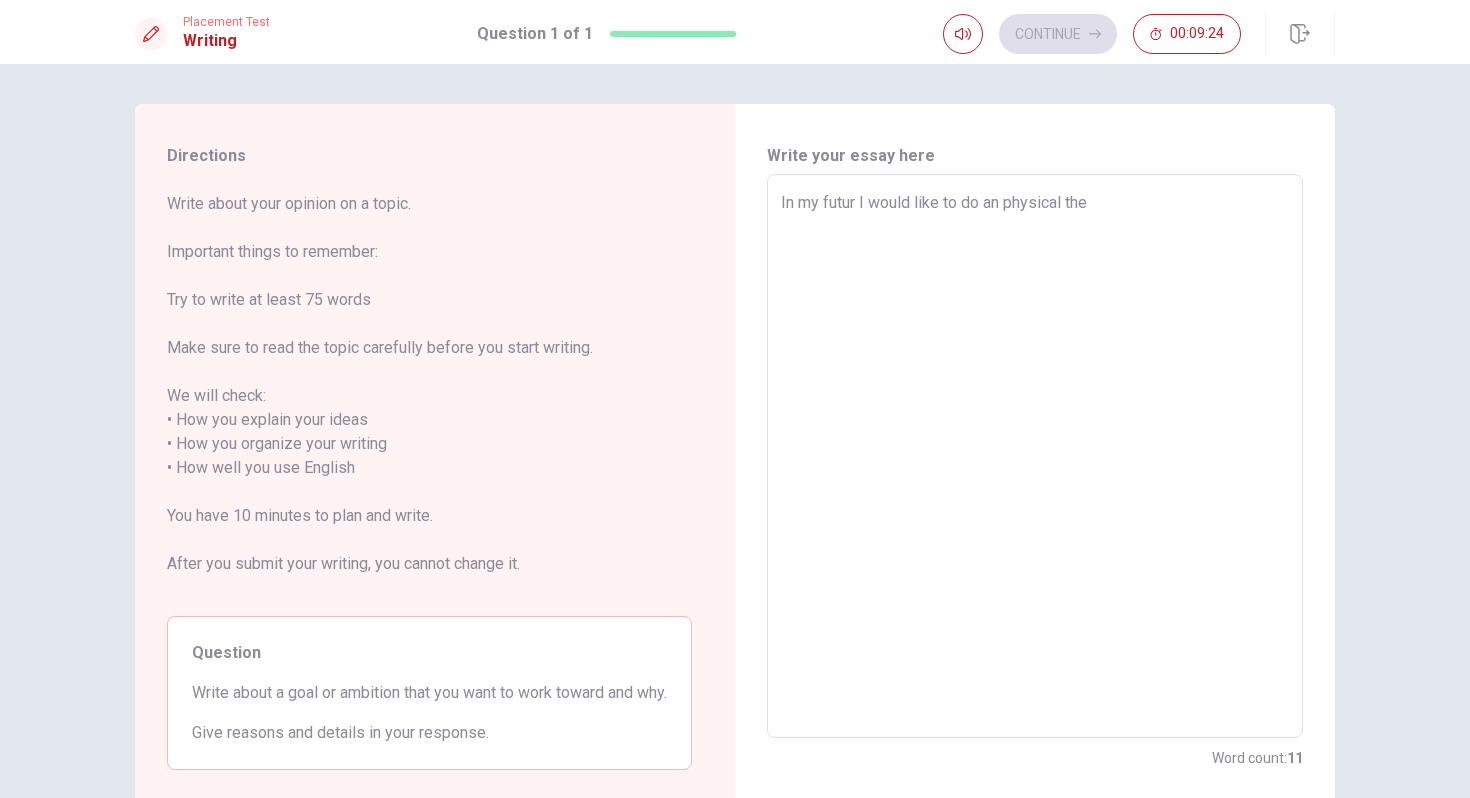 type on "x" 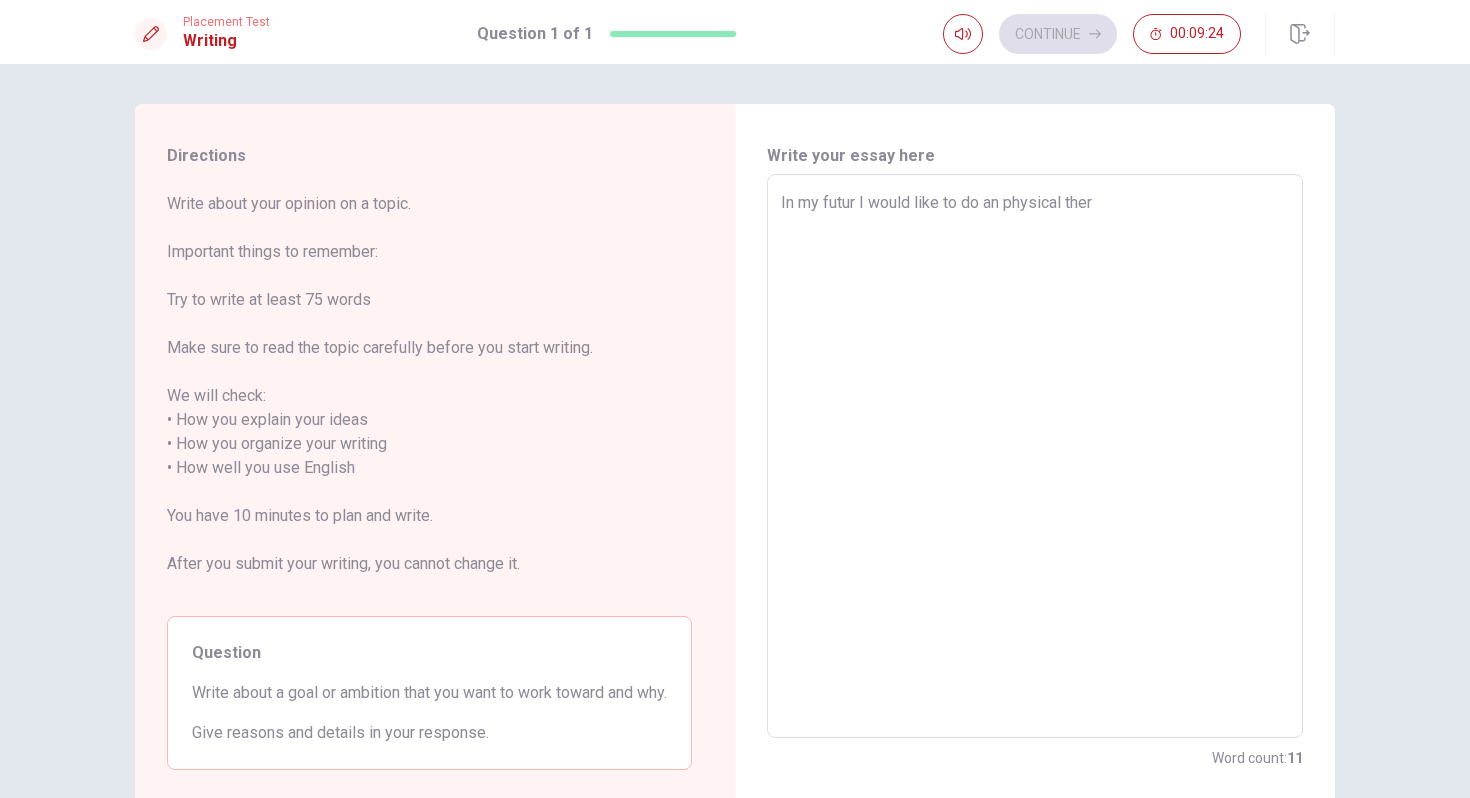 type on "x" 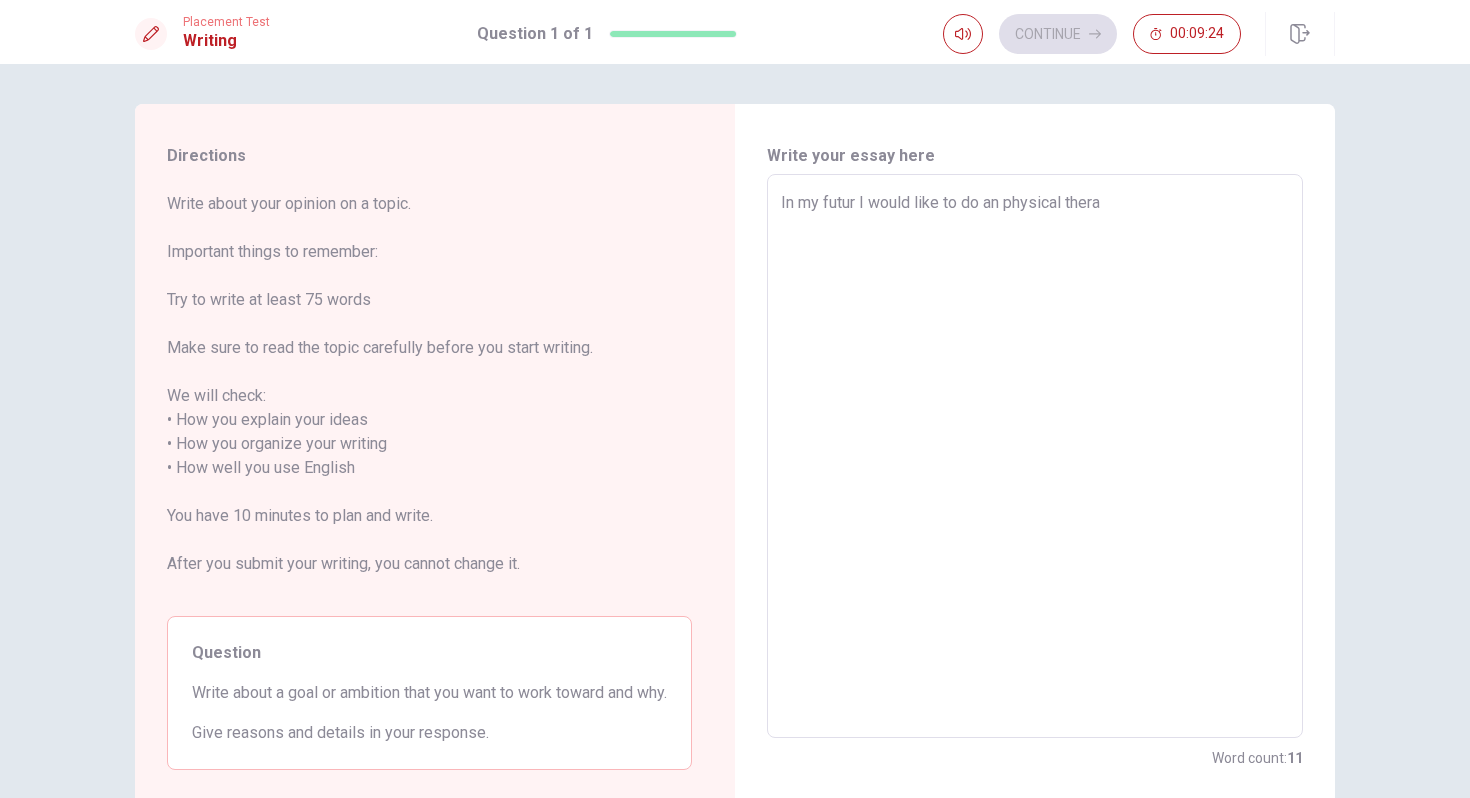 type on "x" 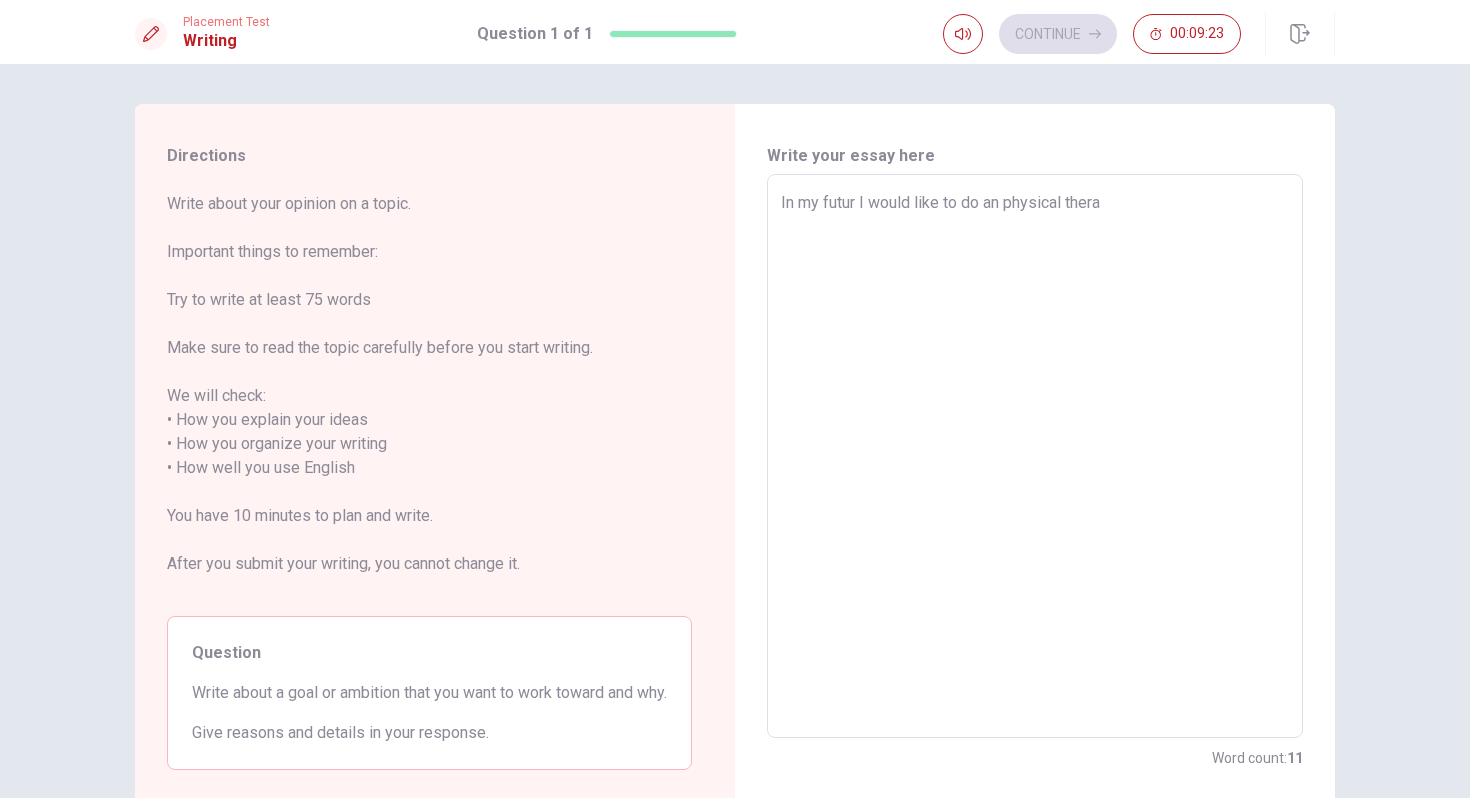 type on "In my futur I would like to do an physical therap" 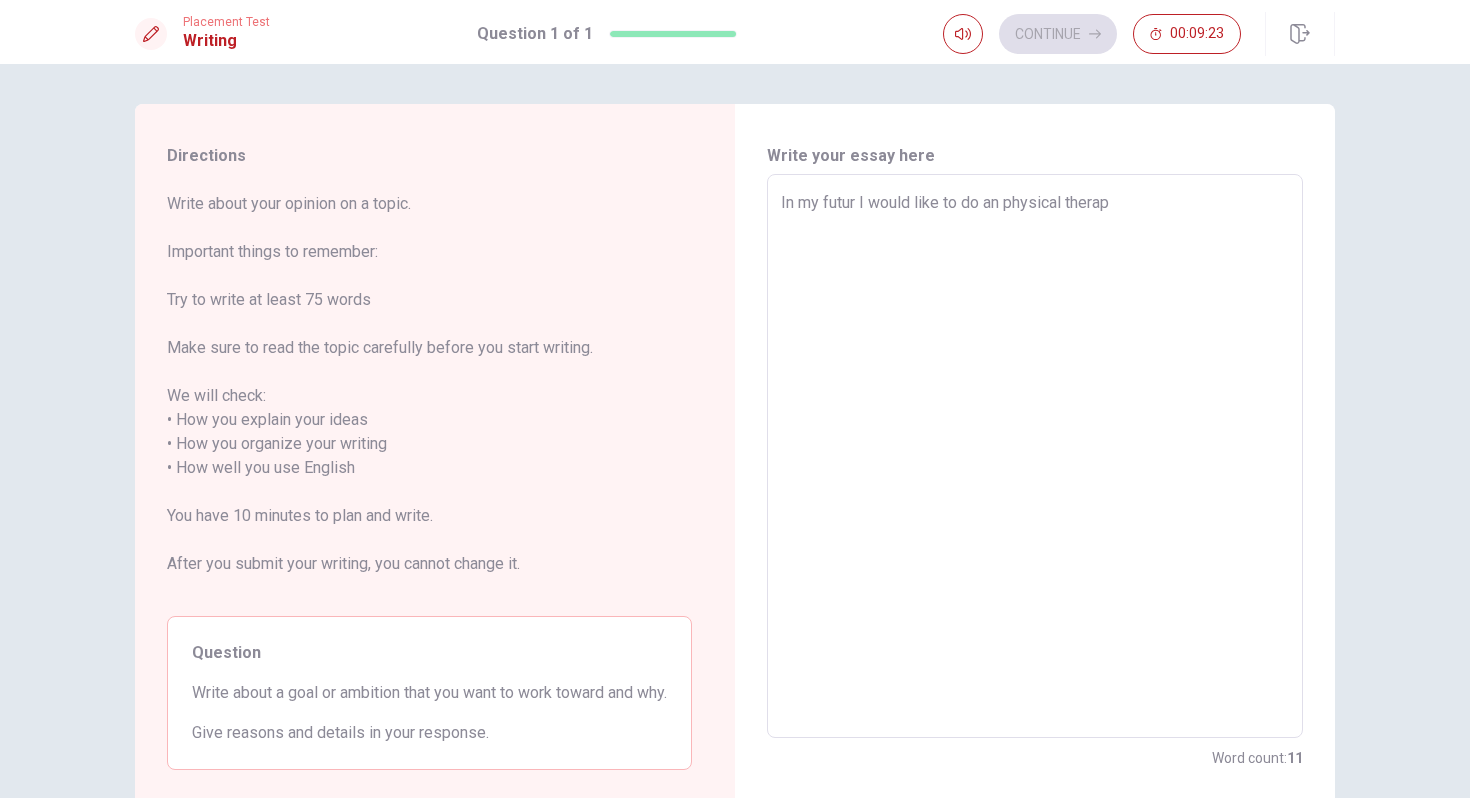 type on "x" 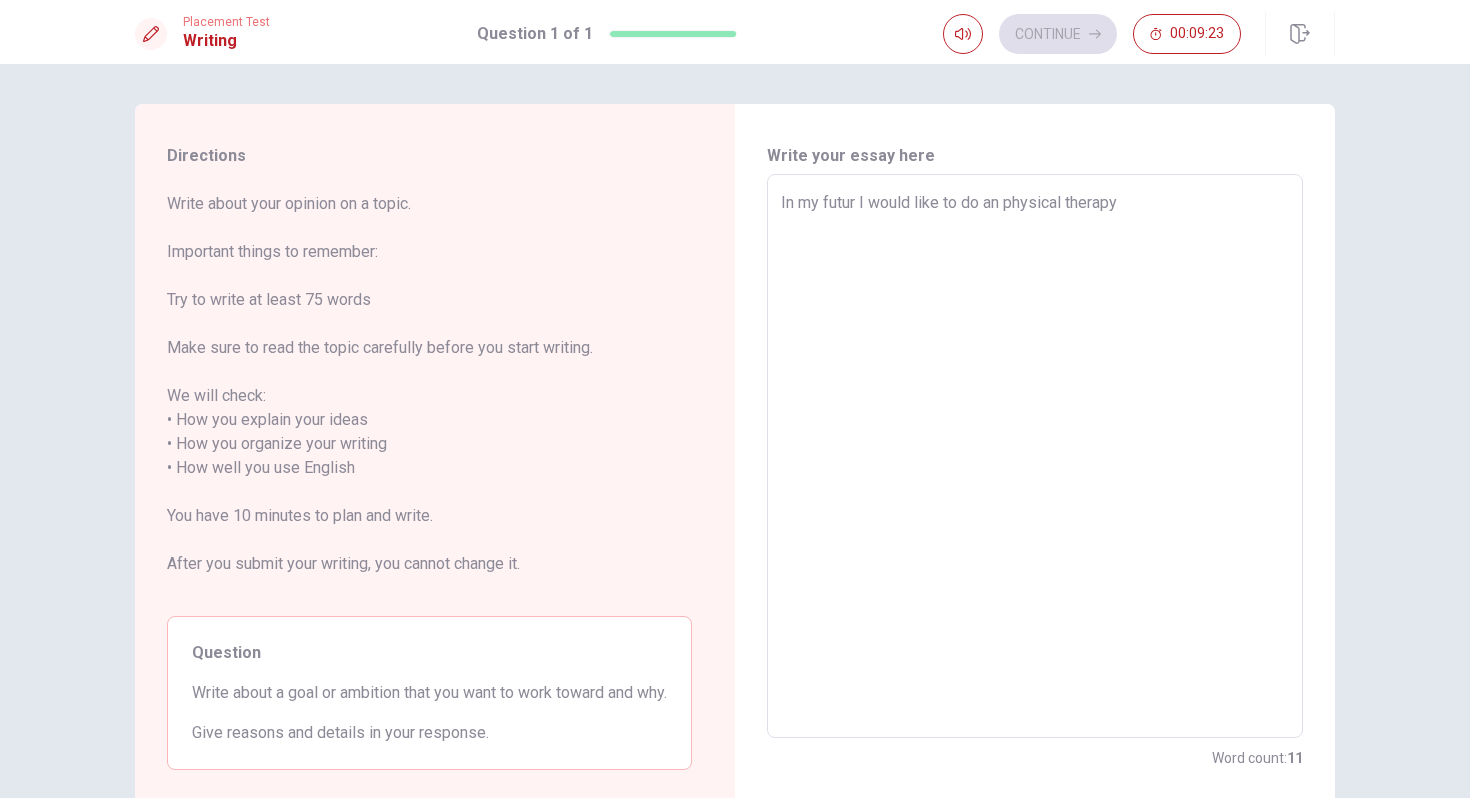 type on "x" 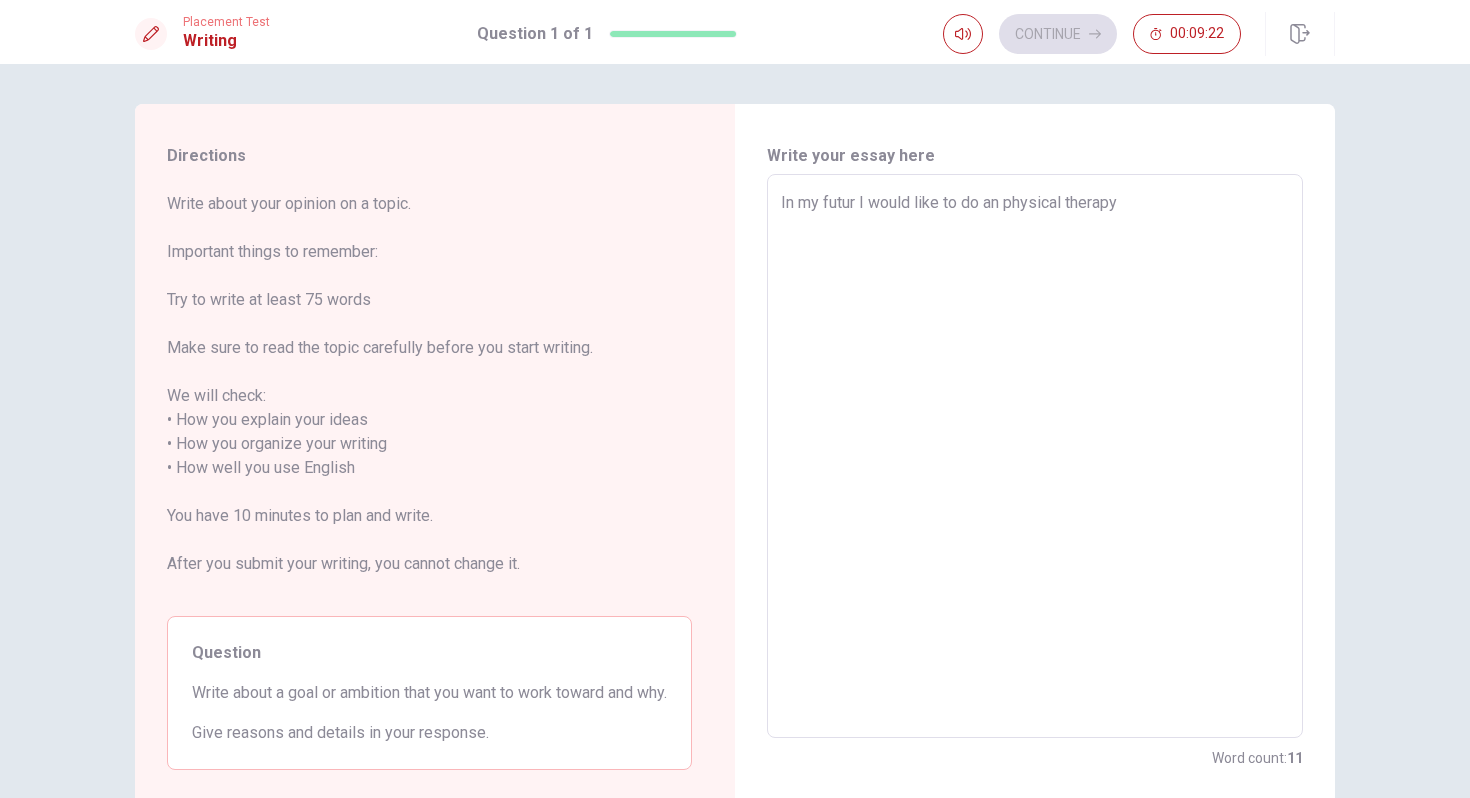 type on "x" 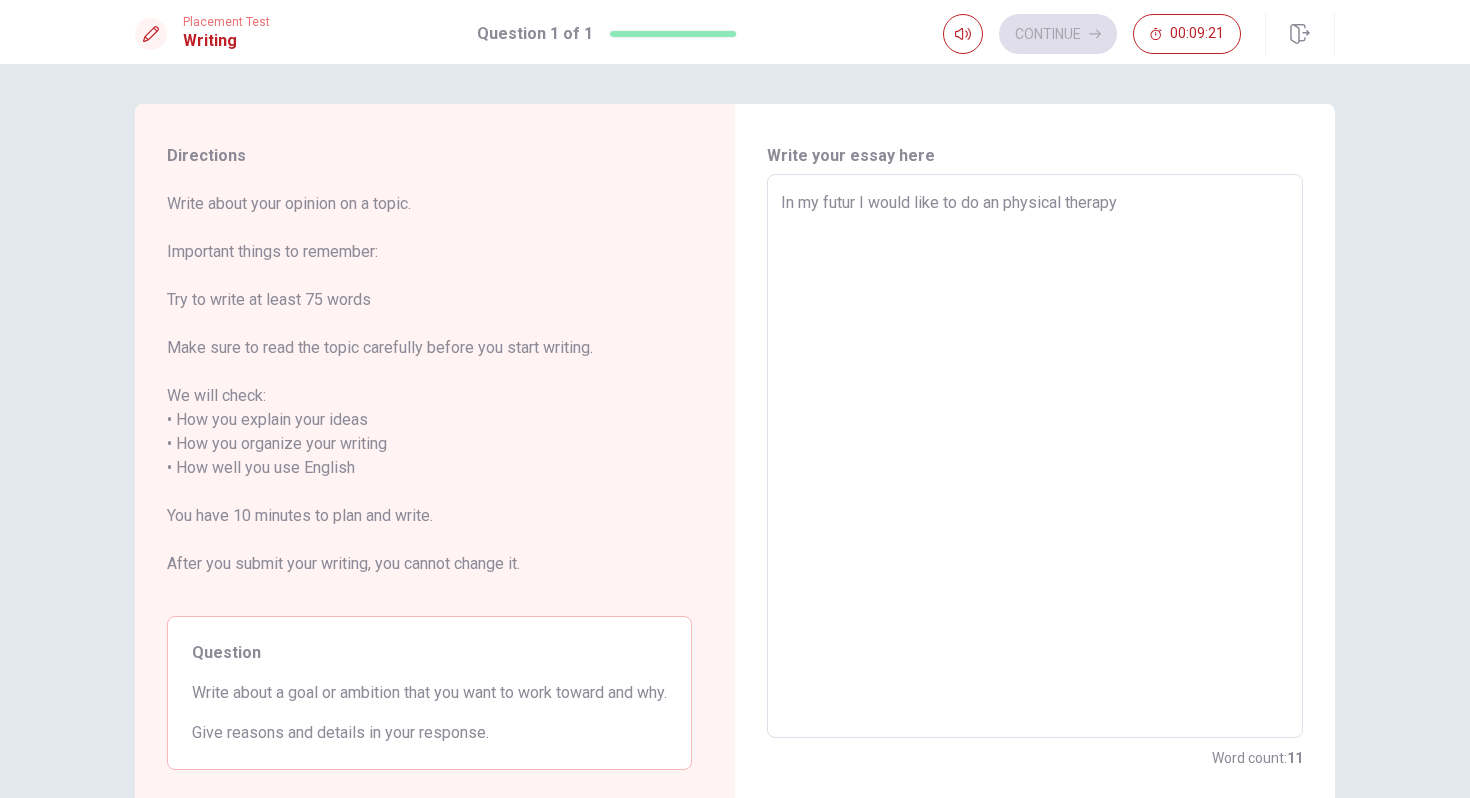 type on "In my futur I would like to do an physical therapy i" 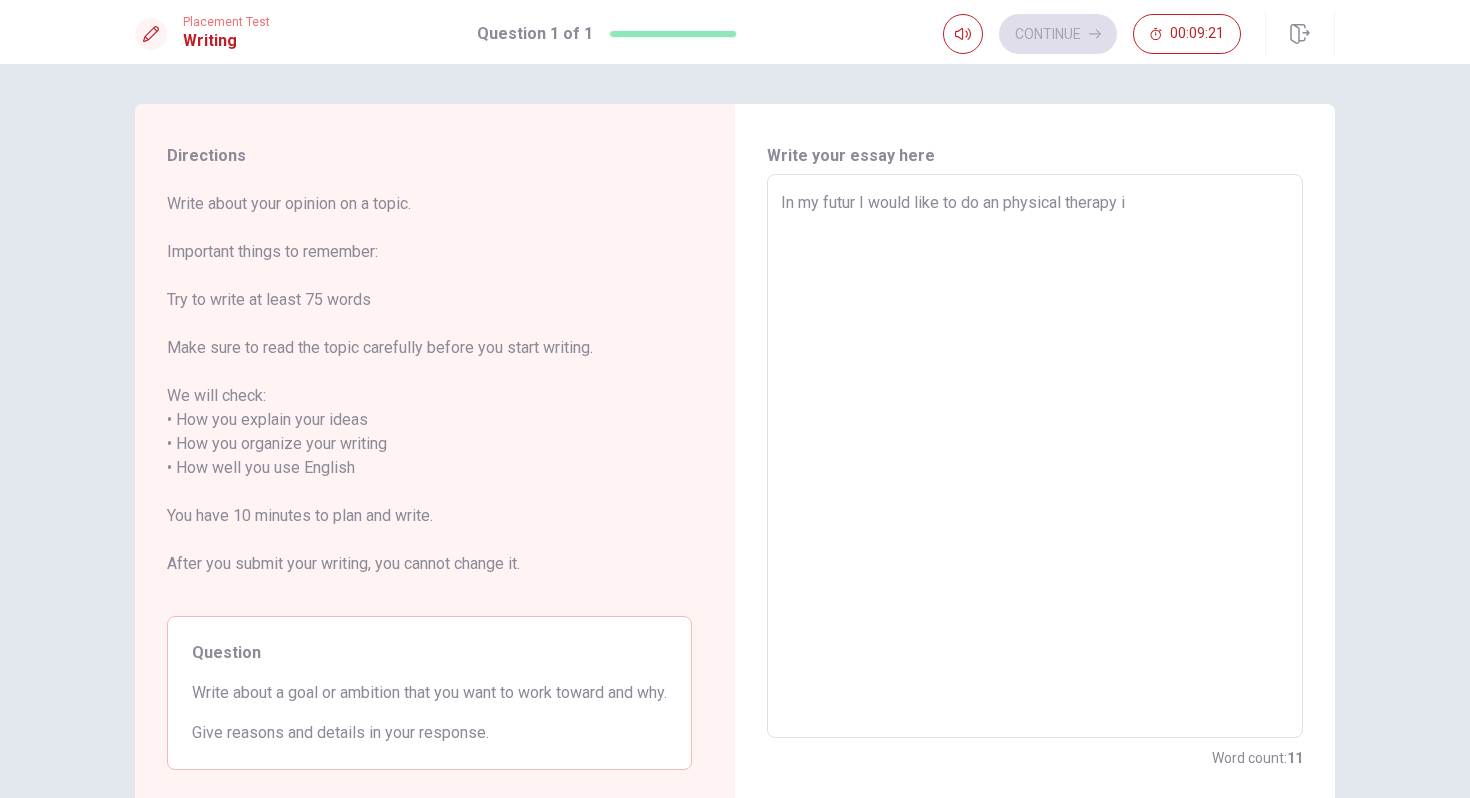type on "x" 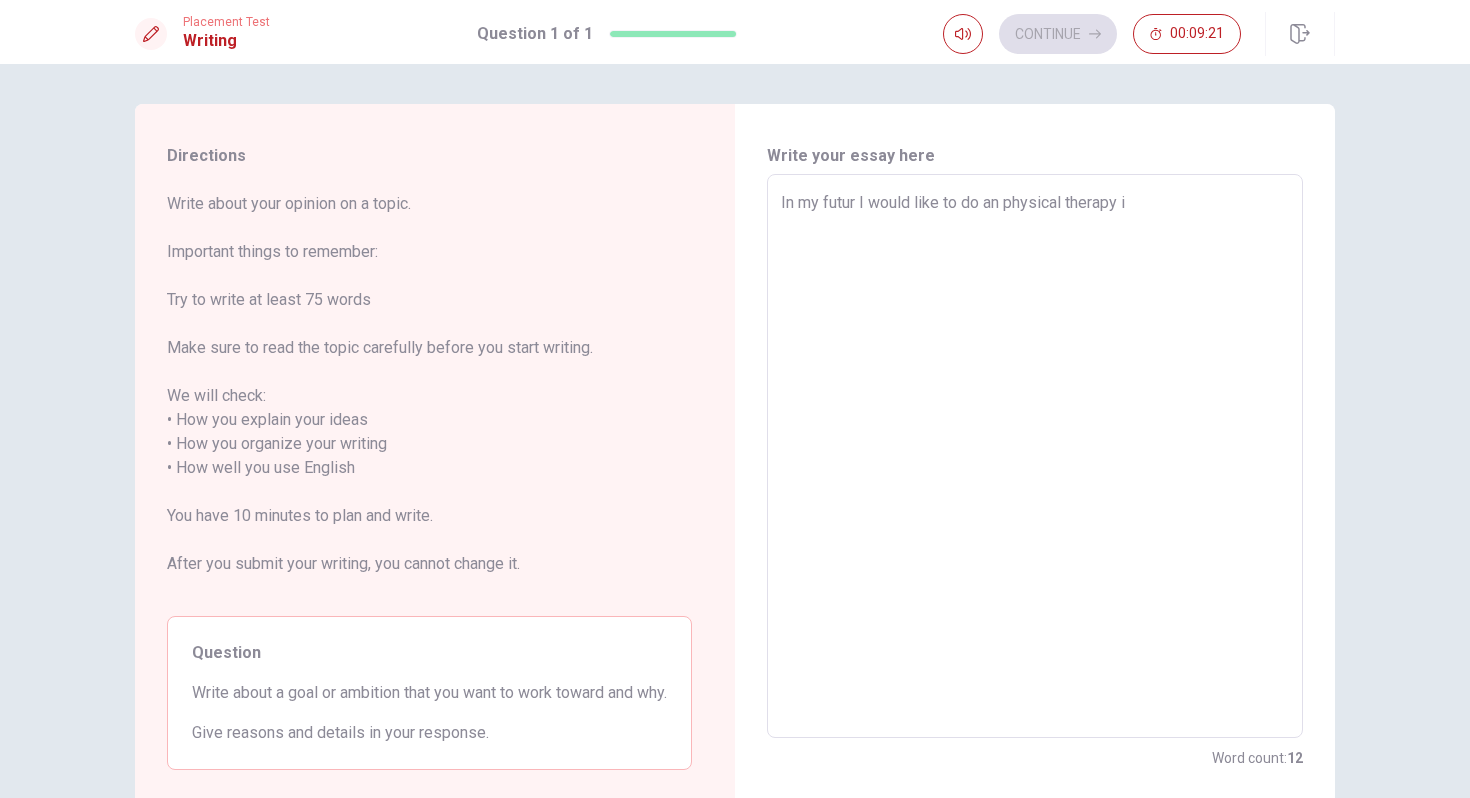 type on "In my futur I would like to do an physical therapy in" 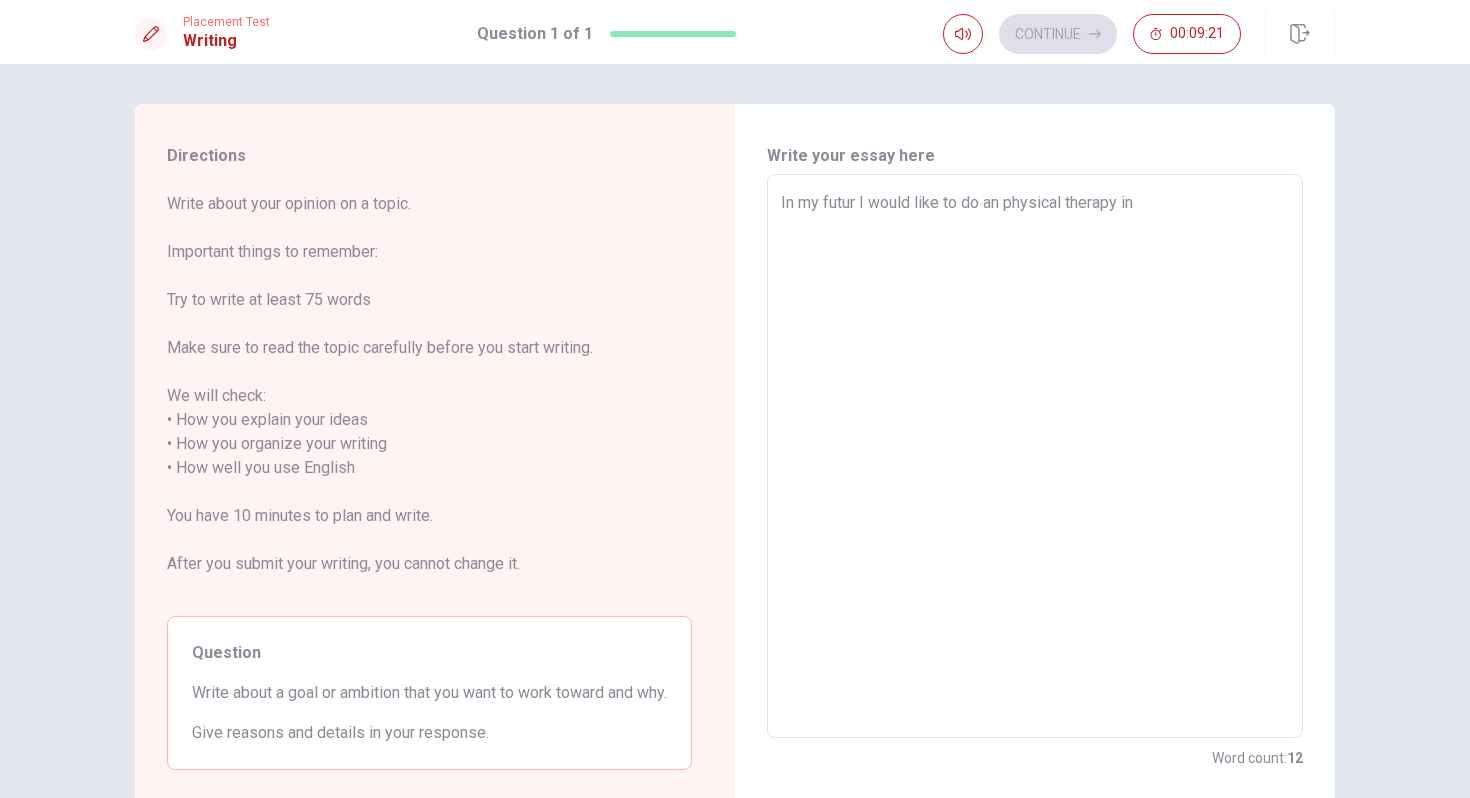 type on "x" 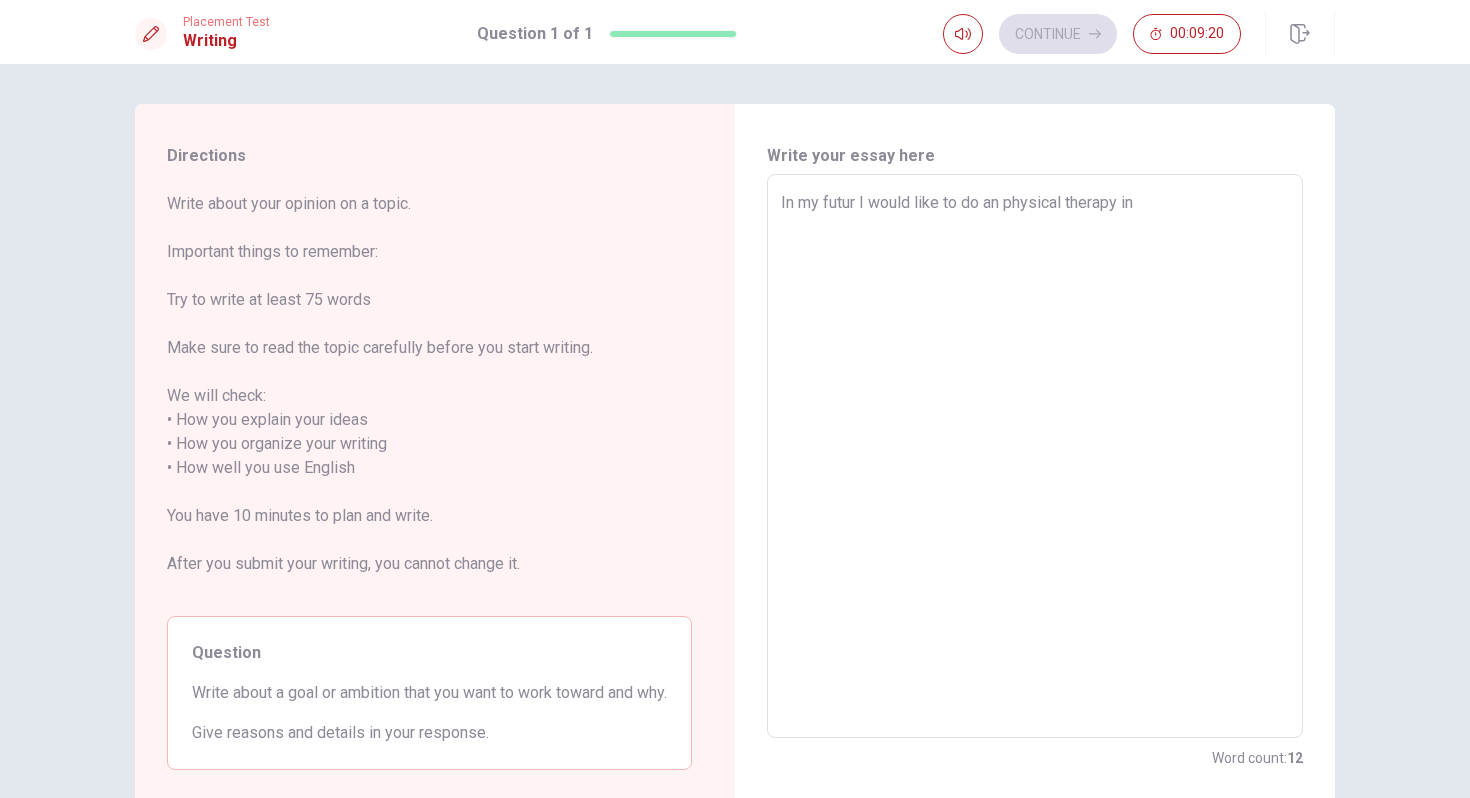 type on "In my futur I would like to do an physical therapy int" 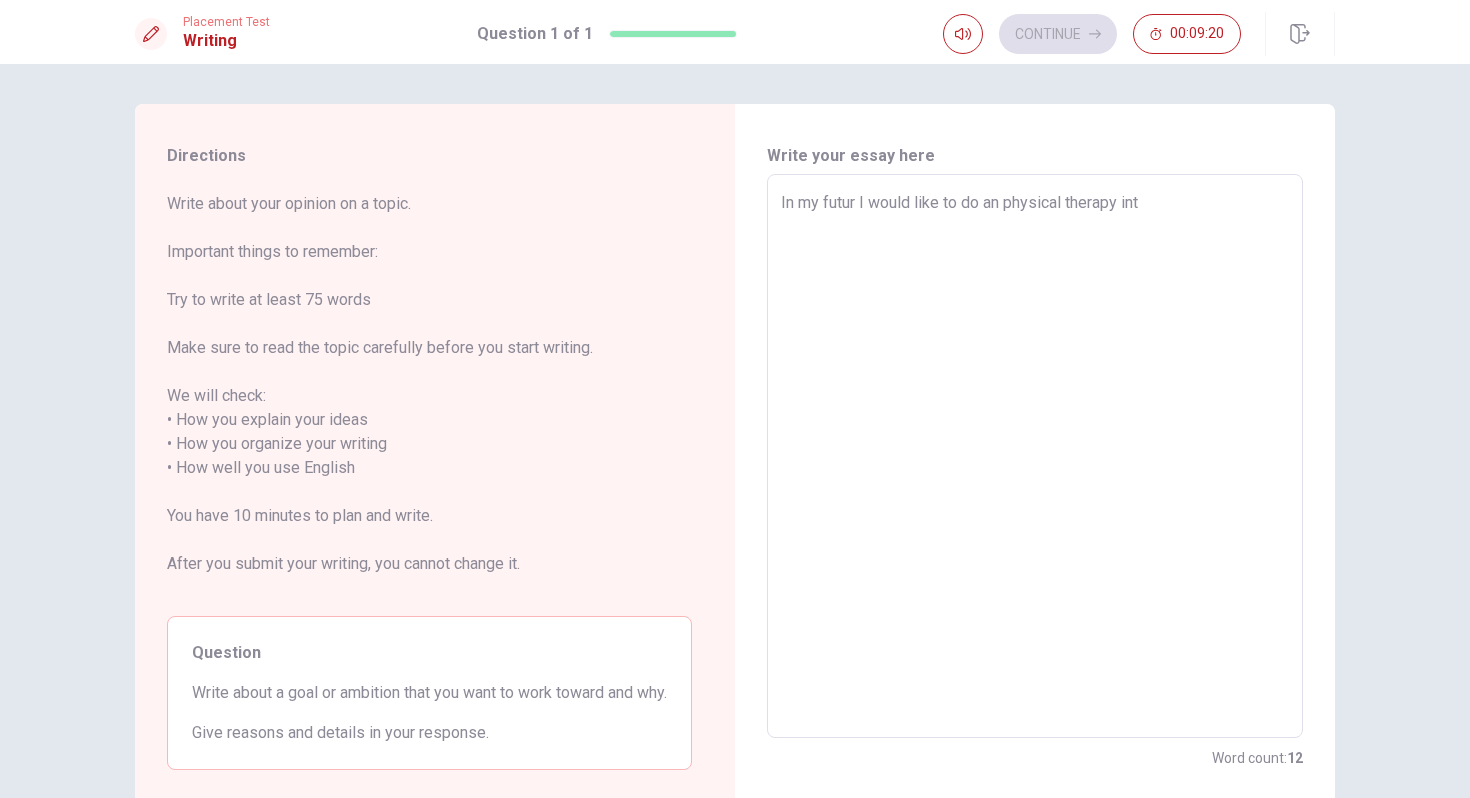 type on "x" 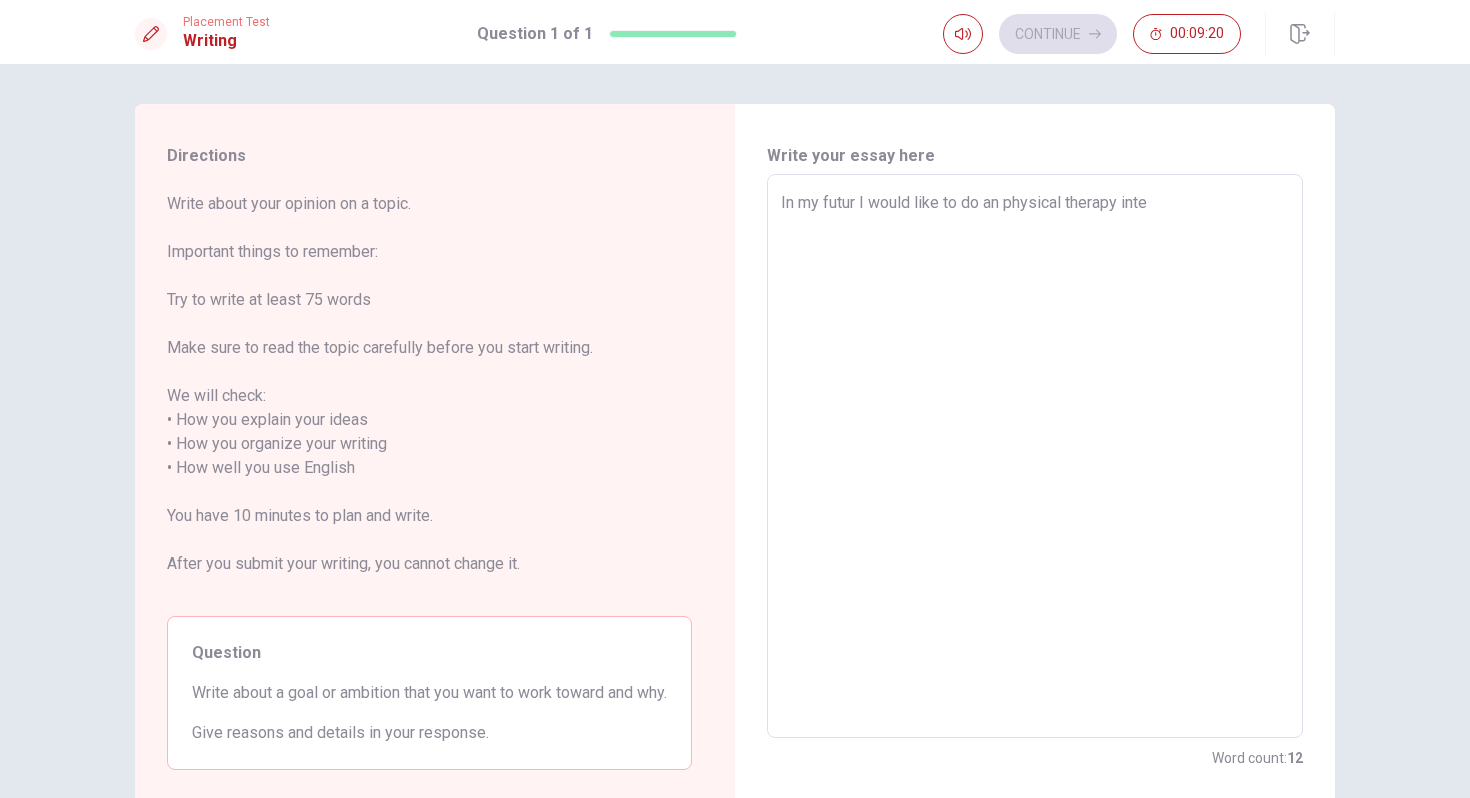 type on "In my futur I would like to do an physical therapy inter" 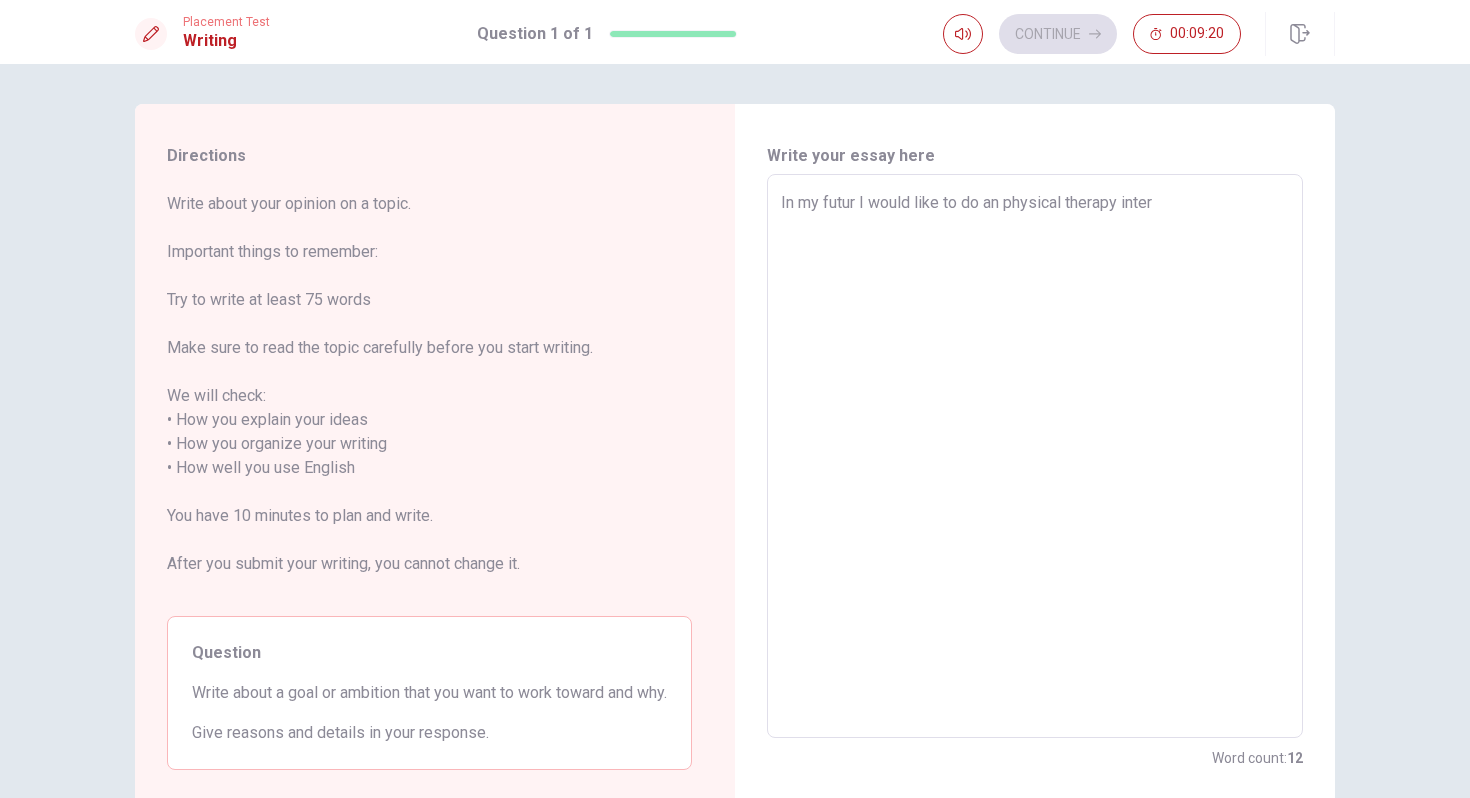 type on "x" 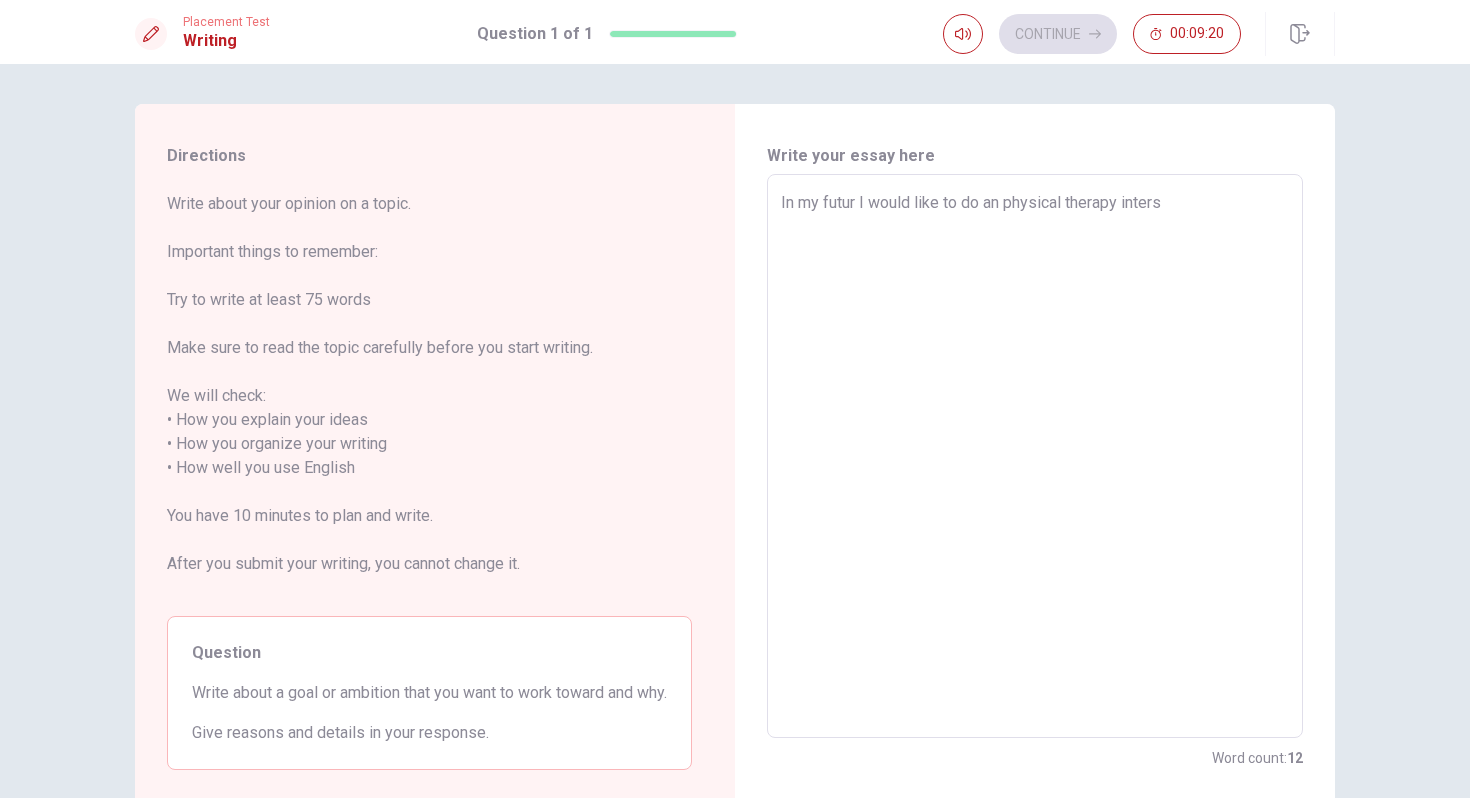 type on "x" 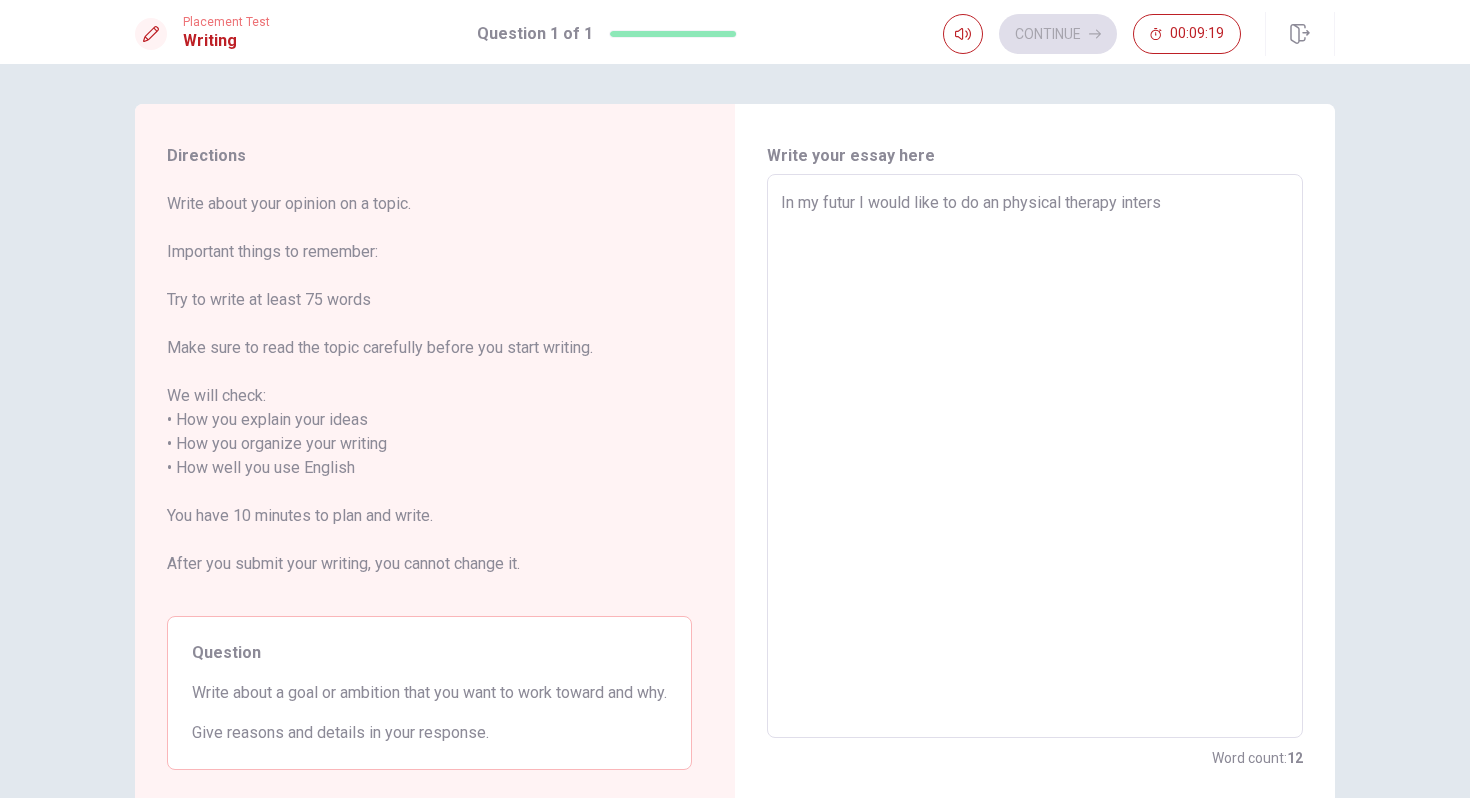 type on "In my futur I would like to do an physical therapy intersh" 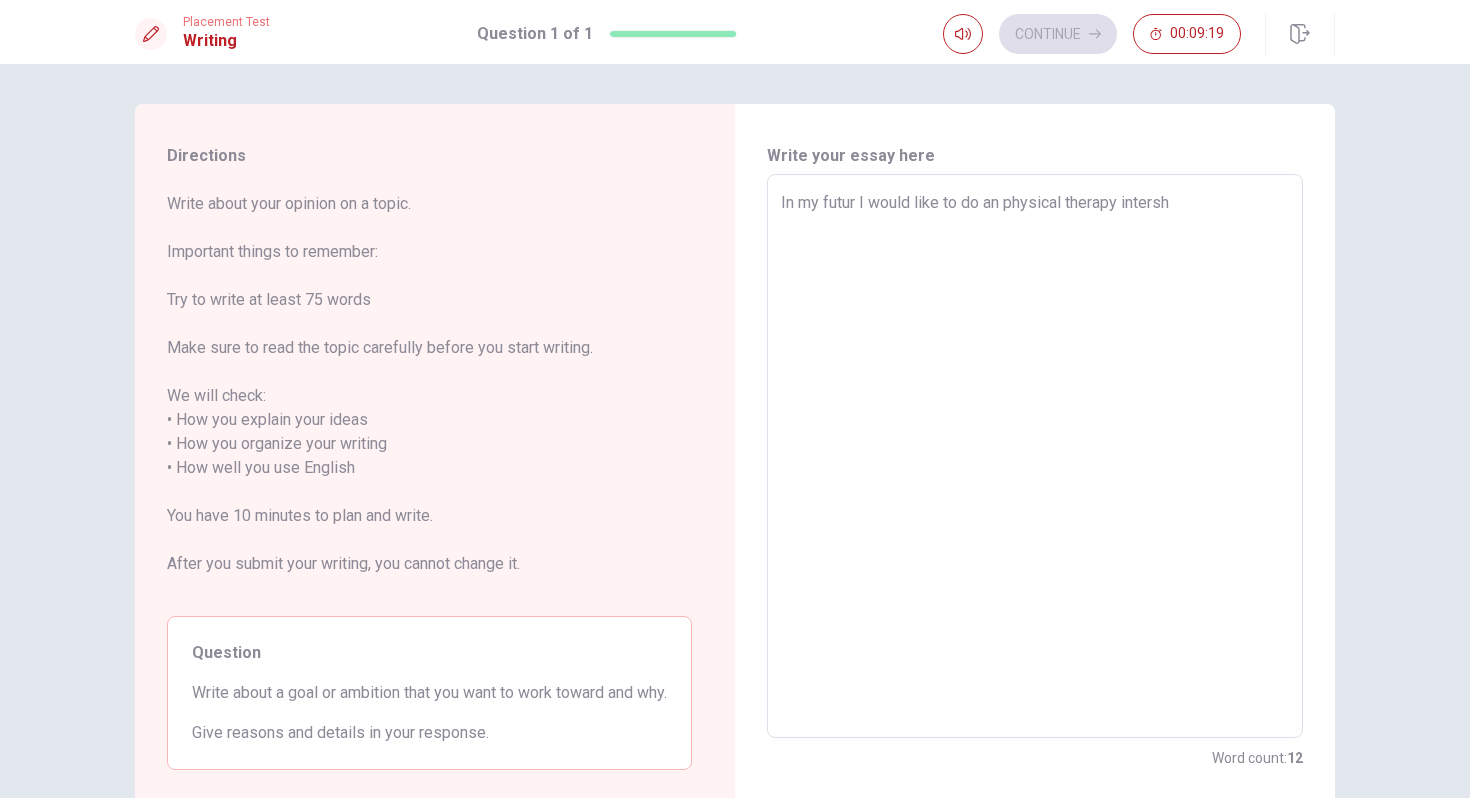 type on "x" 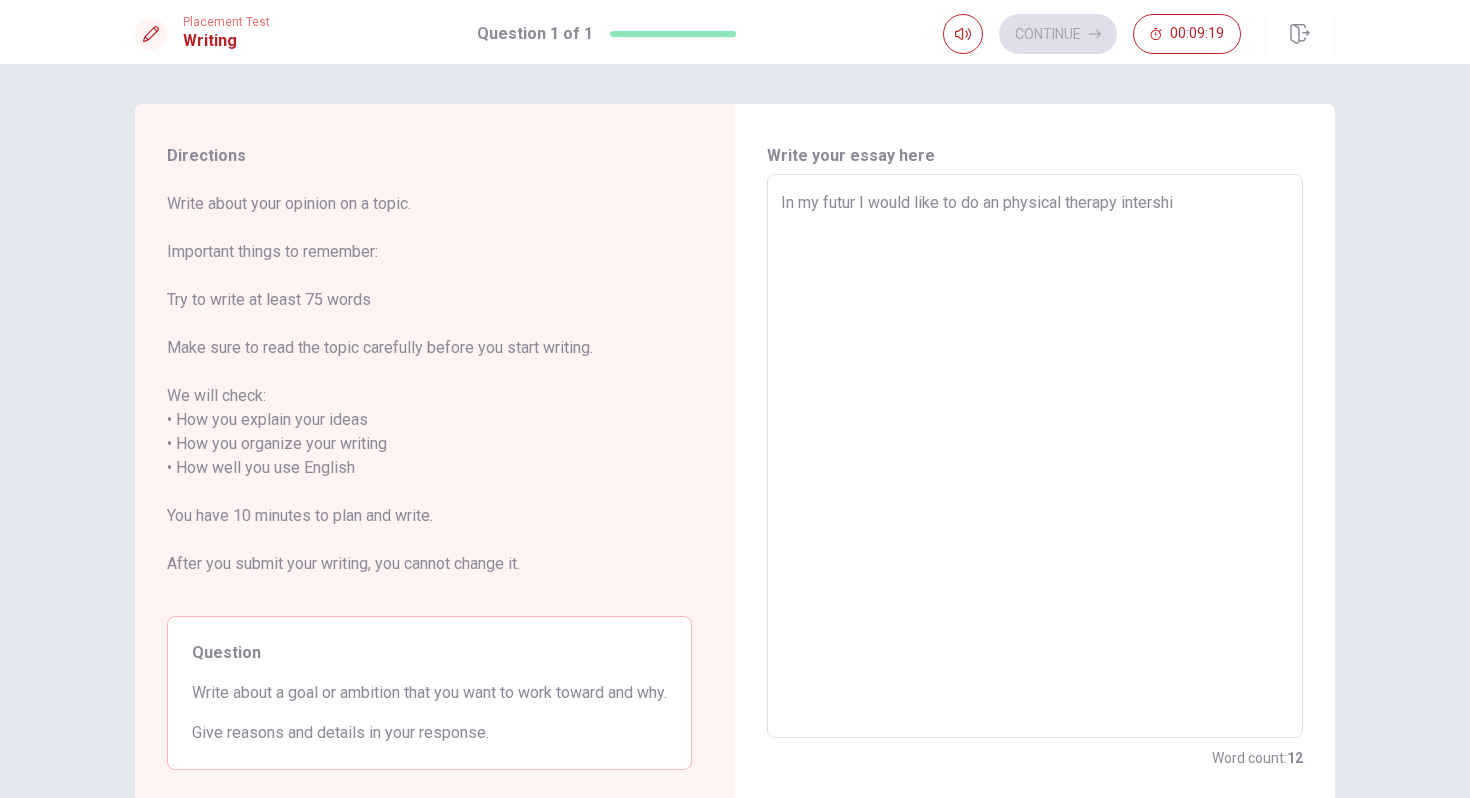 type on "x" 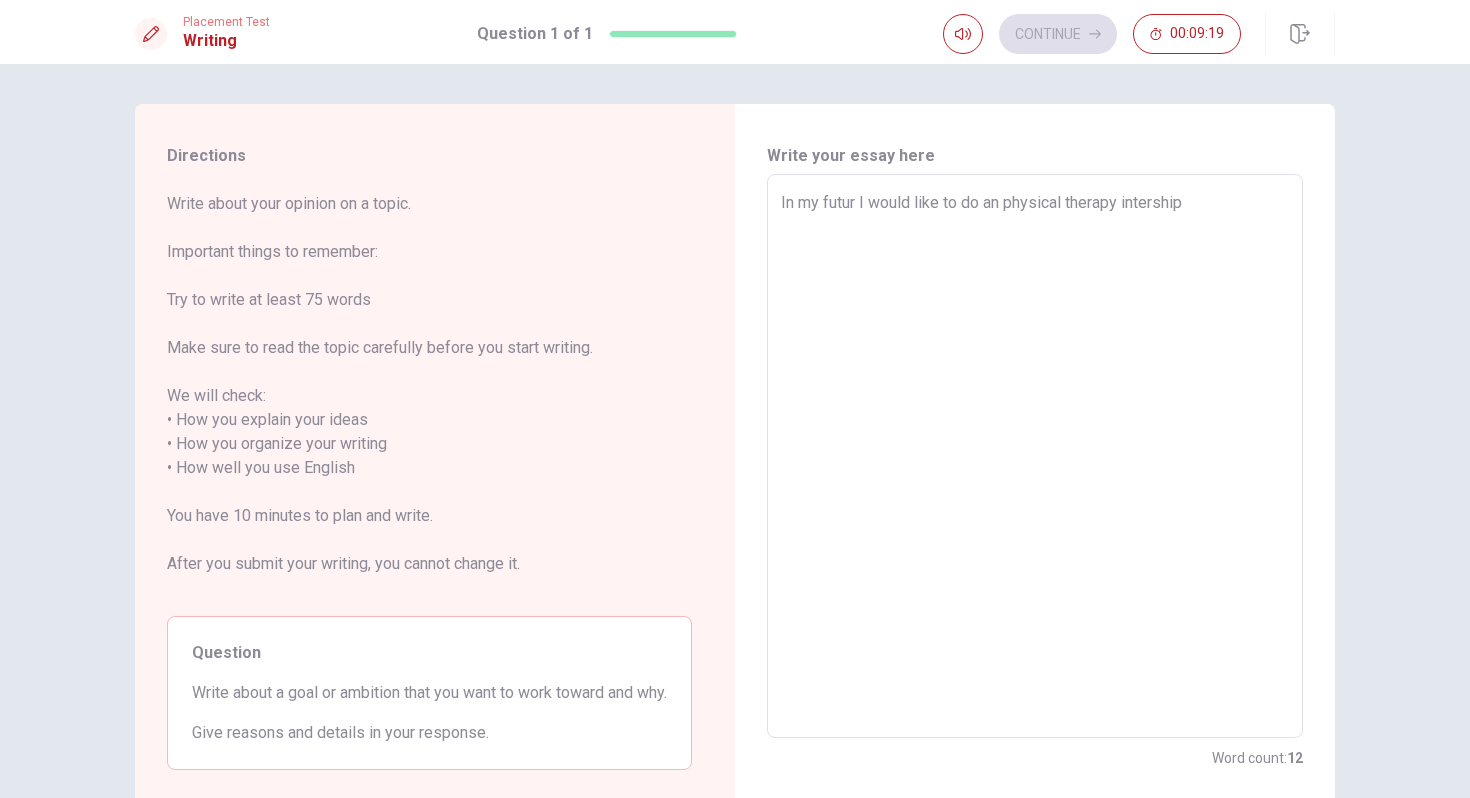 type on "x" 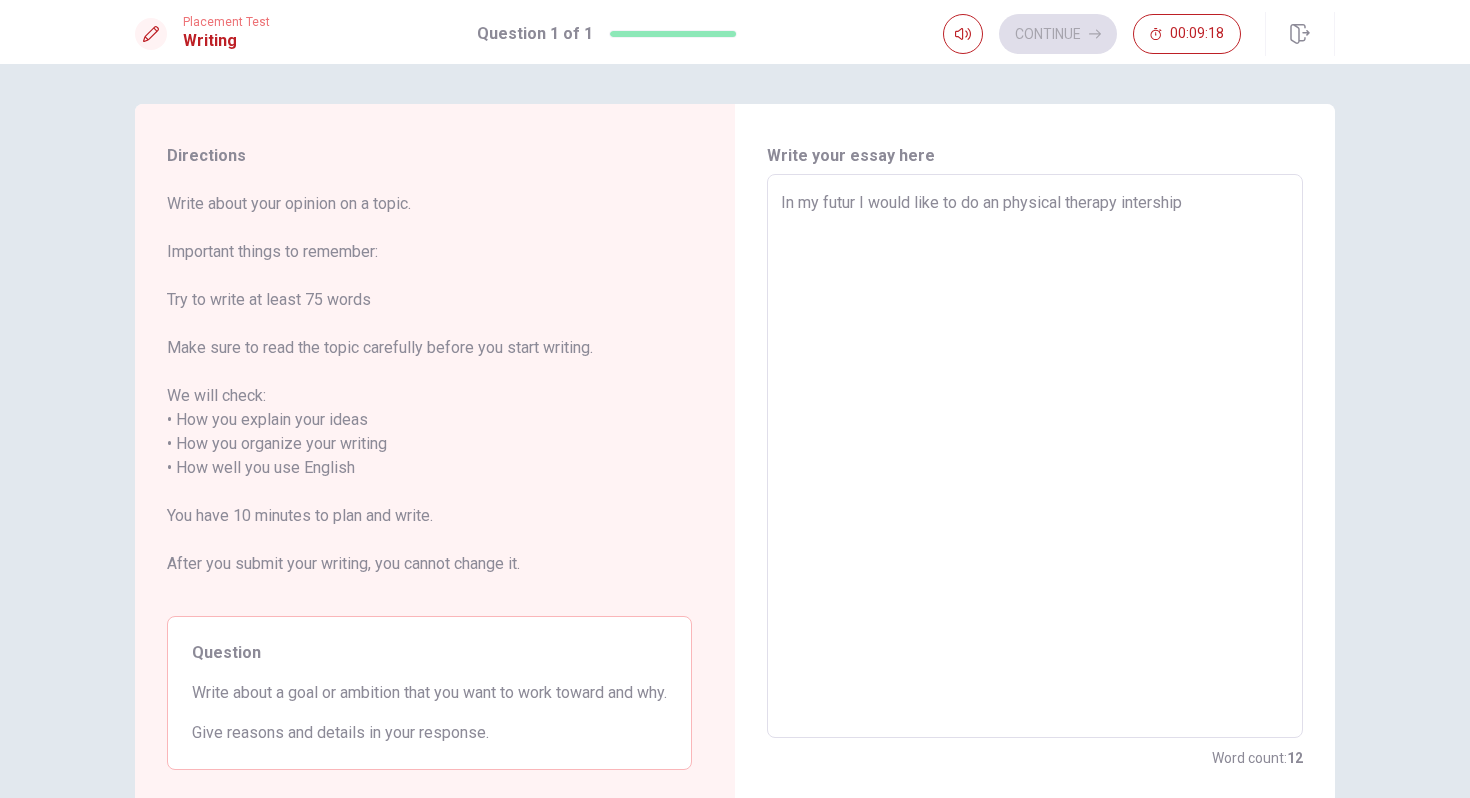 type on "In my futur I would like to do an physical therapy intership i" 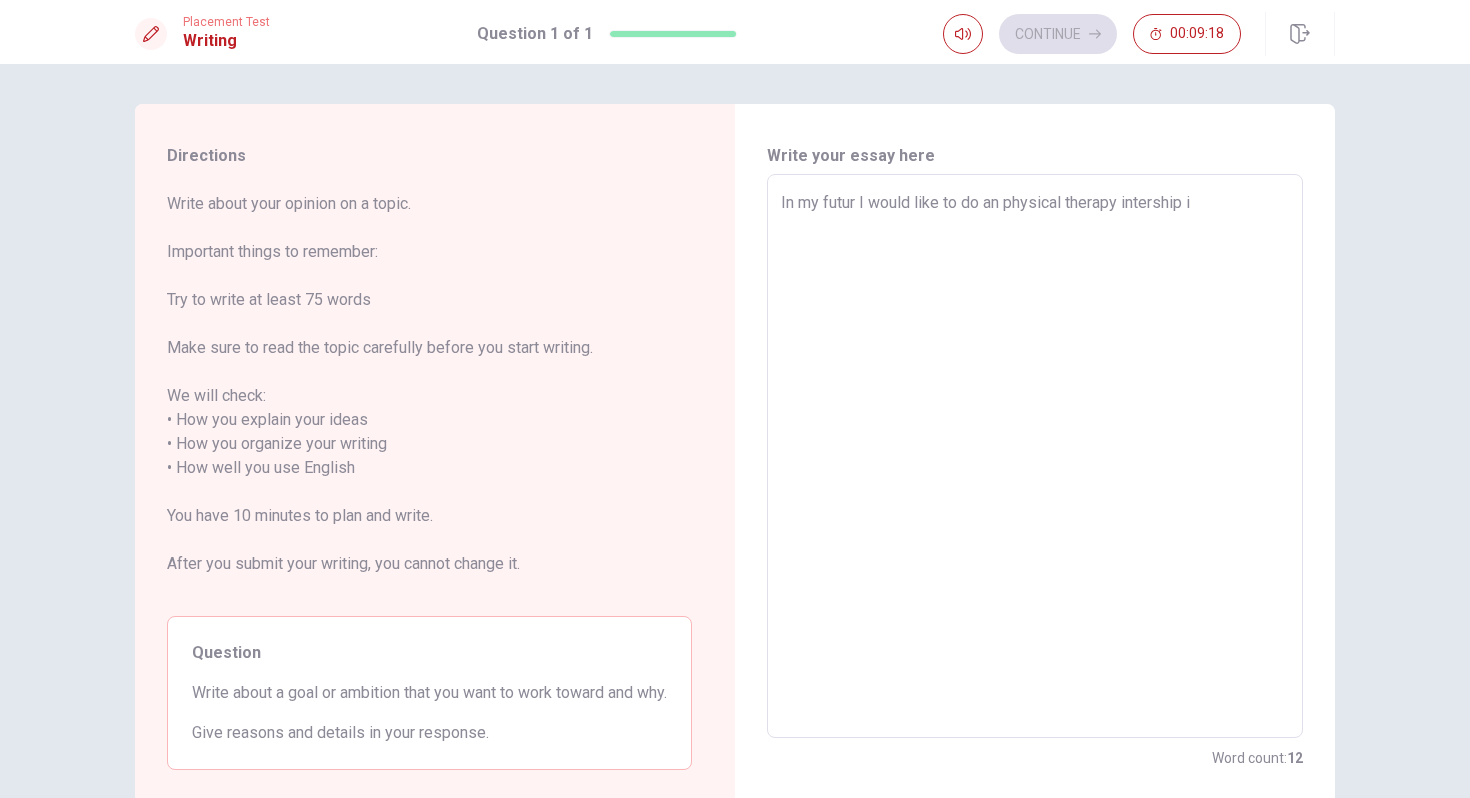 type on "x" 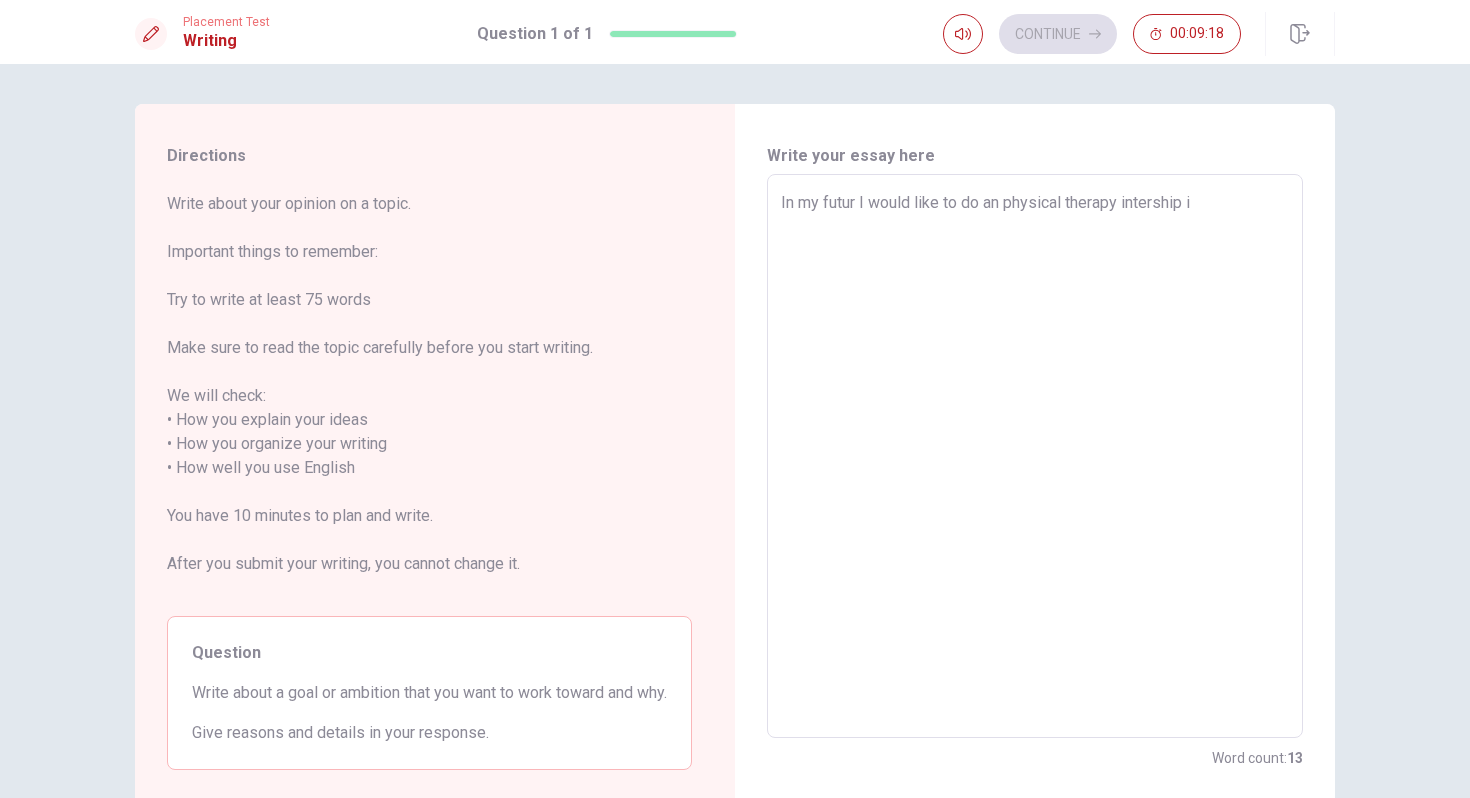 type on "In my futur I would like to do an physical therapy intership in" 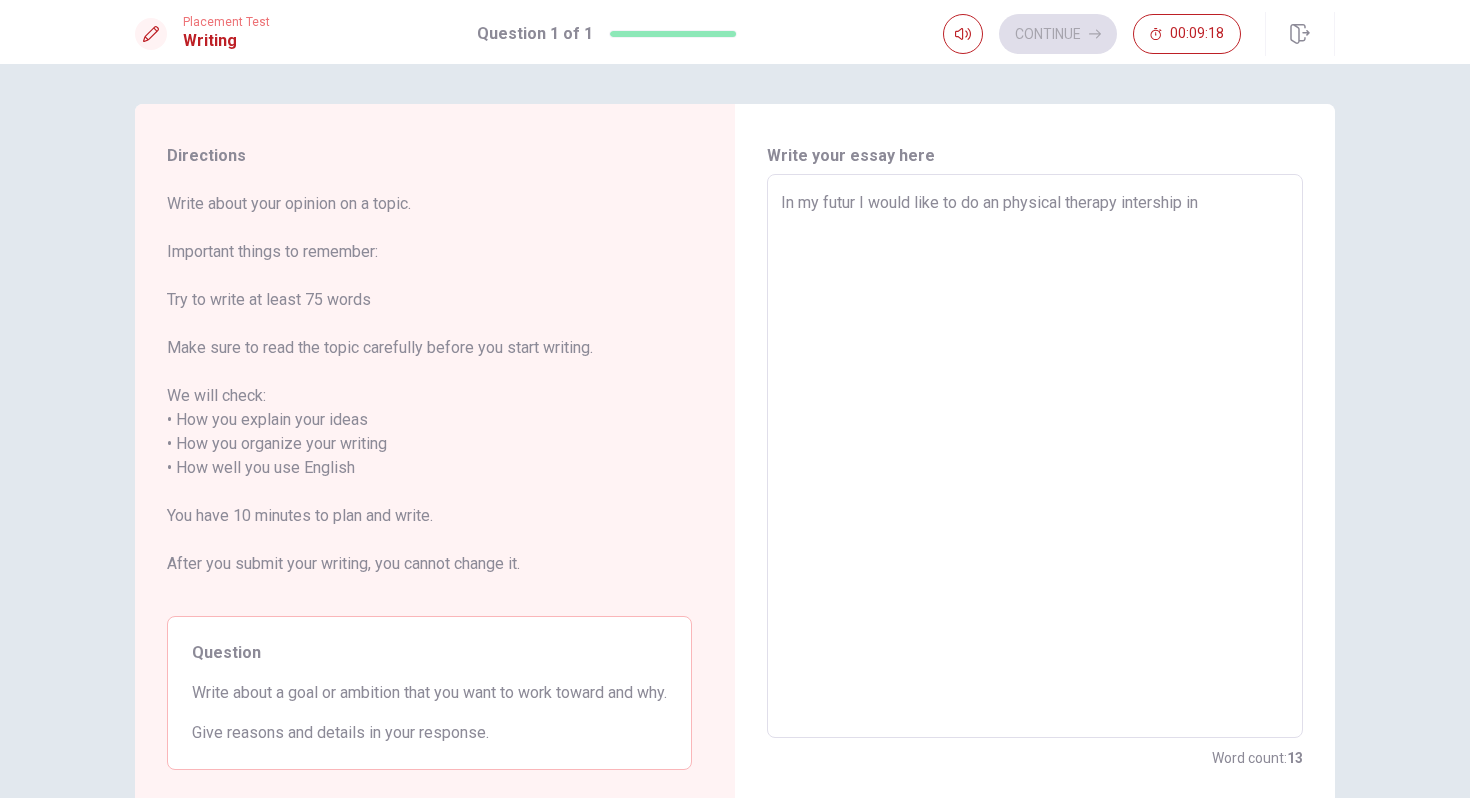 type on "x" 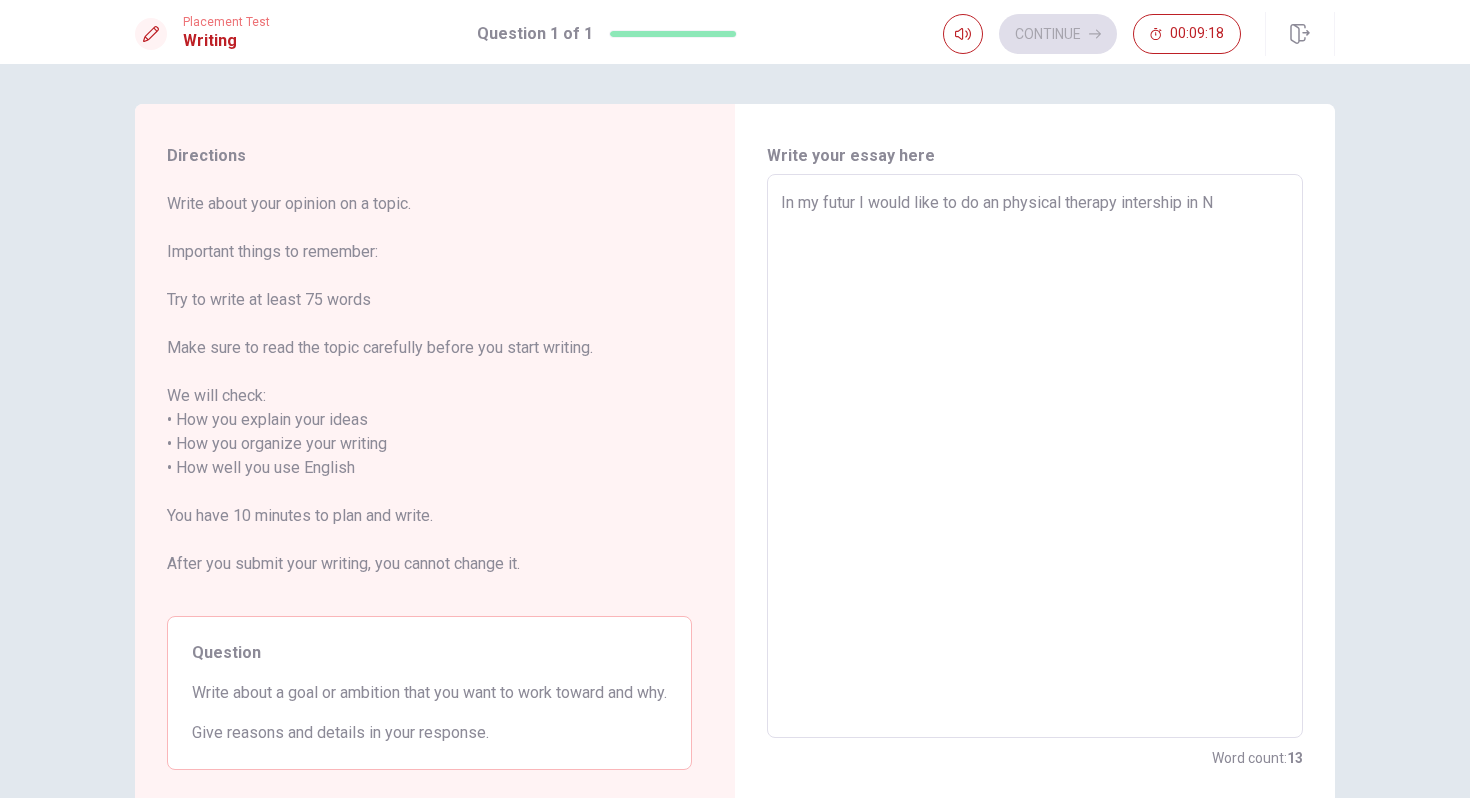 type on "x" 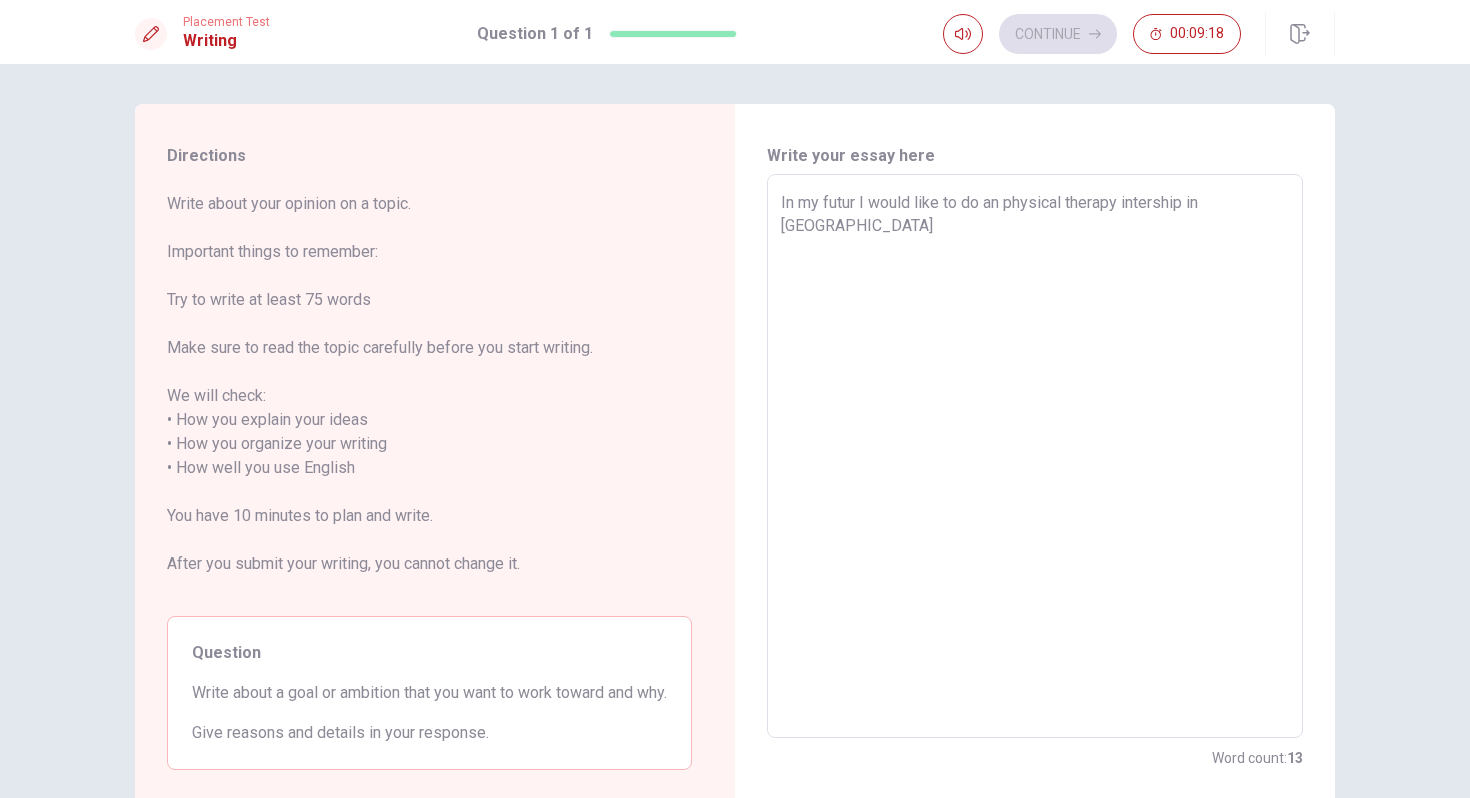 type on "x" 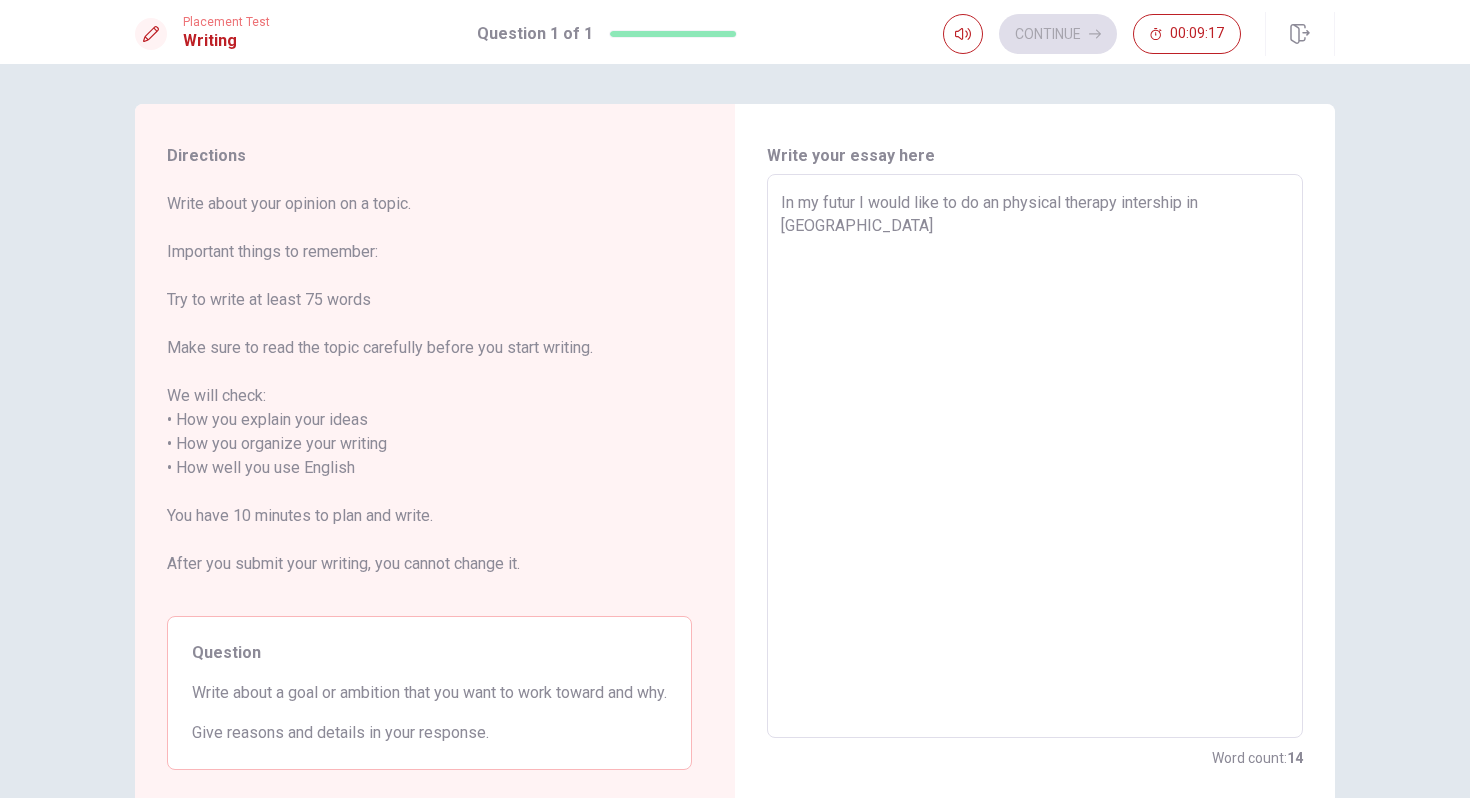 type on "In my futur I would like to do an physical therapy intership in Nex" 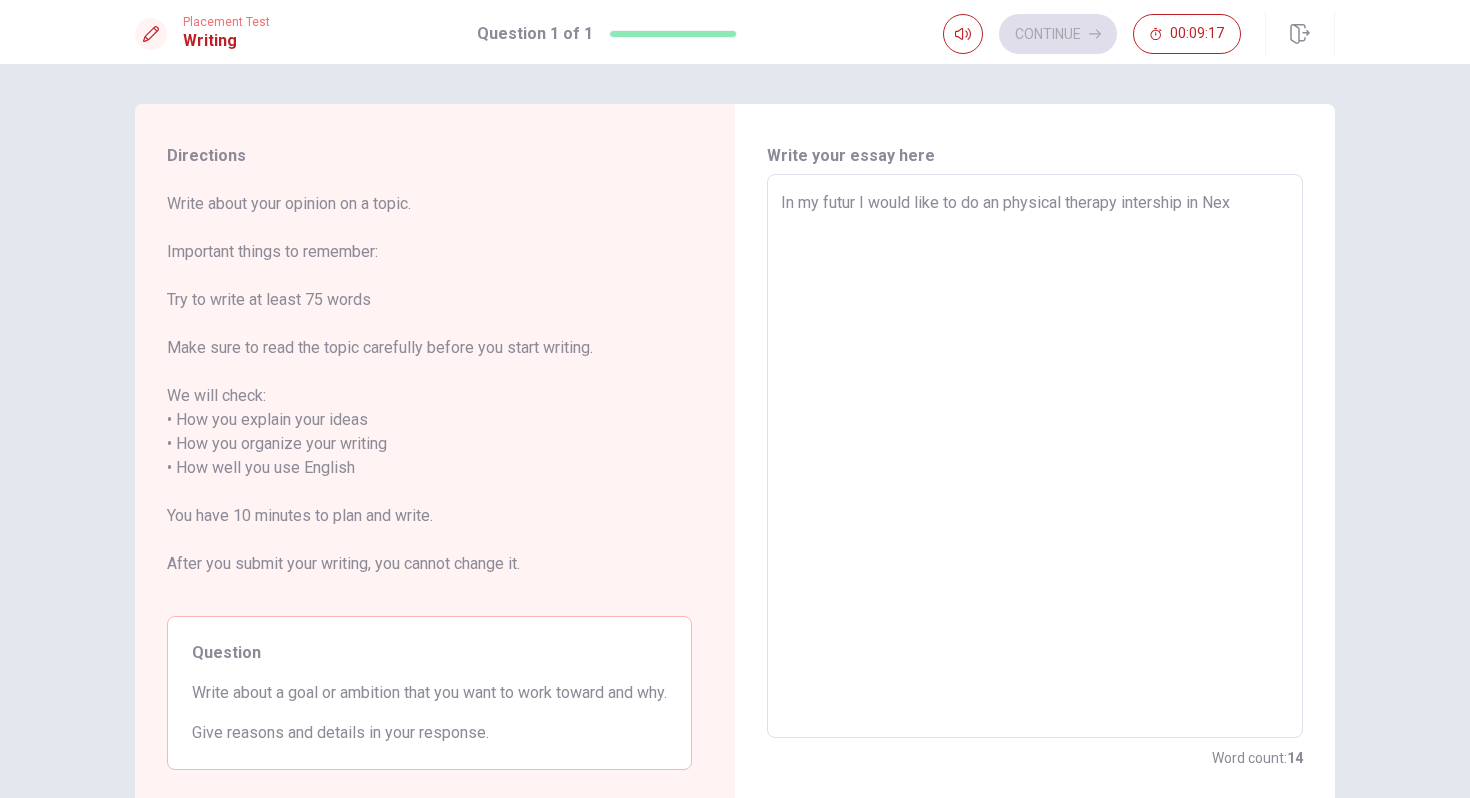 type on "x" 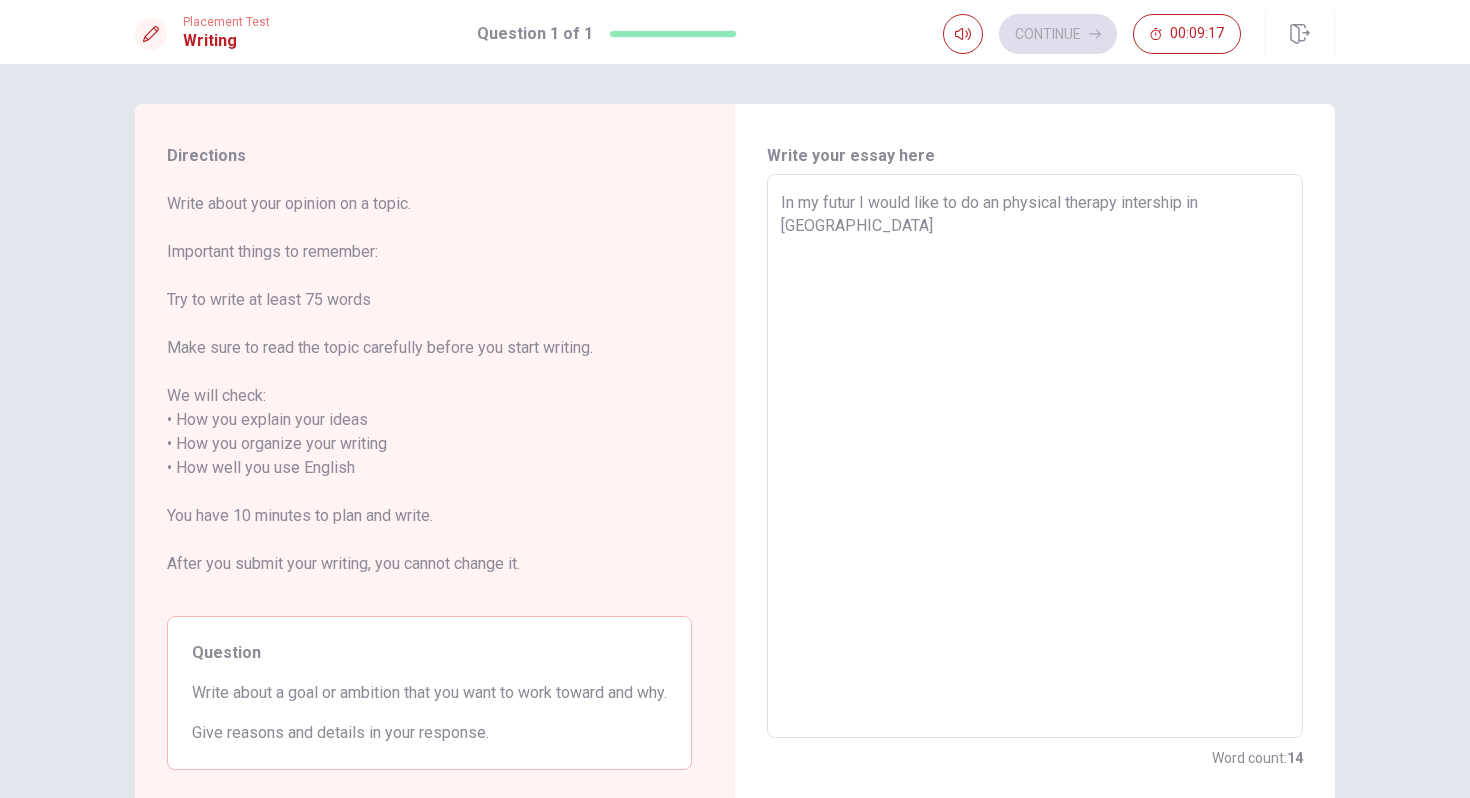 type on "x" 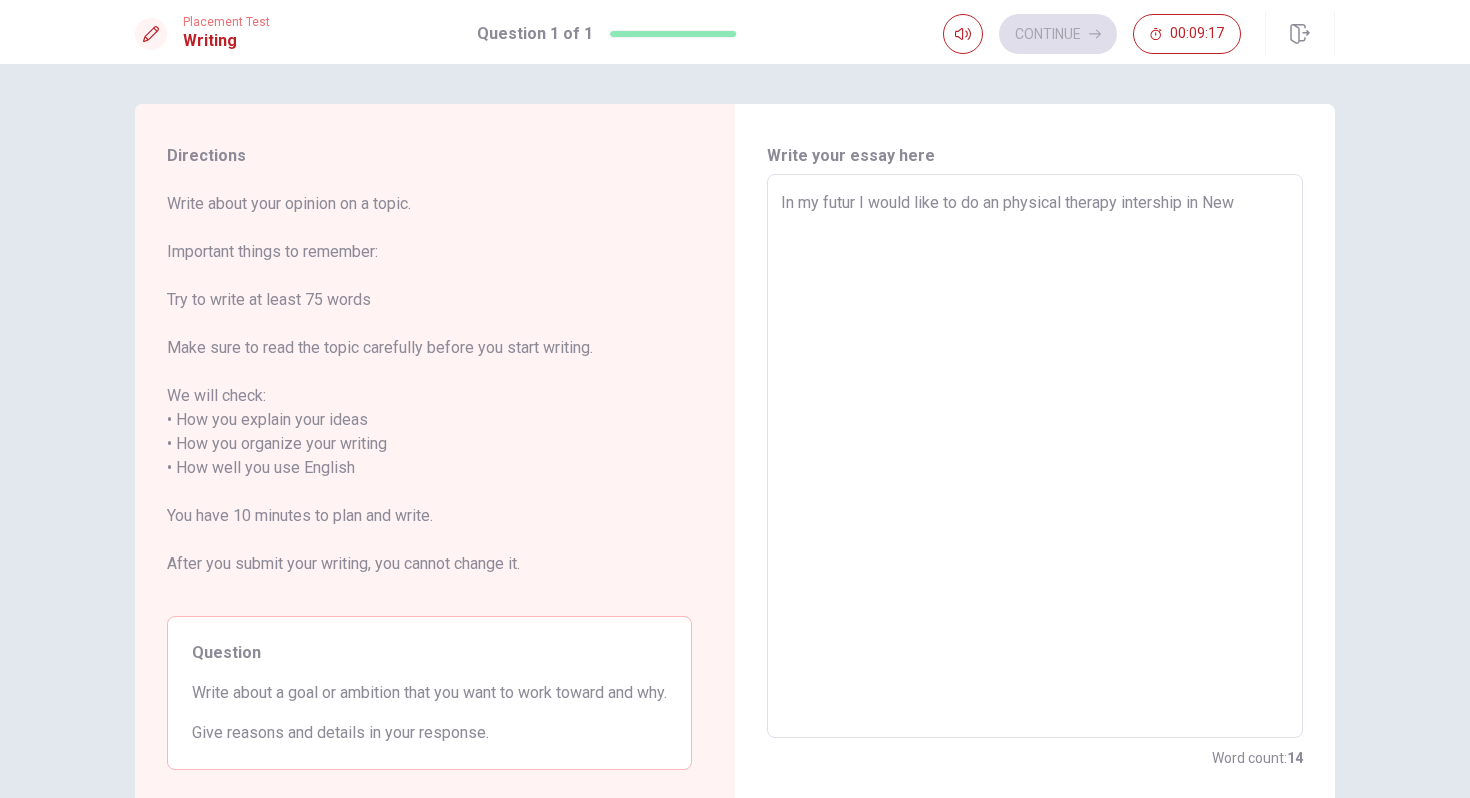 type on "x" 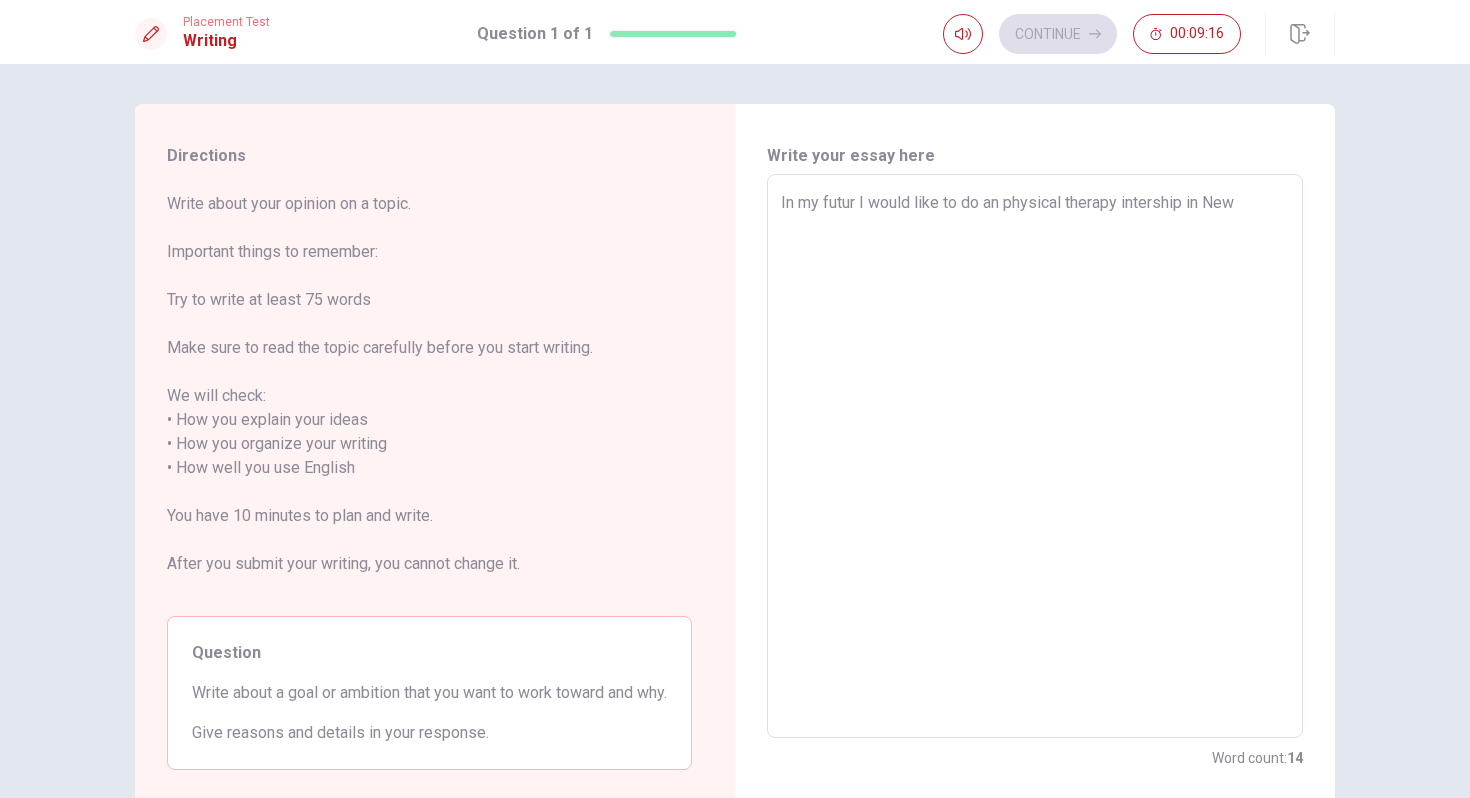 type on "In my futur I would like to do an physical therapy intership in [GEOGRAPHIC_DATA]" 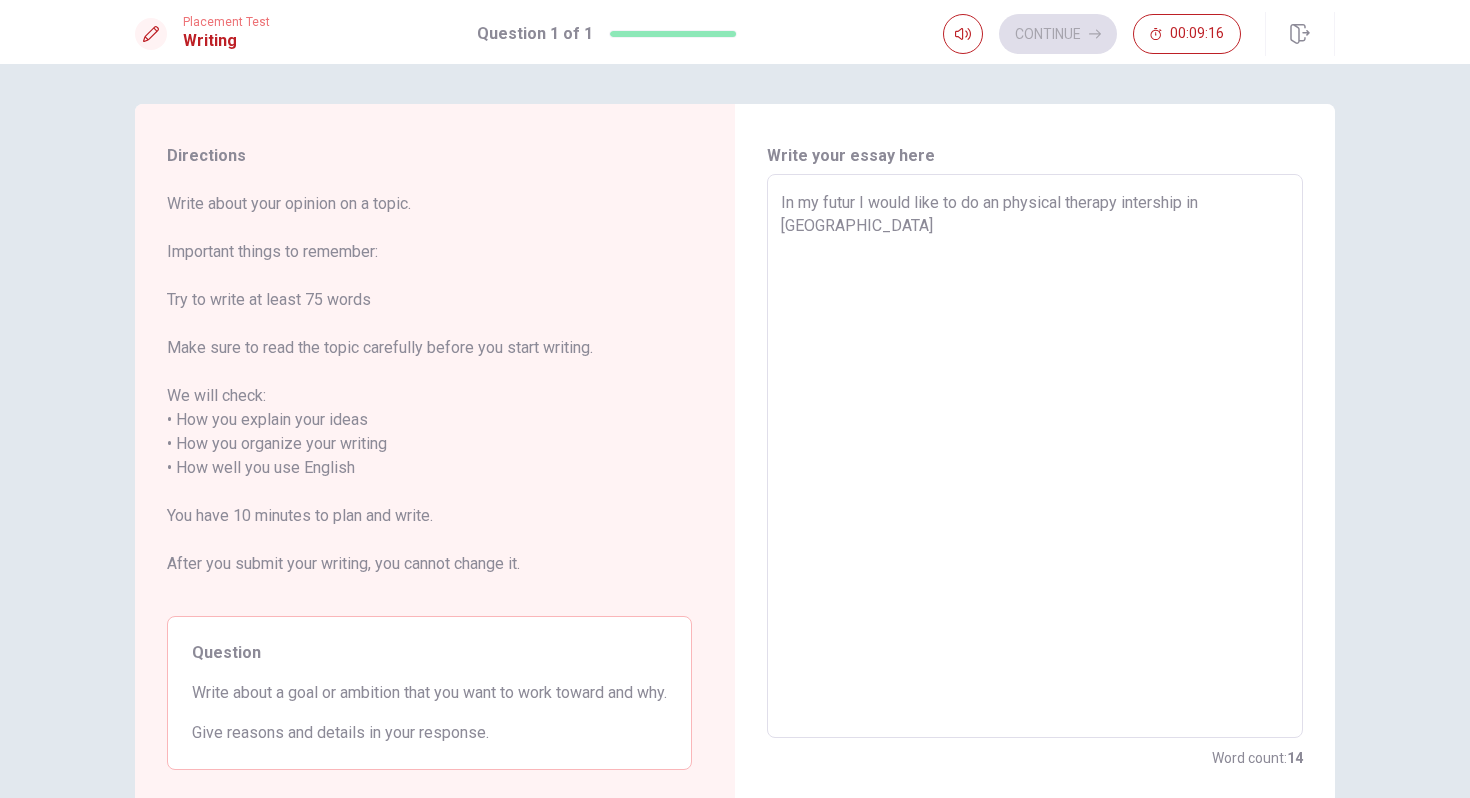 type on "x" 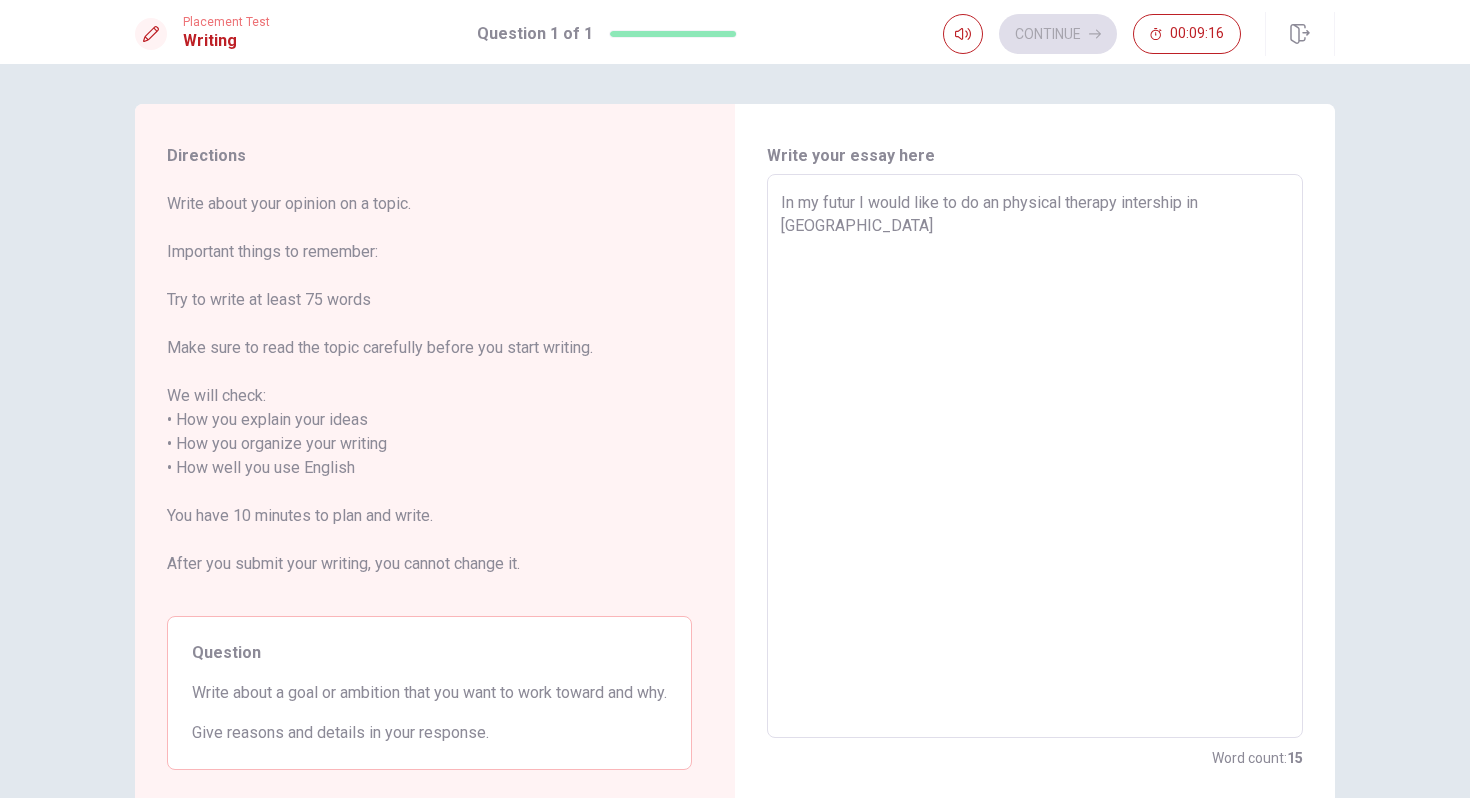 type on "In my futur I would like to do an physical therapy intership in [GEOGRAPHIC_DATA]" 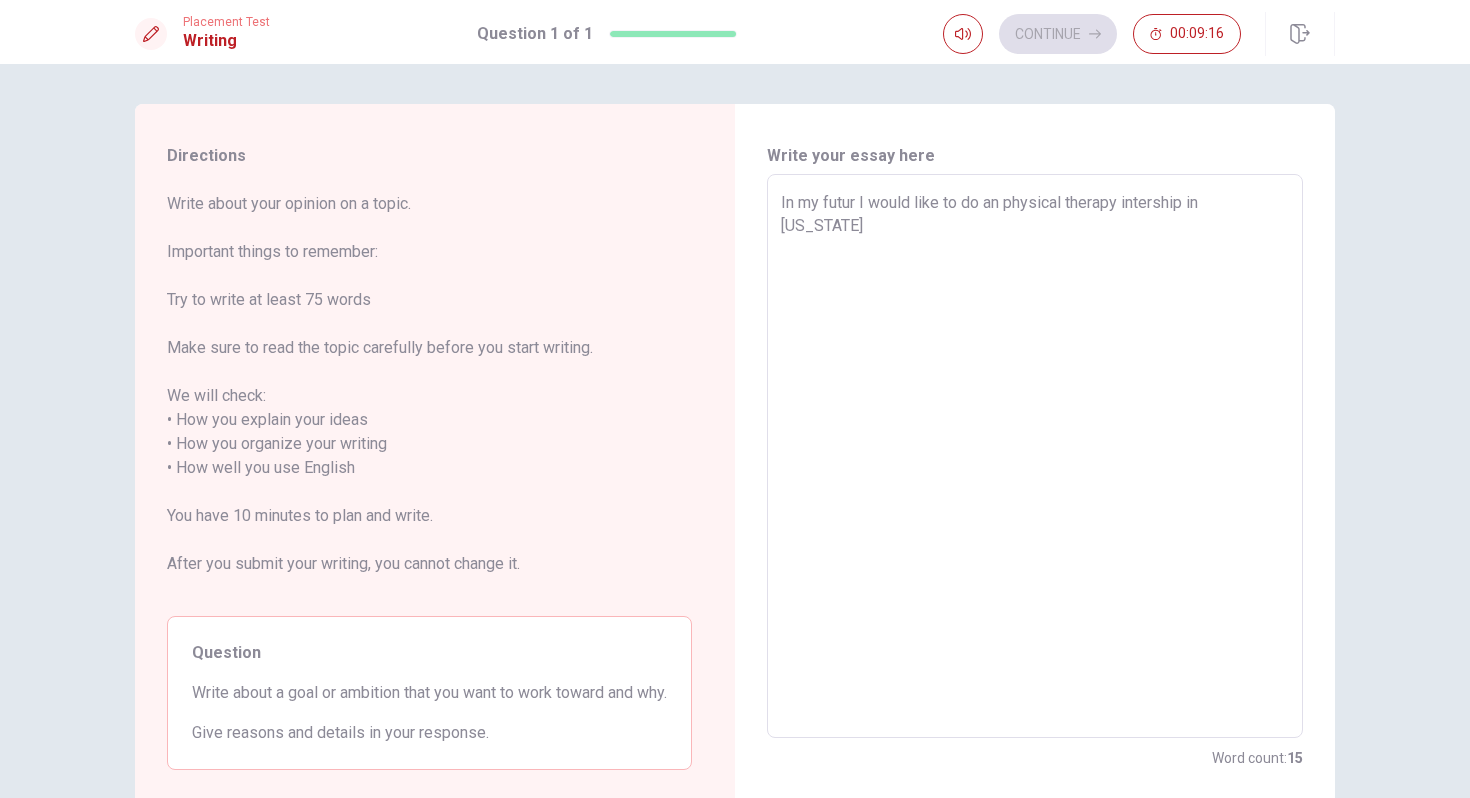 type on "x" 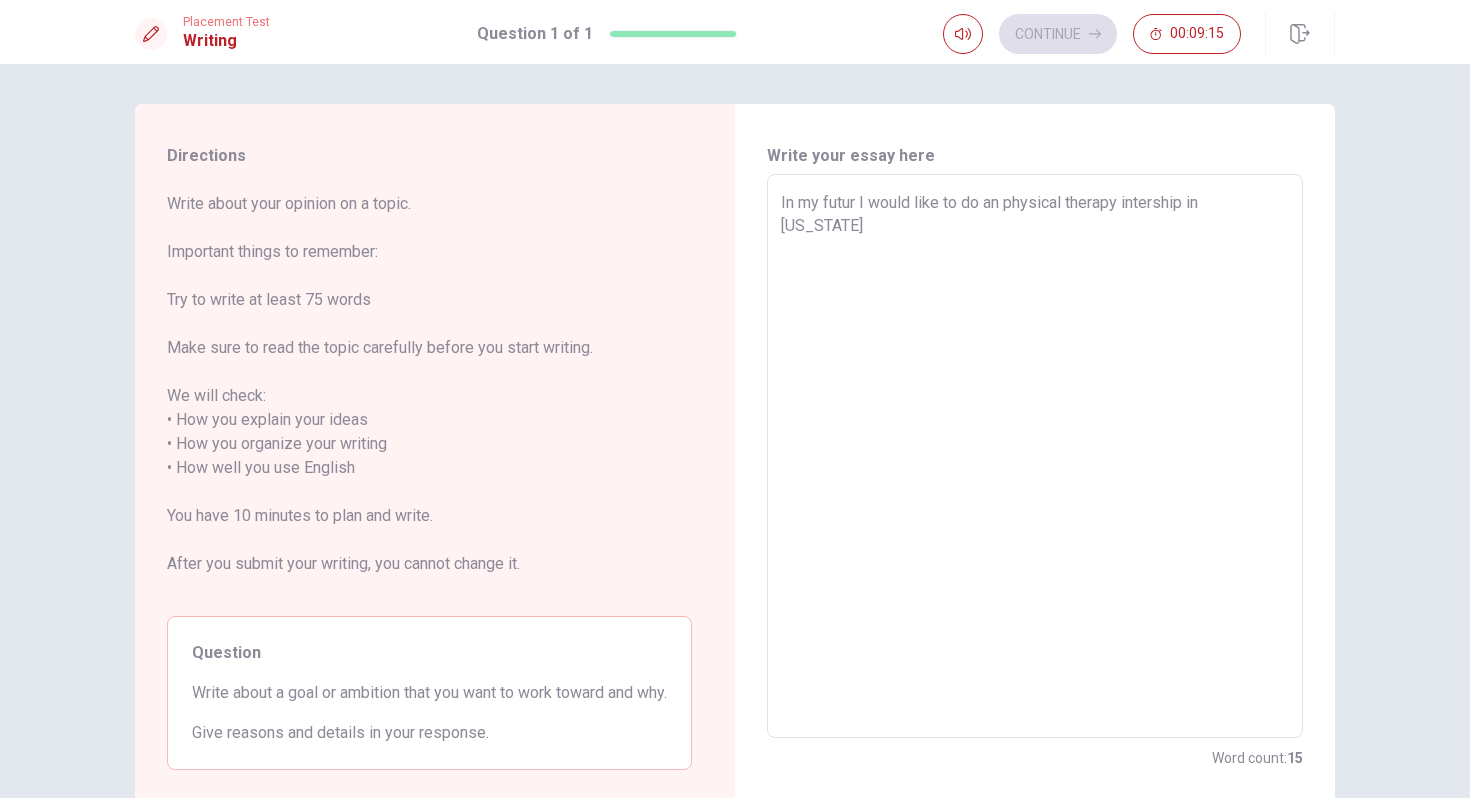 type on "In my futur I would like to do an physical therapy intership in [US_STATE]" 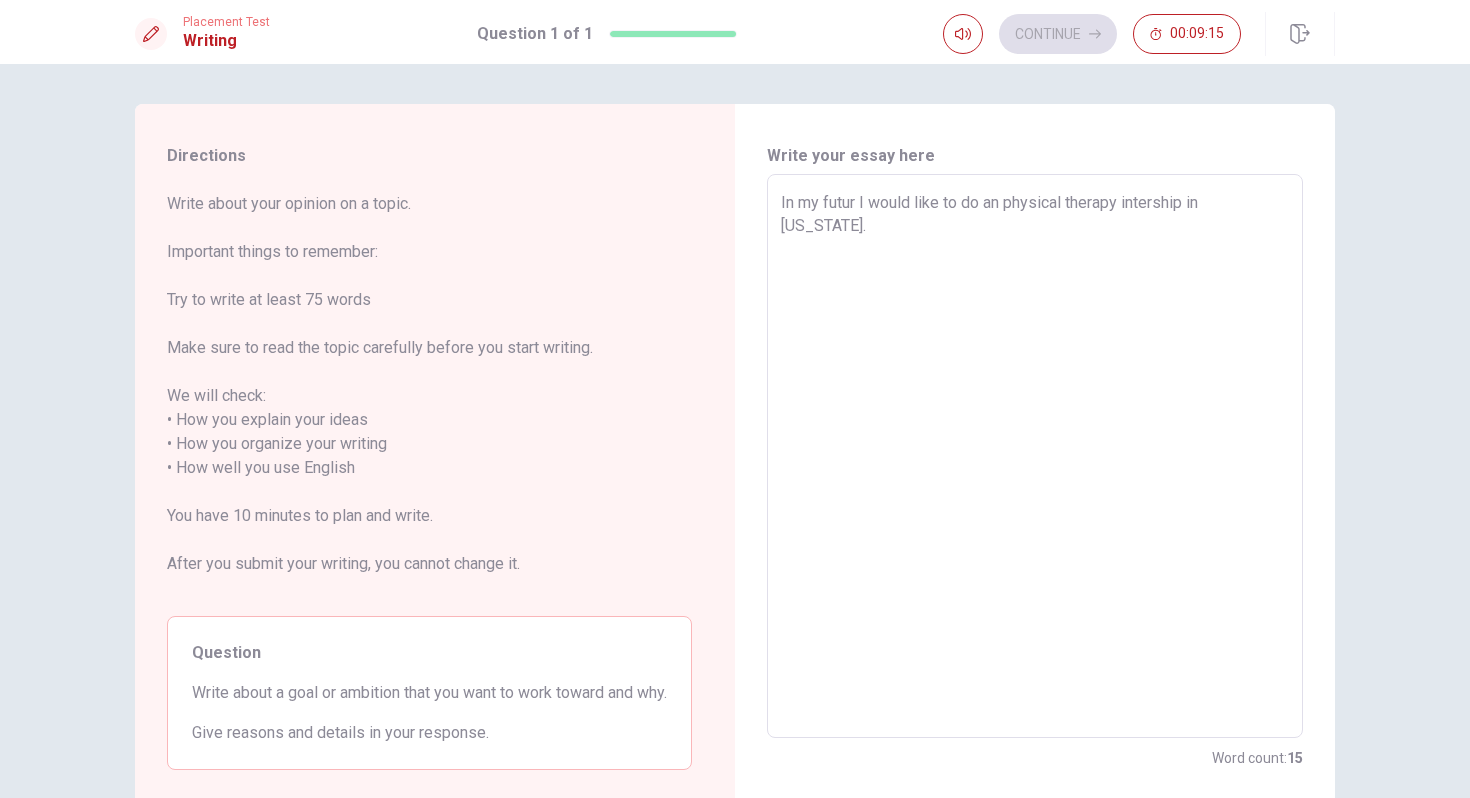 type on "x" 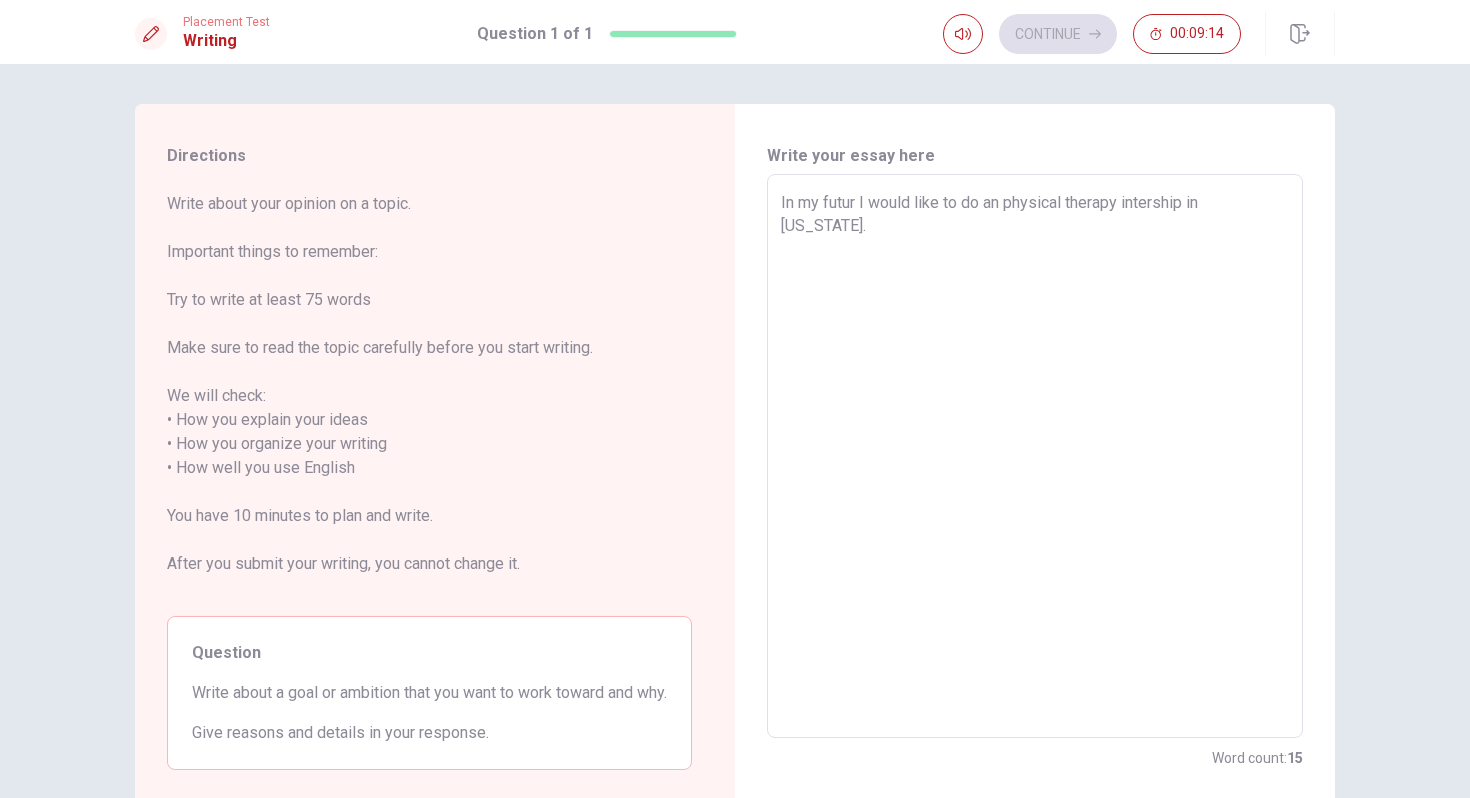 type on "In my futur I would like to do an physical therapy intership in [US_STATE]. I" 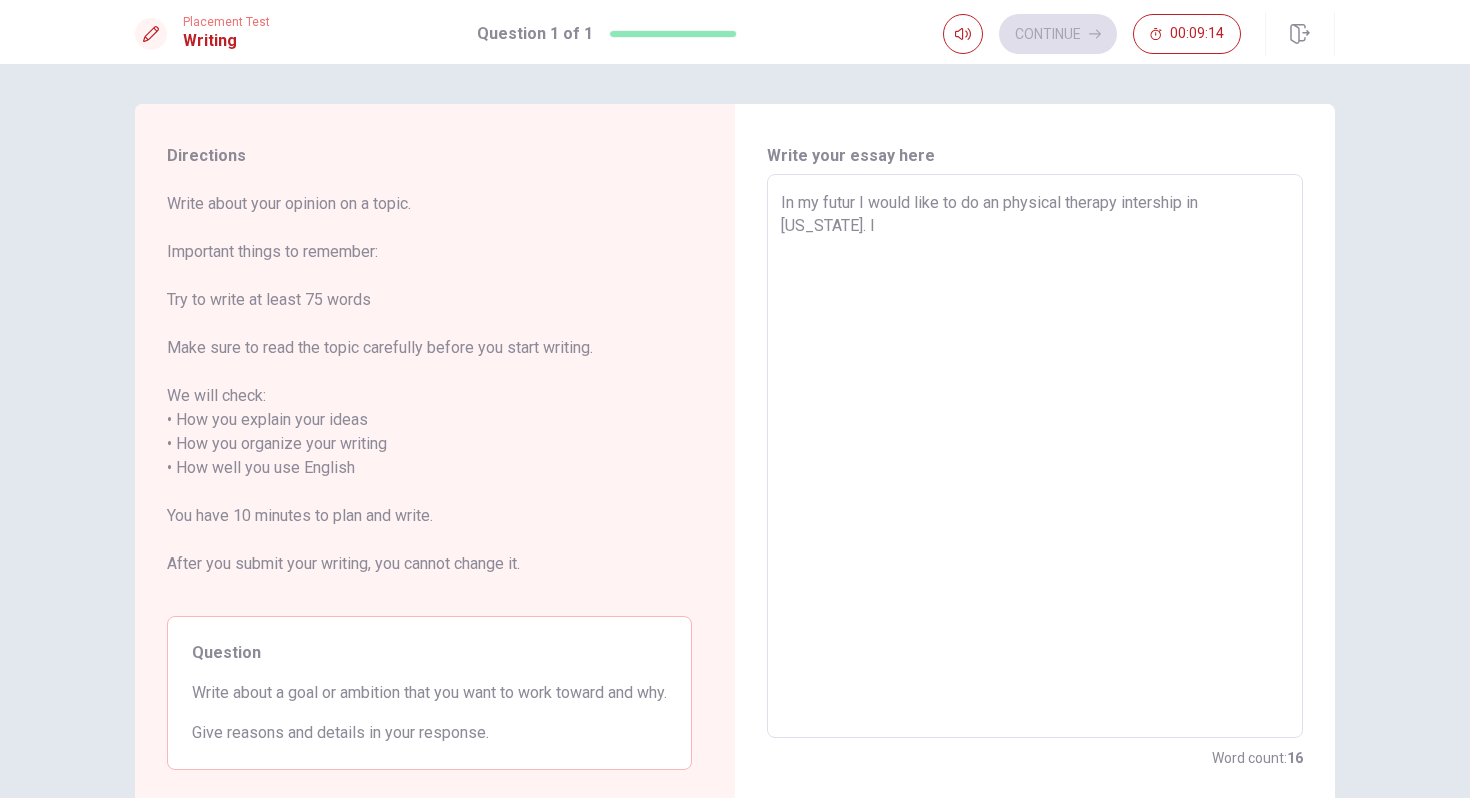 type on "x" 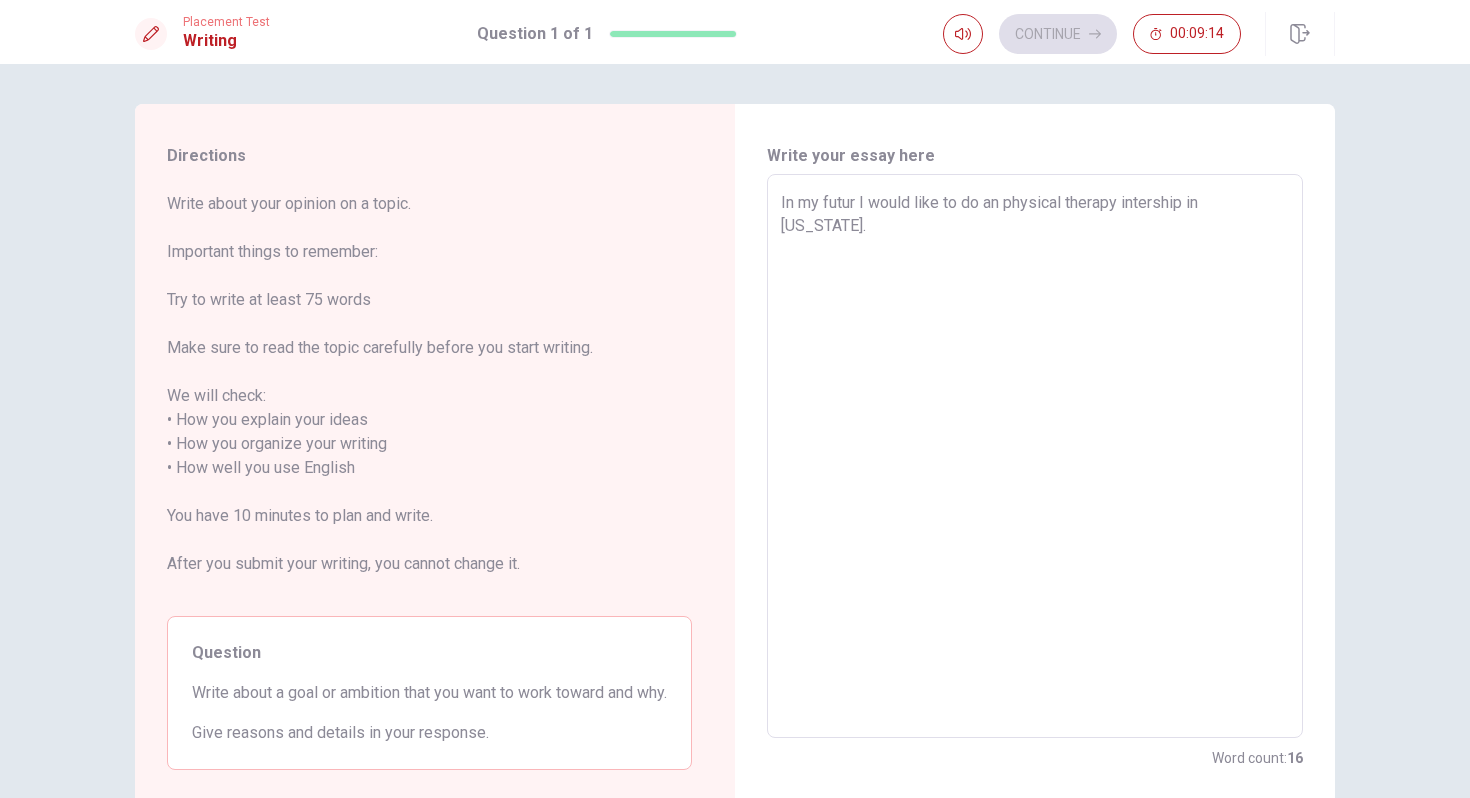 type on "x" 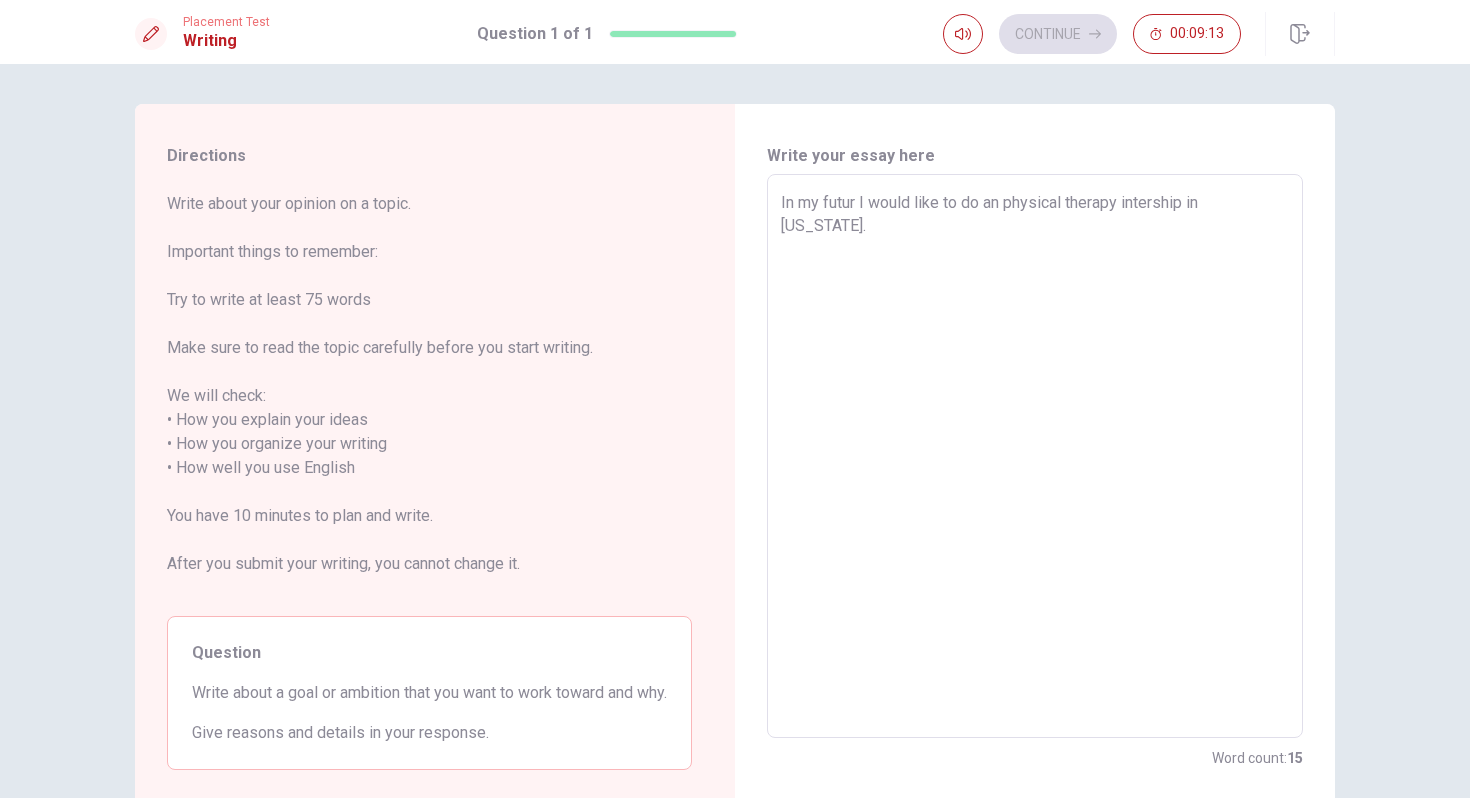 type on "In my futur I would like to do an physical therapy intership in [US_STATE]." 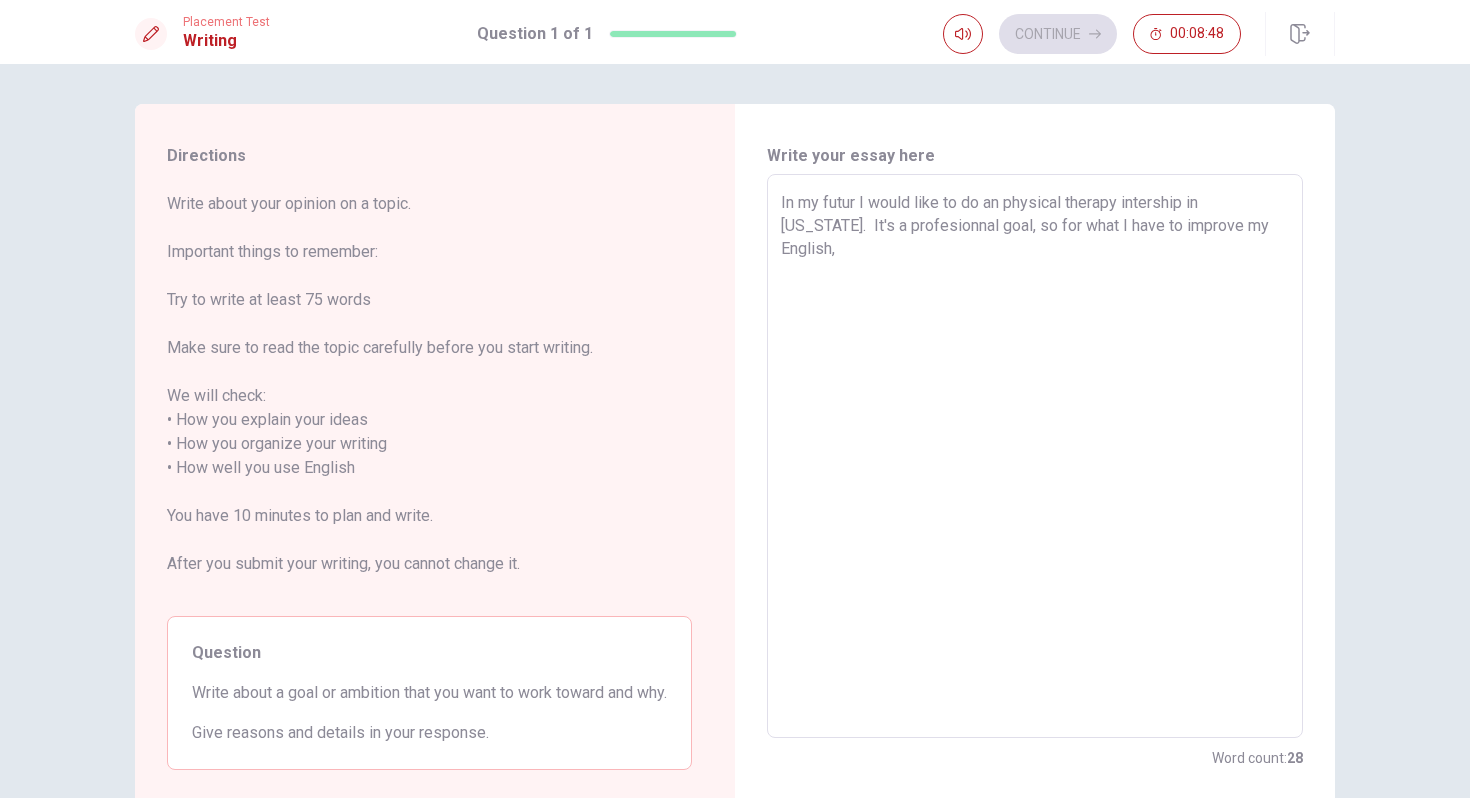 click on "In my futur I would like to do an physical therapy intership in [US_STATE].  It's a profesionnal goal, so for what I have to improve my English," at bounding box center [1035, 456] 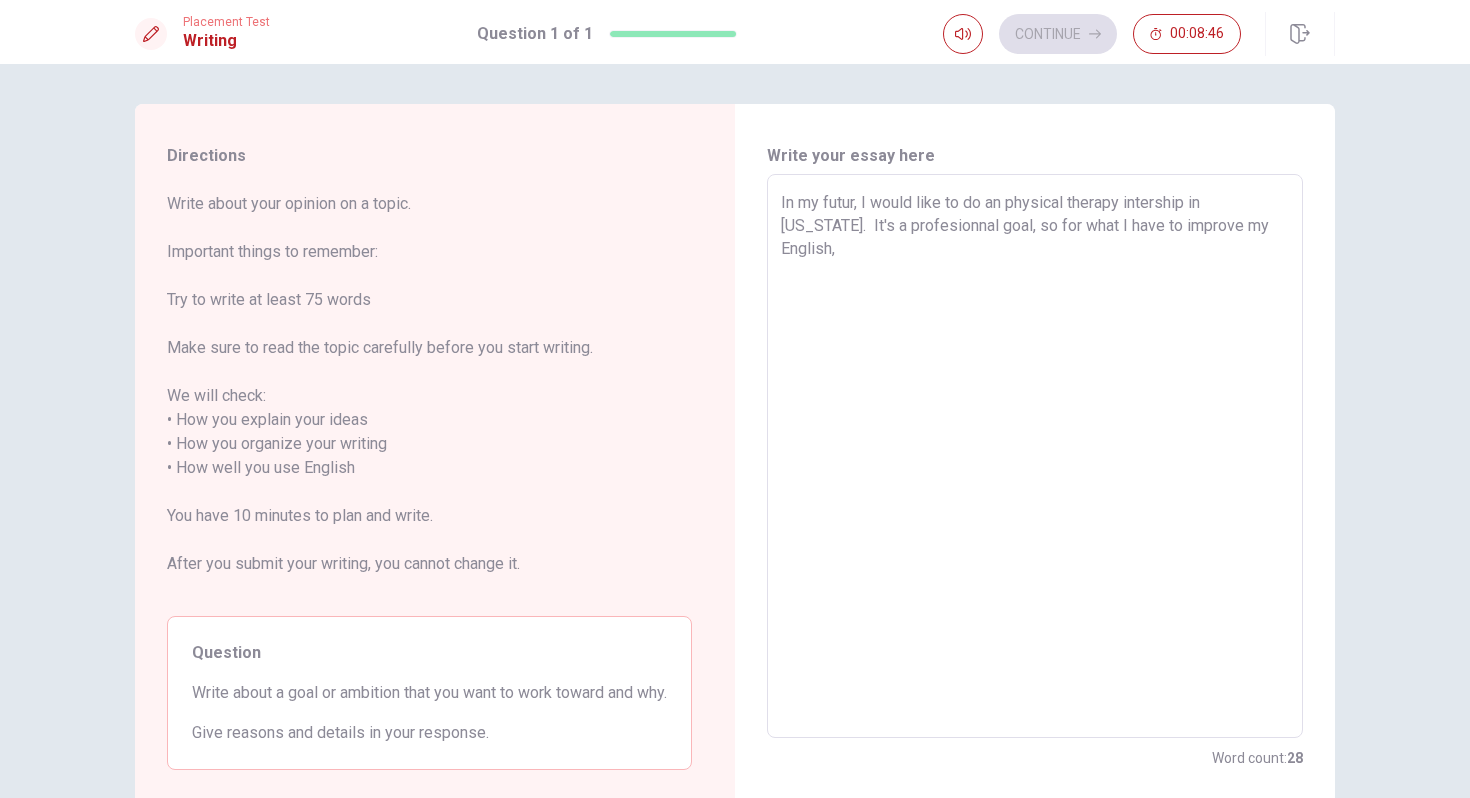 click on "In my futur, I would like to do an physical therapy intership in [US_STATE].  It's a profesionnal goal, so for what I have to improve my English," at bounding box center [1035, 456] 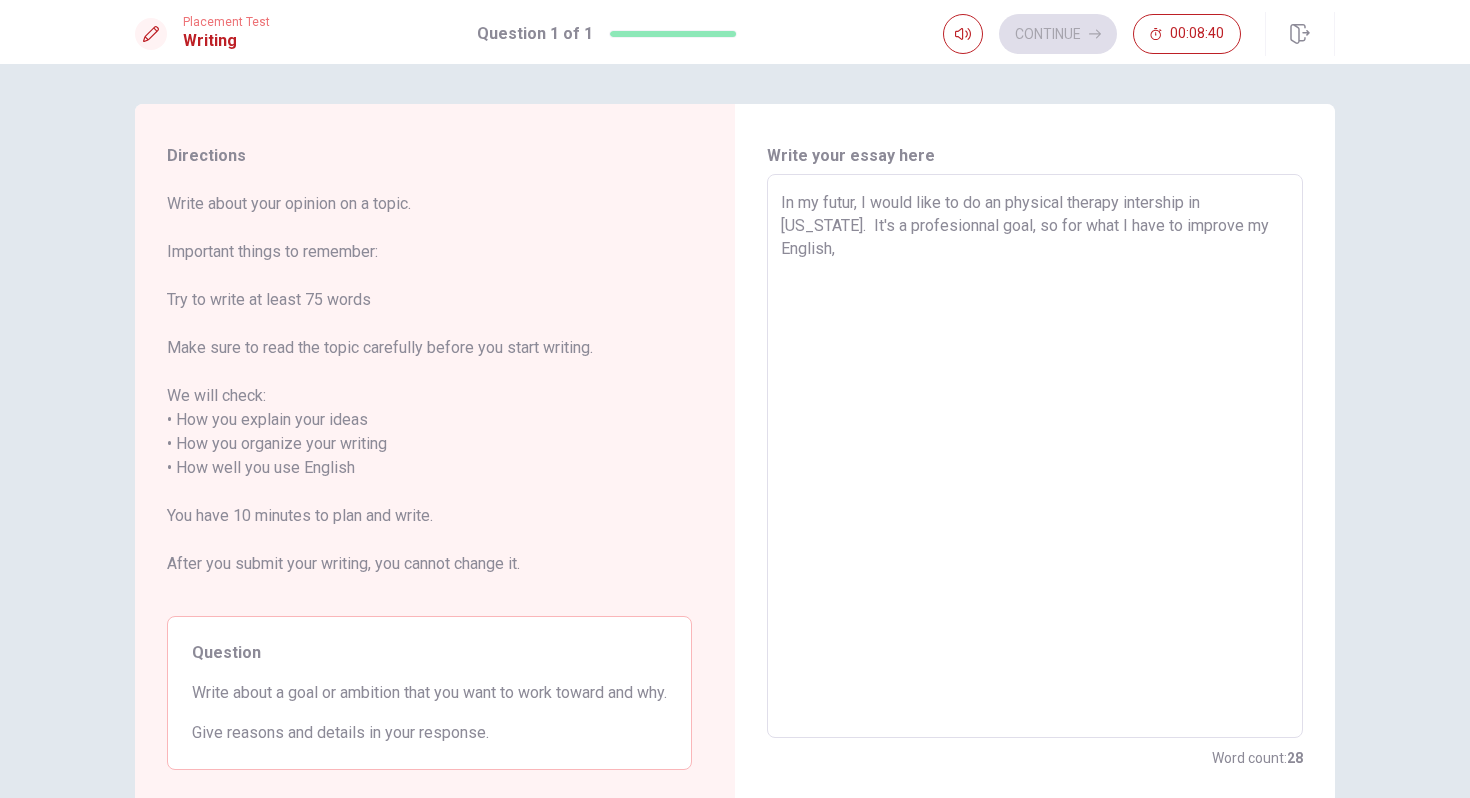 click on "In my futur, I would like to do an physical therapy intership in [US_STATE].  It's a profesionnal goal, so for what I have to improve my English," at bounding box center [1035, 456] 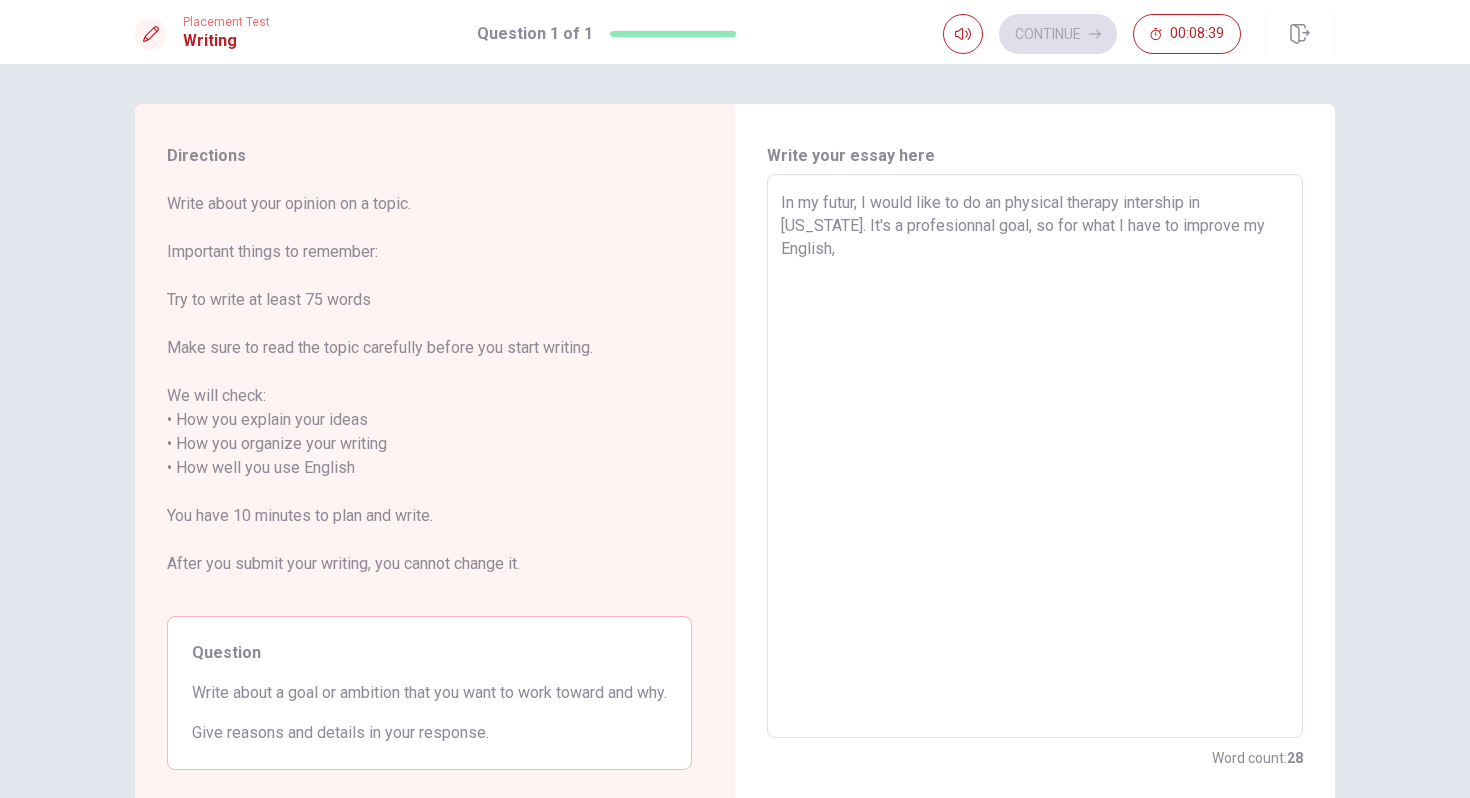 click on "In my futur, I would like to do an physical therapy intership in [US_STATE]. It's a profesionnal goal, so for what I have to improve my English," at bounding box center (1035, 456) 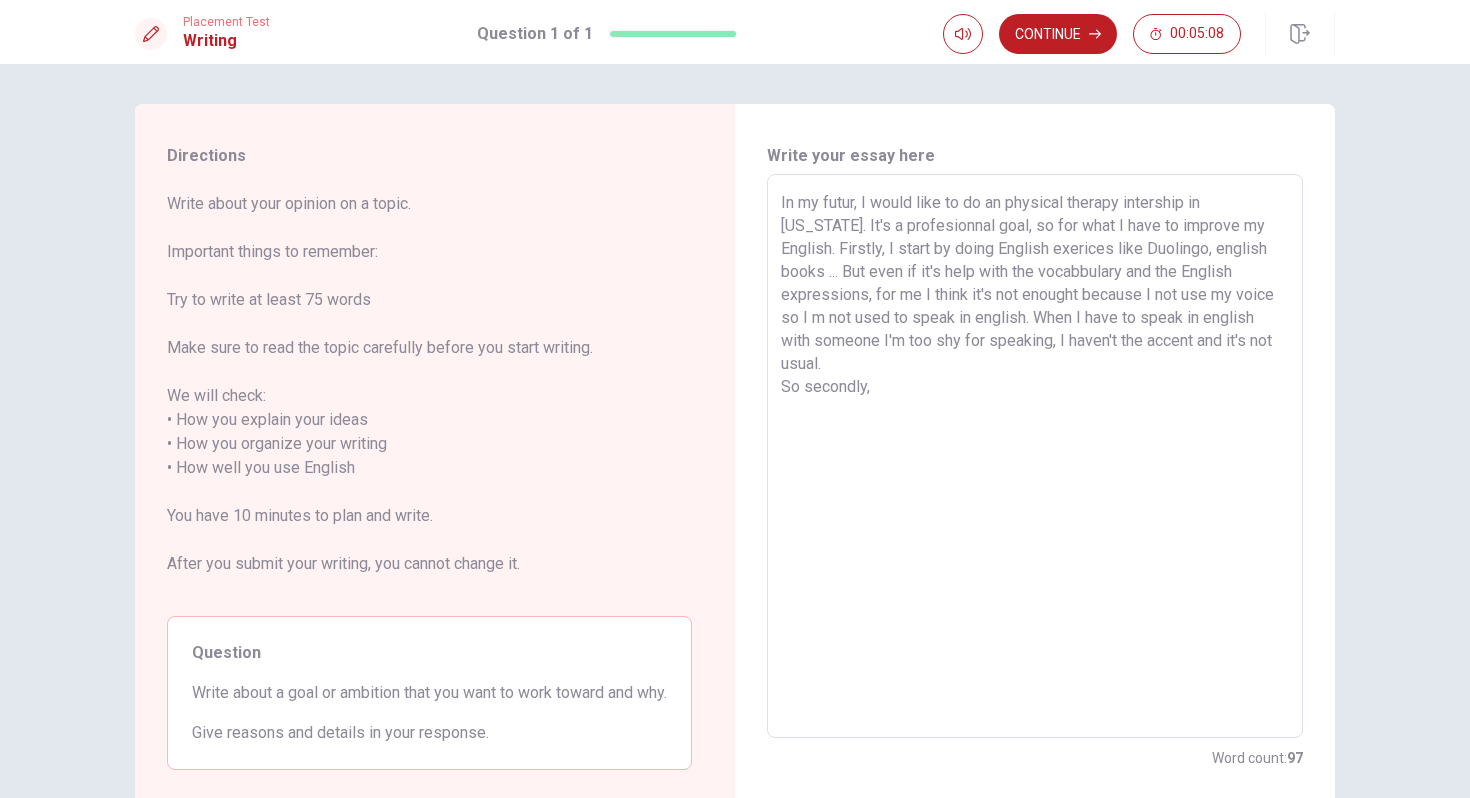 click on "In my futur, I would like to do an physical therapy intership in [US_STATE]. It's a profesionnal goal, so for what I have to improve my English. Firstly, I start by doing English exerices like Duolingo, english books ... But even if it's help with the vocabbulary and the English expressions, for me I think it's not enought because I not use my voice so I m not used to speak in english. When I have to speak in english with someone I'm too shy for speaking, I haven't the accent and it's not usual.
So secondly,  x ​" at bounding box center (1035, 456) 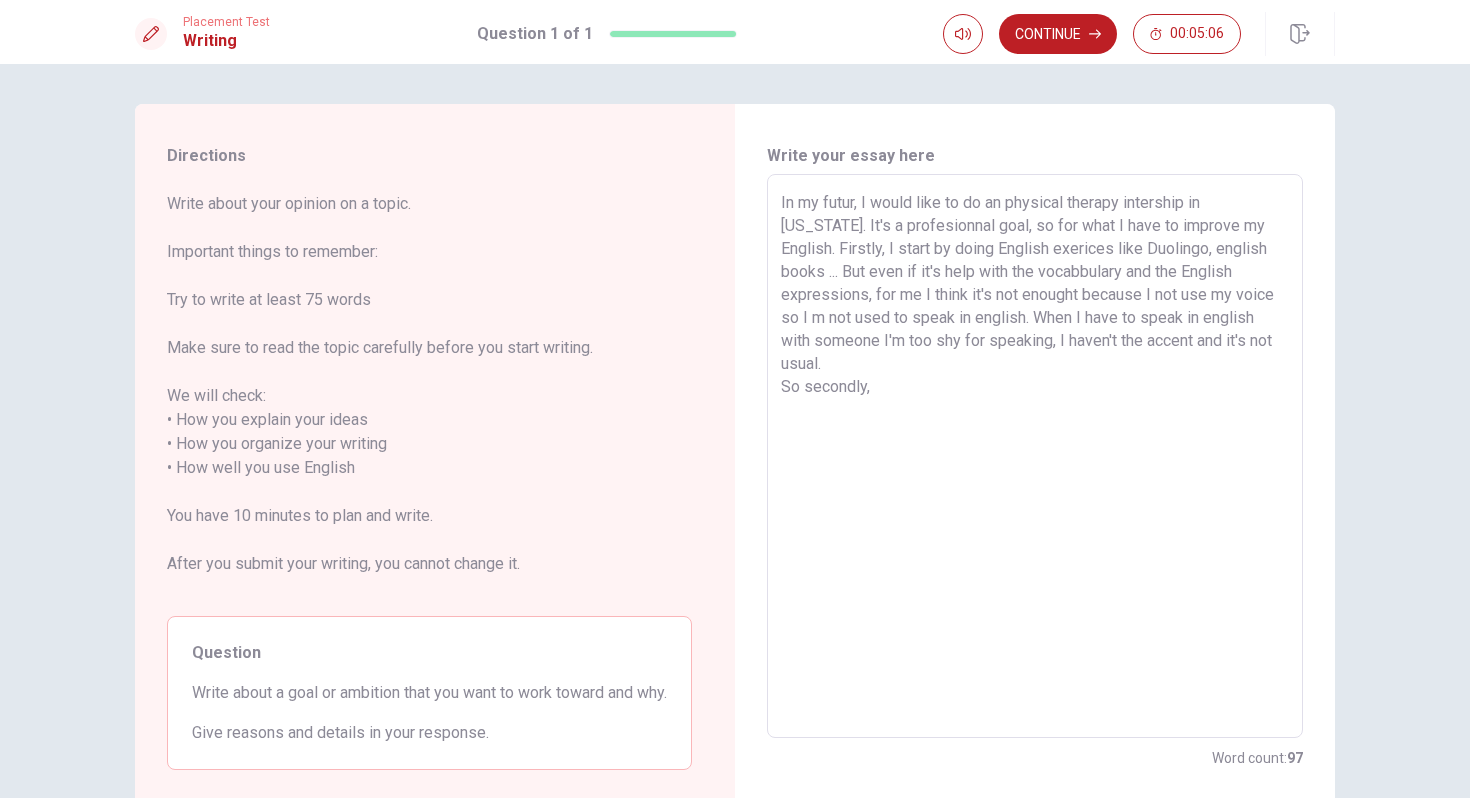 click on "In my futur, I would like to do an physical therapy intership in [US_STATE]. It's a profesionnal goal, so for what I have to improve my English. Firstly, I start by doing English exerices like Duolingo, english books ... But even if it's help with the vocabbulary and the English expressions, for me I think it's not enought because I not use my voice so I m not used to speak in english. When I have to speak in english with someone I'm too shy for speaking, I haven't the accent and it's not usual.
So secondly," at bounding box center (1035, 456) 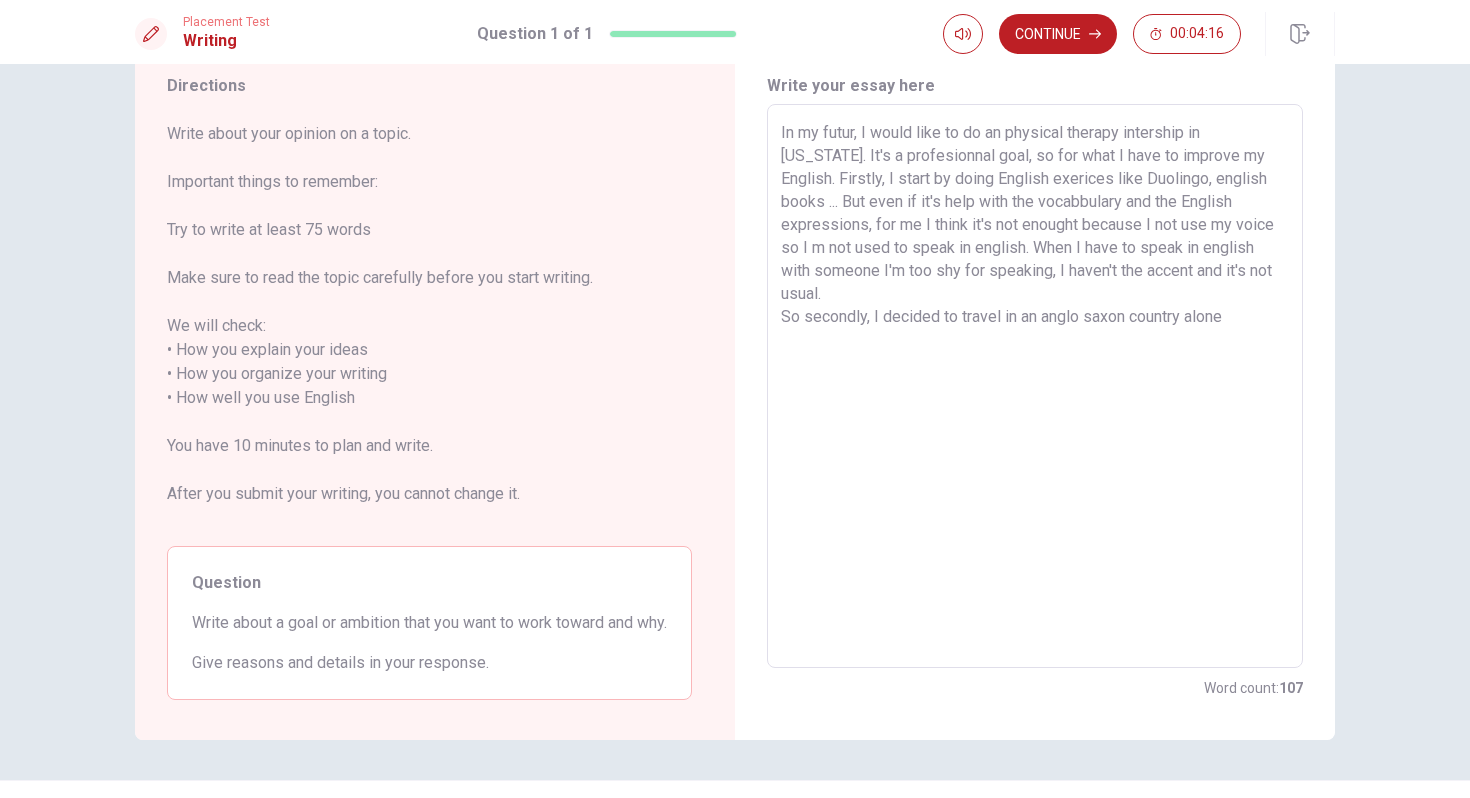 scroll, scrollTop: 34, scrollLeft: 0, axis: vertical 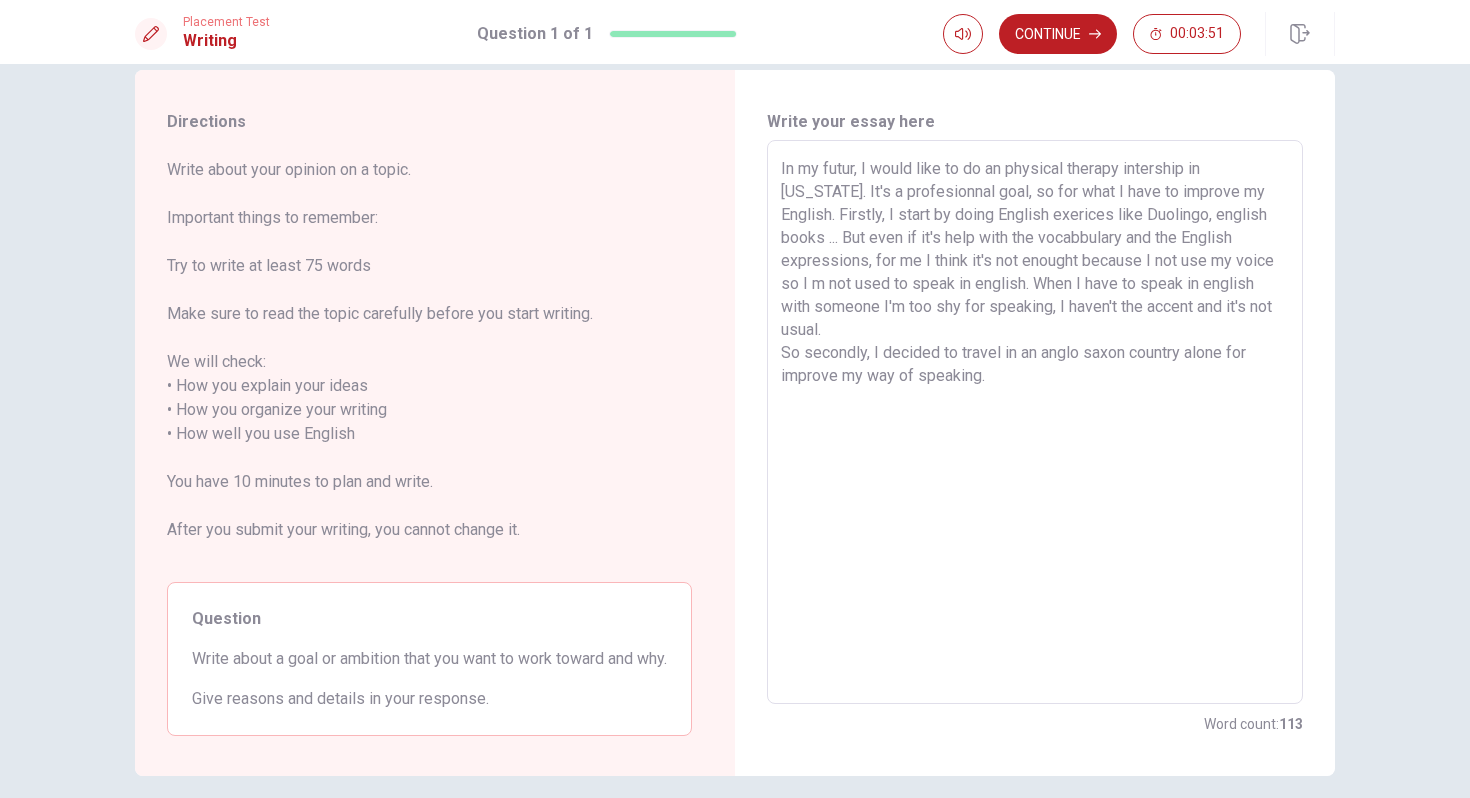 click on "In my futur, I would like to do an physical therapy intership in [US_STATE]. It's a profesionnal goal, so for what I have to improve my English. Firstly, I start by doing English exerices like Duolingo, english books ... But even if it's help with the vocabbulary and the English expressions, for me I think it's not enought because I not use my voice so I m not used to speak in english. When I have to speak in english with someone I'm too shy for speaking, I haven't the accent and it's not usual.
So secondly, I decided to travel in an anglo saxon country alone for improve my way of speaking." at bounding box center [1035, 422] 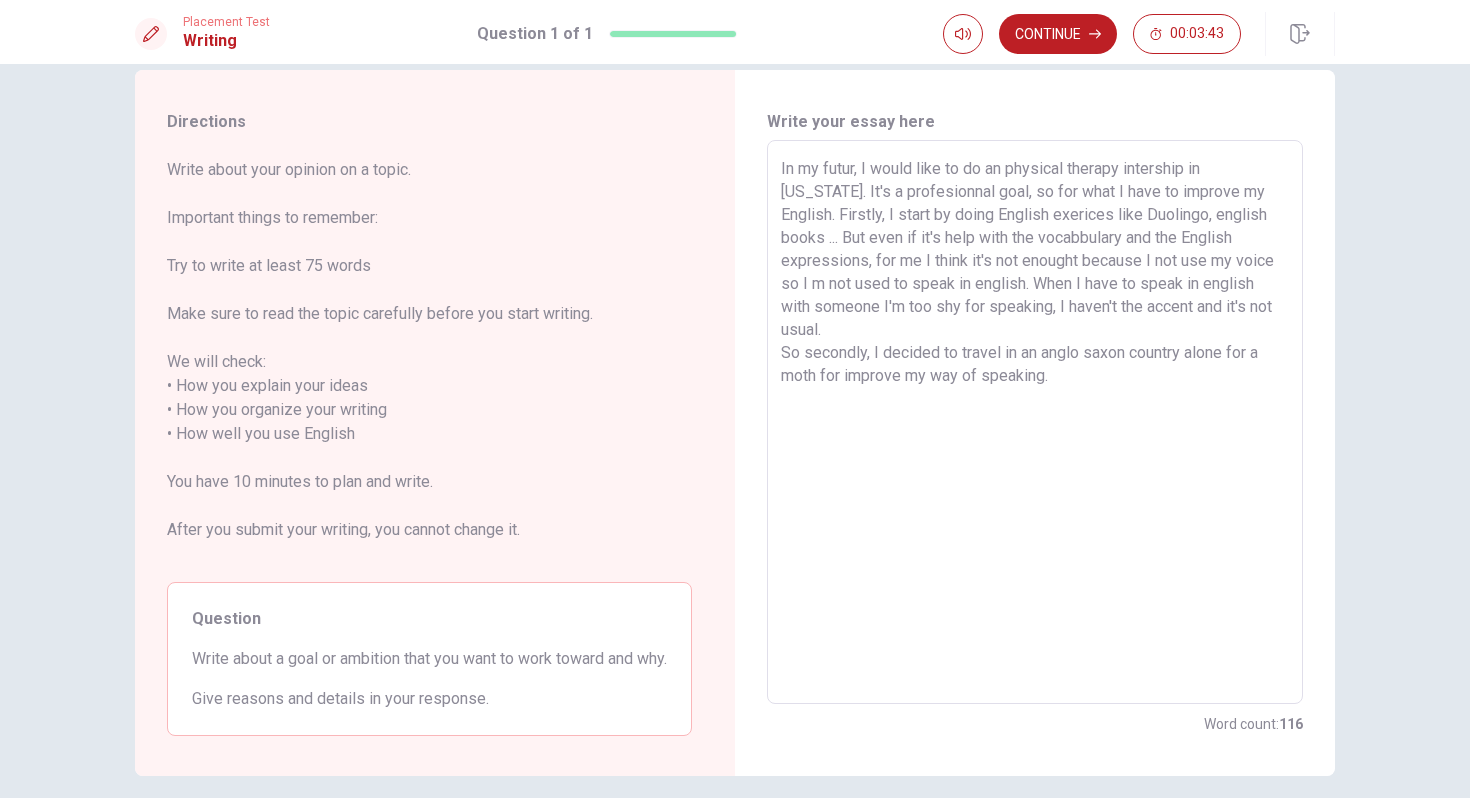 click on "In my futur, I would like to do an physical therapy intership in [US_STATE]. It's a profesionnal goal, so for what I have to improve my English. Firstly, I start by doing English exerices like Duolingo, english books ... But even if it's help with the vocabbulary and the English expressions, for me I think it's not enought because I not use my voice so I m not used to speak in english. When I have to speak in english with someone I'm too shy for speaking, I haven't the accent and it's not usual.
So secondly, I decided to travel in an anglo saxon country alone for a moth for improve my way of speaking." at bounding box center (1035, 422) 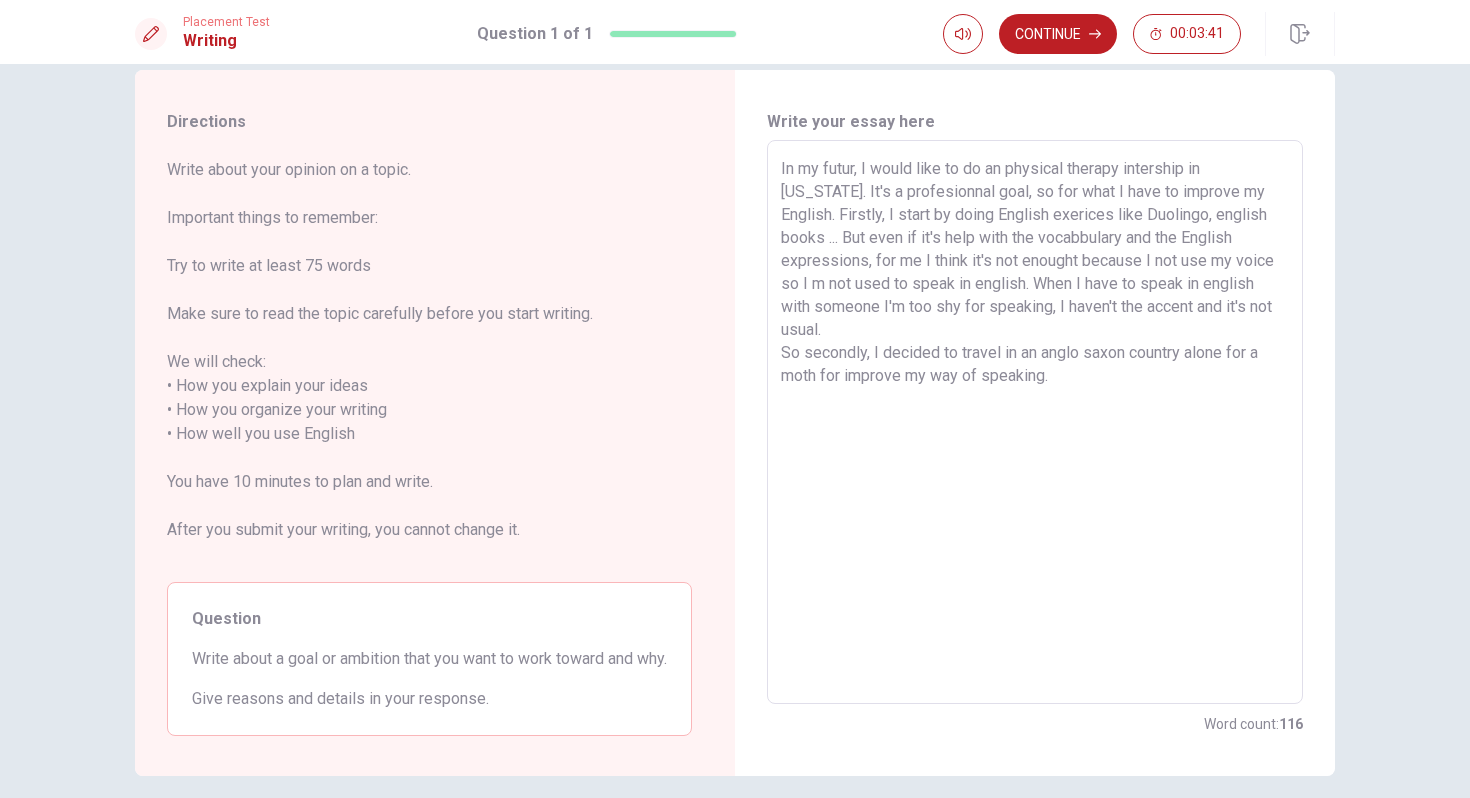 scroll, scrollTop: 0, scrollLeft: 0, axis: both 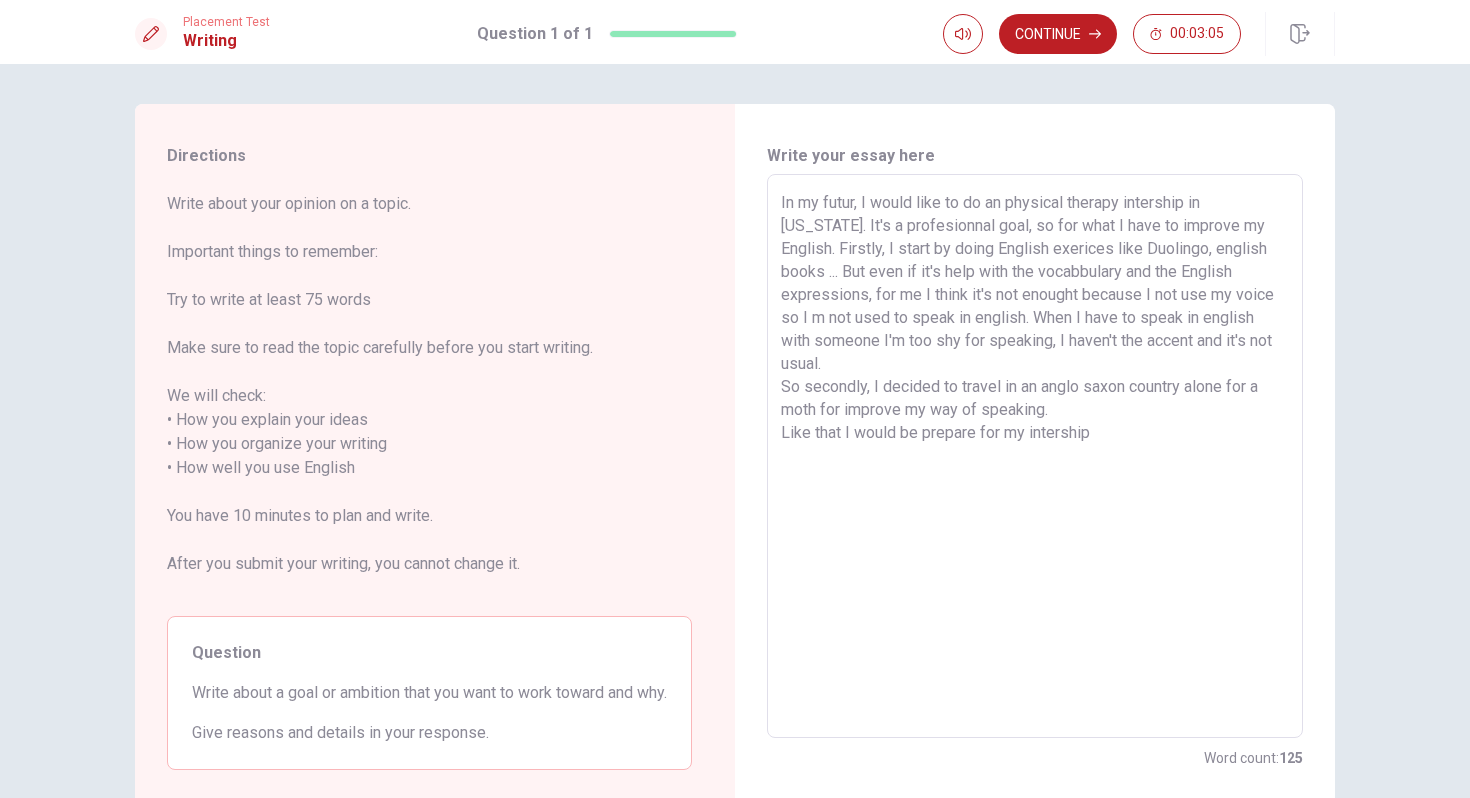 click on "In my futur, I would like to do an physical therapy intership in [US_STATE]. It's a profesionnal goal, so for what I have to improve my English. Firstly, I start by doing English exerices like Duolingo, english books ... But even if it's help with the vocabbulary and the English expressions, for me I think it's not enought because I not use my voice so I m not used to speak in english. When I have to speak in english with someone I'm too shy for speaking, I haven't the accent and it's not usual.
So secondly, I decided to travel in an anglo saxon country alone for a moth for improve my way of speaking.
Like that I would be prepare for my intership" at bounding box center (1035, 456) 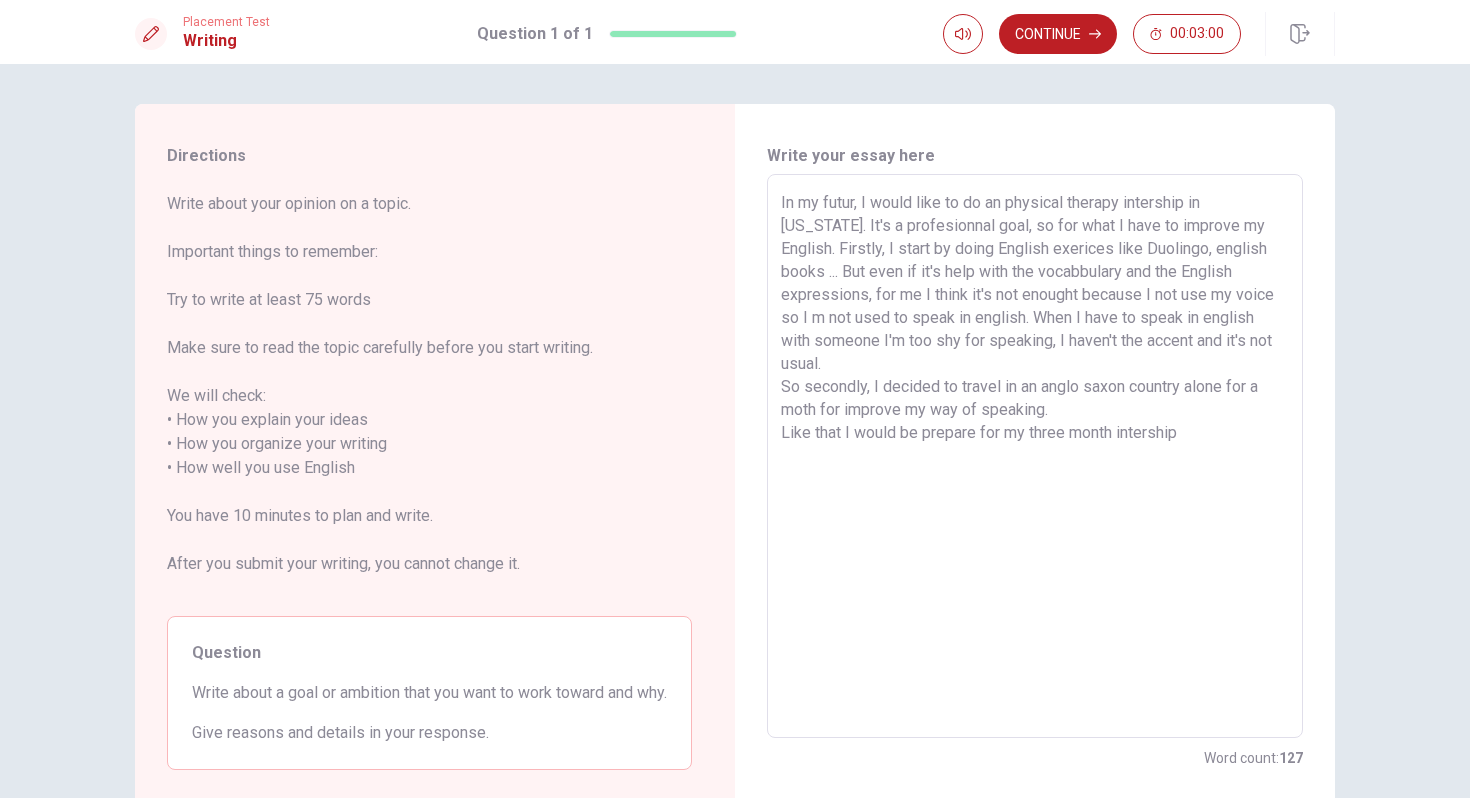 click on "In my futur, I would like to do an physical therapy intership in [US_STATE]. It's a profesionnal goal, so for what I have to improve my English. Firstly, I start by doing English exerices like Duolingo, english books ... But even if it's help with the vocabbulary and the English expressions, for me I think it's not enought because I not use my voice so I m not used to speak in english. When I have to speak in english with someone I'm too shy for speaking, I haven't the accent and it's not usual.
So secondly, I decided to travel in an anglo saxon country alone for a moth for improve my way of speaking.
Like that I would be prepare for my three month intership" at bounding box center [1035, 456] 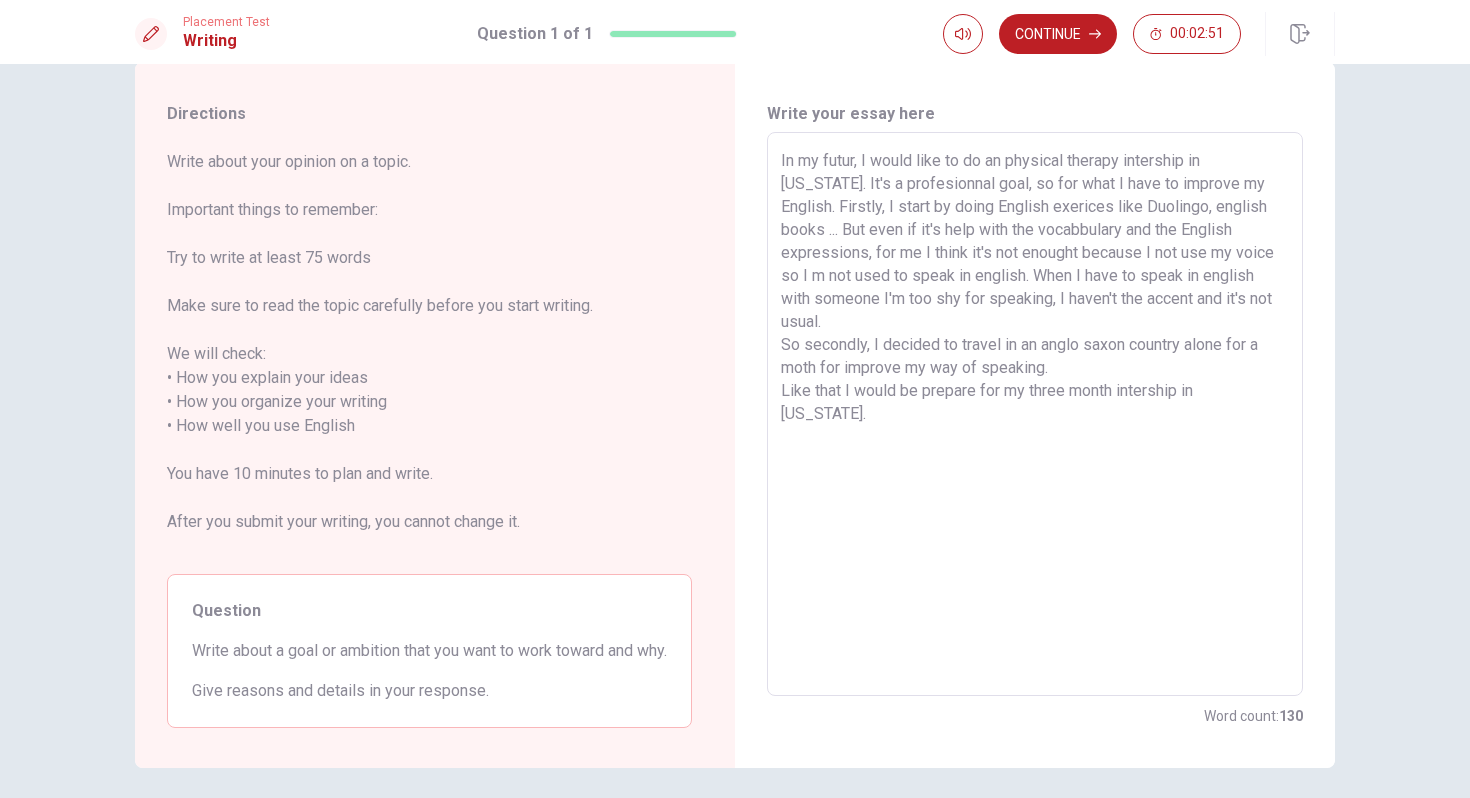 scroll, scrollTop: 0, scrollLeft: 0, axis: both 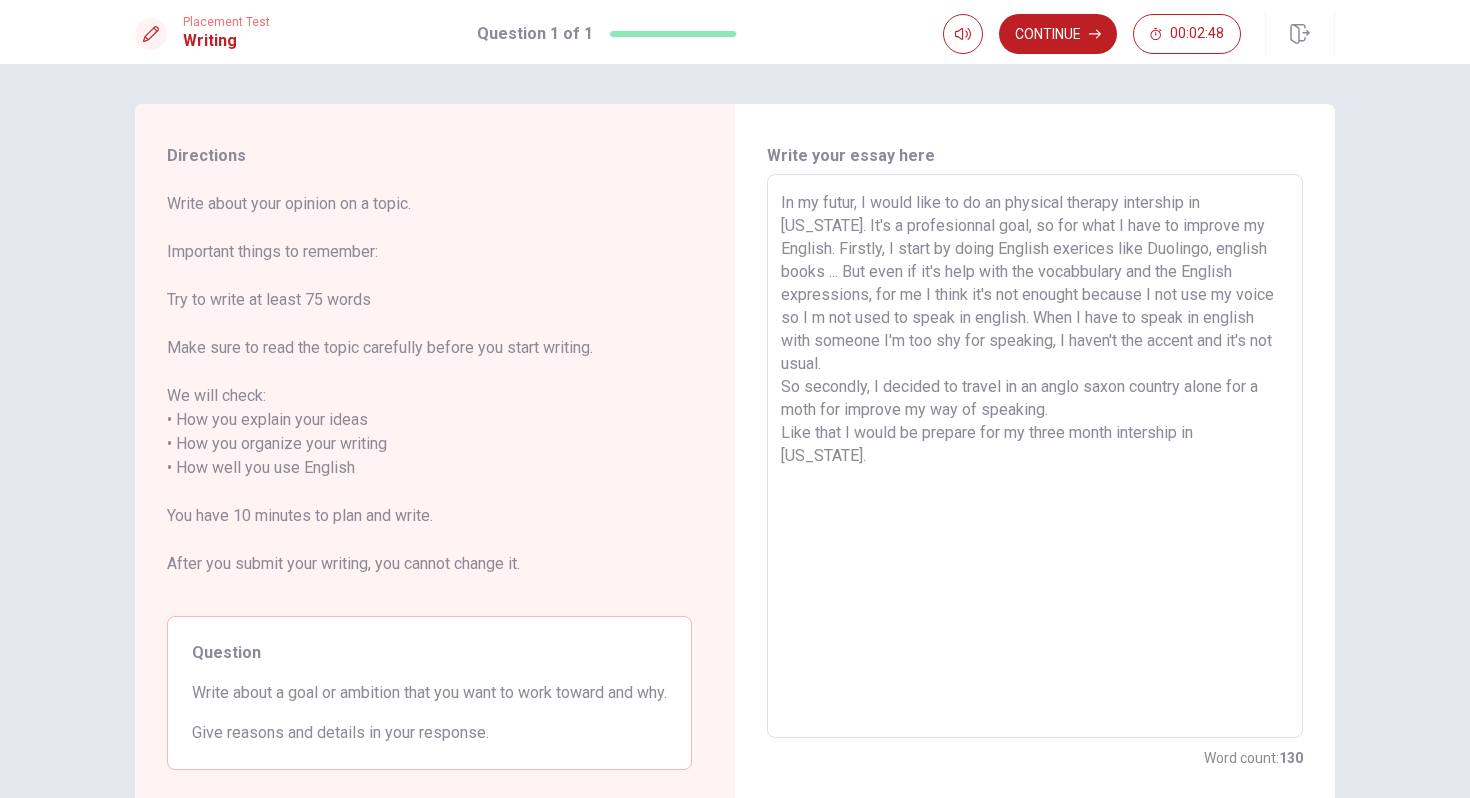click on "In my futur, I would like to do an physical therapy intership in [US_STATE]. It's a profesionnal goal, so for what I have to improve my English. Firstly, I start by doing English exerices like Duolingo, english books ... But even if it's help with the vocabbulary and the English expressions, for me I think it's not enought because I not use my voice so I m not used to speak in english. When I have to speak in english with someone I'm too shy for speaking, I haven't the accent and it's not usual.
So secondly, I decided to travel in an anglo saxon country alone for a moth for improve my way of speaking.
Like that I would be prepare for my three month intership in [US_STATE]." at bounding box center (1035, 456) 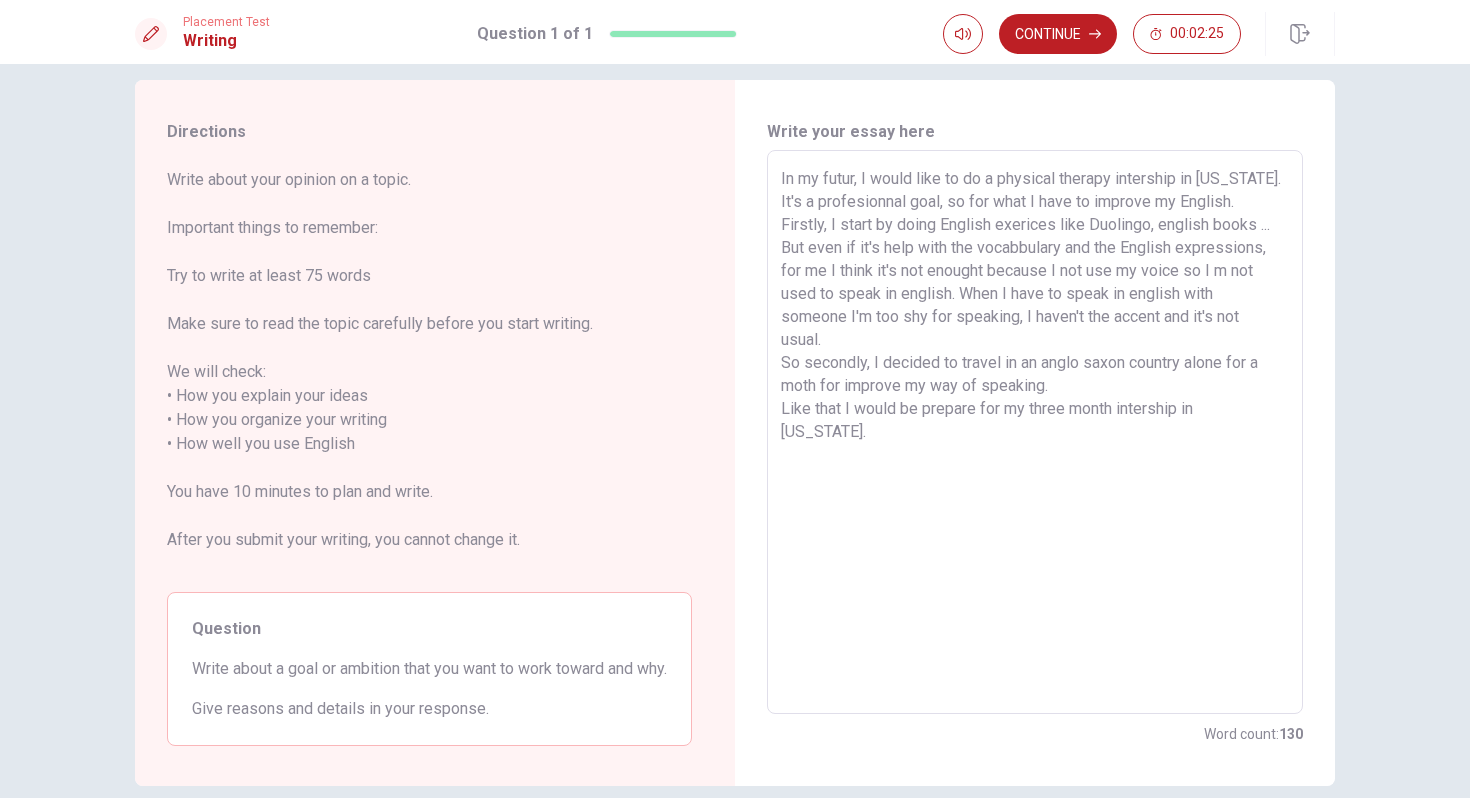 scroll, scrollTop: 0, scrollLeft: 0, axis: both 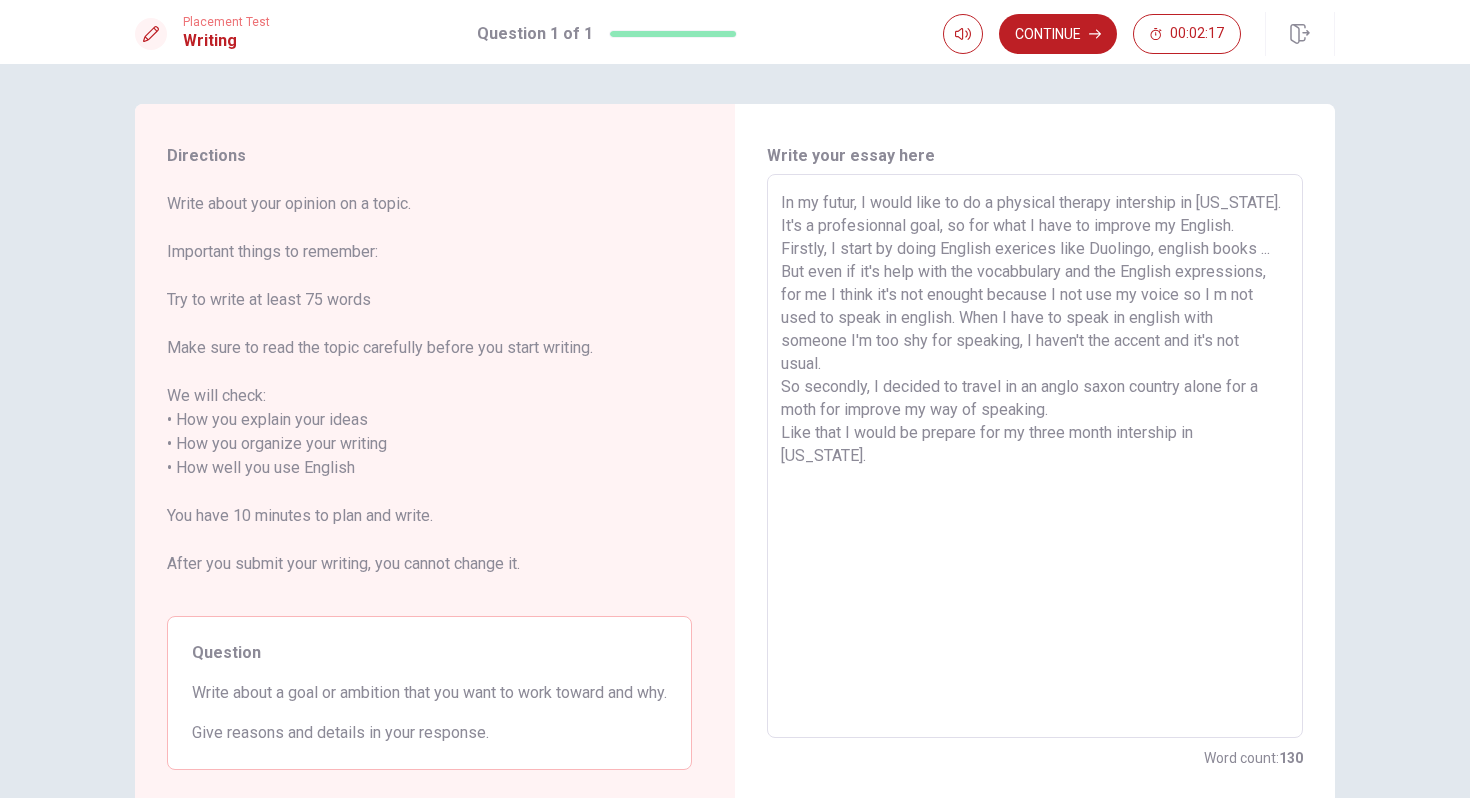 click on "In my futur, I would like to do a physical therapy intership in [US_STATE]. It's a profesionnal goal, so for what I have to improve my English. Firstly, I start by doing English exerices like Duolingo, english books ... But even if it's help with the vocabbulary and the English expressions, for me I think it's not enought because I not use my voice so I m not used to speak in english. When I have to speak in english with someone I'm too shy for speaking, I haven't the accent and it's not usual.
So secondly, I decided to travel in an anglo saxon country alone for a moth for improve my way of speaking.
Like that I would be prepare for my three month intership in [US_STATE]." at bounding box center (1035, 456) 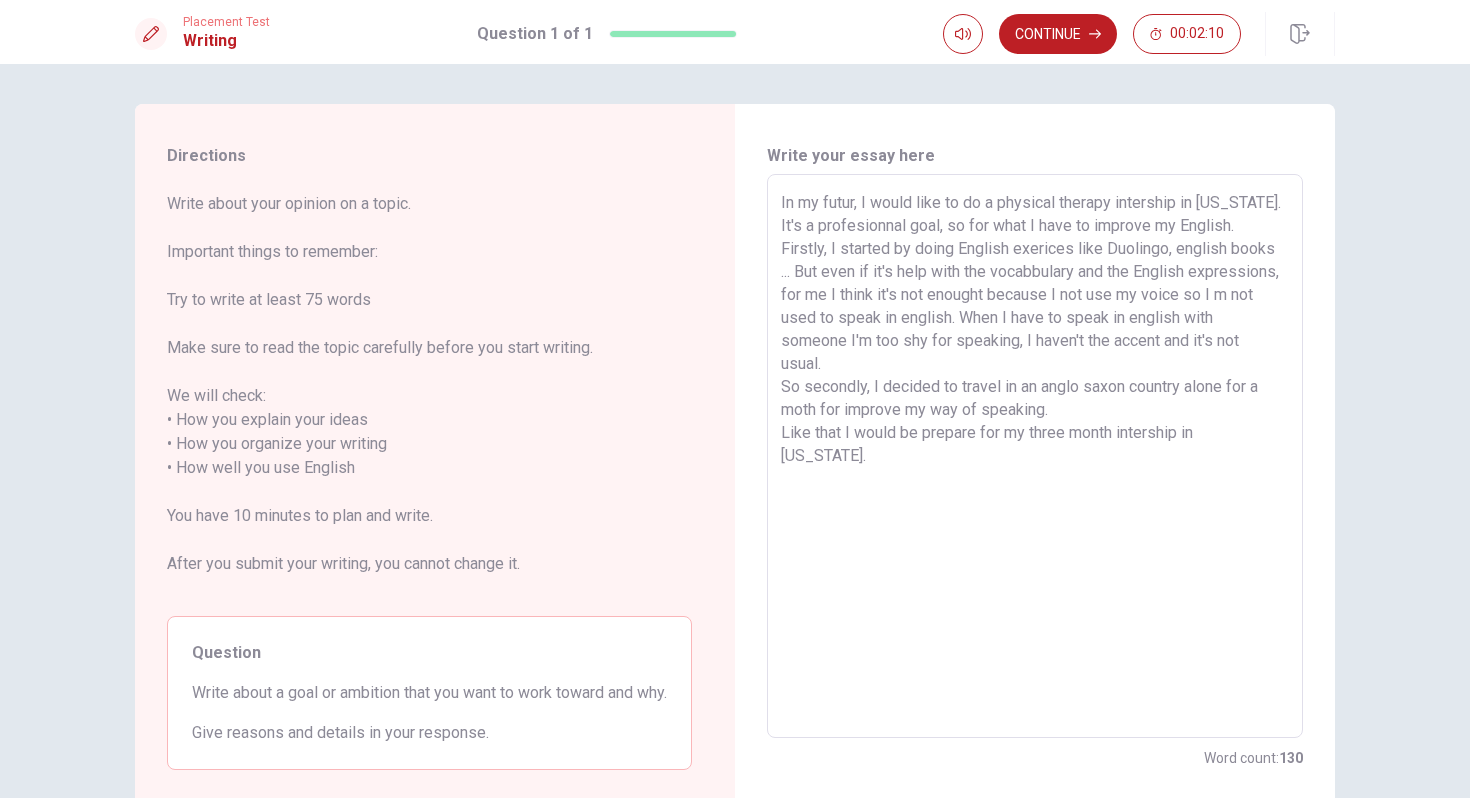 click on "In my futur, I would like to do a physical therapy intership in [US_STATE]. It's a profesionnal goal, so for what I have to improve my English. Firstly, I started by doing English exerices like Duolingo, english books ... But even if it's help with the vocabbulary and the English expressions, for me I think it's not enought because I not use my voice so I m not used to speak in english. When I have to speak in english with someone I'm too shy for speaking, I haven't the accent and it's not usual.
So secondly, I decided to travel in an anglo saxon country alone for a moth for improve my way of speaking.
Like that I would be prepare for my three month intership in [US_STATE]." at bounding box center [1035, 456] 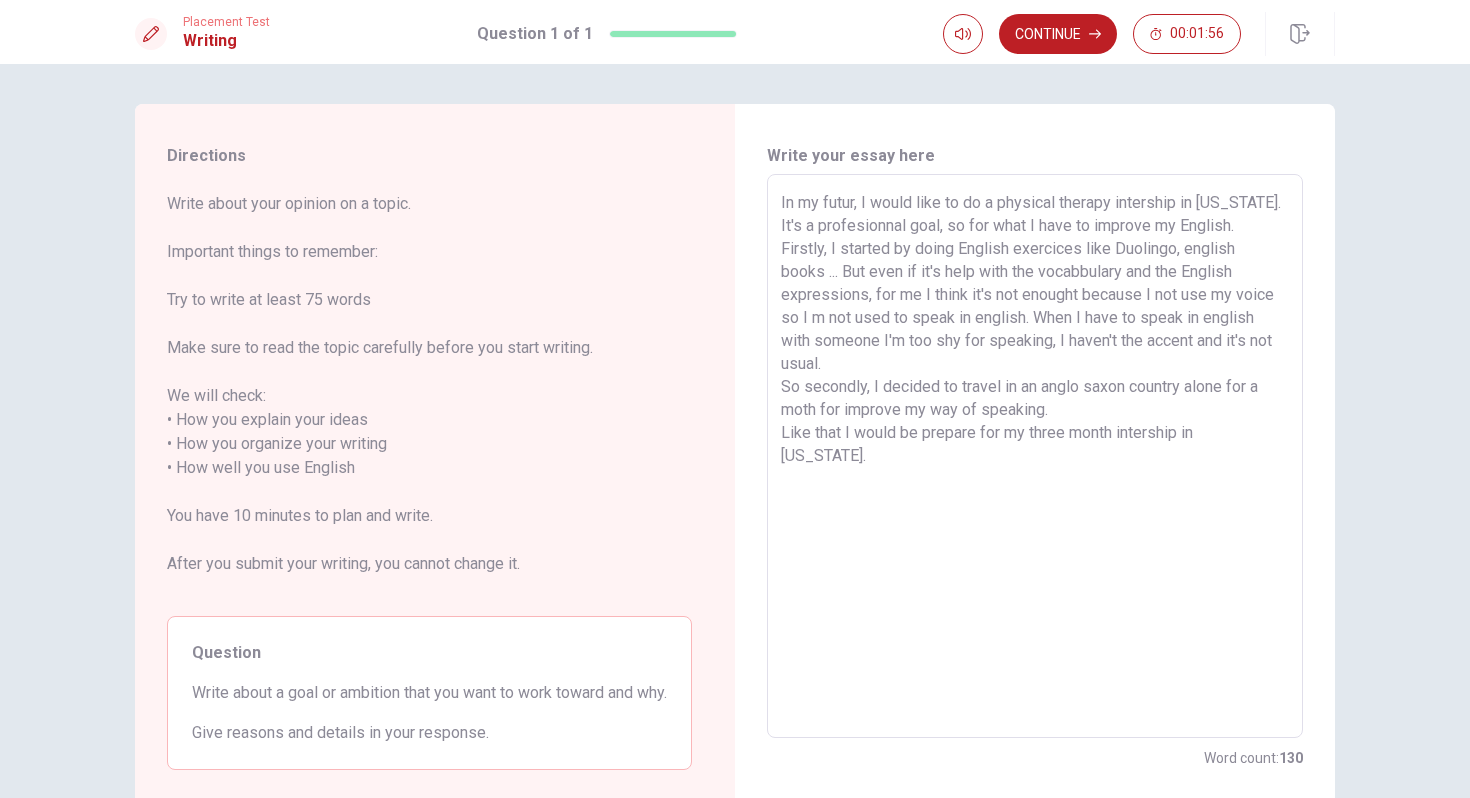 click on "In my futur, I would like to do a physical therapy intership in [US_STATE]. It's a profesionnal goal, so for what I have to improve my English. Firstly, I started by doing English exercices like Duolingo, english books ... But even if it's help with the vocabbulary and the English expressions, for me I think it's not enought because I not use my voice so I m not used to speak in english. When I have to speak in english with someone I'm too shy for speaking, I haven't the accent and it's not usual.
So secondly, I decided to travel in an anglo saxon country alone for a moth for improve my way of speaking.
Like that I would be prepare for my three month intership in [US_STATE]." at bounding box center [1035, 456] 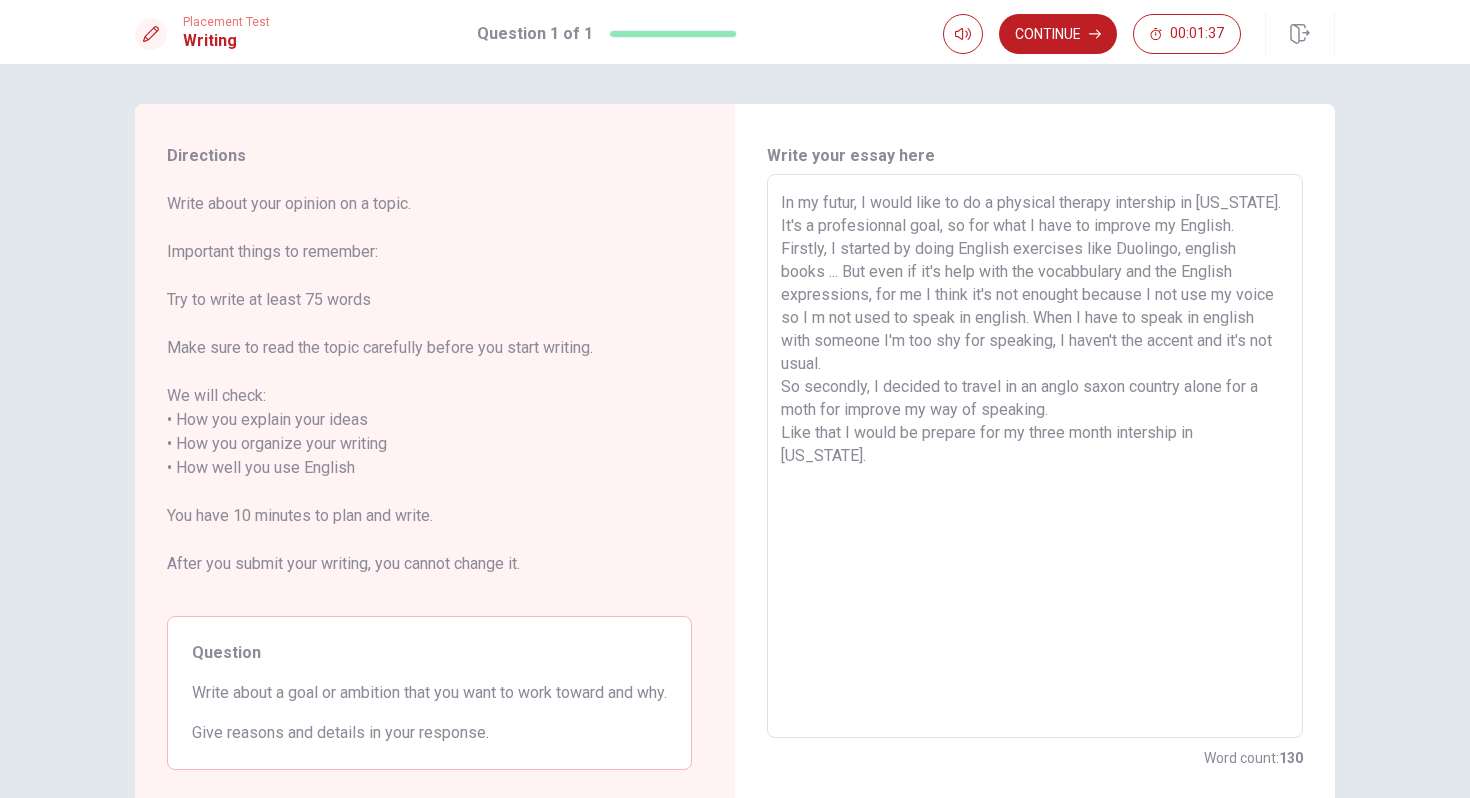 click on "In my futur, I would like to do a physical therapy intership in [US_STATE]. It's a profesionnal goal, so for what I have to improve my English. Firstly, I started by doing English exercises like Duolingo, english books ... But even if it's help with the vocabbulary and the English expressions, for me I think it's not enought because I not use my voice so I m not used to speak in english. When I have to speak in english with someone I'm too shy for speaking, I haven't the accent and it's not usual.
So secondly, I decided to travel in an anglo saxon country alone for a moth for improve my way of speaking.
Like that I would be prepare for my three month intership in [US_STATE]." at bounding box center (1035, 456) 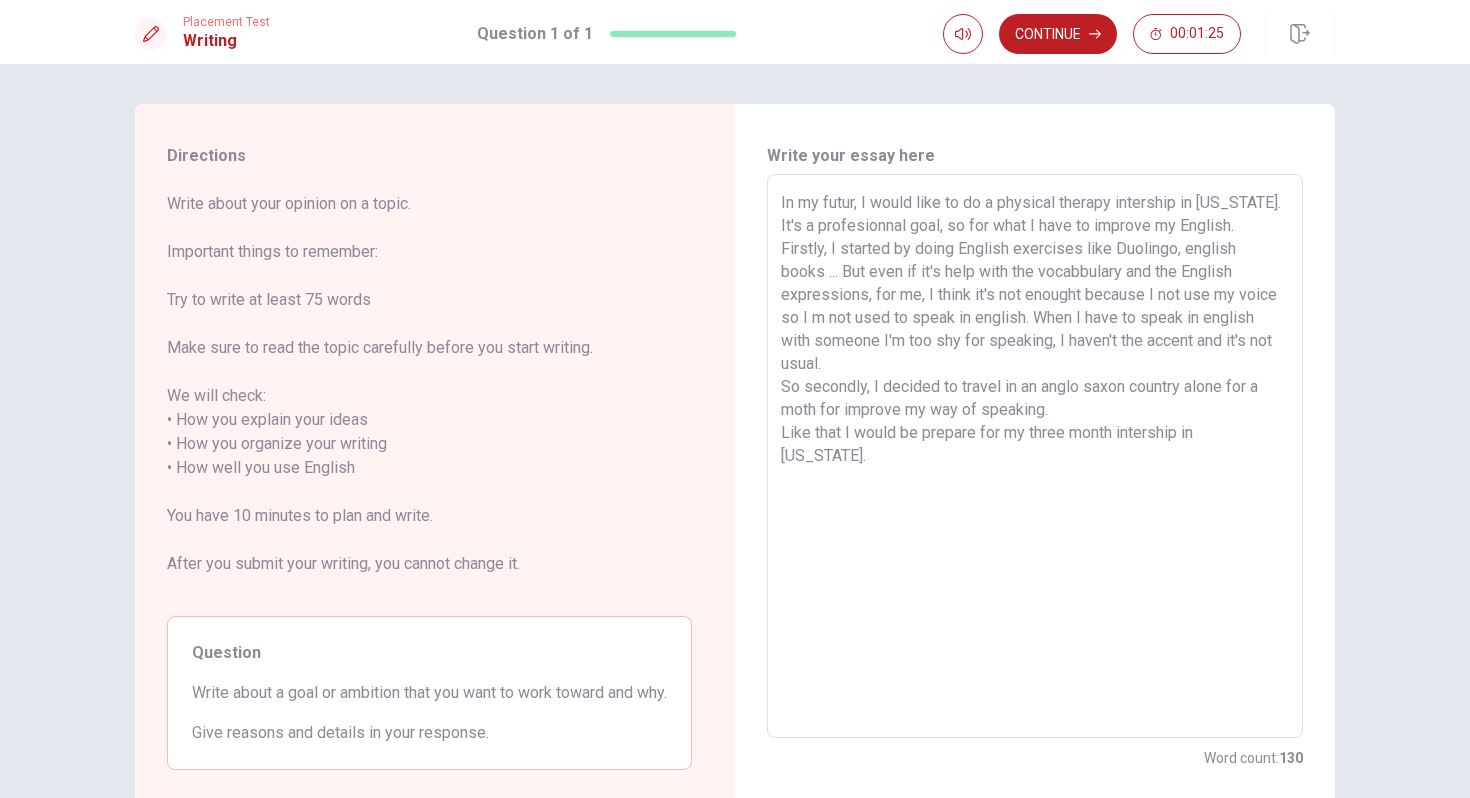 click on "In my futur, I would like to do a physical therapy intership in [US_STATE]. It's a profesionnal goal, so for what I have to improve my English. Firstly, I started by doing English exercises like Duolingo, english books ... But even if it's help with the vocabbulary and the English expressions, for me, I think it's not enought because I not use my voice so I m not used to speak in english. When I have to speak in english with someone I'm too shy for speaking, I haven't the accent and it's not usual.
So secondly, I decided to travel in an anglo saxon country alone for a moth for improve my way of speaking.
Like that I would be prepare for my three month intership in [US_STATE]." at bounding box center [1035, 456] 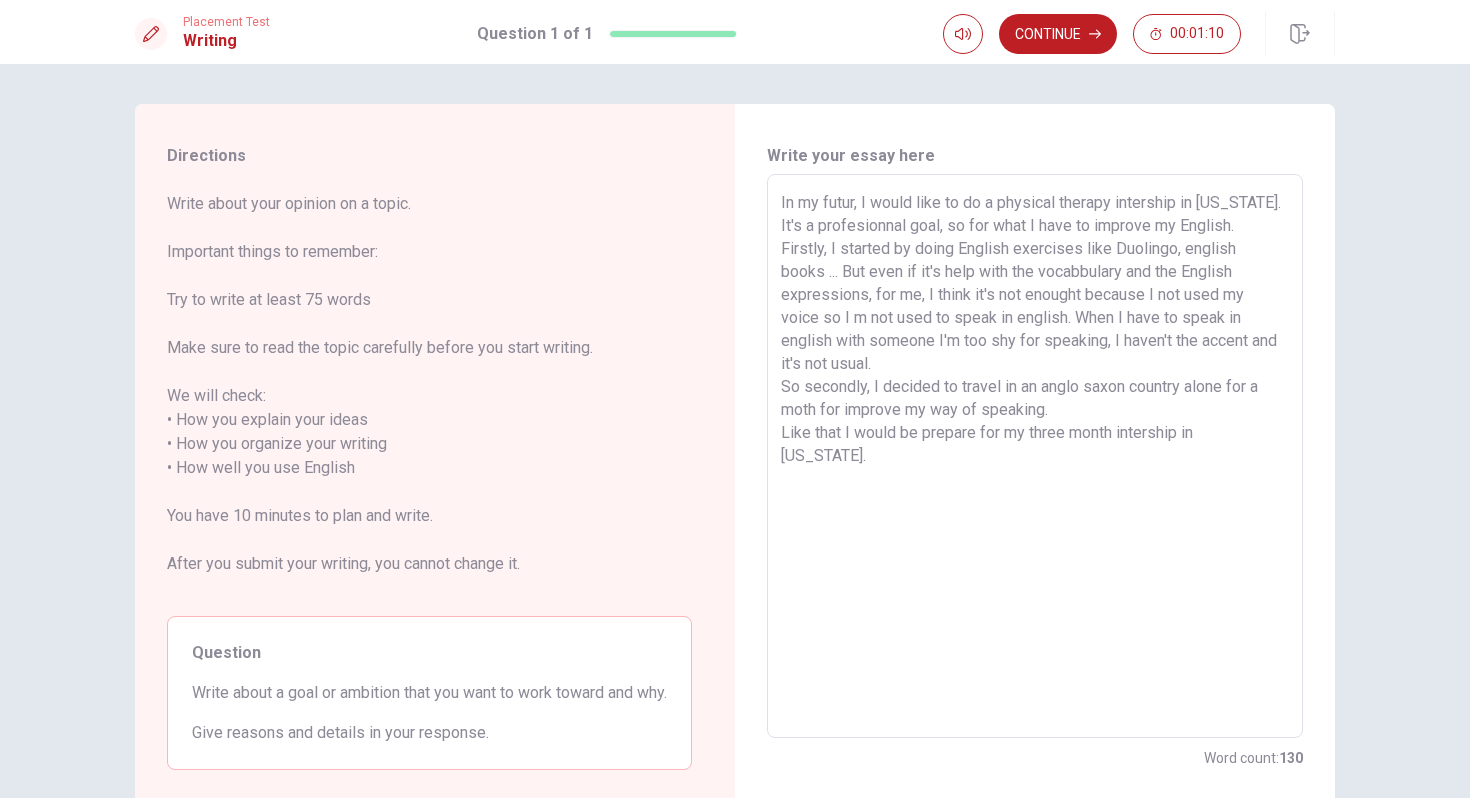 click on "In my futur, I would like to do a physical therapy intership in [US_STATE]. It's a profesionnal goal, so for what I have to improve my English. Firstly, I started by doing English exercises like Duolingo, english books ... But even if it's help with the vocabbulary and the English expressions, for me, I think it's not enought because I not used my voice so I m not used to speak in english. When I have to speak in english with someone I'm too shy for speaking, I haven't the accent and it's not usual.
So secondly, I decided to travel in an anglo saxon country alone for a moth for improve my way of speaking.
Like that I would be prepare for my three month intership in [US_STATE]." at bounding box center [1035, 456] 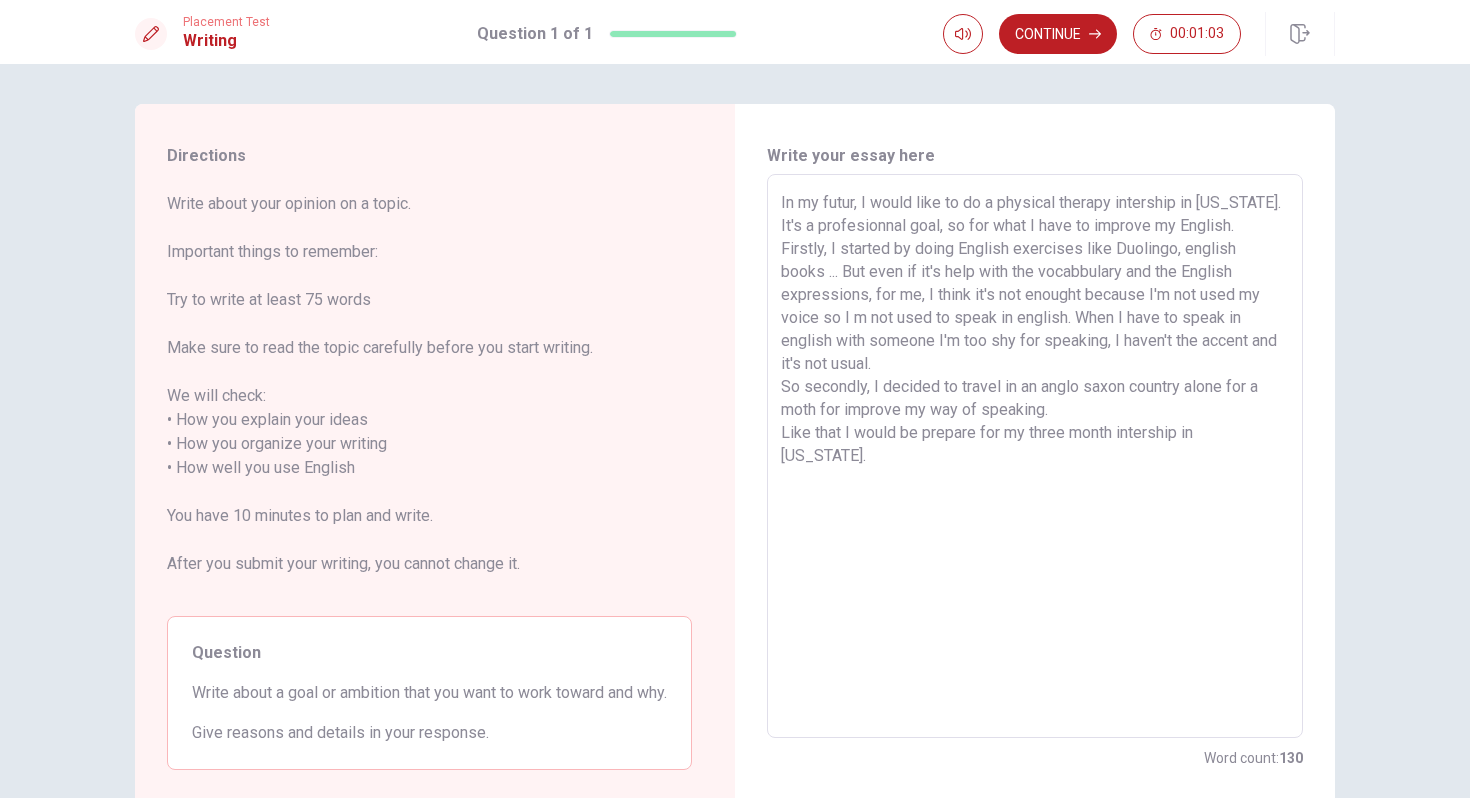 click on "In my futur, I would like to do a physical therapy intership in [US_STATE]. It's a profesionnal goal, so for what I have to improve my English. Firstly, I started by doing English exercises like Duolingo, english books ... But even if it's help with the vocabbulary and the English expressions, for me, I think it's not enought because I'm not used my voice so I m not used to speak in english. When I have to speak in english with someone I'm too shy for speaking, I haven't the accent and it's not usual.
So secondly, I decided to travel in an anglo saxon country alone for a moth for improve my way of speaking.
Like that I would be prepare for my three month intership in [US_STATE]." at bounding box center (1035, 456) 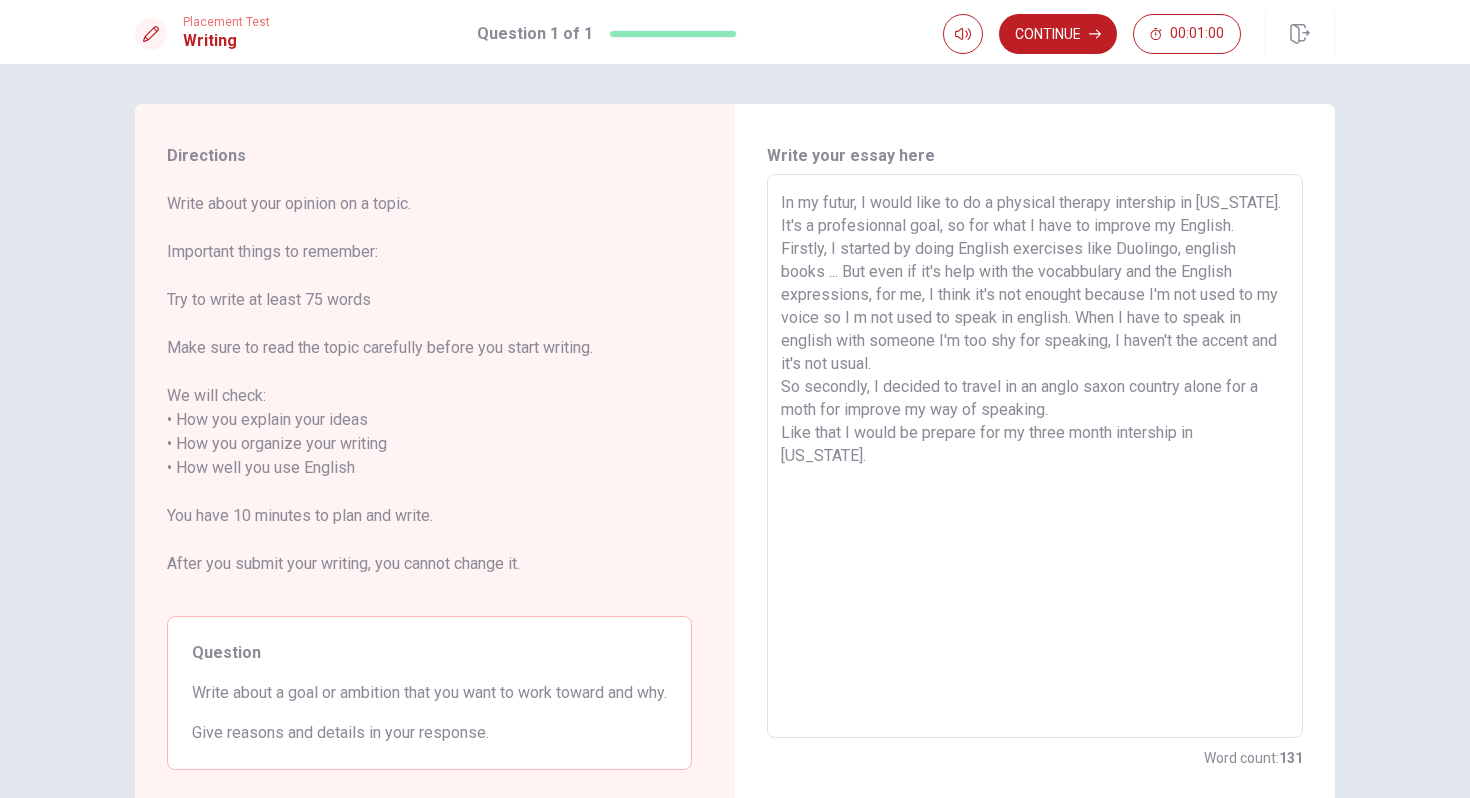 click on "In my futur, I would like to do a physical therapy intership in [US_STATE]. It's a profesionnal goal, so for what I have to improve my English. Firstly, I started by doing English exercises like Duolingo, english books ... But even if it's help with the vocabbulary and the English expressions, for me, I think it's not enought because I'm not used to my voice so I m not used to speak in english. When I have to speak in english with someone I'm too shy for speaking, I haven't the accent and it's not usual.
So secondly, I decided to travel in an anglo saxon country alone for a moth for improve my way of speaking.
Like that I would be prepare for my three month intership in [US_STATE]." at bounding box center (1035, 456) 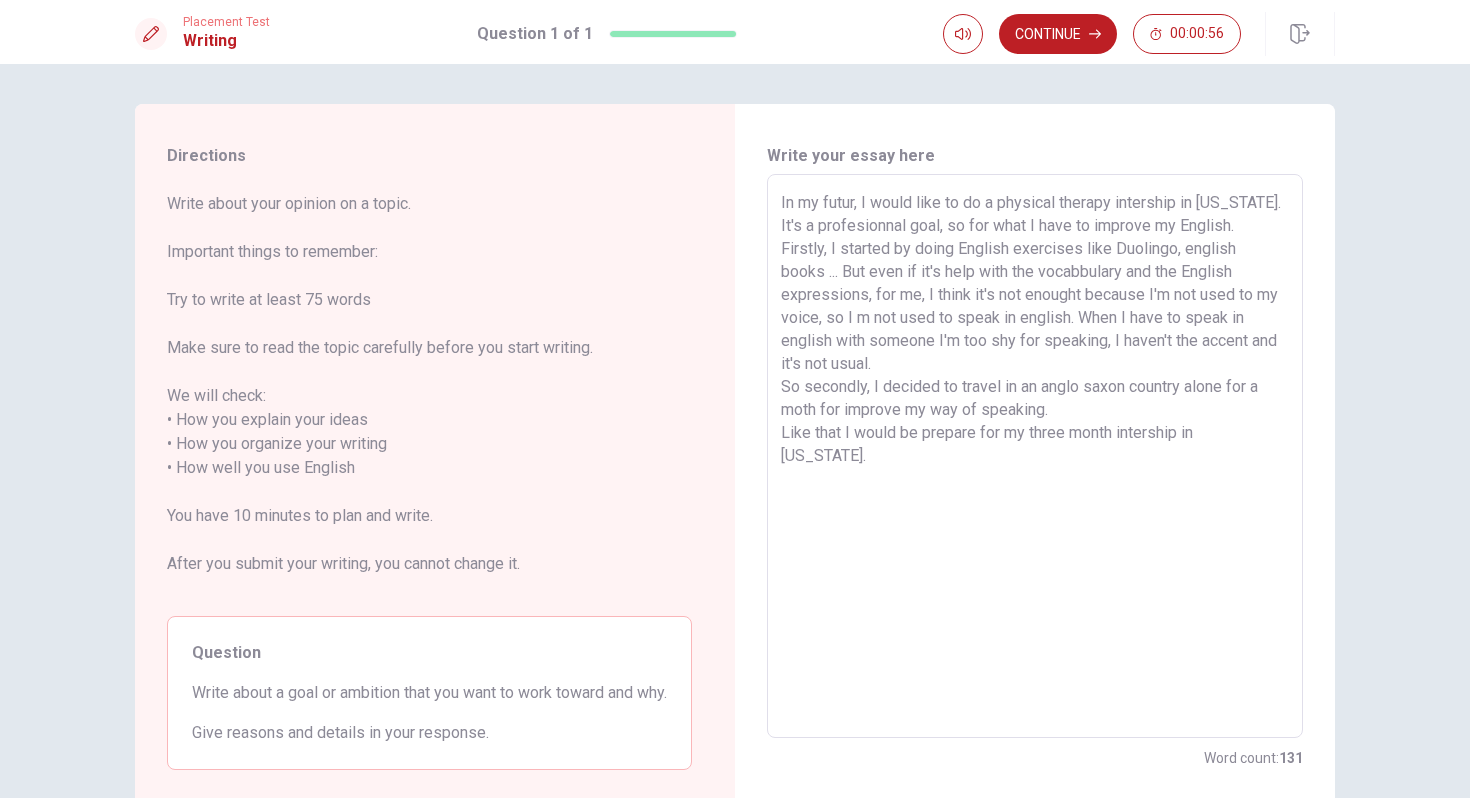 click on "In my futur, I would like to do a physical therapy intership in [US_STATE]. It's a profesionnal goal, so for what I have to improve my English. Firstly, I started by doing English exercises like Duolingo, english books ... But even if it's help with the vocabbulary and the English expressions, for me, I think it's not enought because I'm not used to my voice, so I m not used to speak in english. When I have to speak in english with someone I'm too shy for speaking, I haven't the accent and it's not usual.
So secondly, I decided to travel in an anglo saxon country alone for a moth for improve my way of speaking.
Like that I would be prepare for my three month intership in [US_STATE]." at bounding box center [1035, 456] 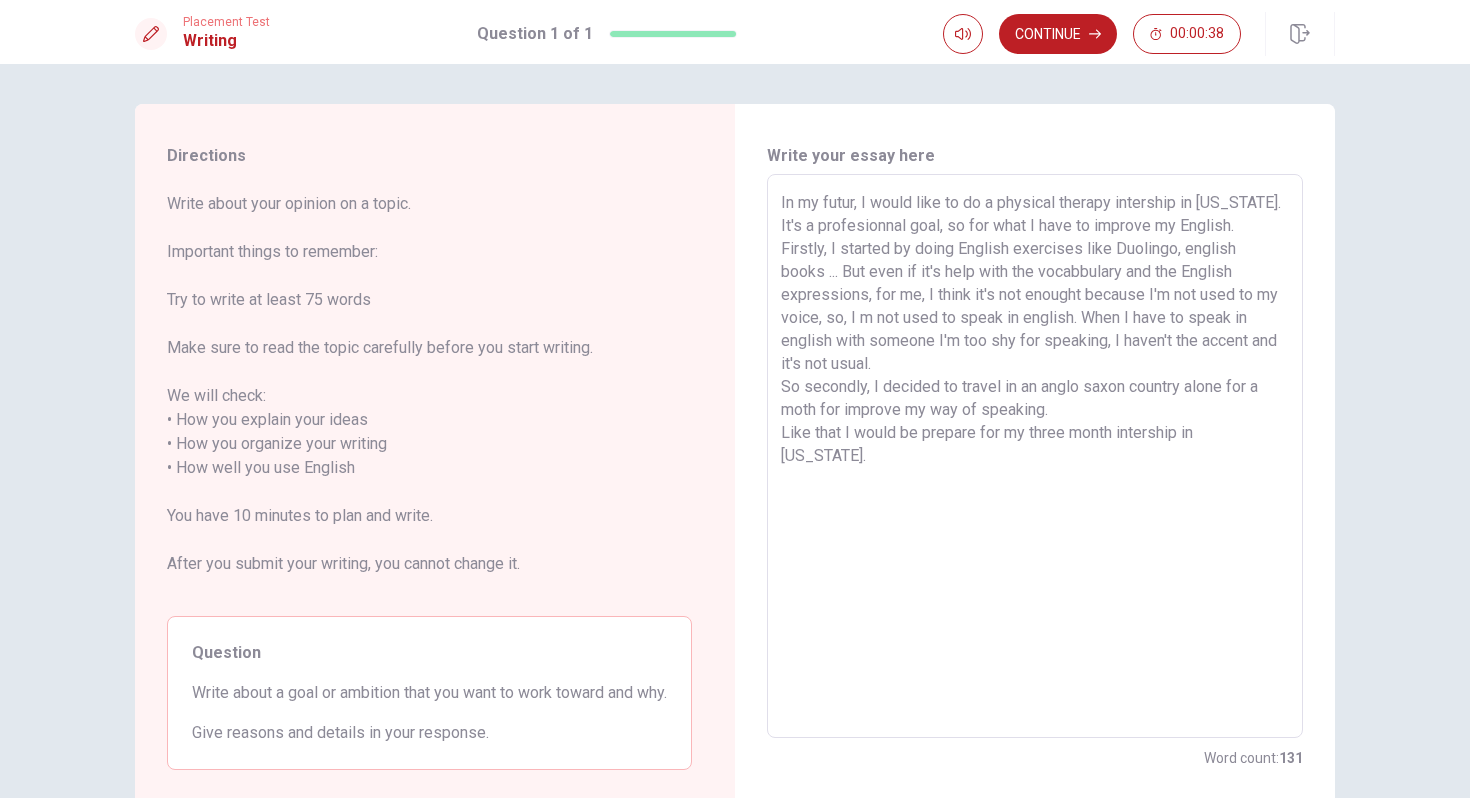 click on "In my futur, I would like to do a physical therapy intership in [US_STATE]. It's a profesionnal goal, so for what I have to improve my English. Firstly, I started by doing English exercises like Duolingo, english books ... But even if it's help with the vocabbulary and the English expressions, for me, I think it's not enought because I'm not used to my voice, so, I m not used to speak in english. When I have to speak in english with someone I'm too shy for speaking, I haven't the accent and it's not usual.
So secondly, I decided to travel in an anglo saxon country alone for a moth for improve my way of speaking.
Like that I would be prepare for my three month intership in [US_STATE]." at bounding box center (1035, 456) 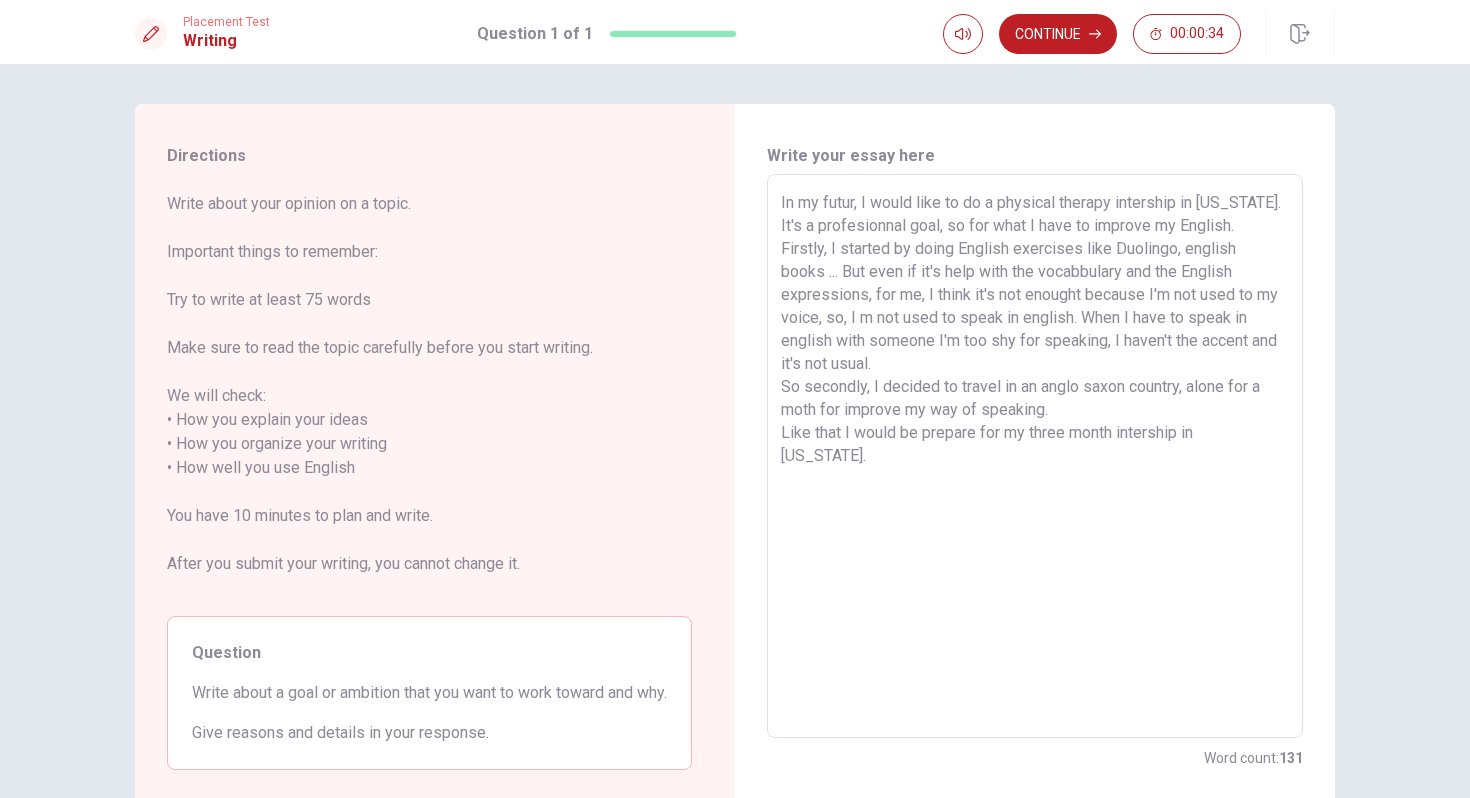 click on "In my futur, I would like to do a physical therapy intership in [US_STATE]. It's a profesionnal goal, so for what I have to improve my English. Firstly, I started by doing English exercises like Duolingo, english books ... But even if it's help with the vocabbulary and the English expressions, for me, I think it's not enought because I'm not used to my voice, so, I m not used to speak in english. When I have to speak in english with someone I'm too shy for speaking, I haven't the accent and it's not usual.
So secondly, I decided to travel in an anglo saxon country, alone for a moth for improve my way of speaking.
Like that I would be prepare for my three month intership in [US_STATE]." at bounding box center (1035, 456) 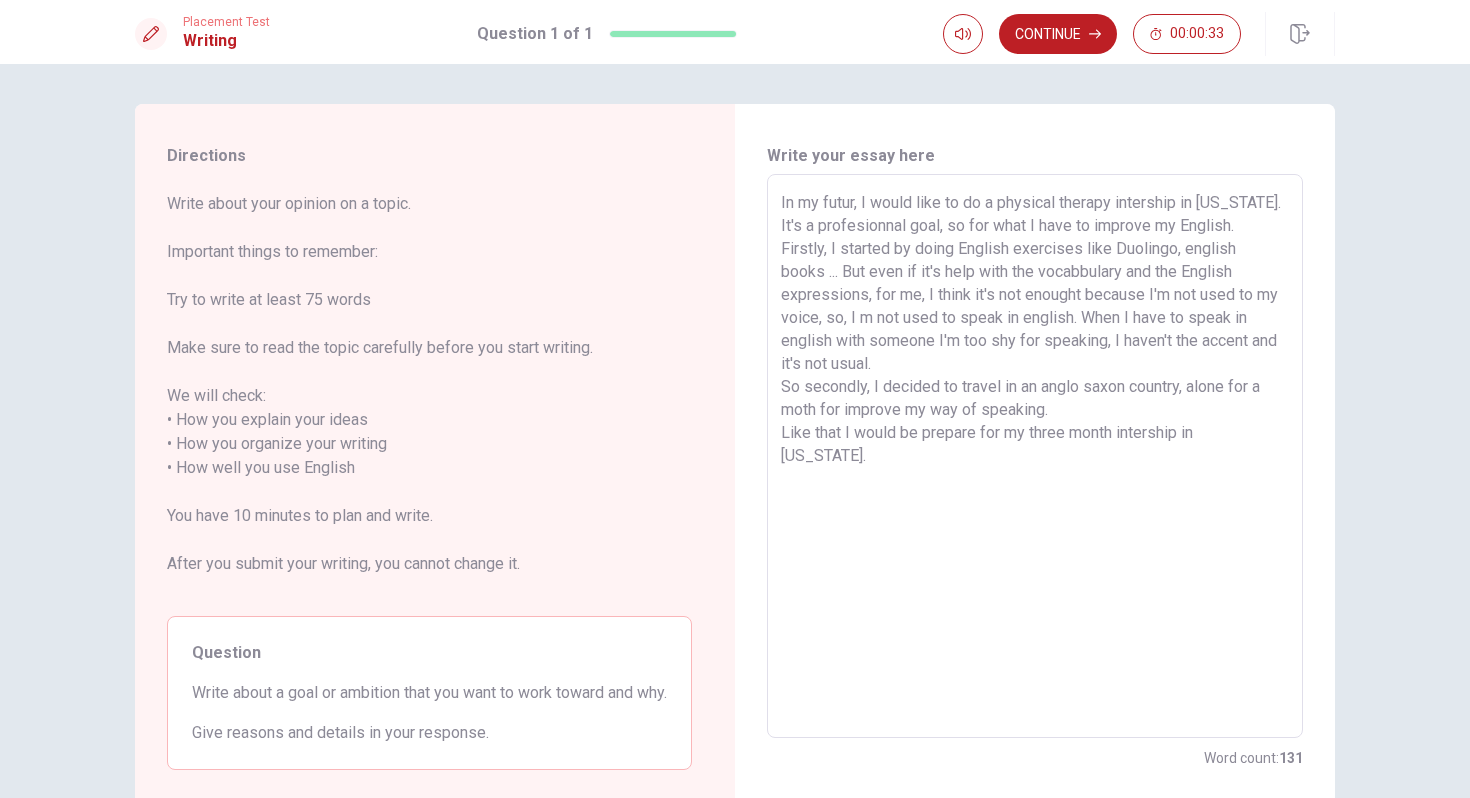 click on "In my futur, I would like to do a physical therapy intership in [US_STATE]. It's a profesionnal goal, so for what I have to improve my English. Firstly, I started by doing English exercises like Duolingo, english books ... But even if it's help with the vocabbulary and the English expressions, for me, I think it's not enought because I'm not used to my voice, so, I m not used to speak in english. When I have to speak in english with someone I'm too shy for speaking, I haven't the accent and it's not usual.
So secondly, I decided to travel in an anglo saxon country, alone for a moth for improve my way of speaking.
Like that I would be prepare for my three month intership in [US_STATE]." at bounding box center (1035, 456) 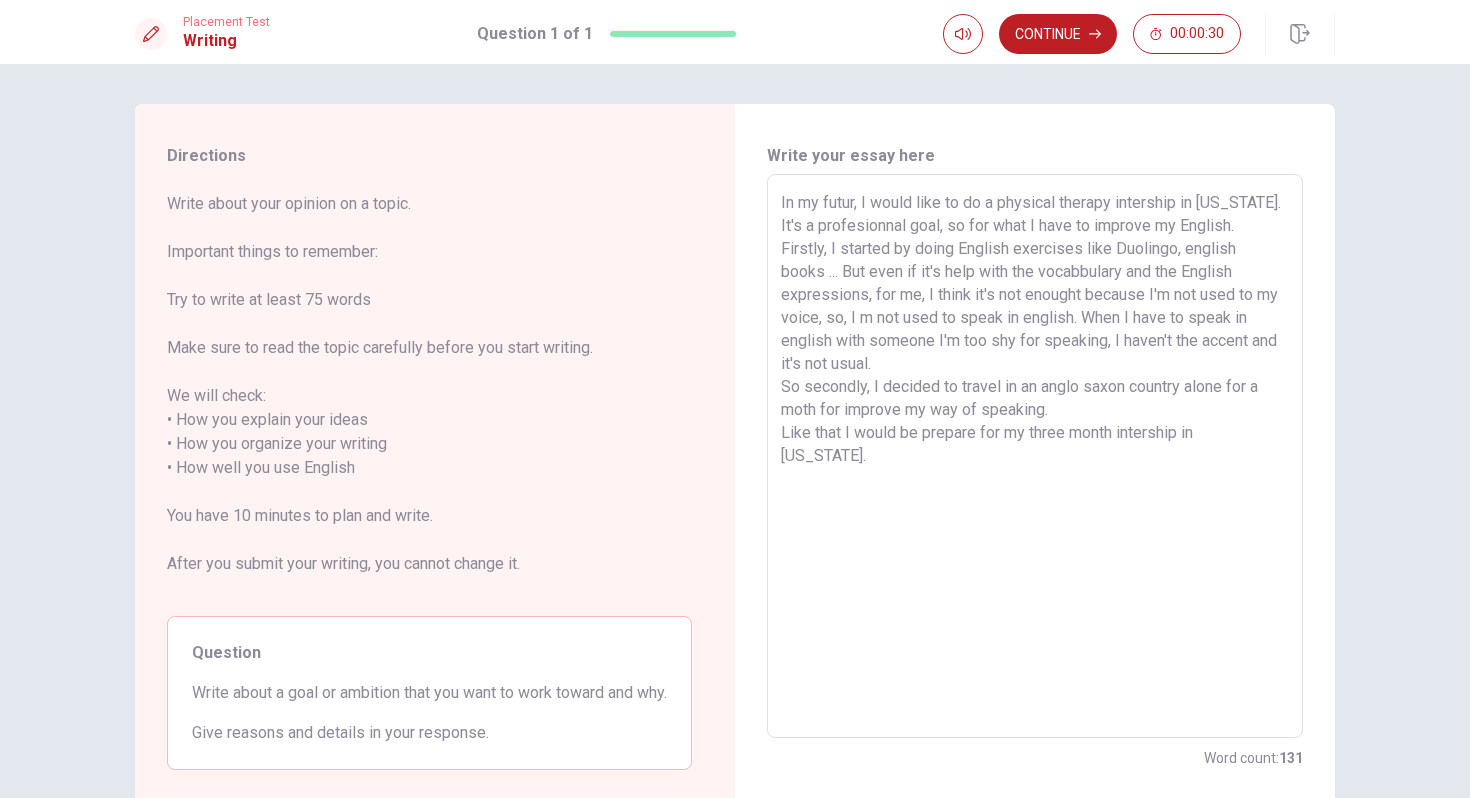 click on "In my futur, I would like to do a physical therapy intership in [US_STATE]. It's a profesionnal goal, so for what I have to improve my English. Firstly, I started by doing English exercises like Duolingo, english books ... But even if it's help with the vocabbulary and the English expressions, for me, I think it's not enought because I'm not used to my voice, so, I m not used to speak in english. When I have to speak in english with someone I'm too shy for speaking, I haven't the accent and it's not usual.
So secondly, I decided to travel in an anglo saxon country alone for a moth for improve my way of speaking.
Like that I would be prepare for my three month intership in [US_STATE]." at bounding box center [1035, 456] 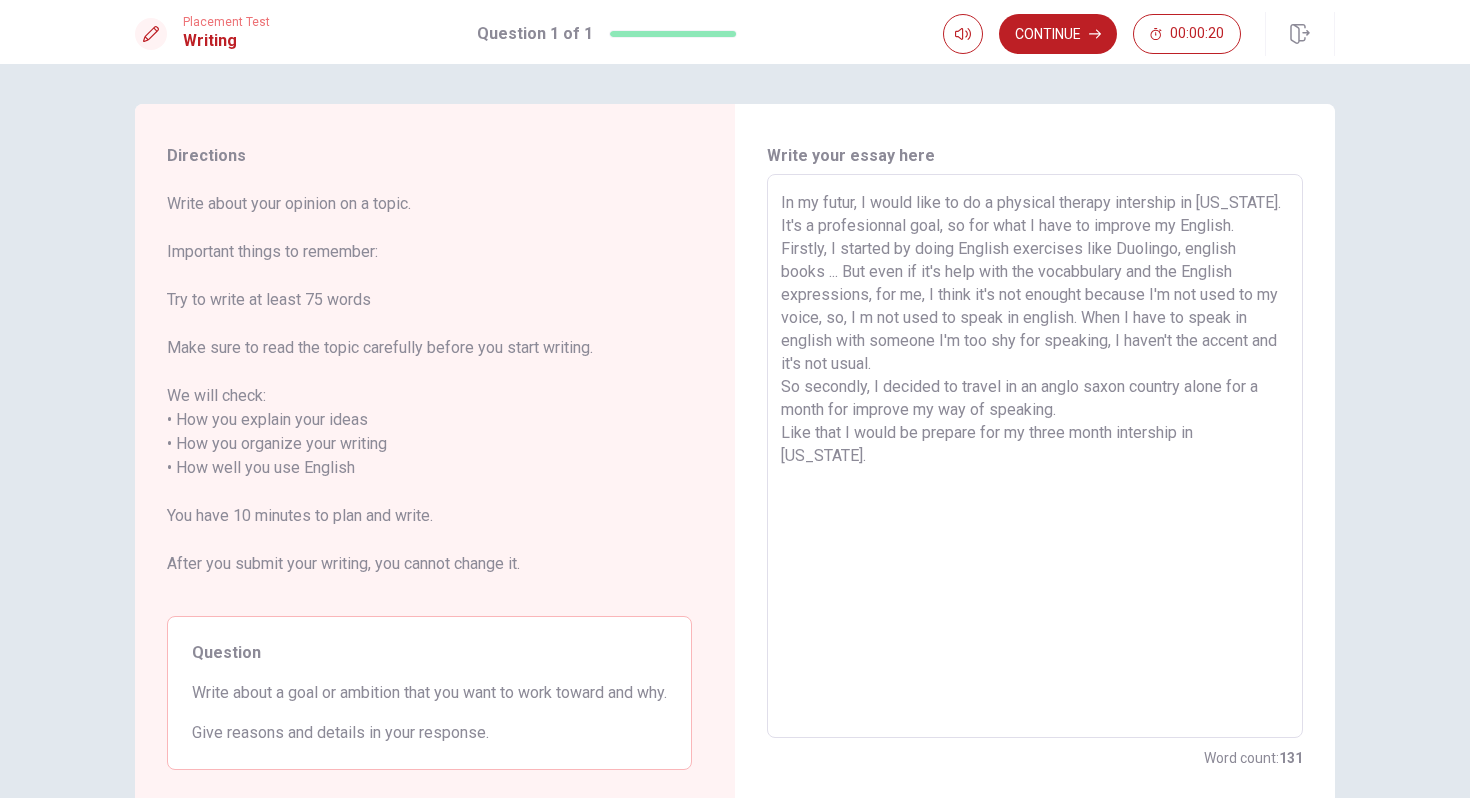 click on "In my futur, I would like to do a physical therapy intership in [US_STATE]. It's a profesionnal goal, so for what I have to improve my English. Firstly, I started by doing English exercises like Duolingo, english books ... But even if it's help with the vocabbulary and the English expressions, for me, I think it's not enought because I'm not used to my voice, so, I m not used to speak in english. When I have to speak in english with someone I'm too shy for speaking, I haven't the accent and it's not usual.
So secondly, I decided to travel in an anglo saxon country alone for a month for improve my way of speaking.
Like that I would be prepare for my three month intership in [US_STATE]." at bounding box center [1035, 456] 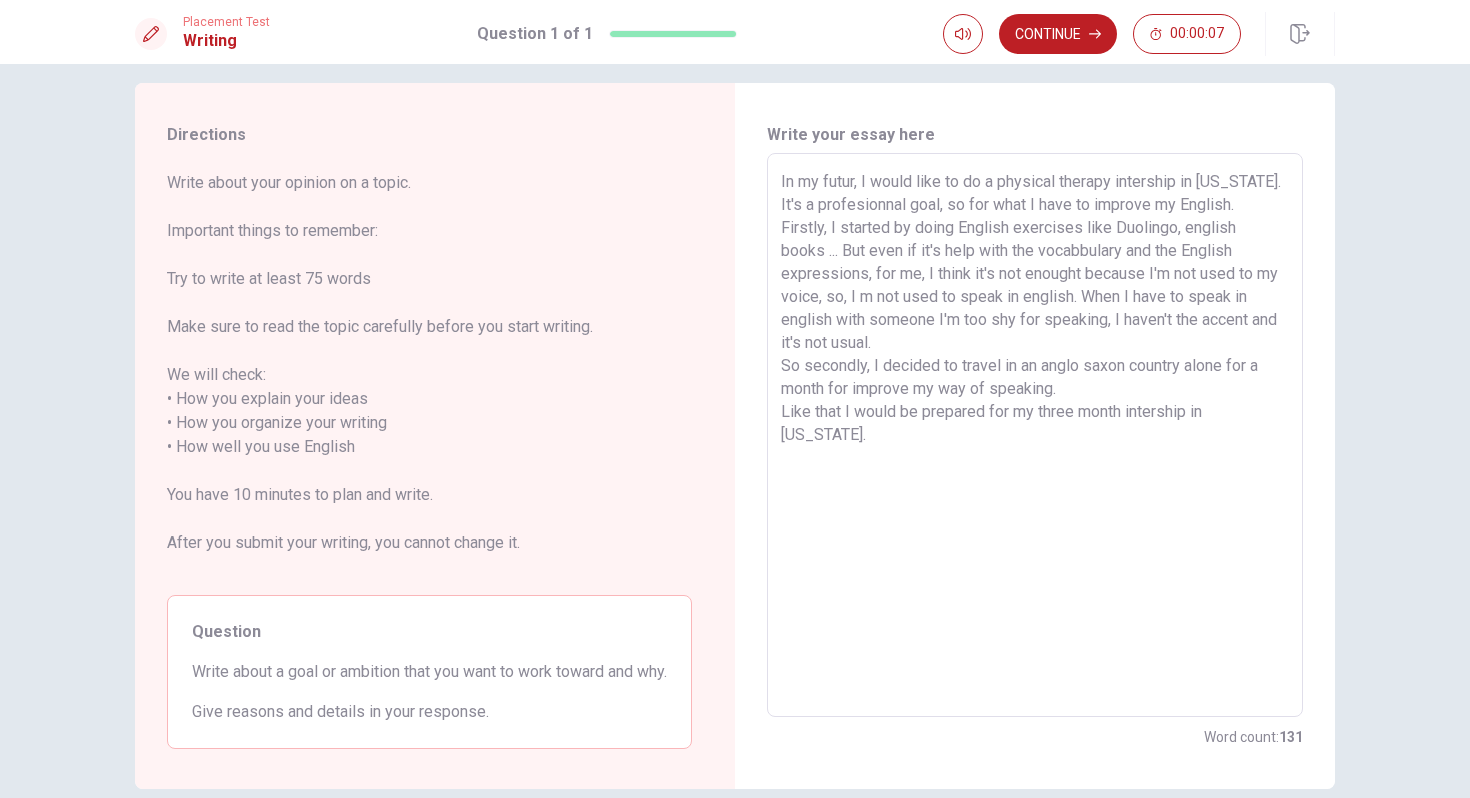 scroll, scrollTop: 27, scrollLeft: 0, axis: vertical 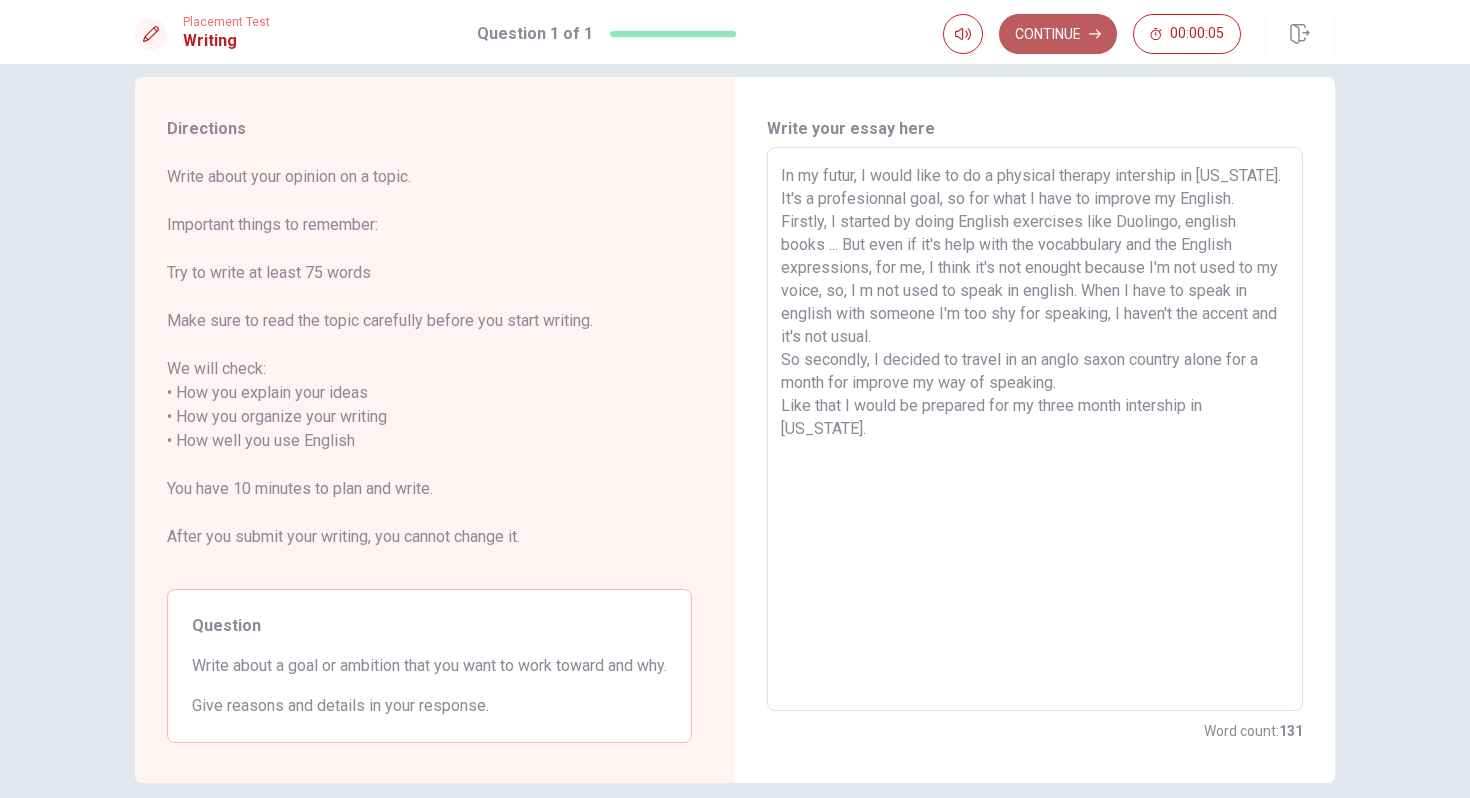 click on "Continue" at bounding box center [1058, 34] 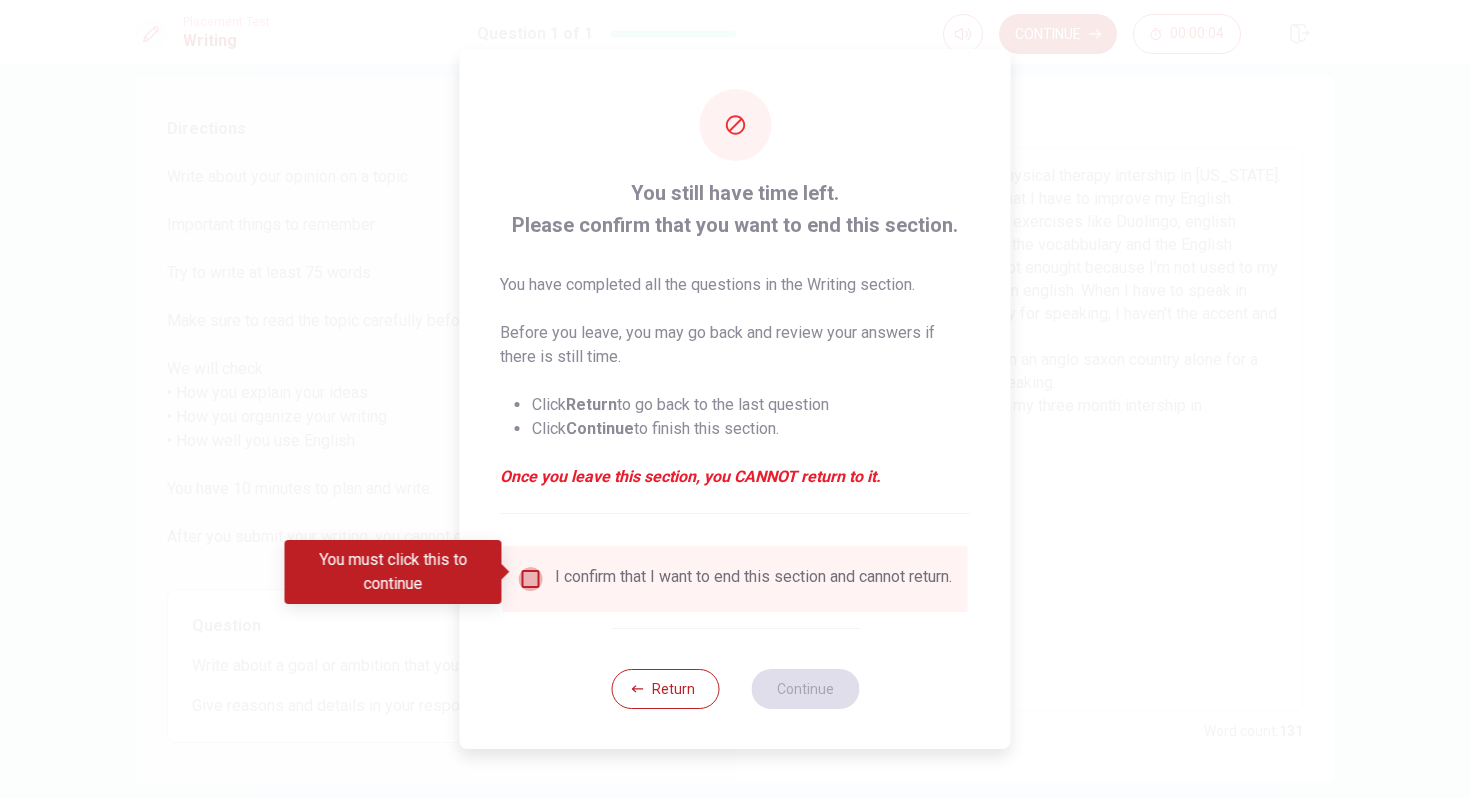 click at bounding box center (531, 579) 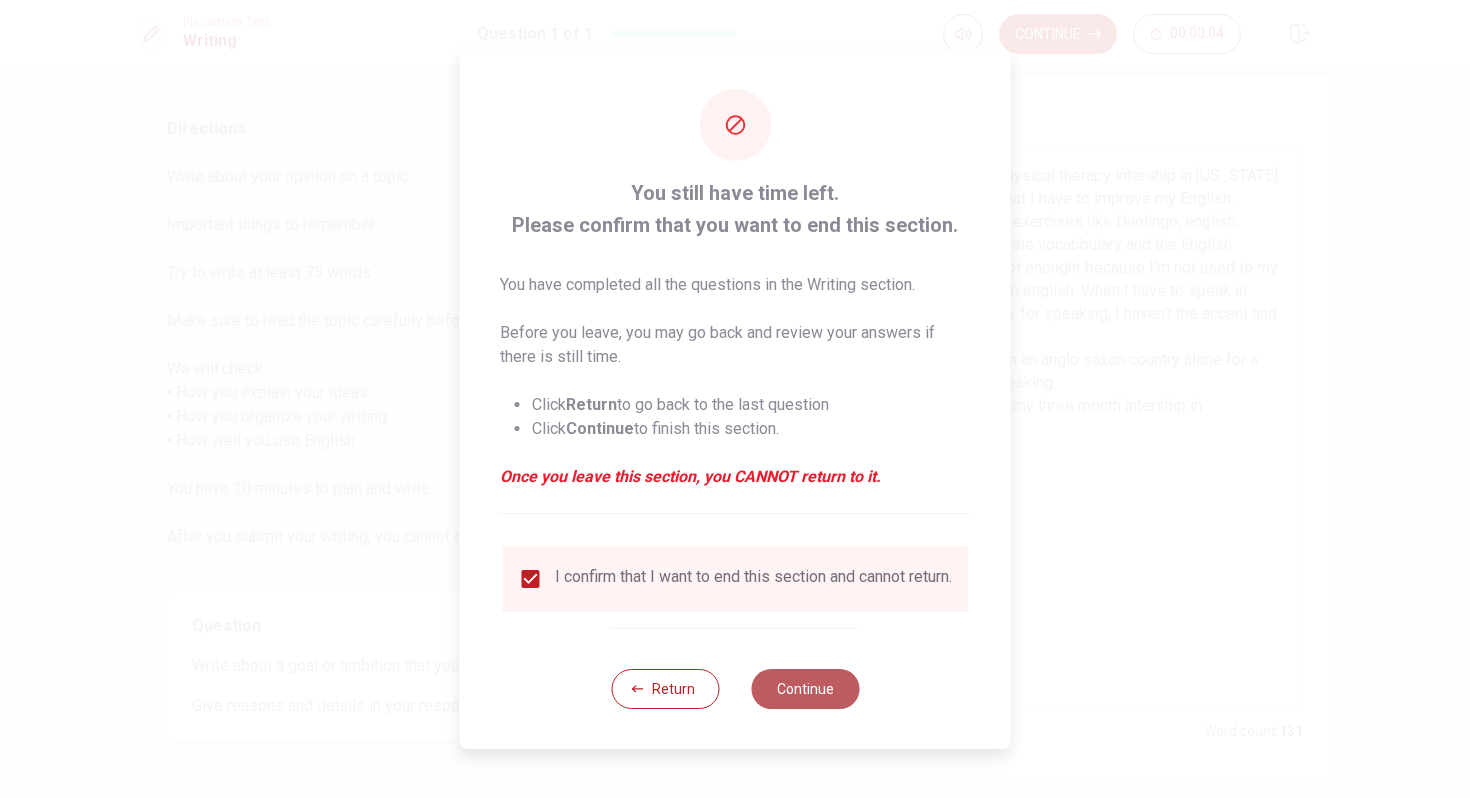 click on "Continue" at bounding box center (805, 689) 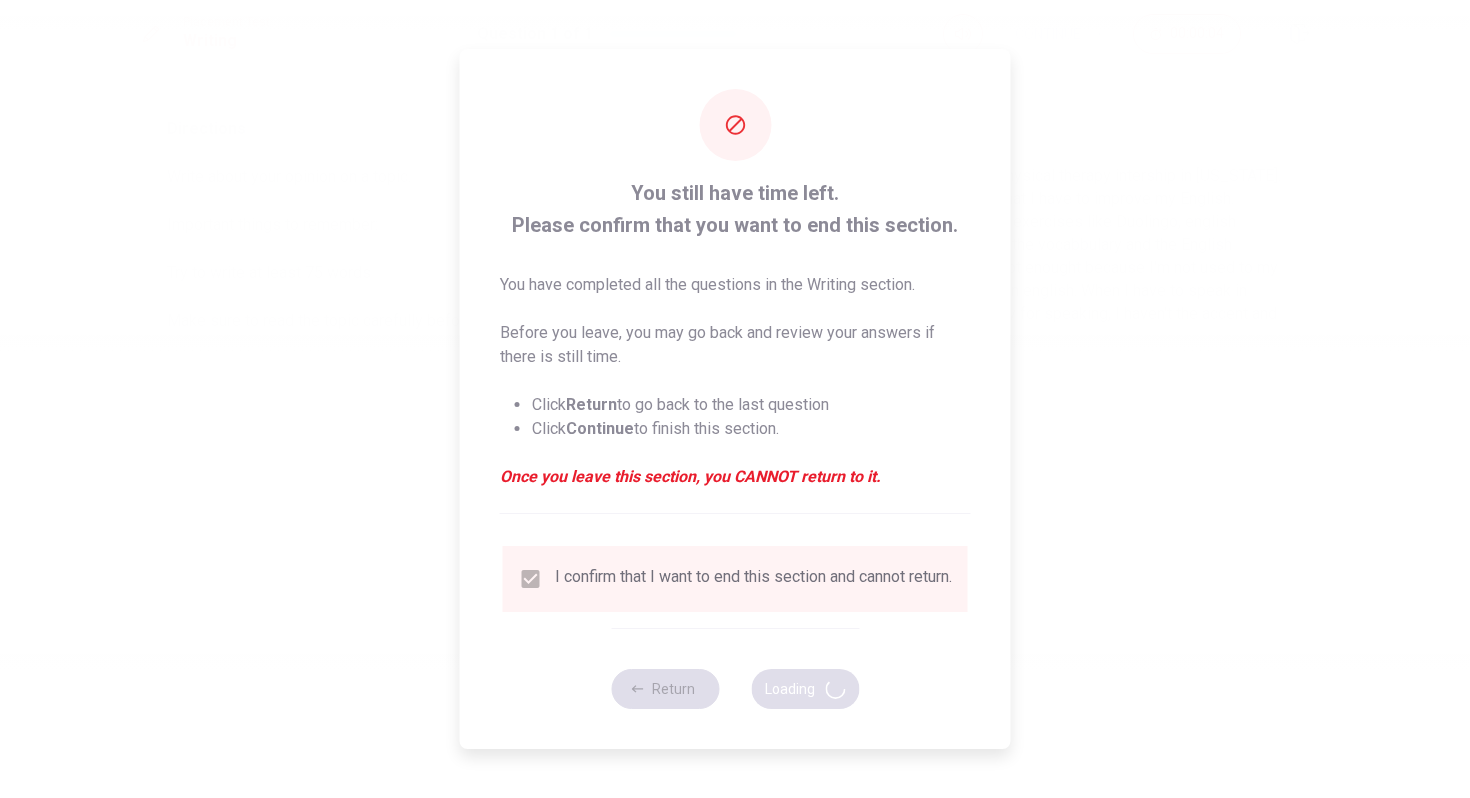 scroll, scrollTop: 0, scrollLeft: 0, axis: both 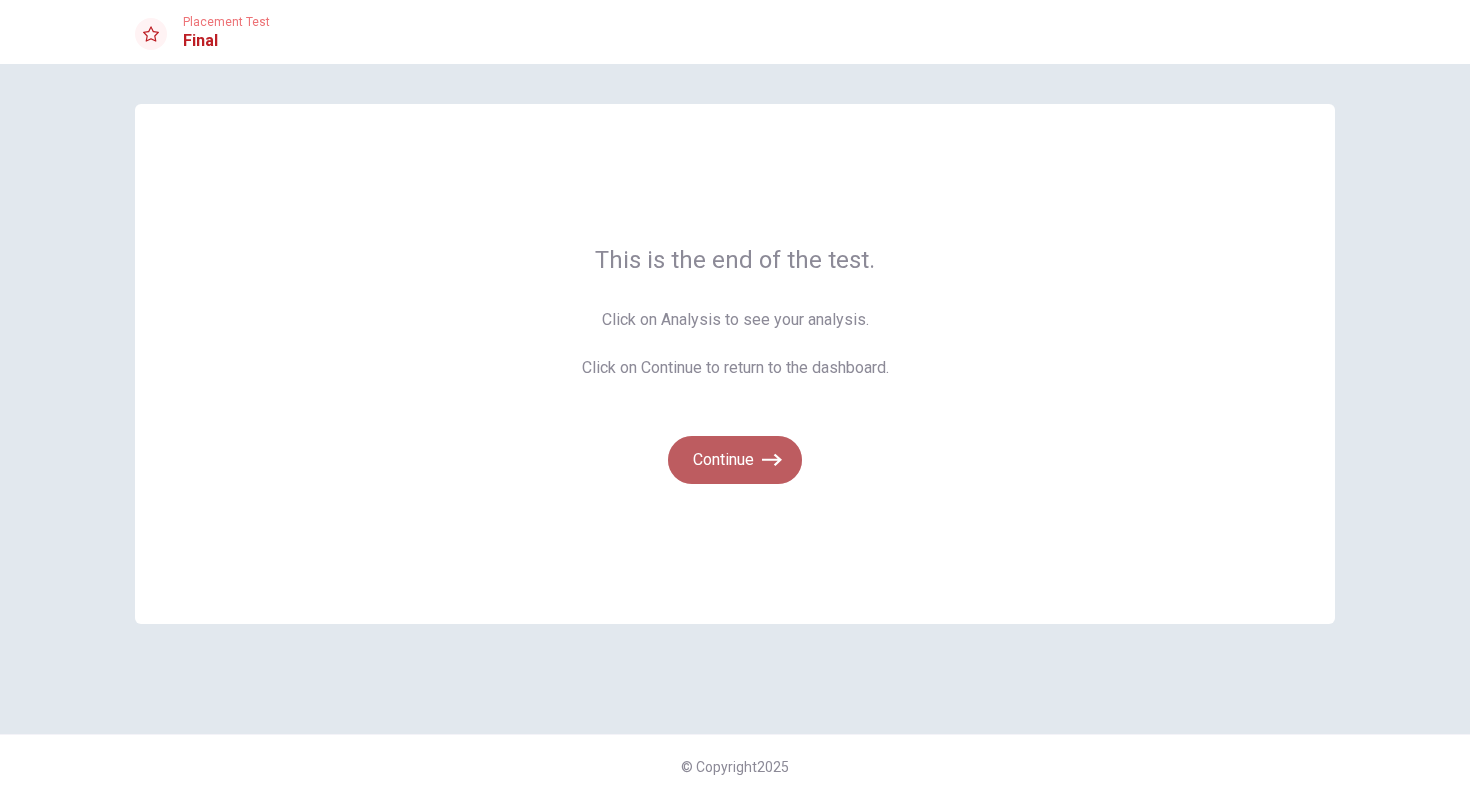 click on "Continue" at bounding box center (735, 460) 